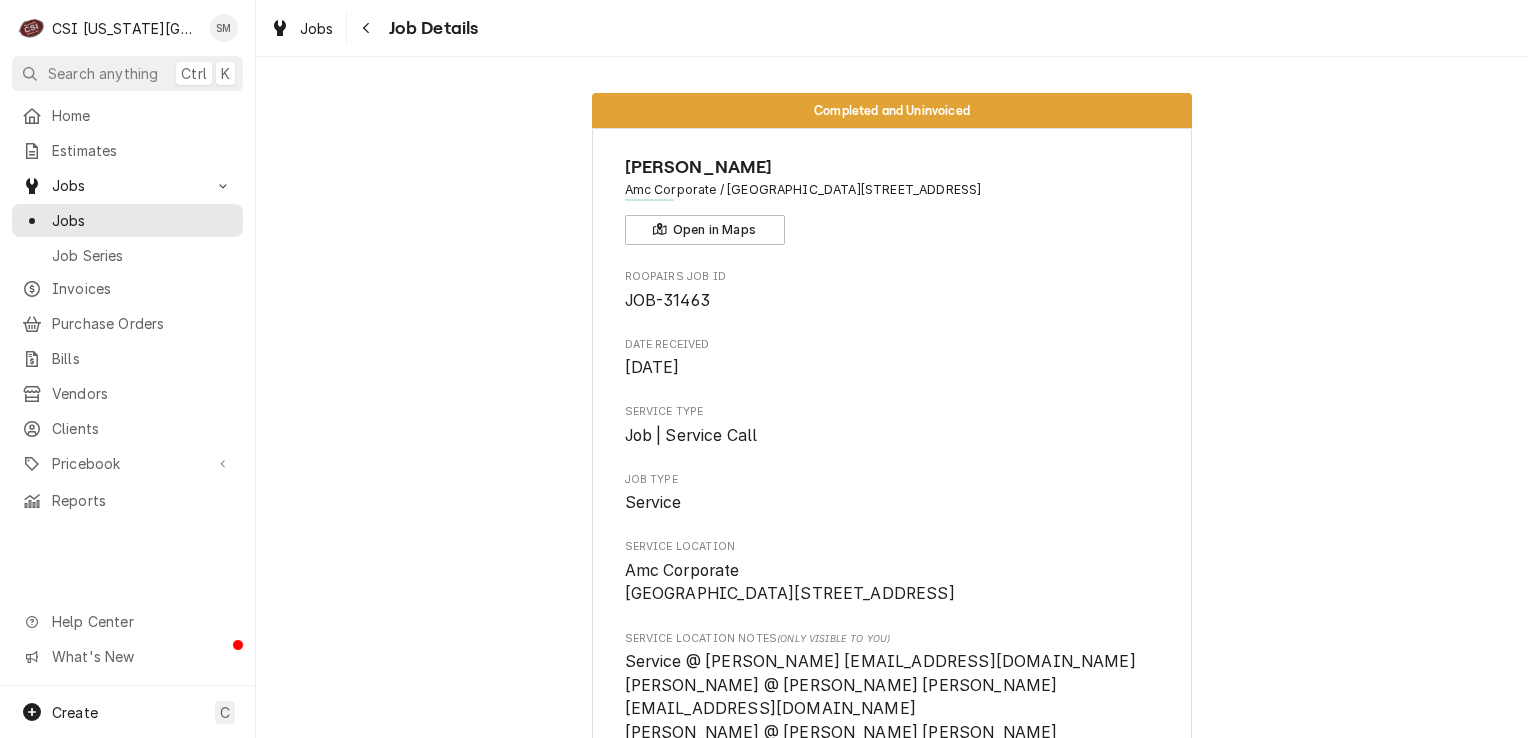 scroll, scrollTop: 0, scrollLeft: 0, axis: both 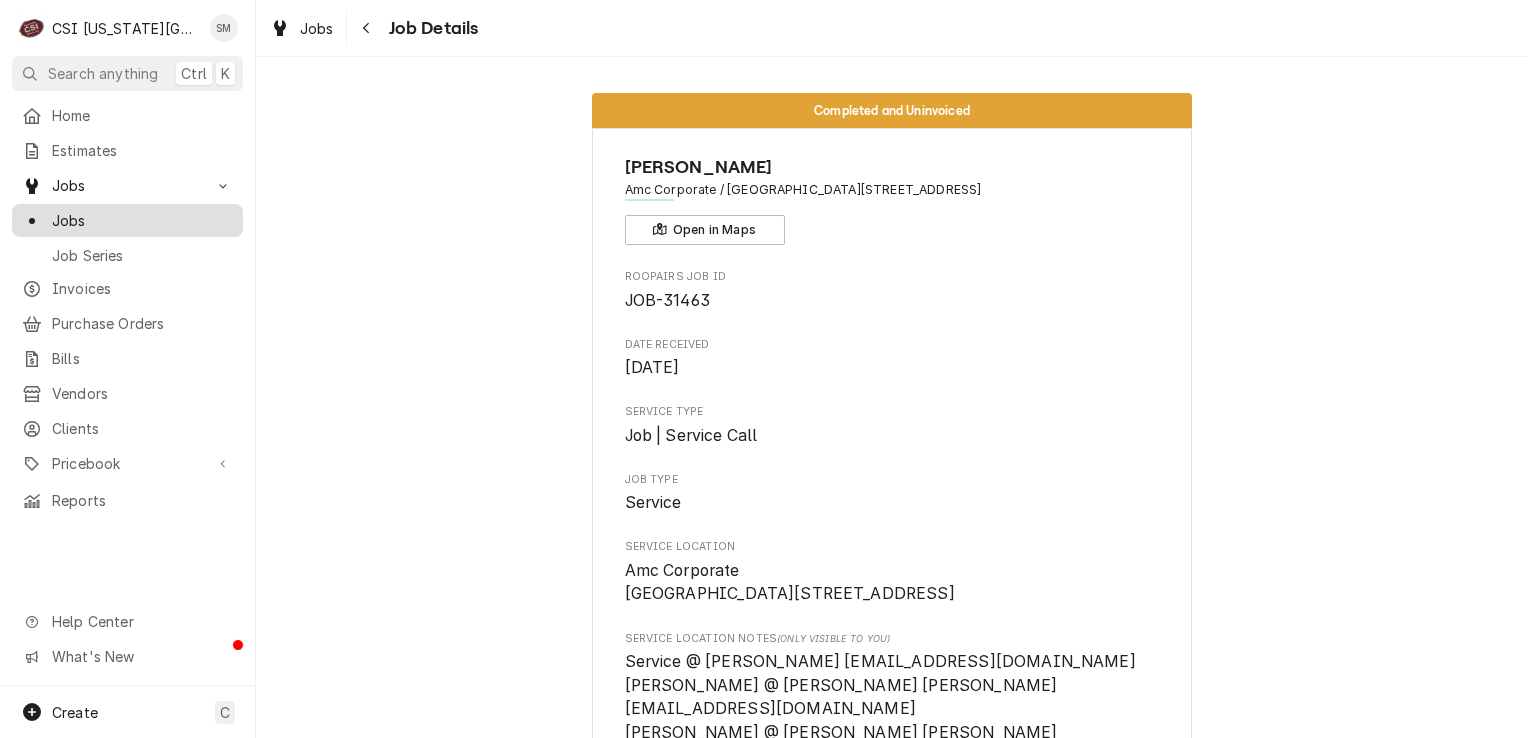click on "Jobs" at bounding box center (142, 220) 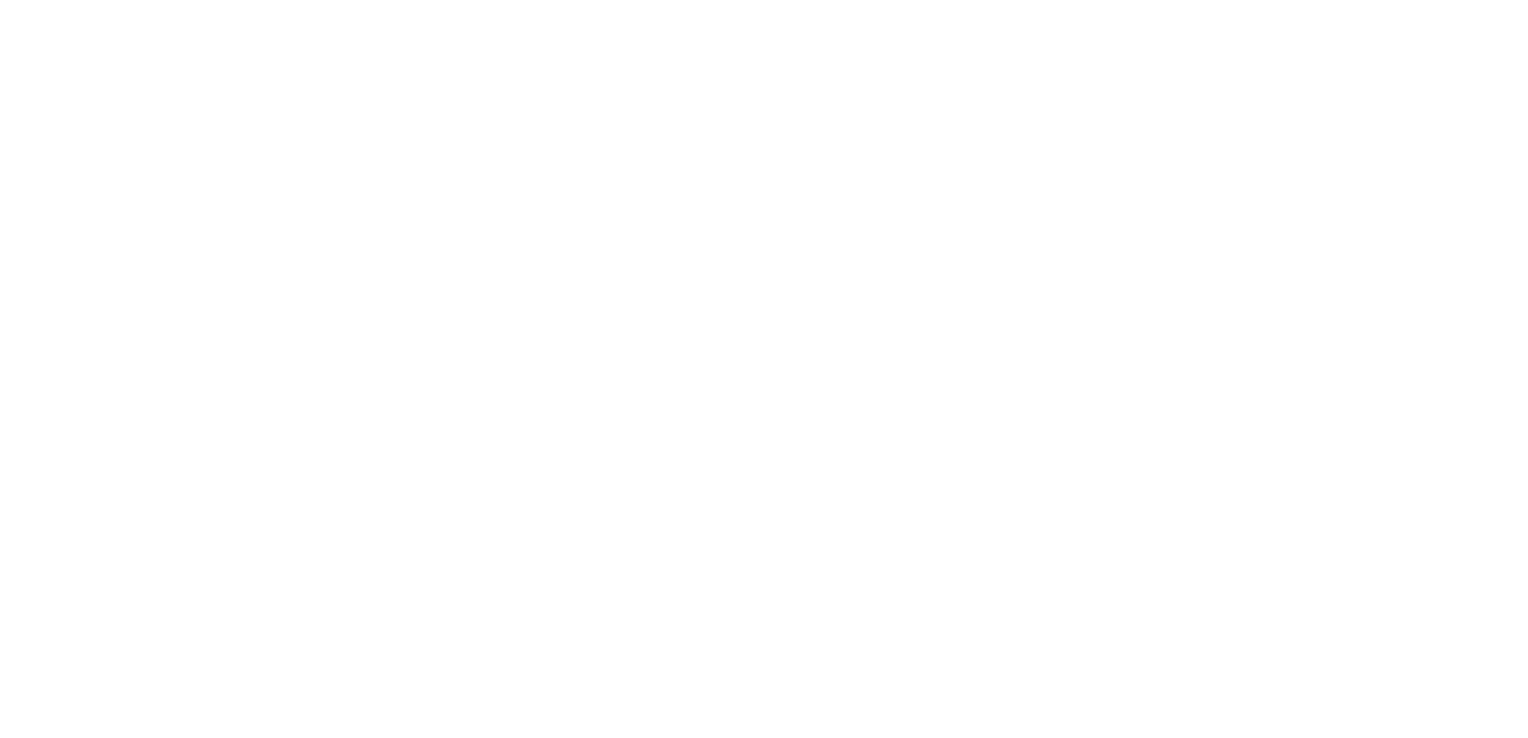 scroll, scrollTop: 0, scrollLeft: 0, axis: both 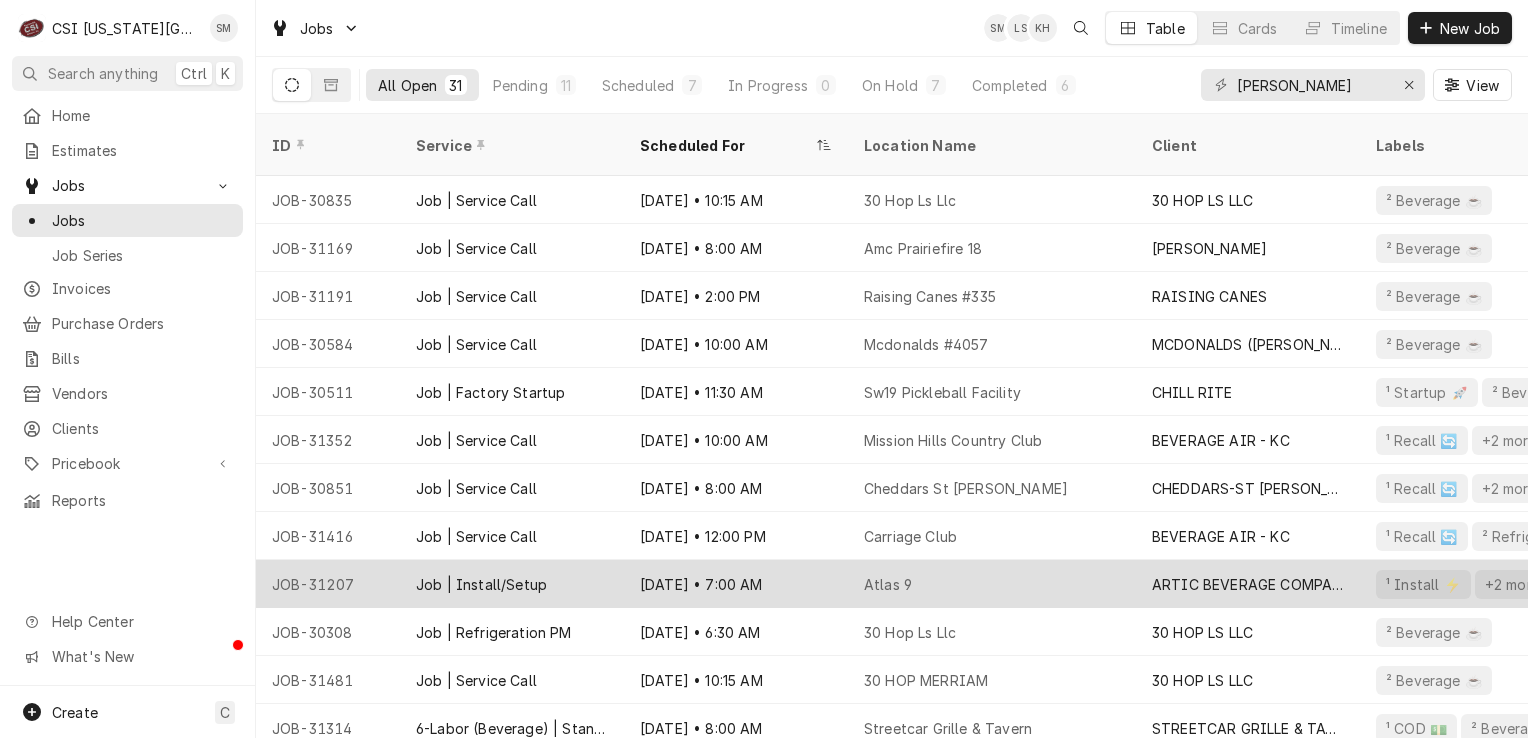 click on "Atlas 9" at bounding box center (992, 584) 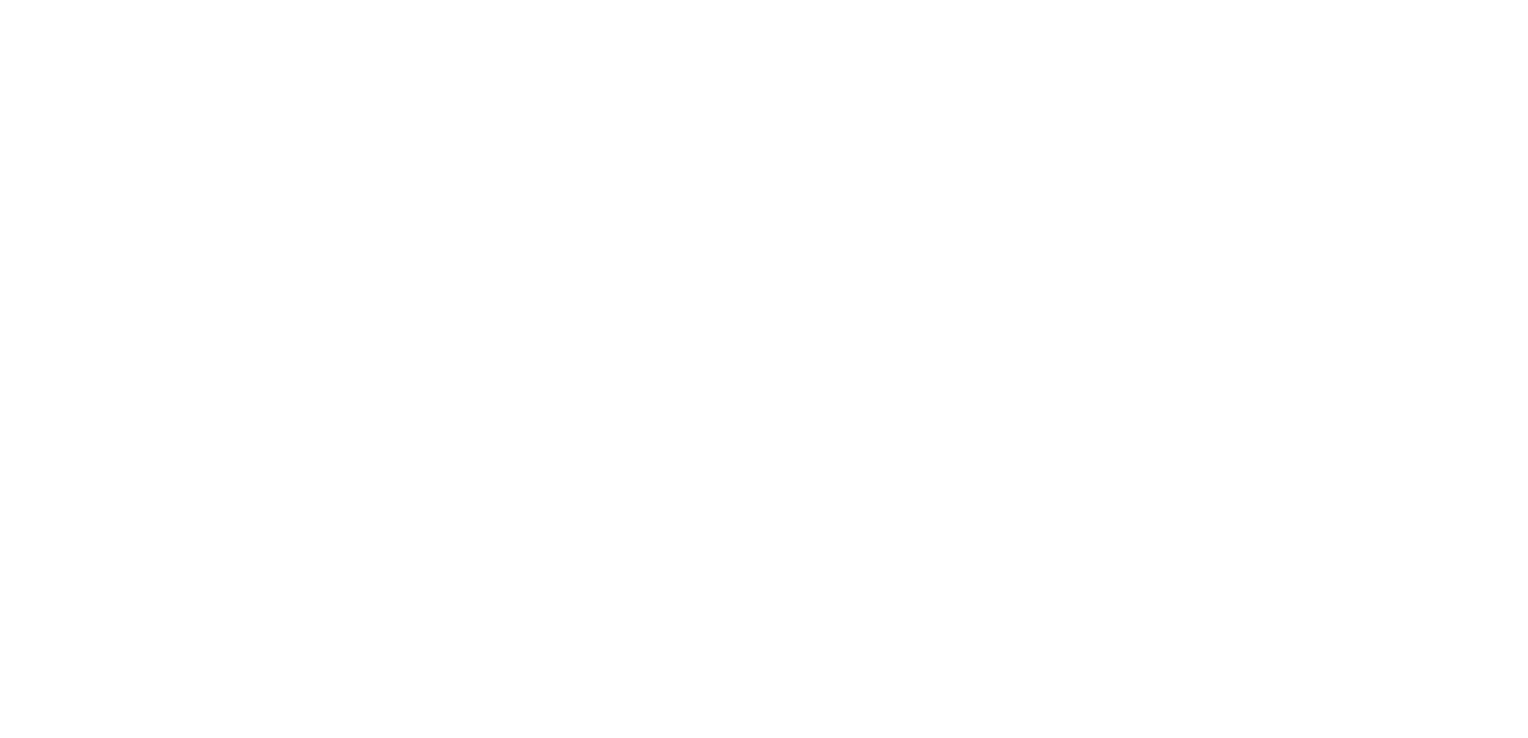 scroll, scrollTop: 0, scrollLeft: 0, axis: both 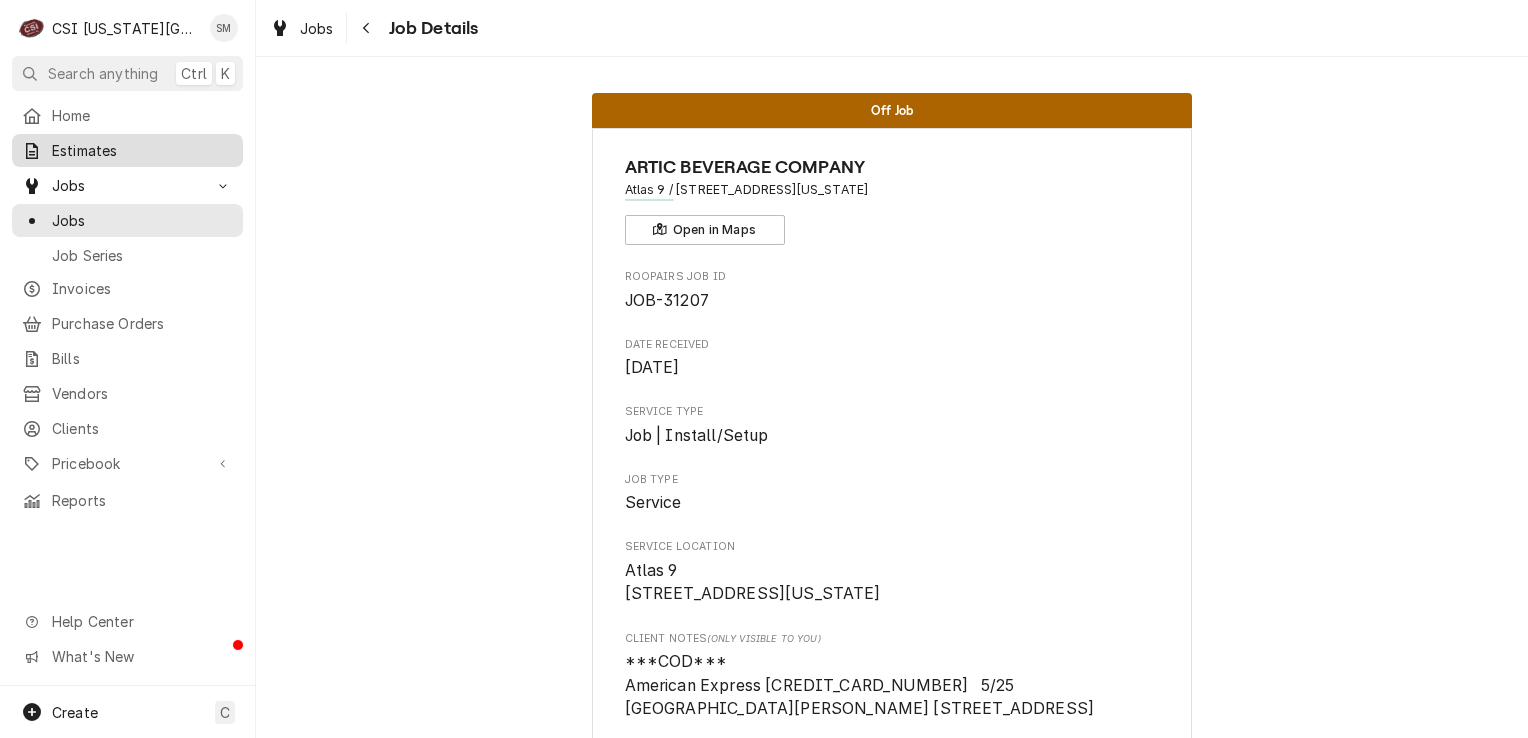 click on "Estimates" at bounding box center [142, 150] 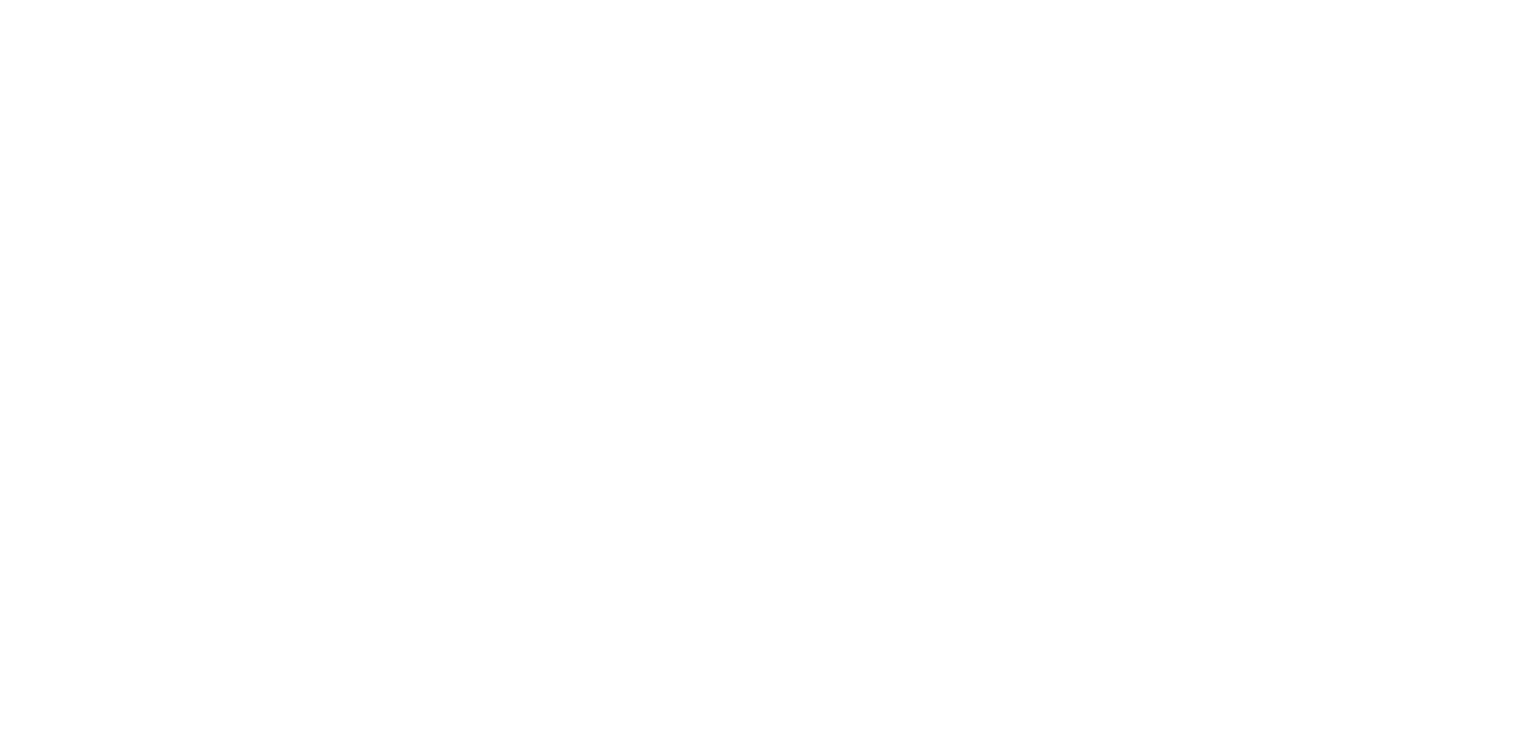 scroll, scrollTop: 0, scrollLeft: 0, axis: both 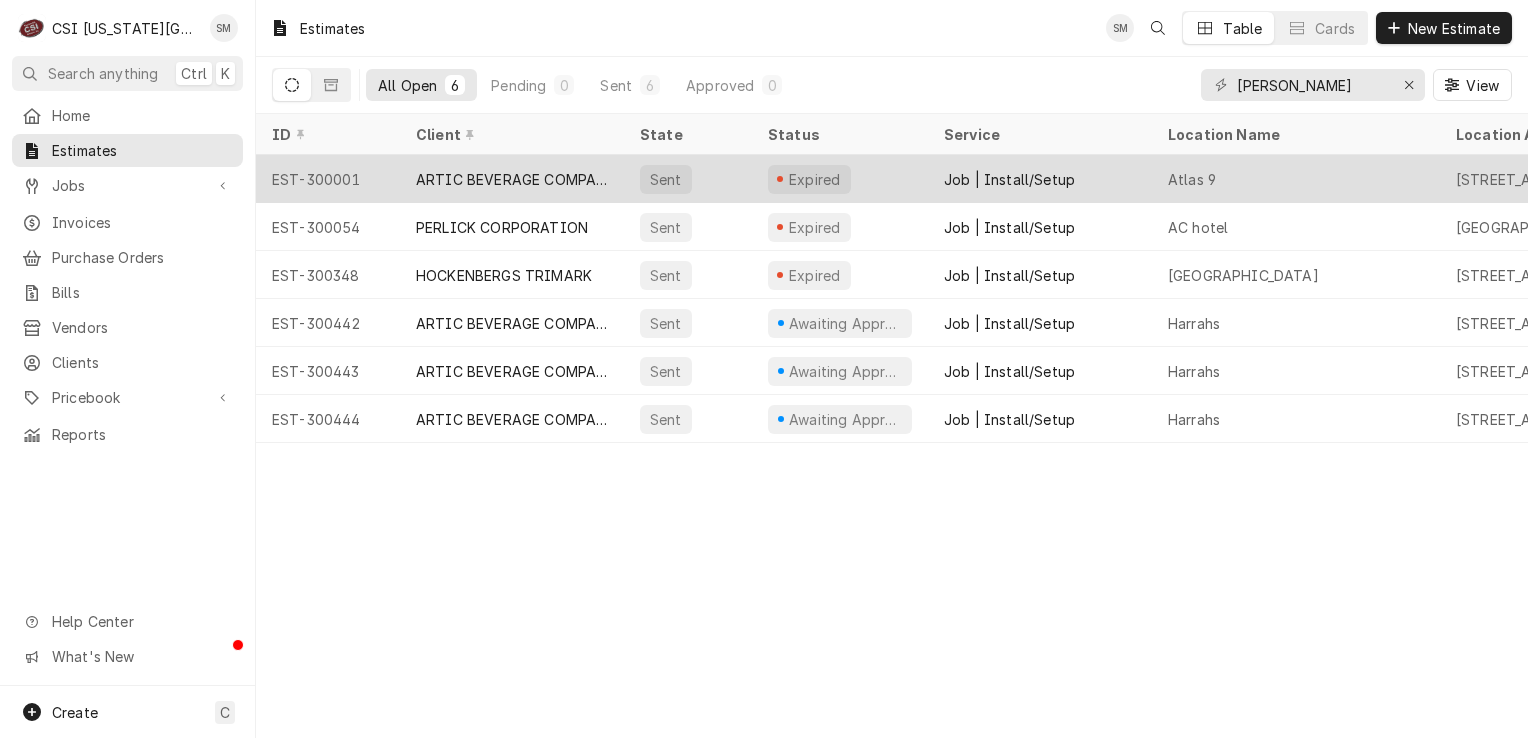 click on "Expired" at bounding box center (840, 179) 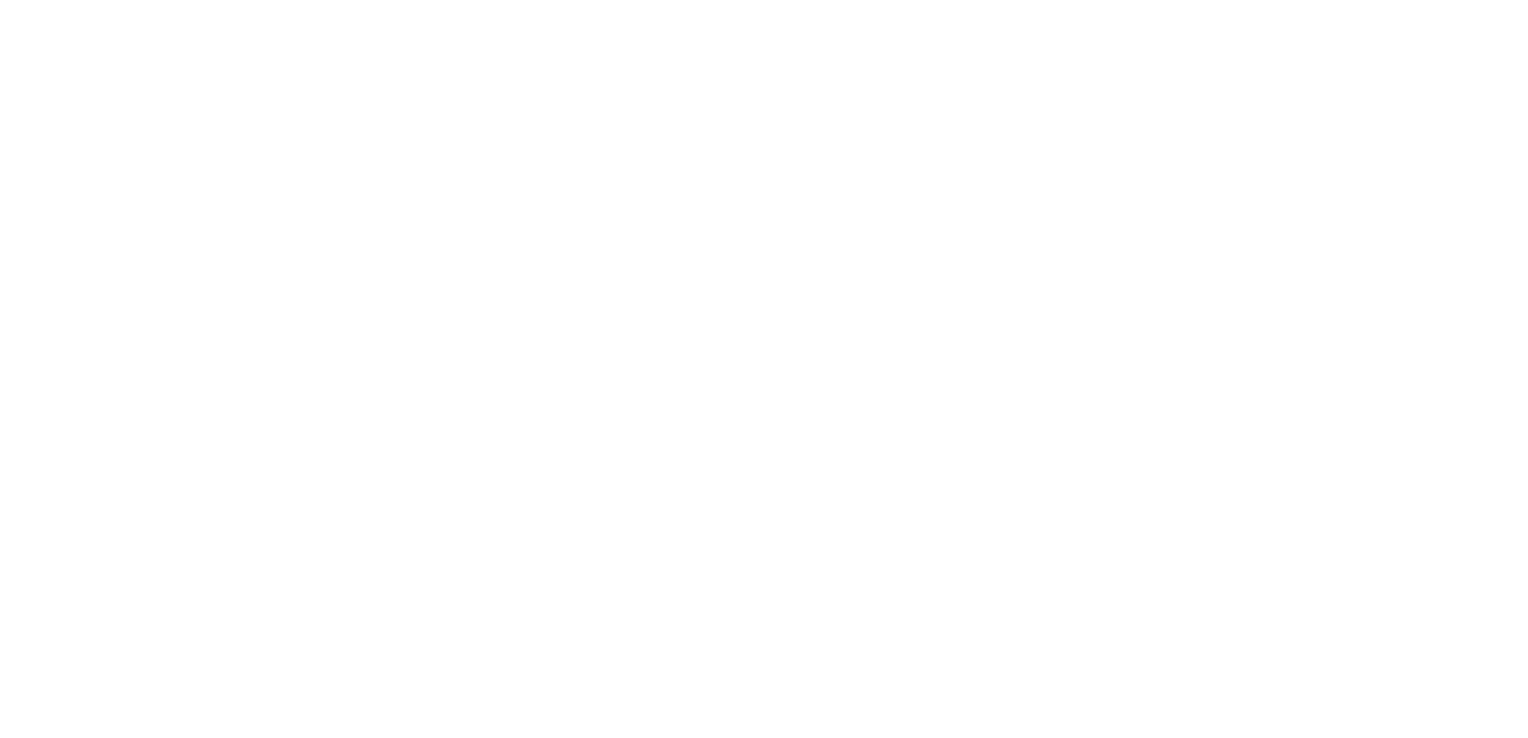 scroll, scrollTop: 0, scrollLeft: 0, axis: both 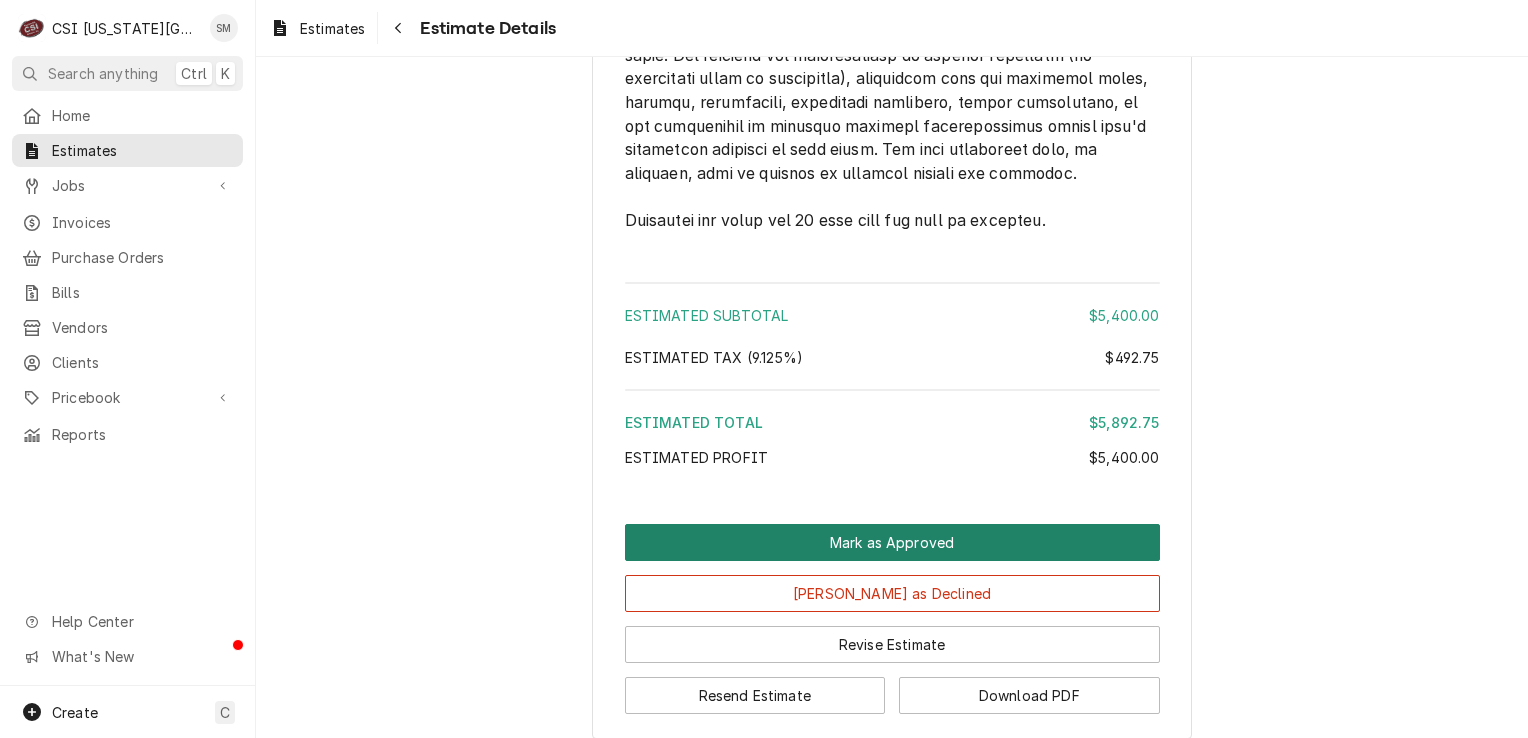 click on "Mark as Approved" at bounding box center (892, 542) 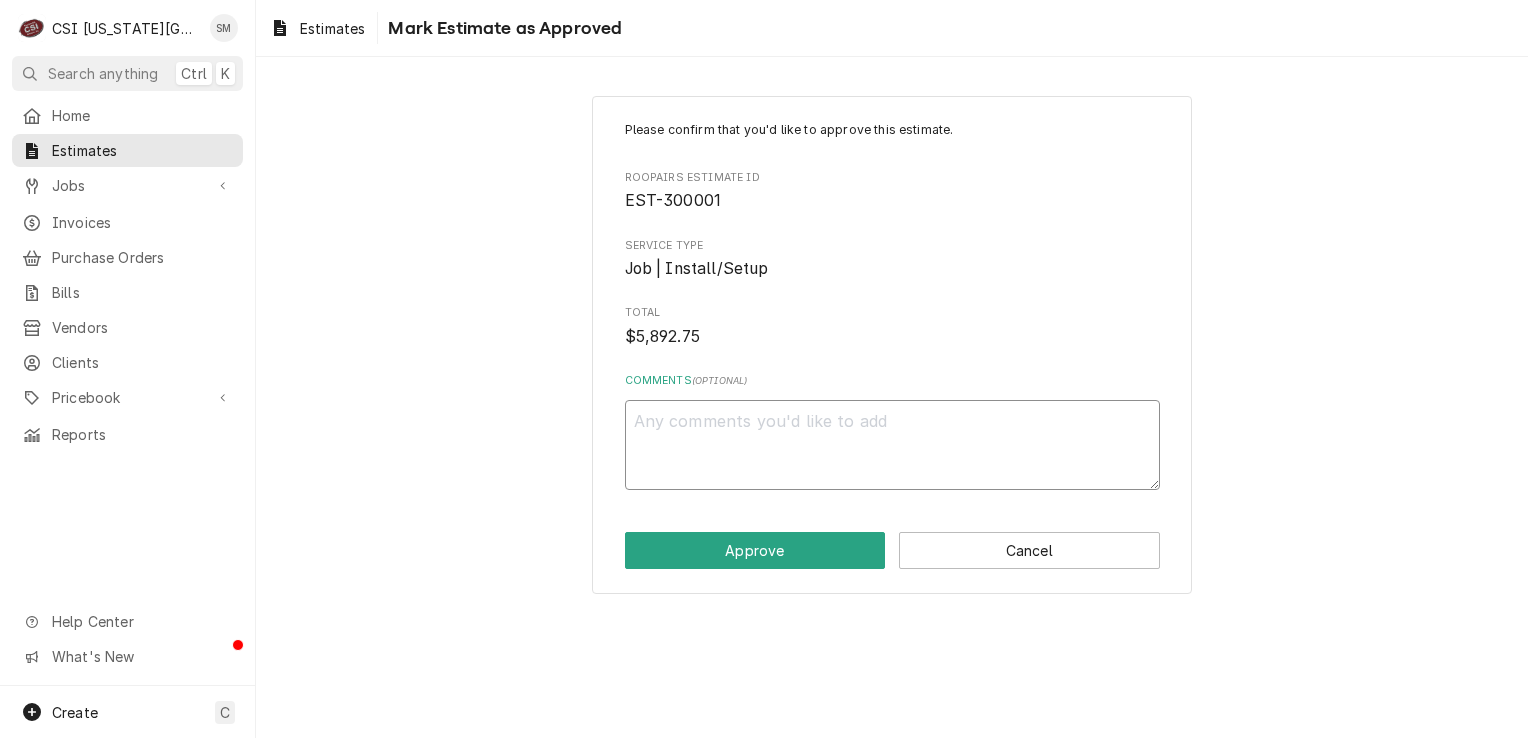 click on "Comments  ( optional )" at bounding box center (892, 445) 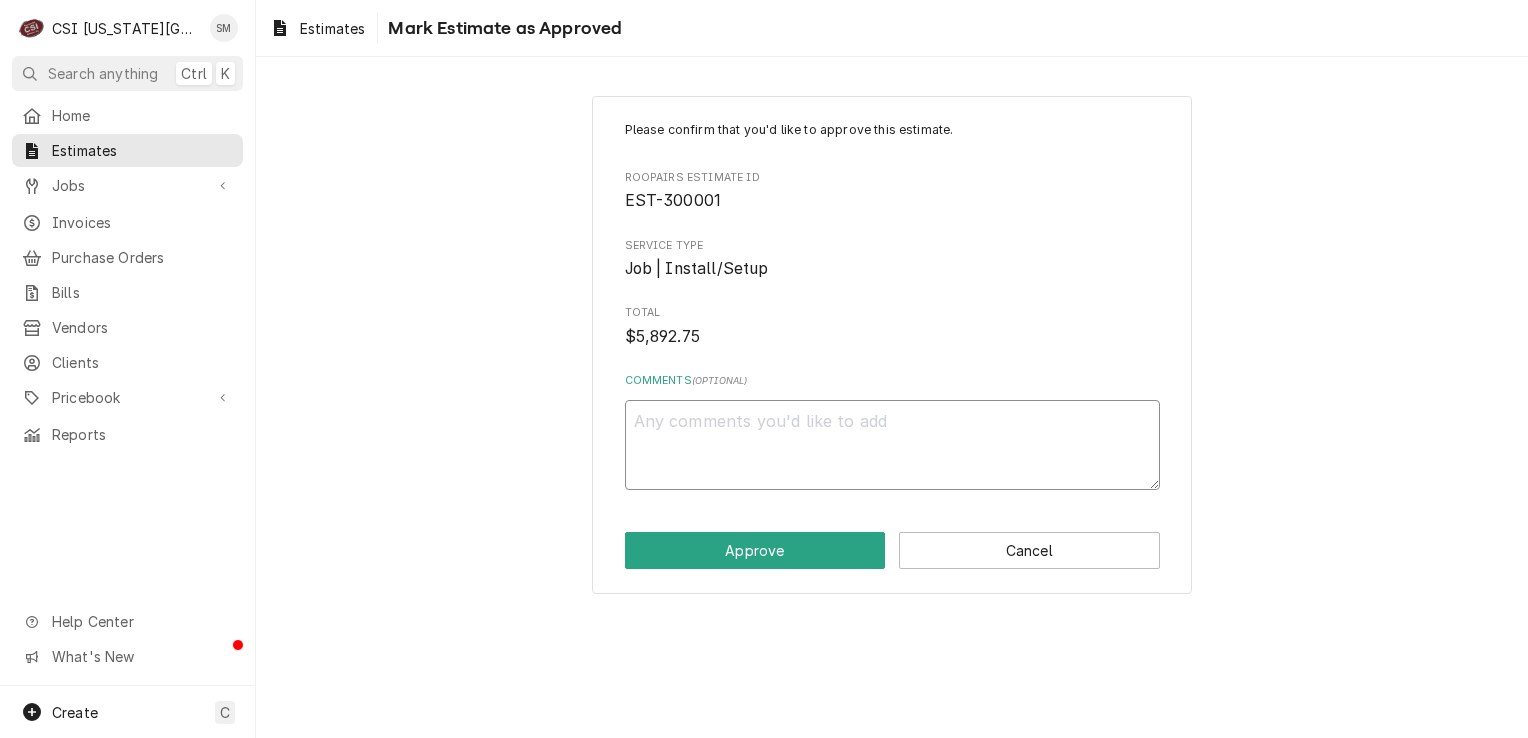 type on "x" 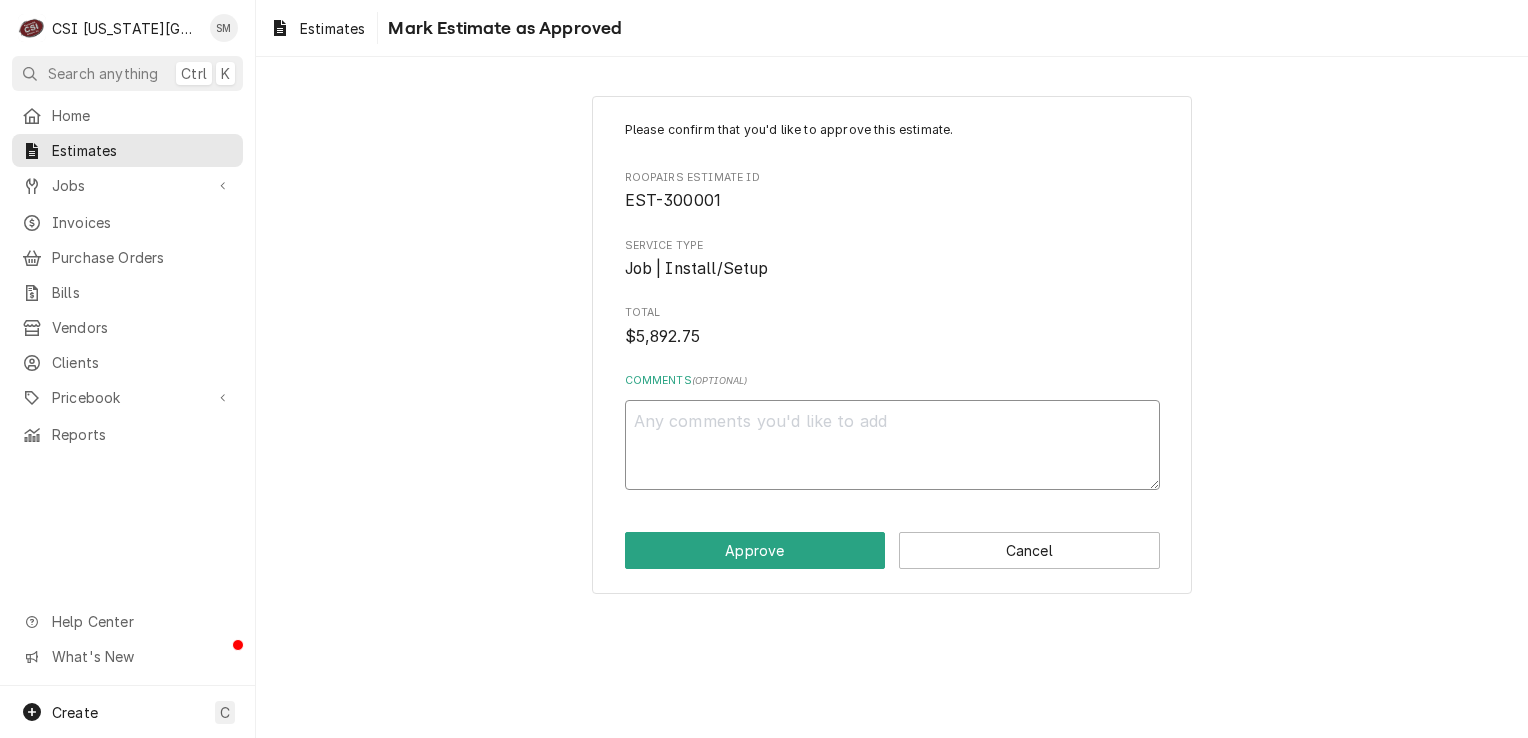 type on "A" 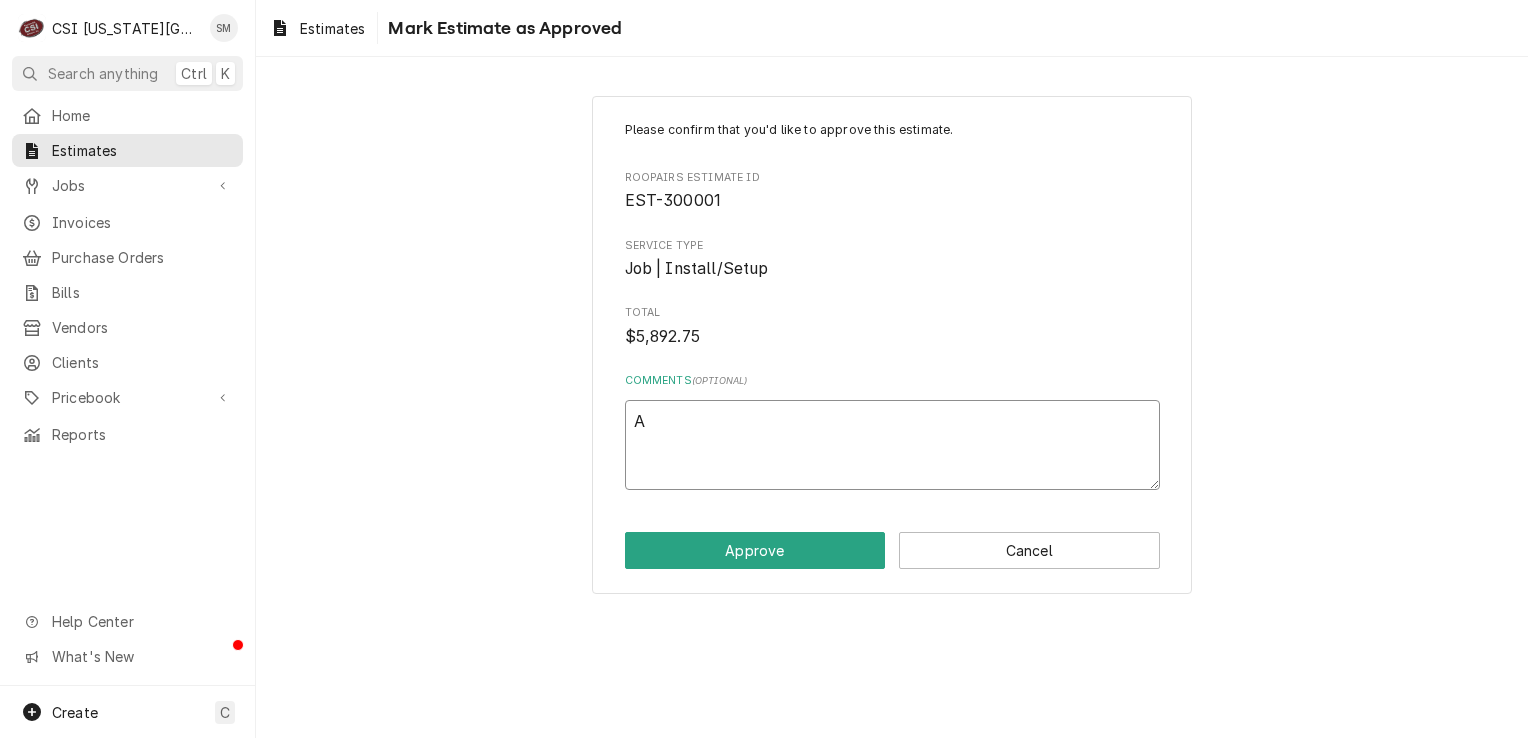 type on "x" 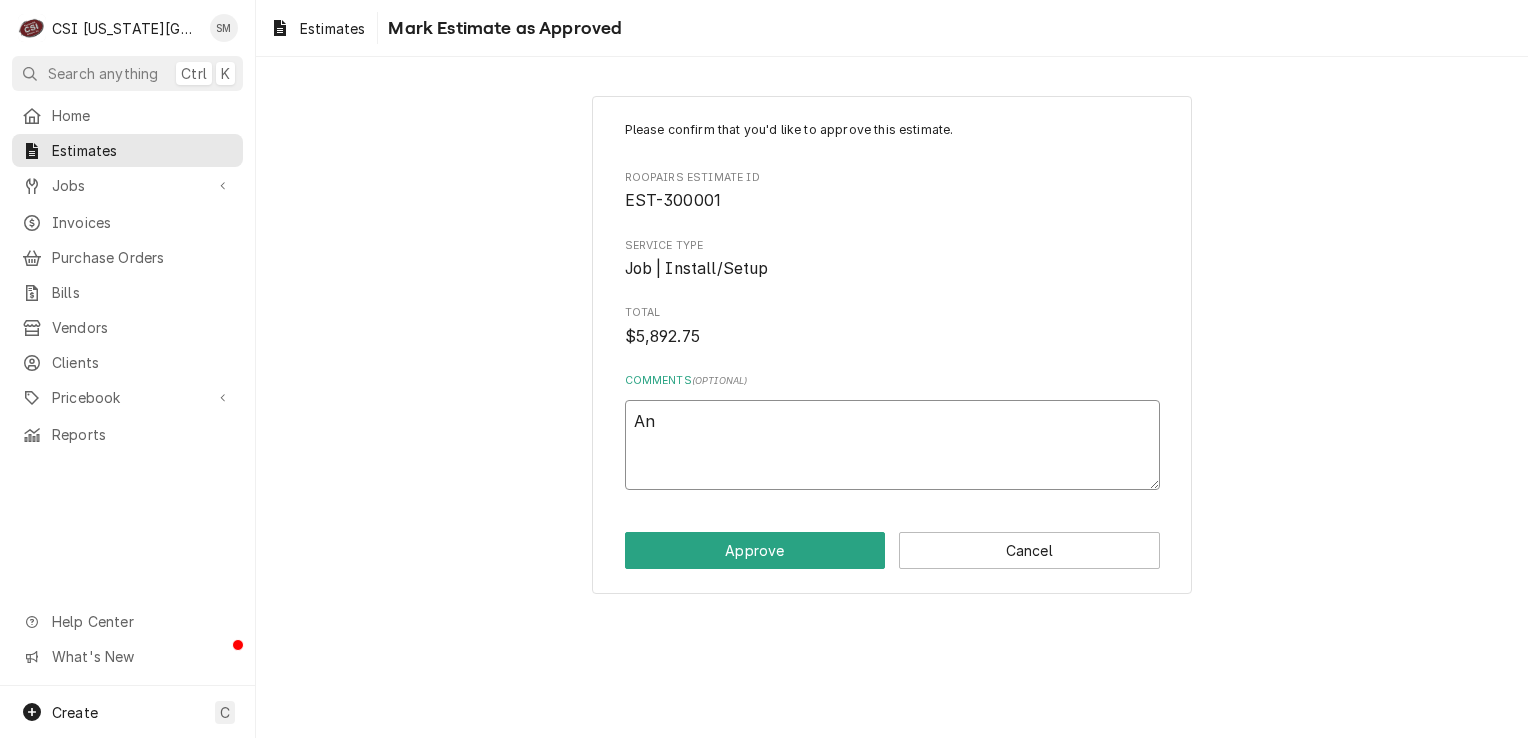 type on "x" 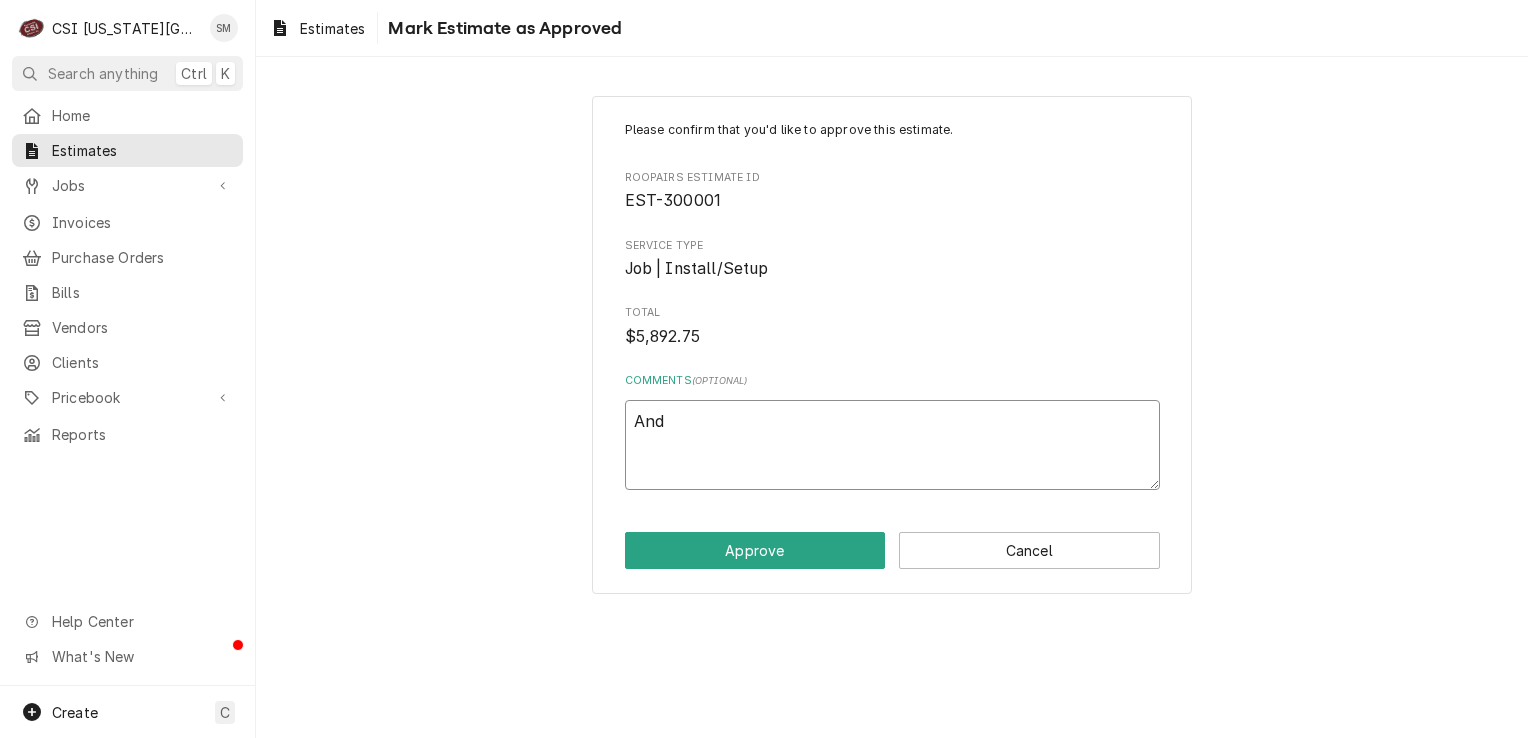 type on "x" 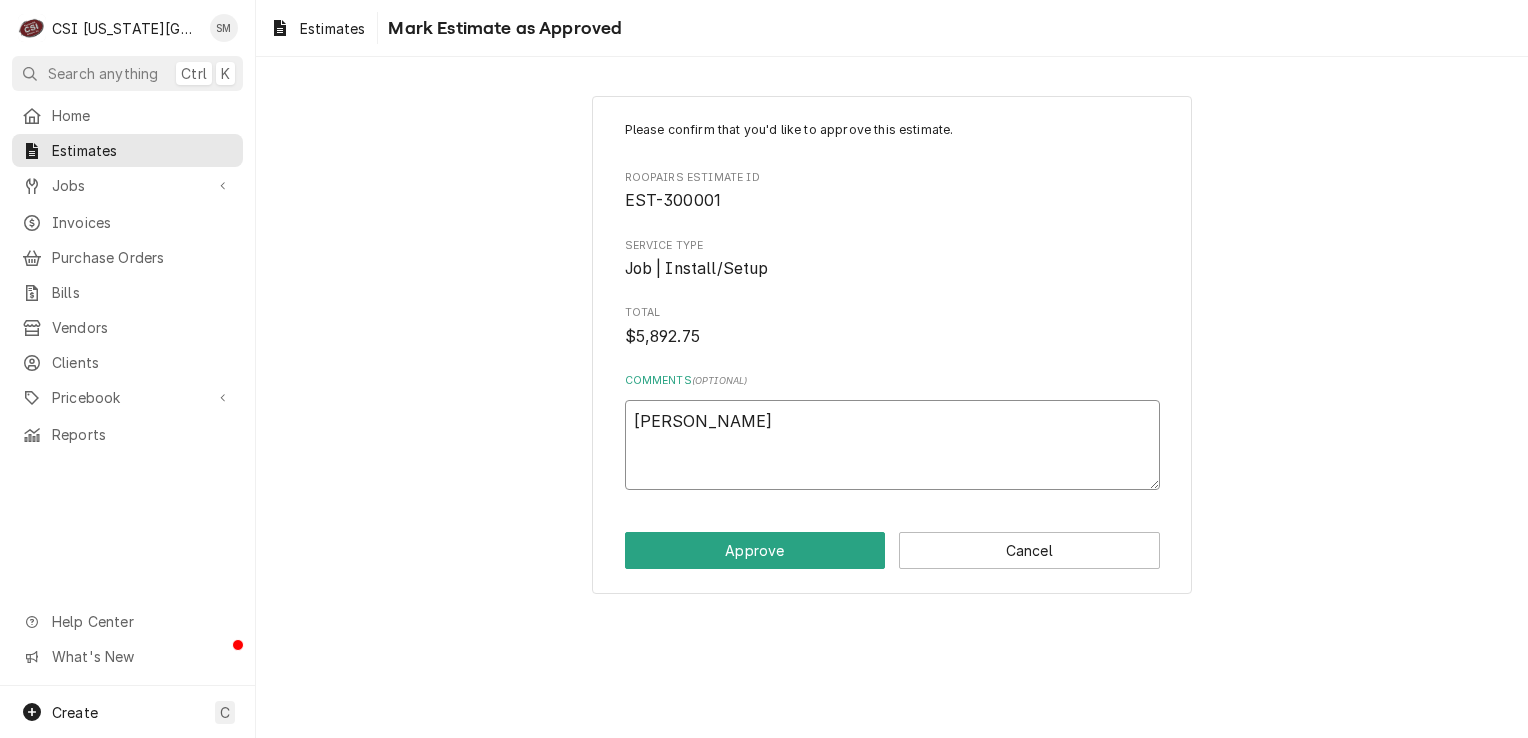 type on "x" 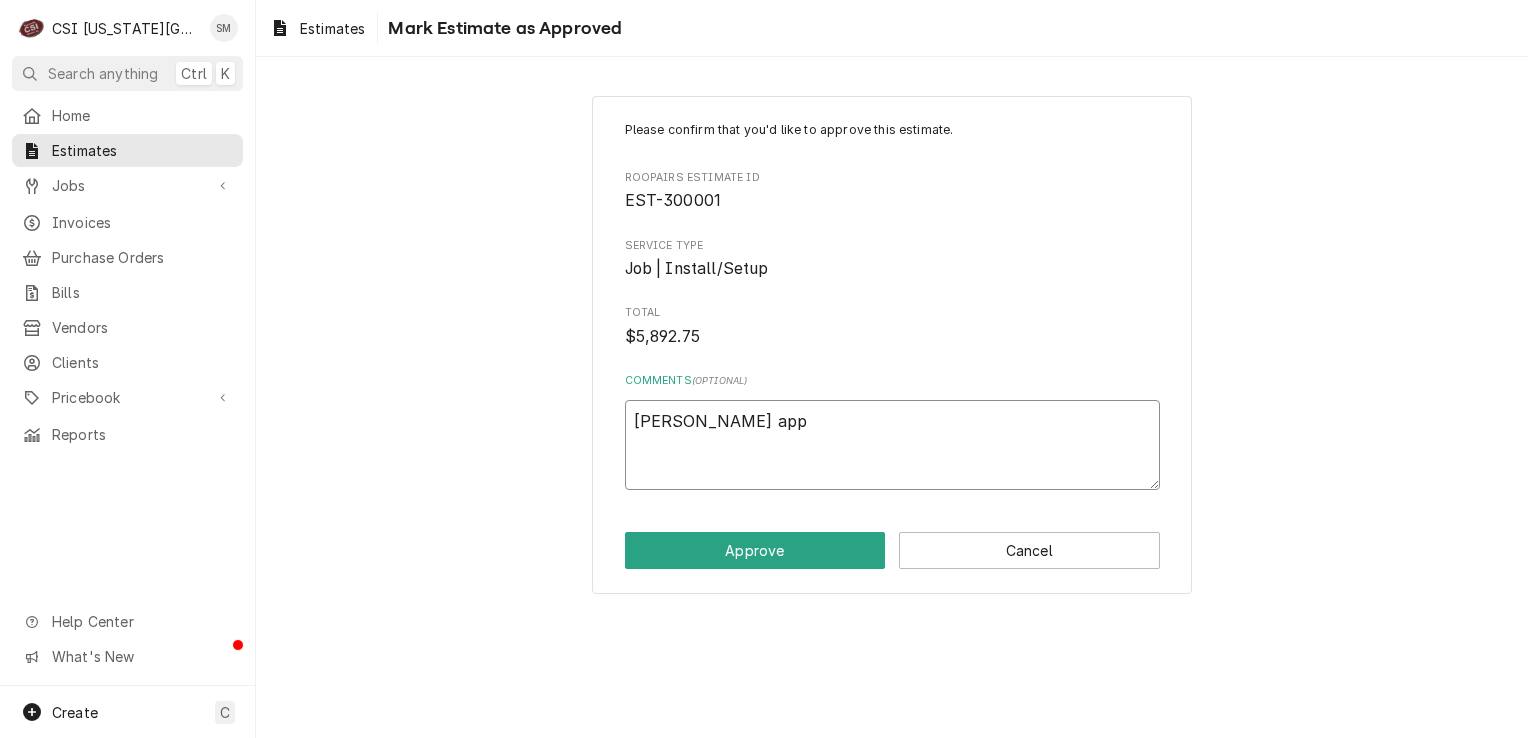 type on "x" 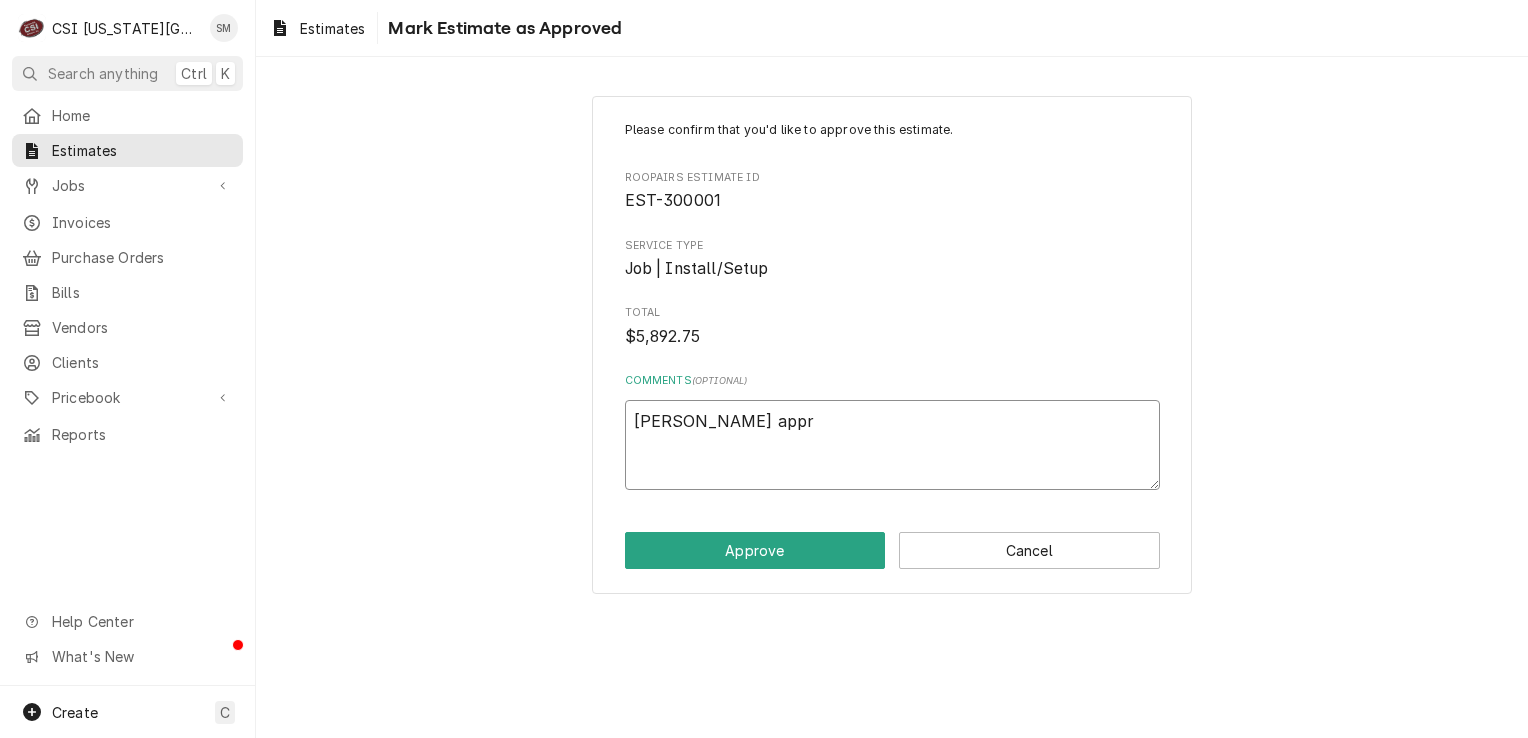 type on "x" 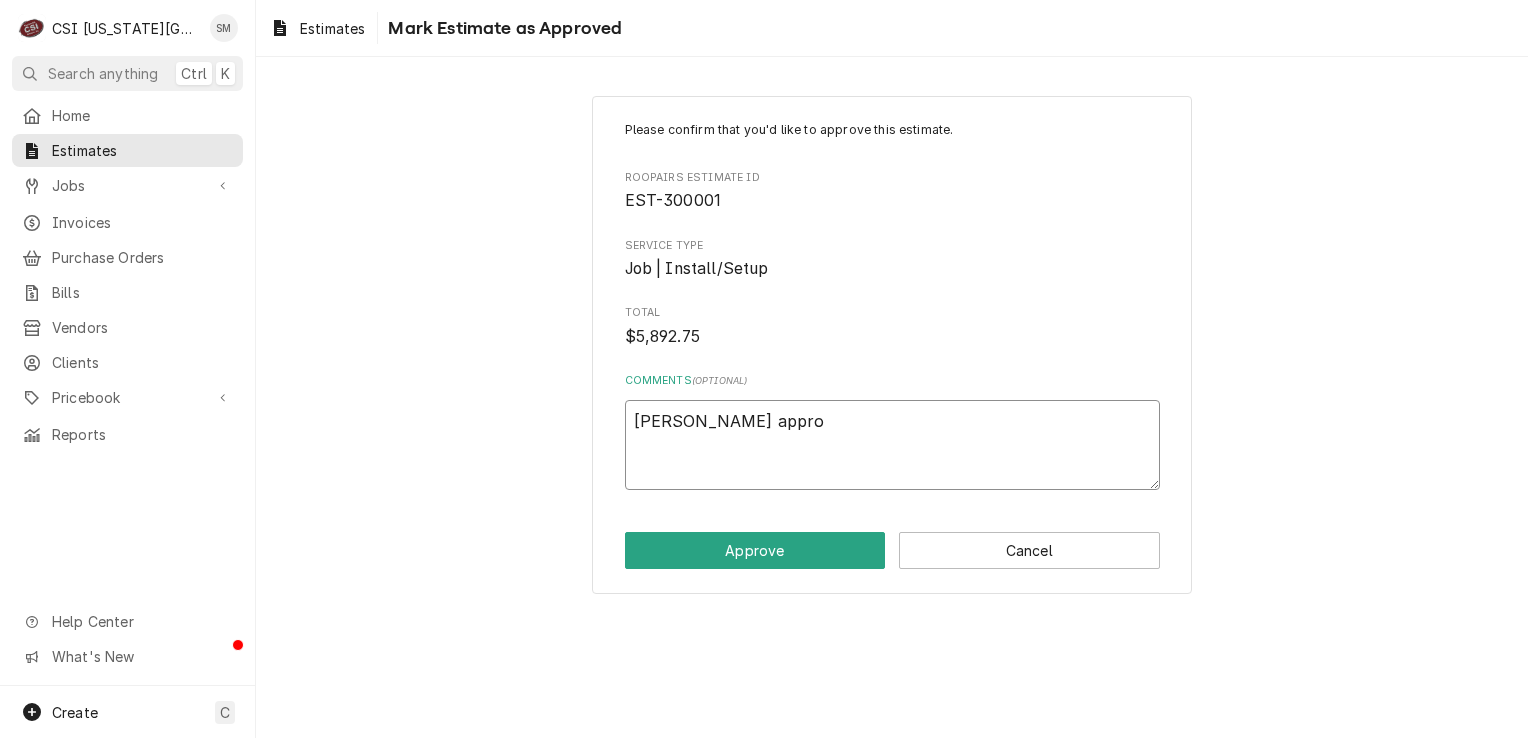type on "x" 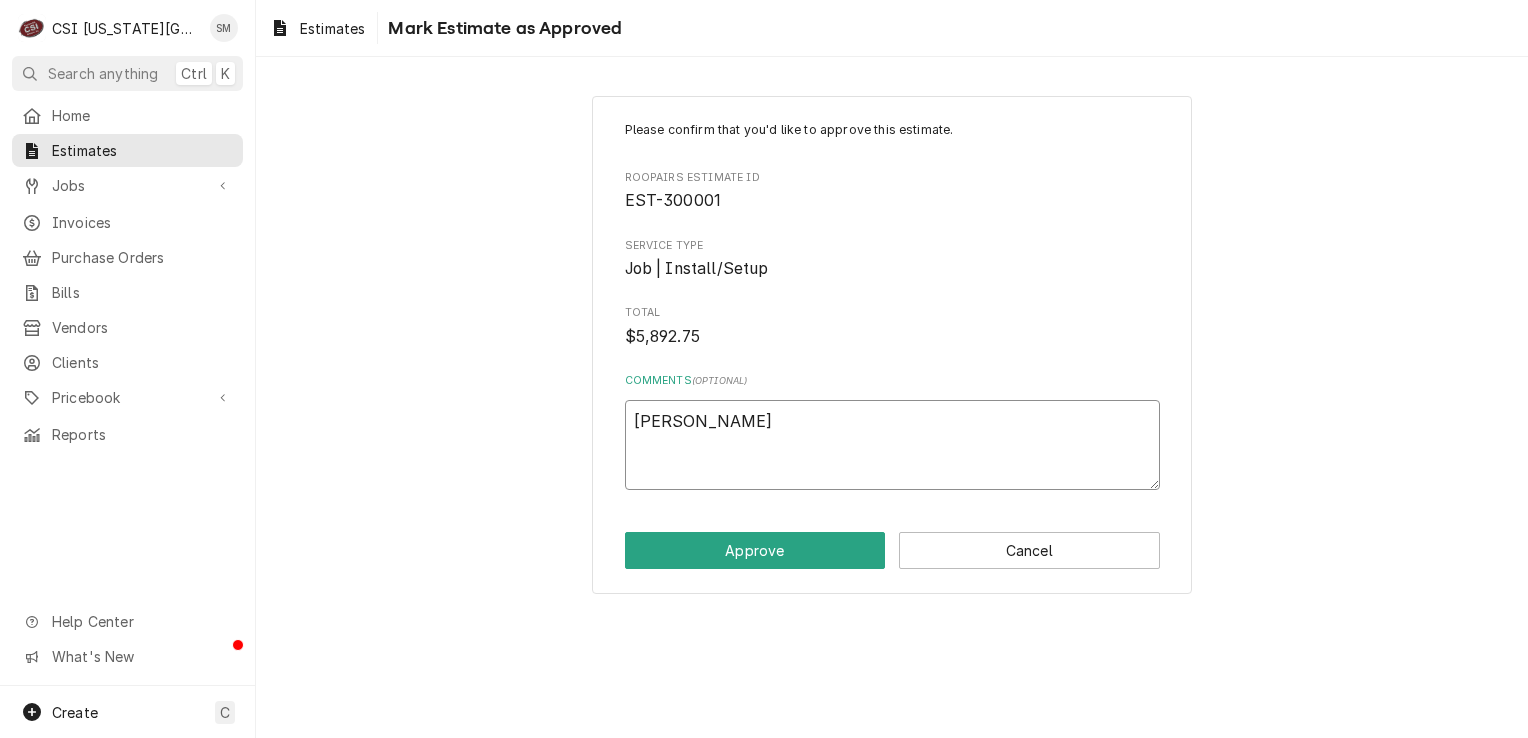 type on "x" 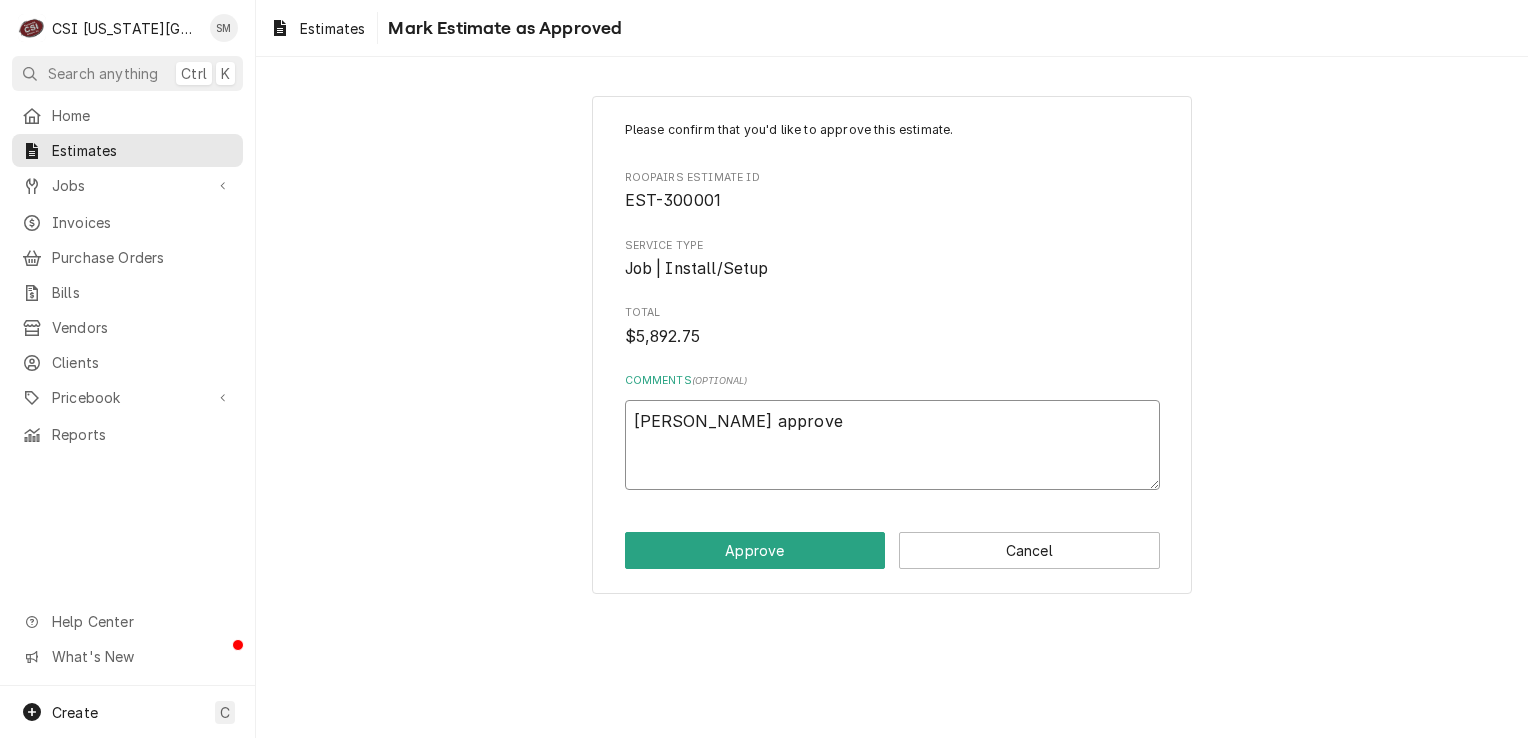 type on "x" 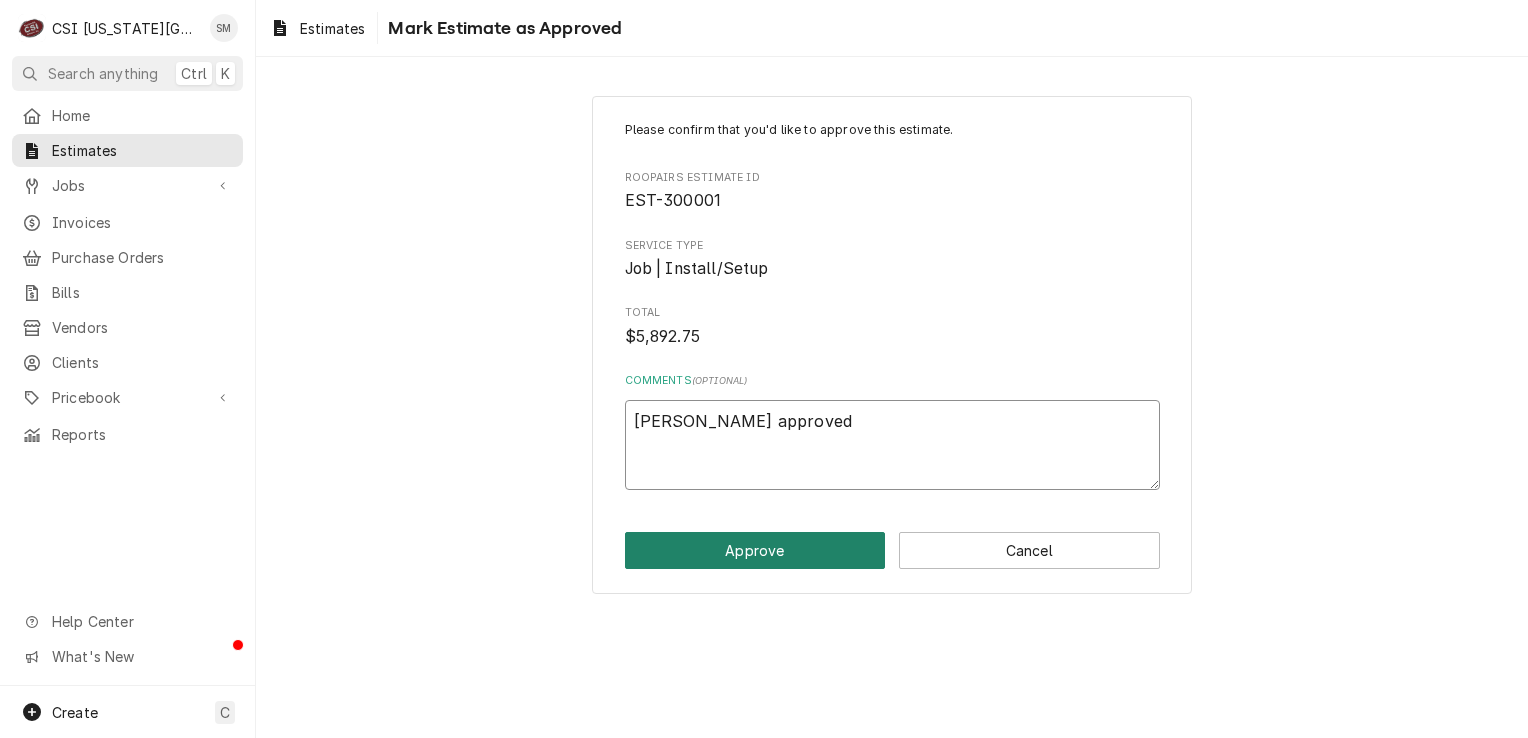 type on "Andy approved" 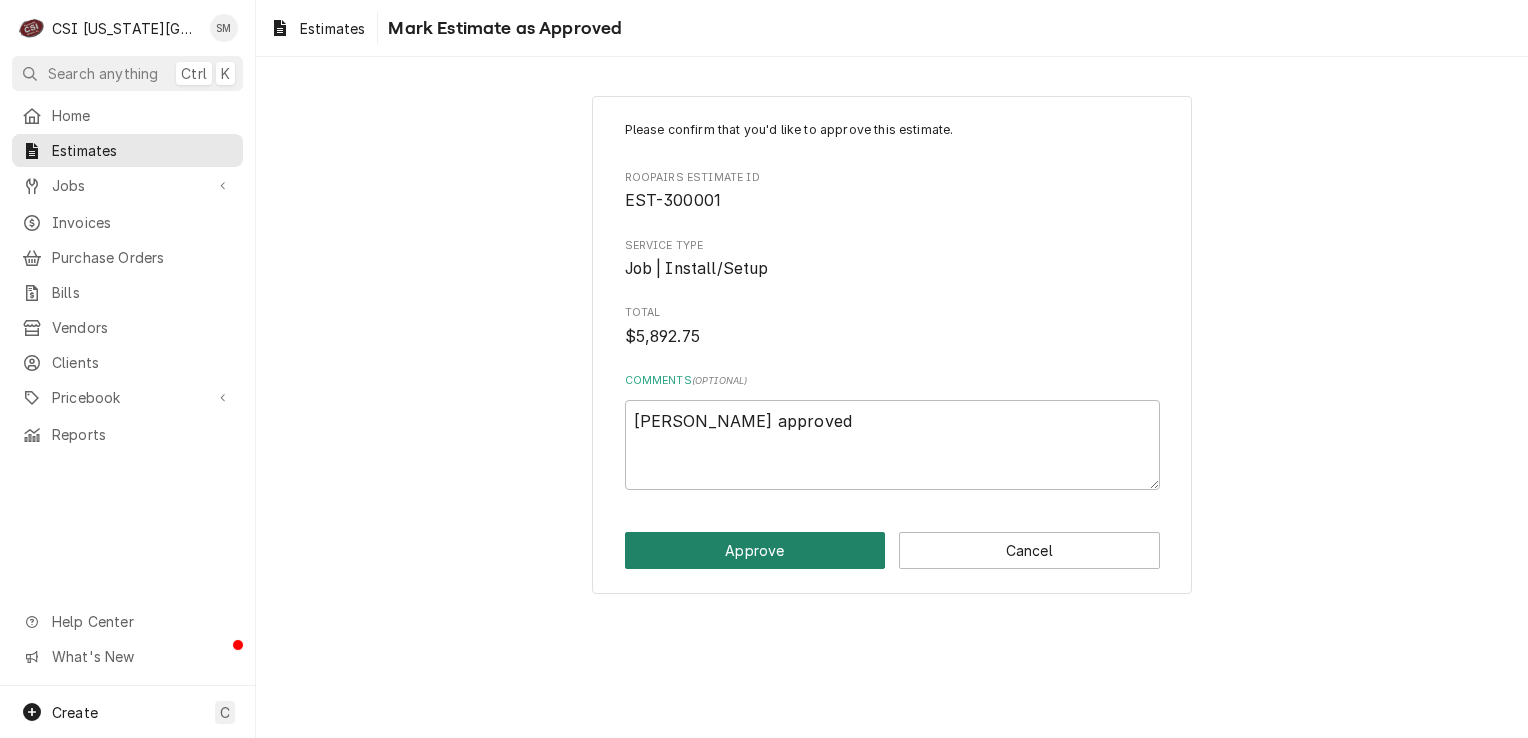 click on "Approve" at bounding box center [755, 550] 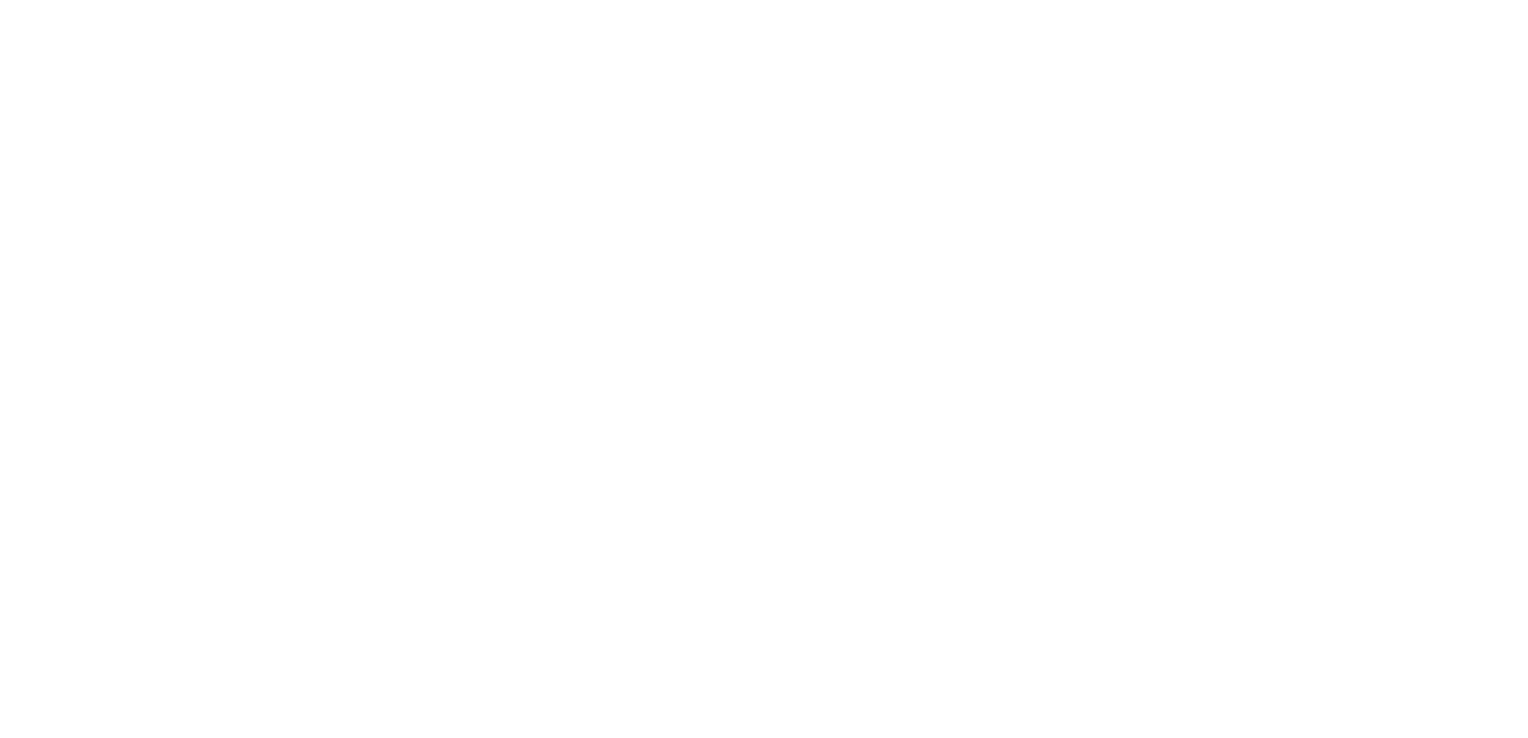 scroll, scrollTop: 0, scrollLeft: 0, axis: both 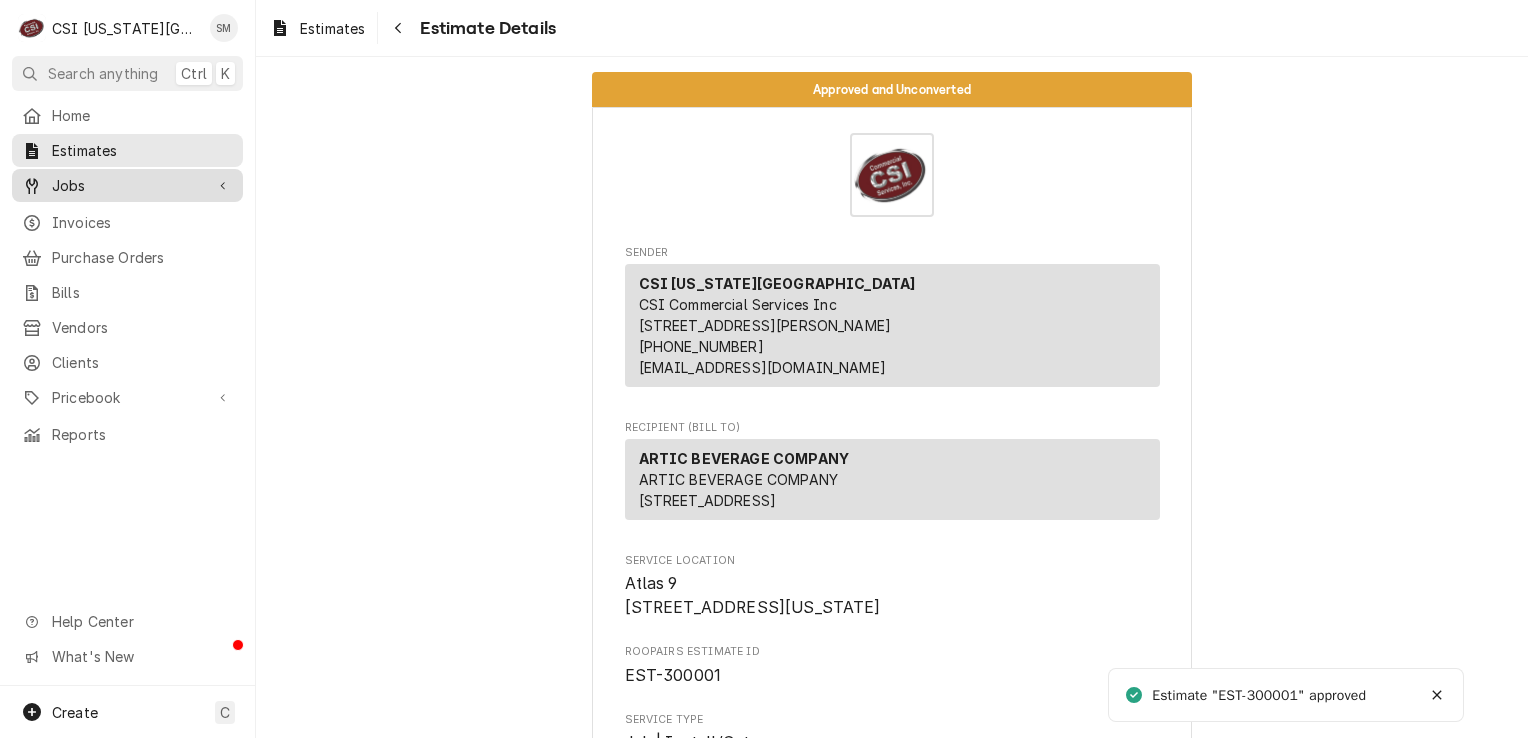 click on "Jobs" at bounding box center [127, 185] 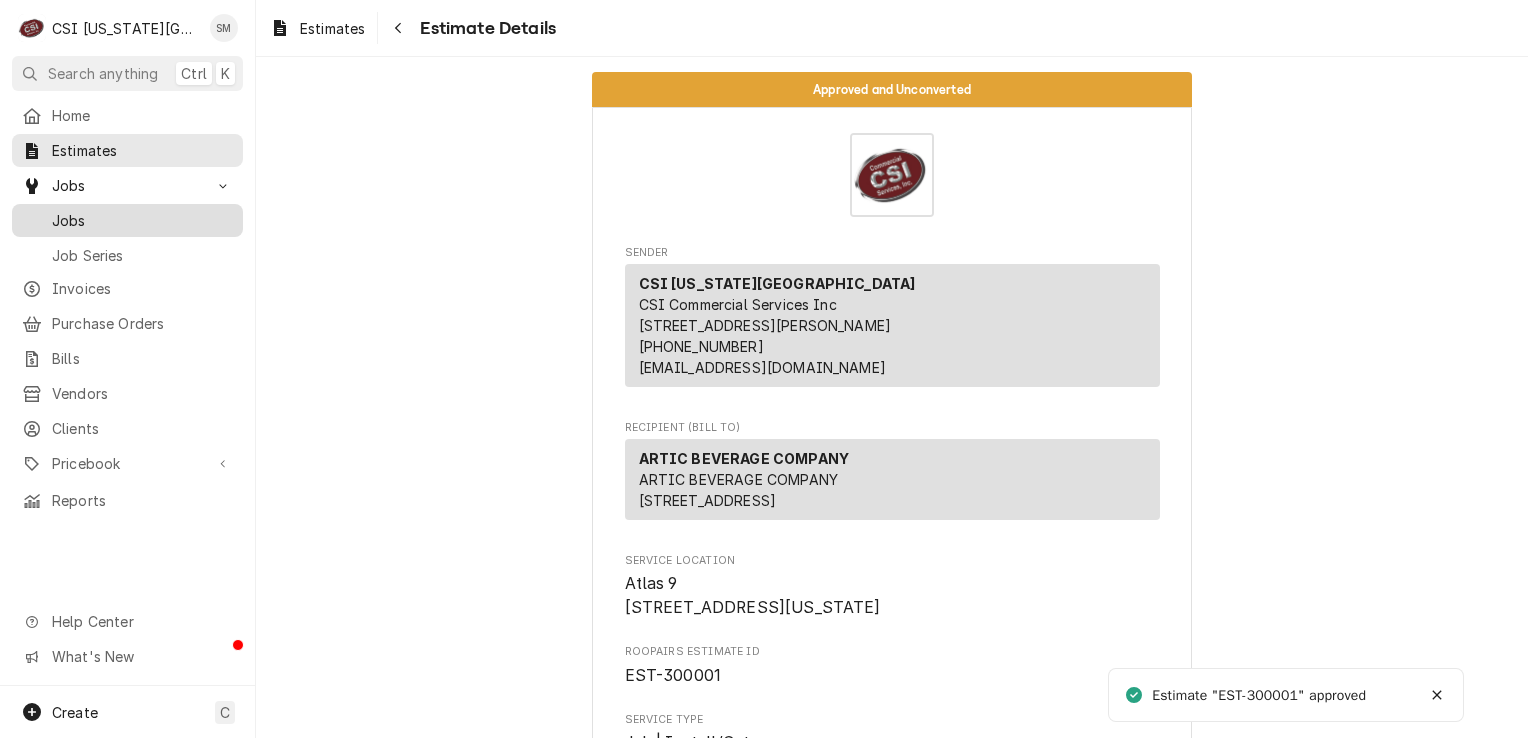 click on "Jobs" at bounding box center (142, 220) 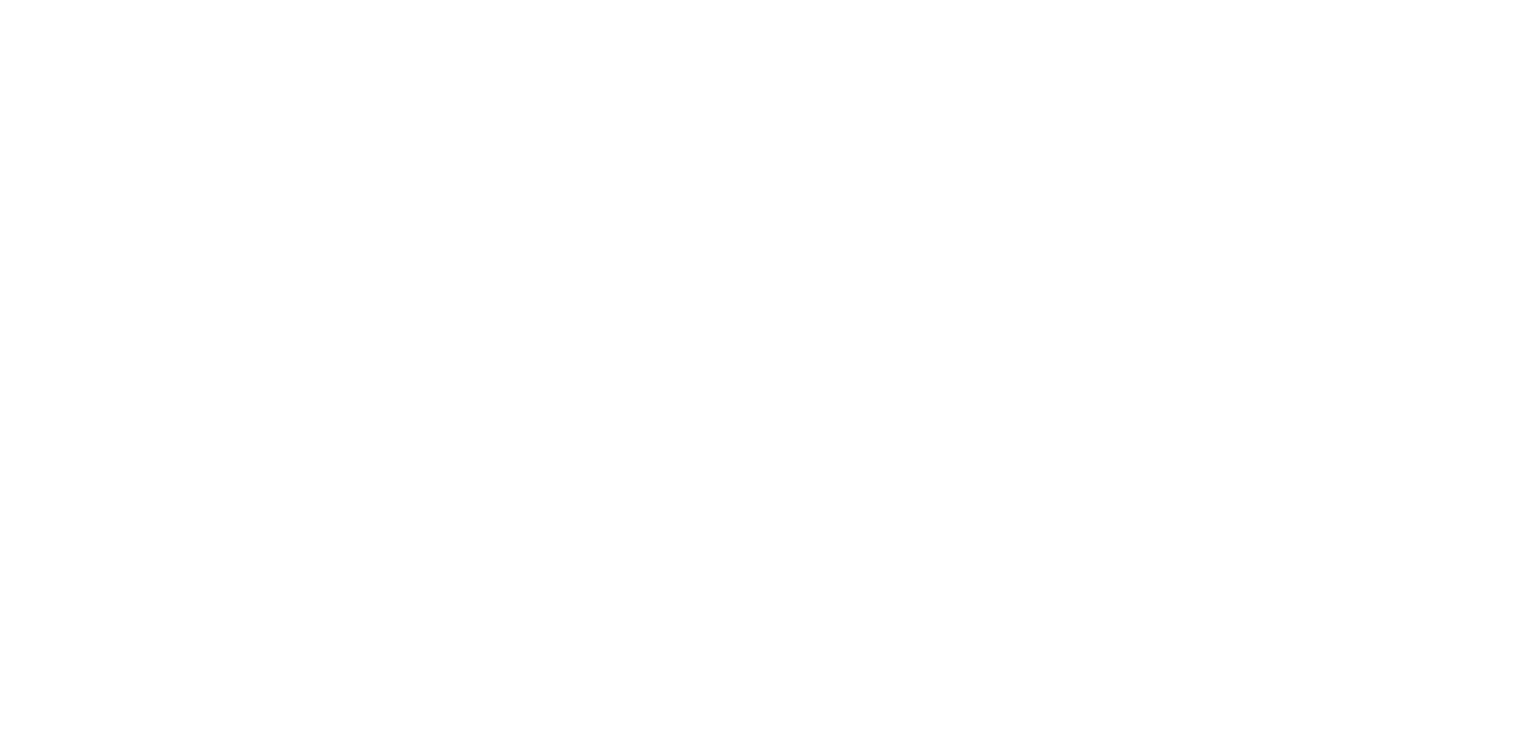scroll, scrollTop: 0, scrollLeft: 0, axis: both 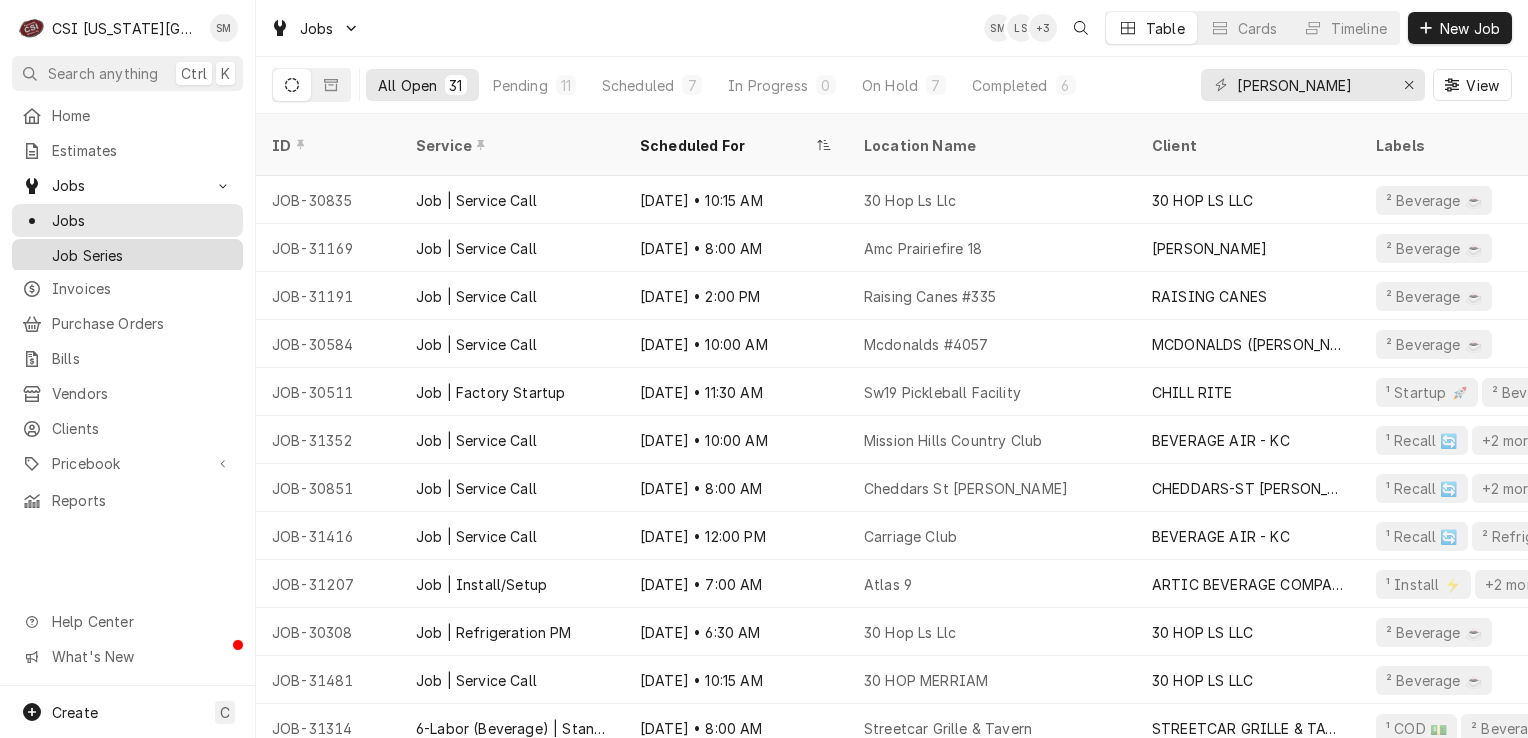 click on "Job Series" at bounding box center [142, 255] 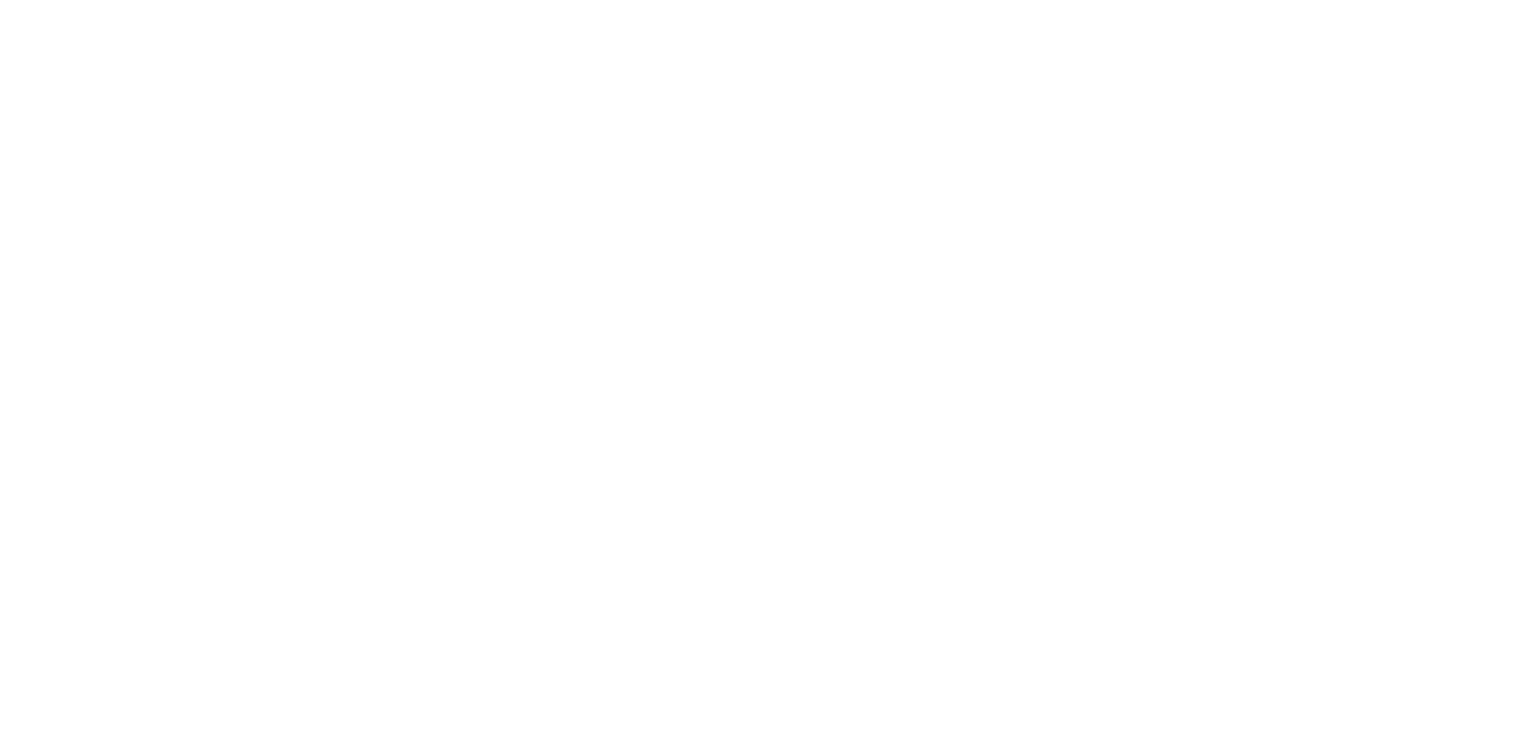 scroll, scrollTop: 0, scrollLeft: 0, axis: both 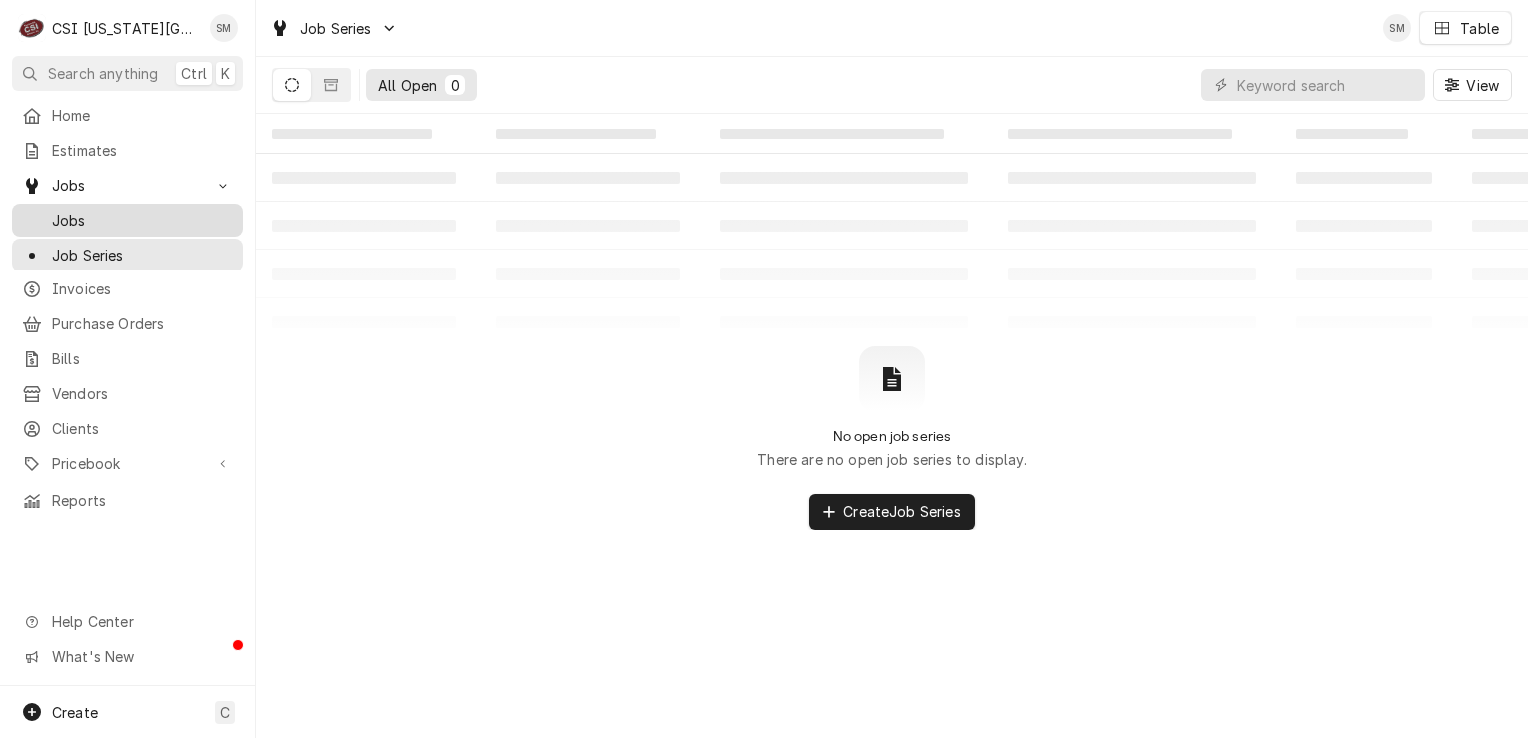 click on "Jobs" at bounding box center [142, 220] 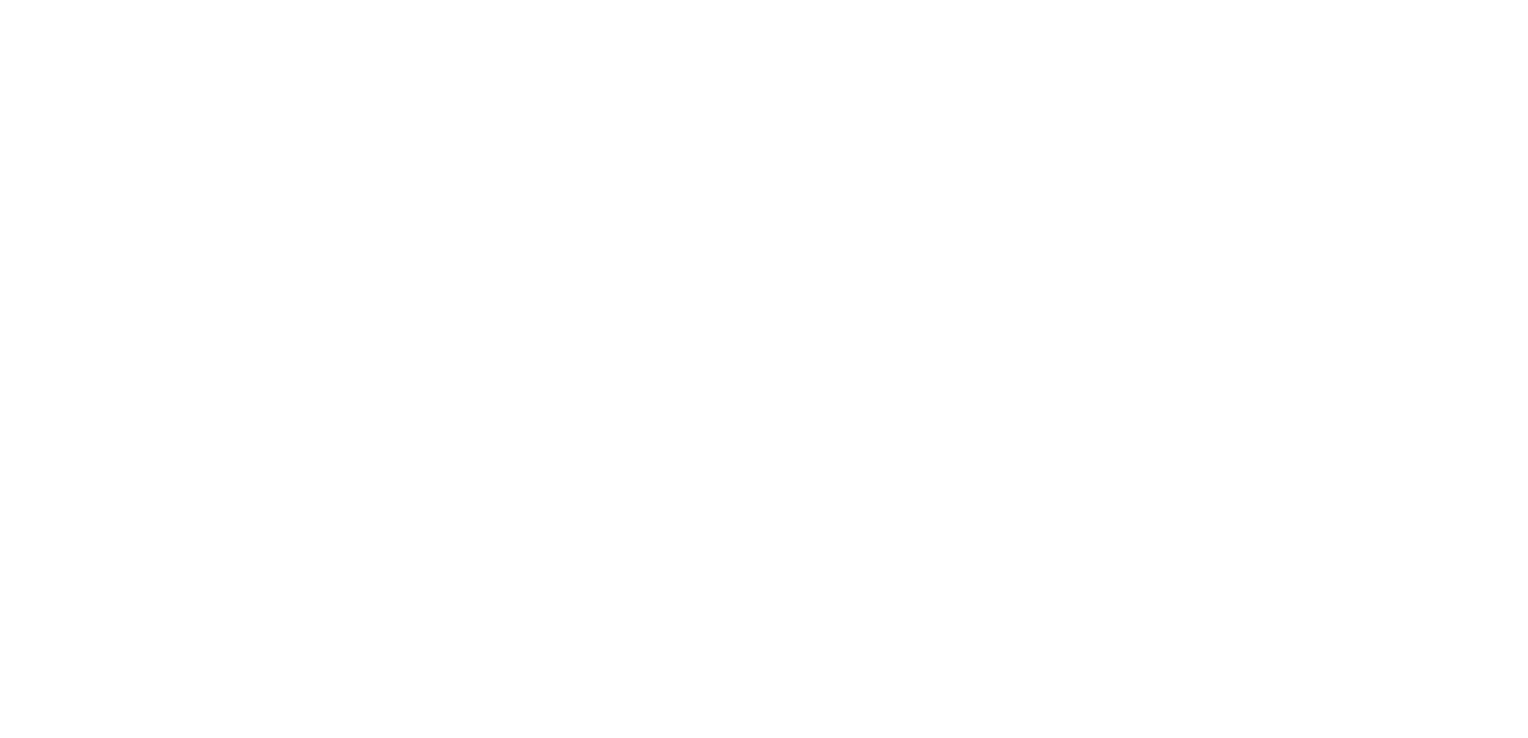 scroll, scrollTop: 0, scrollLeft: 0, axis: both 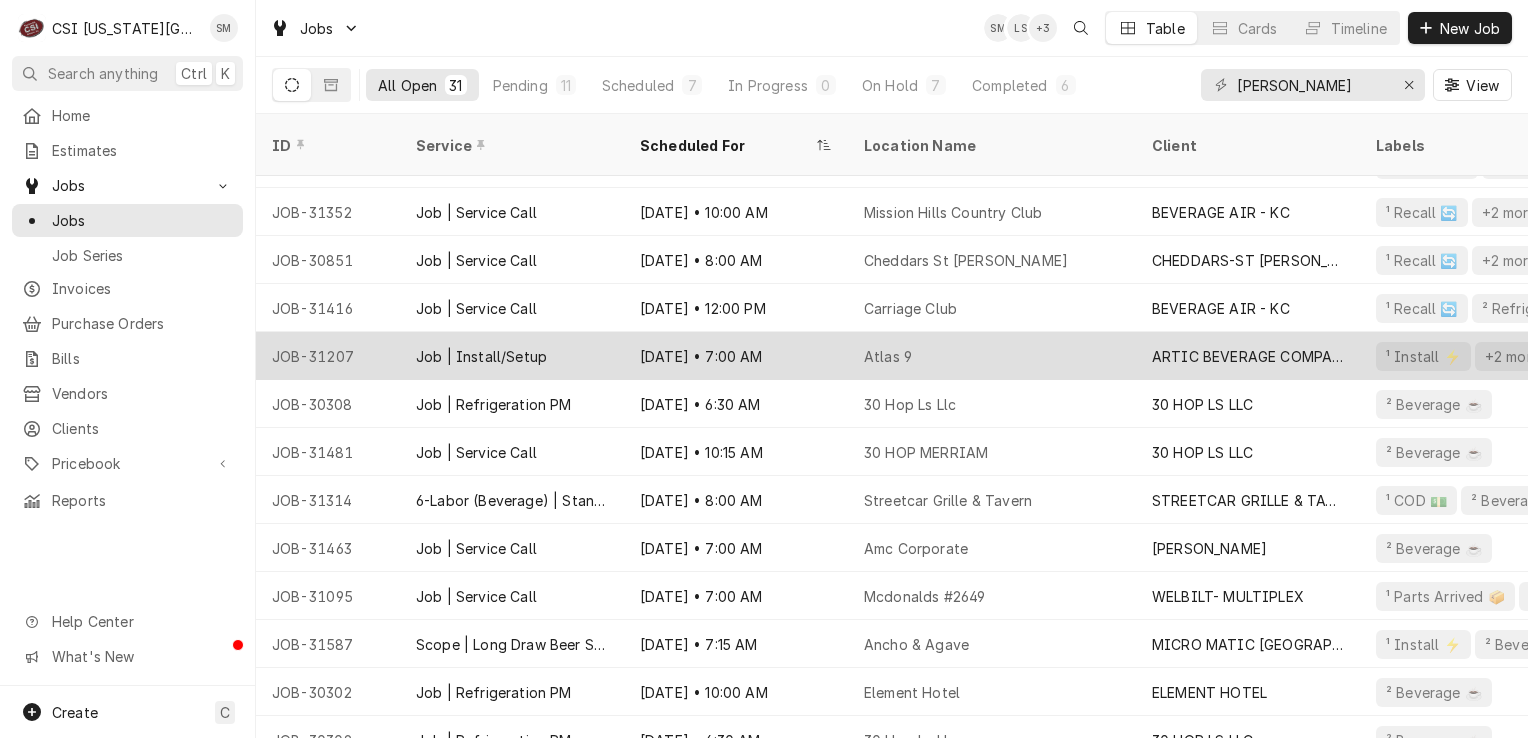 click on "[DATE]   • 7:00 AM" at bounding box center (736, 356) 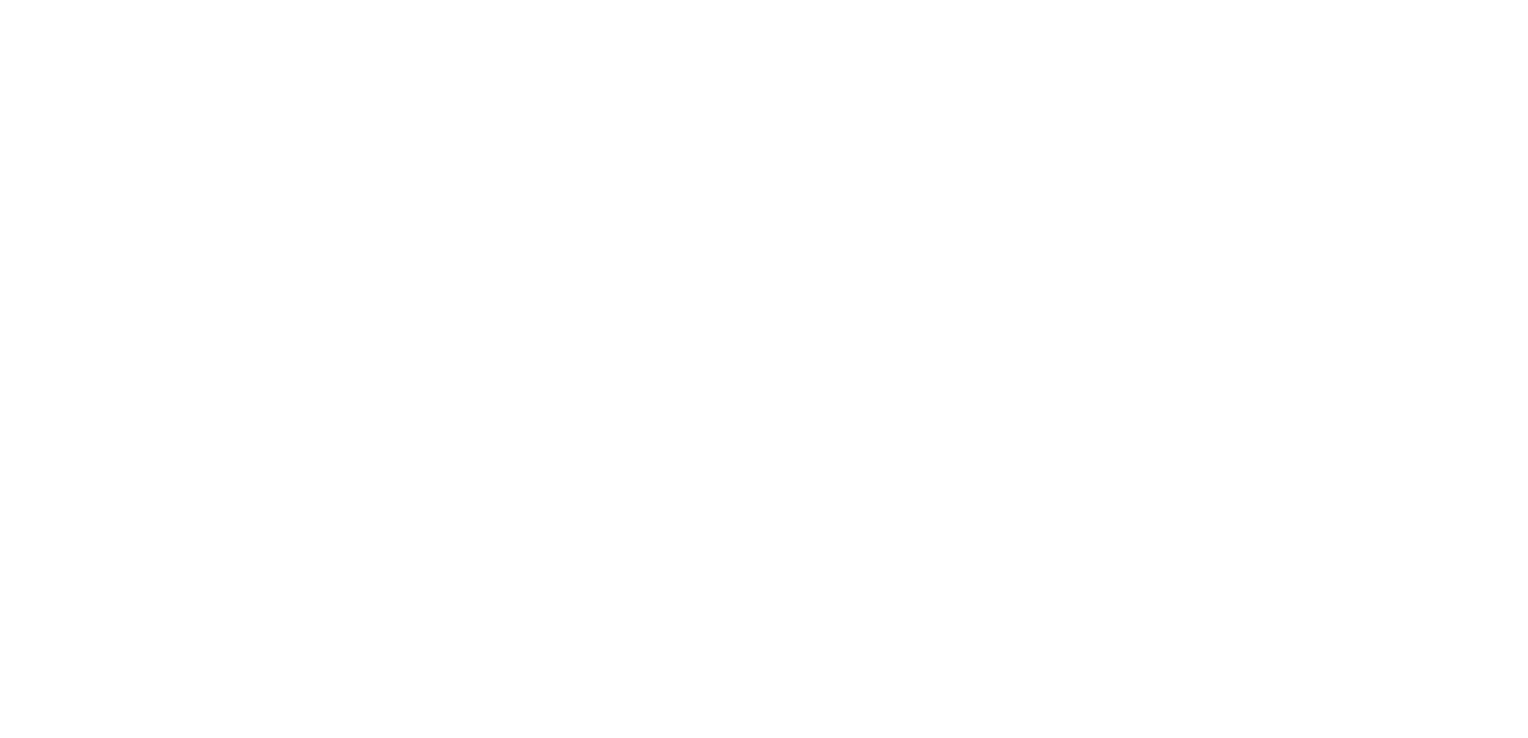 scroll, scrollTop: 0, scrollLeft: 0, axis: both 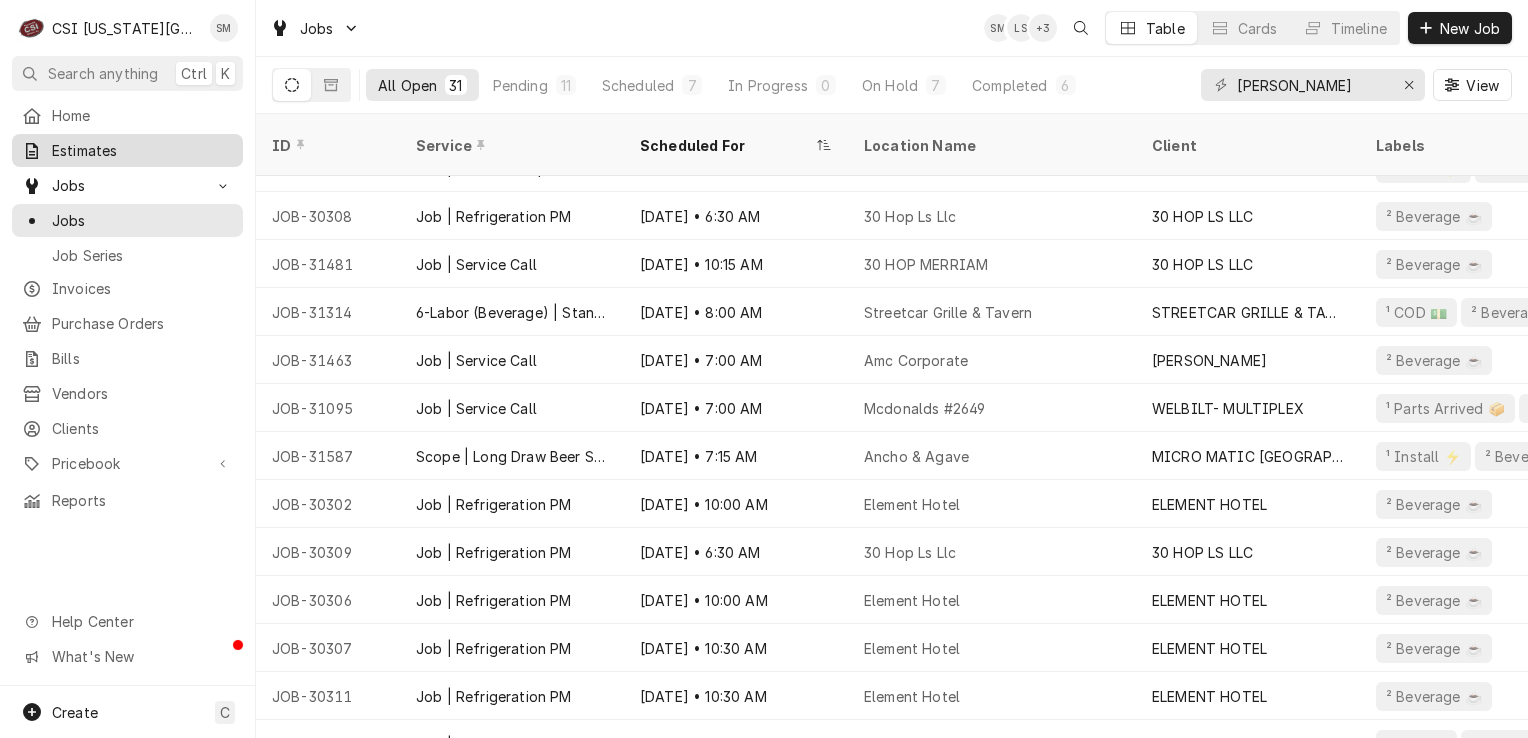 click on "Estimates" at bounding box center (142, 150) 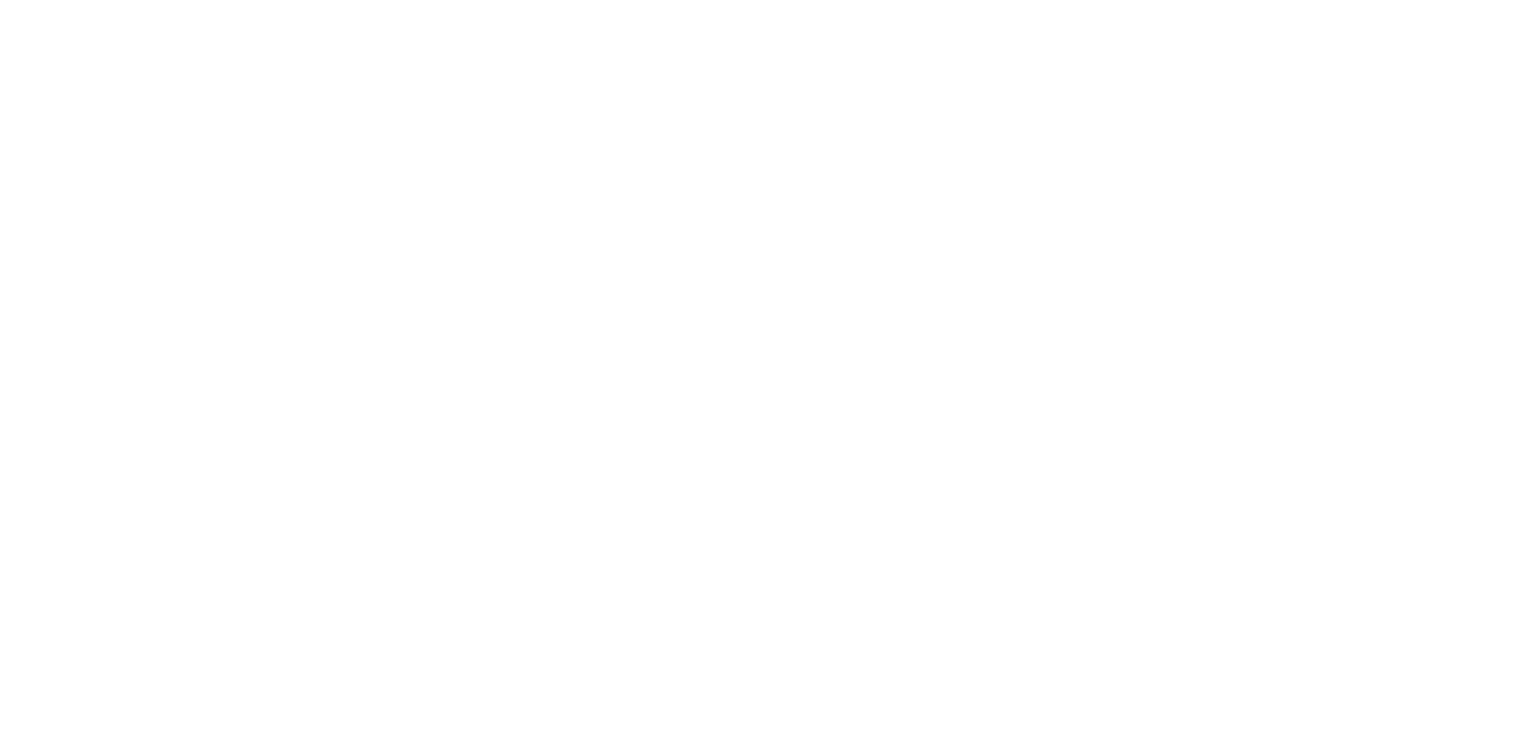 scroll, scrollTop: 0, scrollLeft: 0, axis: both 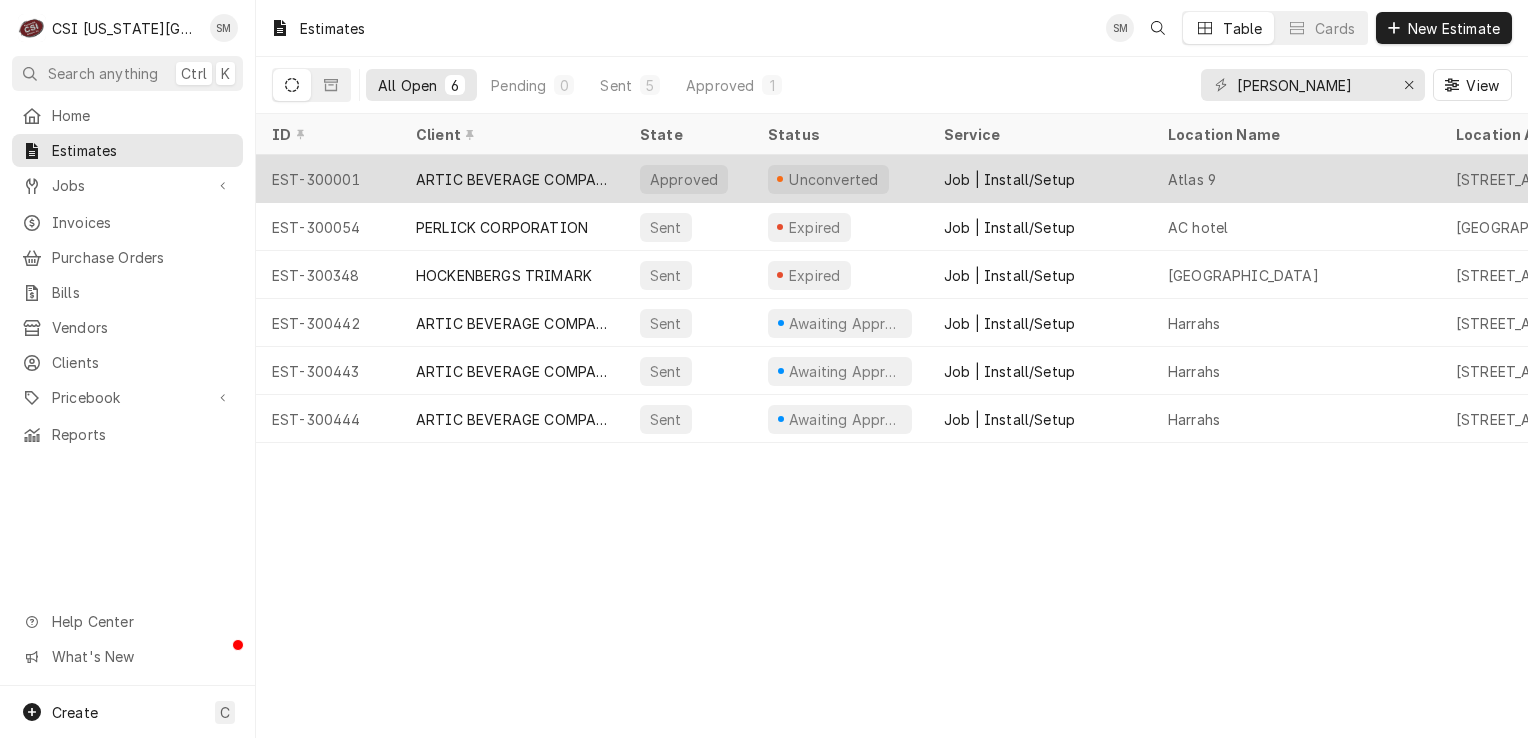 click on "Unconverted" at bounding box center (840, 179) 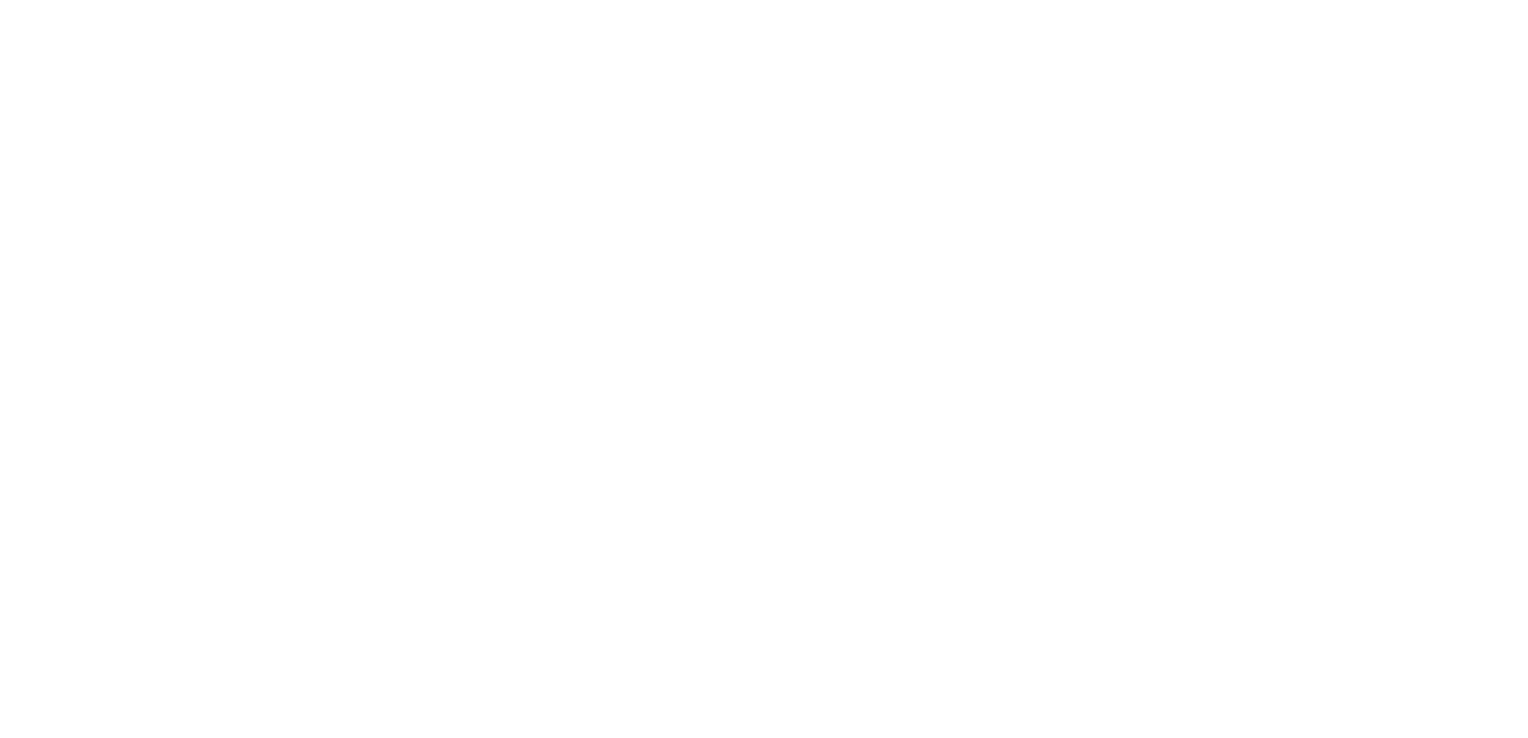 scroll, scrollTop: 0, scrollLeft: 0, axis: both 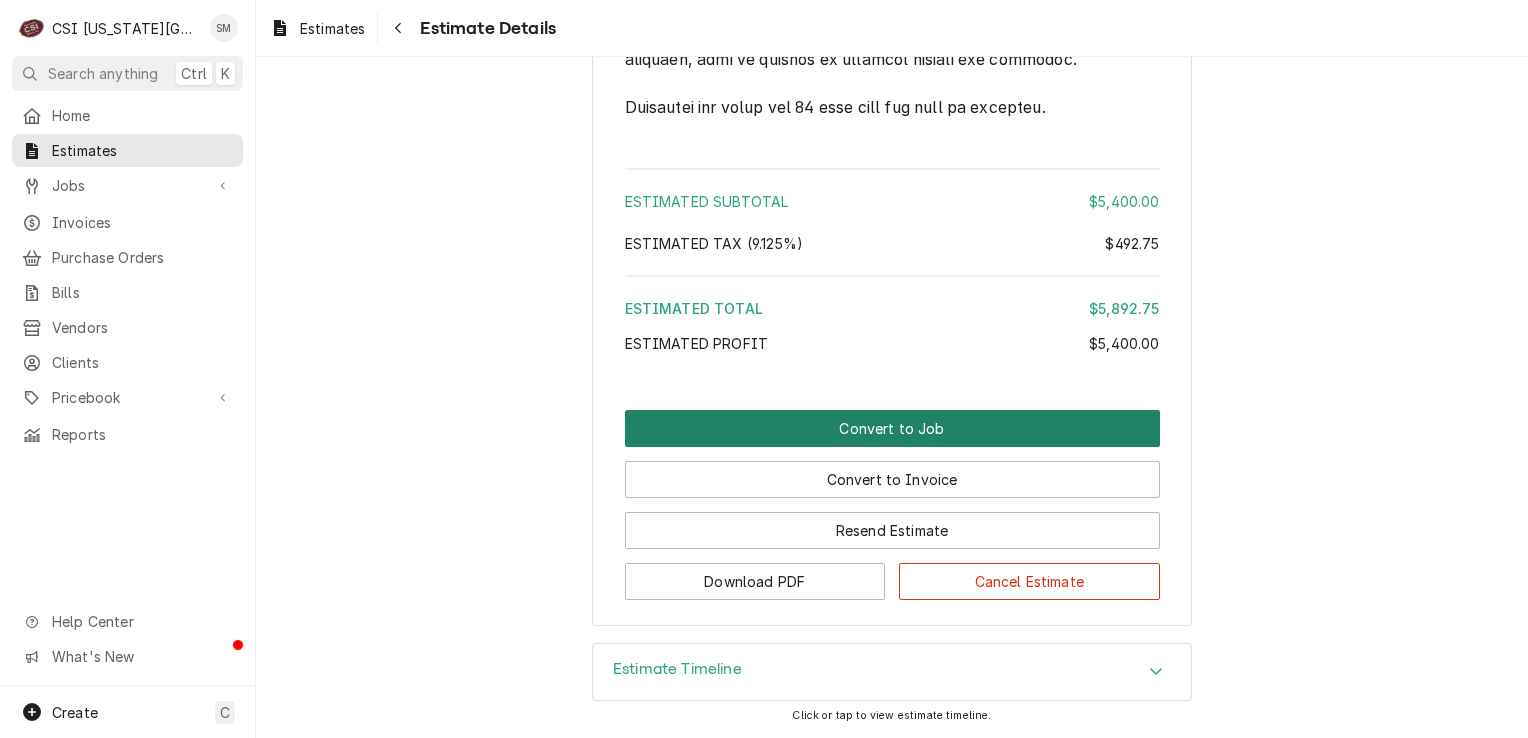 click on "Convert to Job" at bounding box center (892, 428) 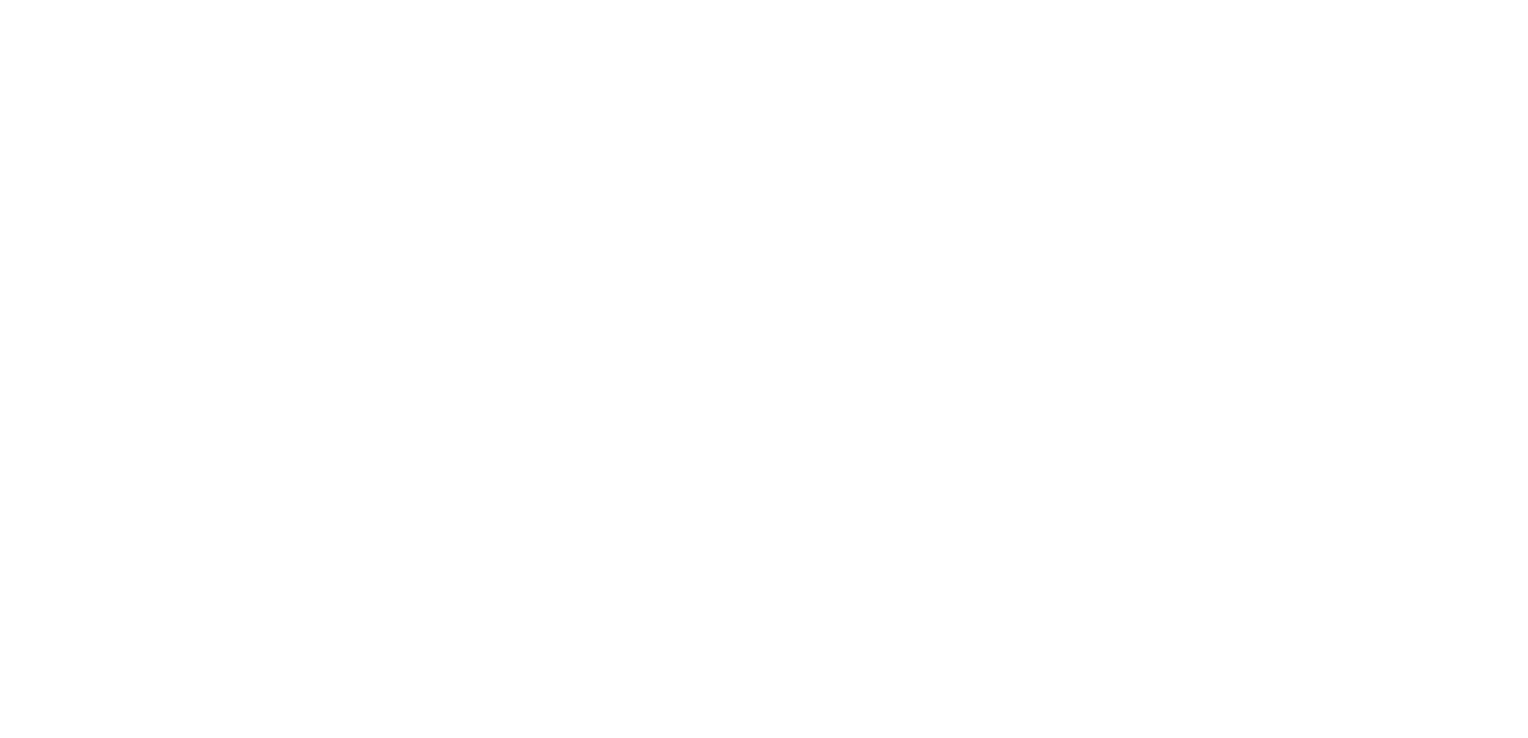 scroll, scrollTop: 0, scrollLeft: 0, axis: both 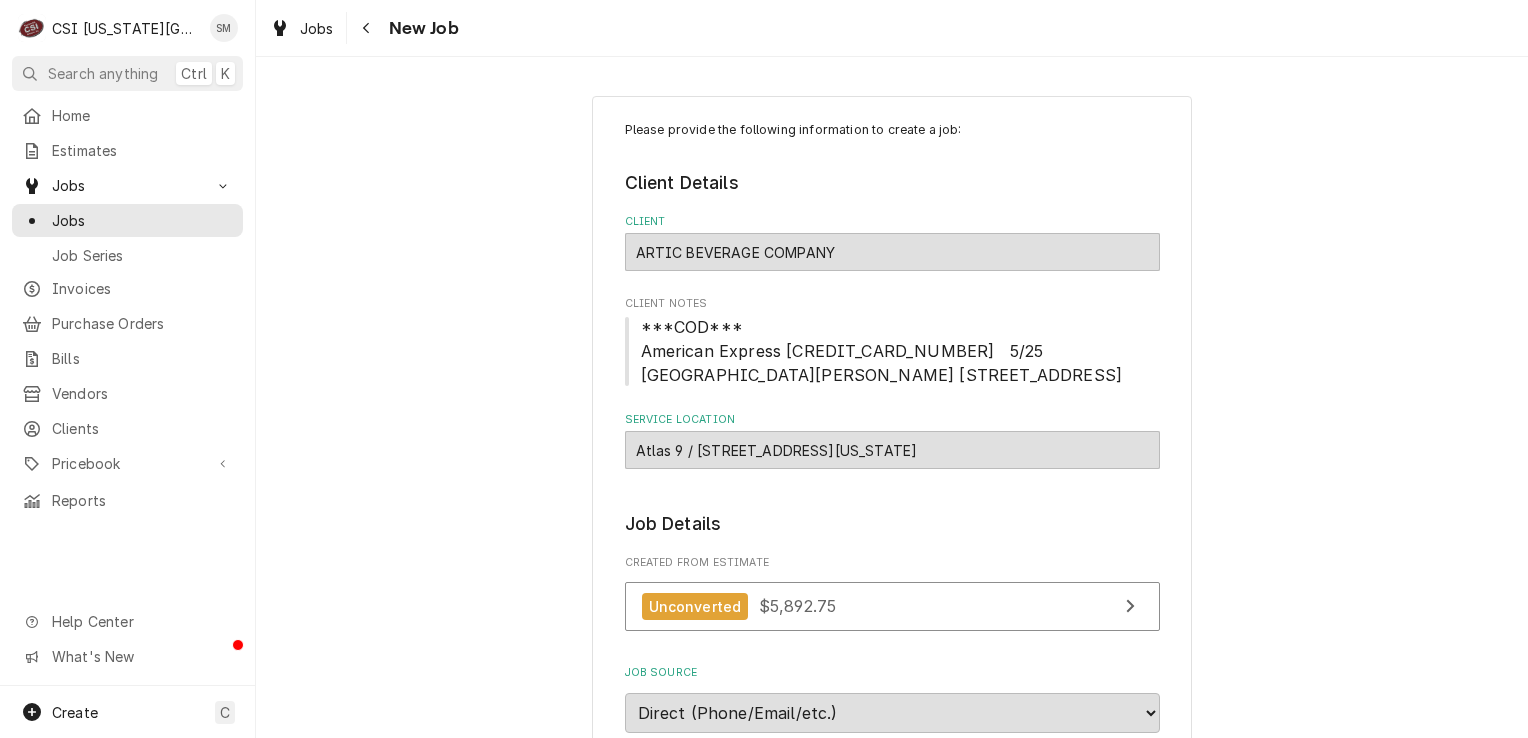 type on "x" 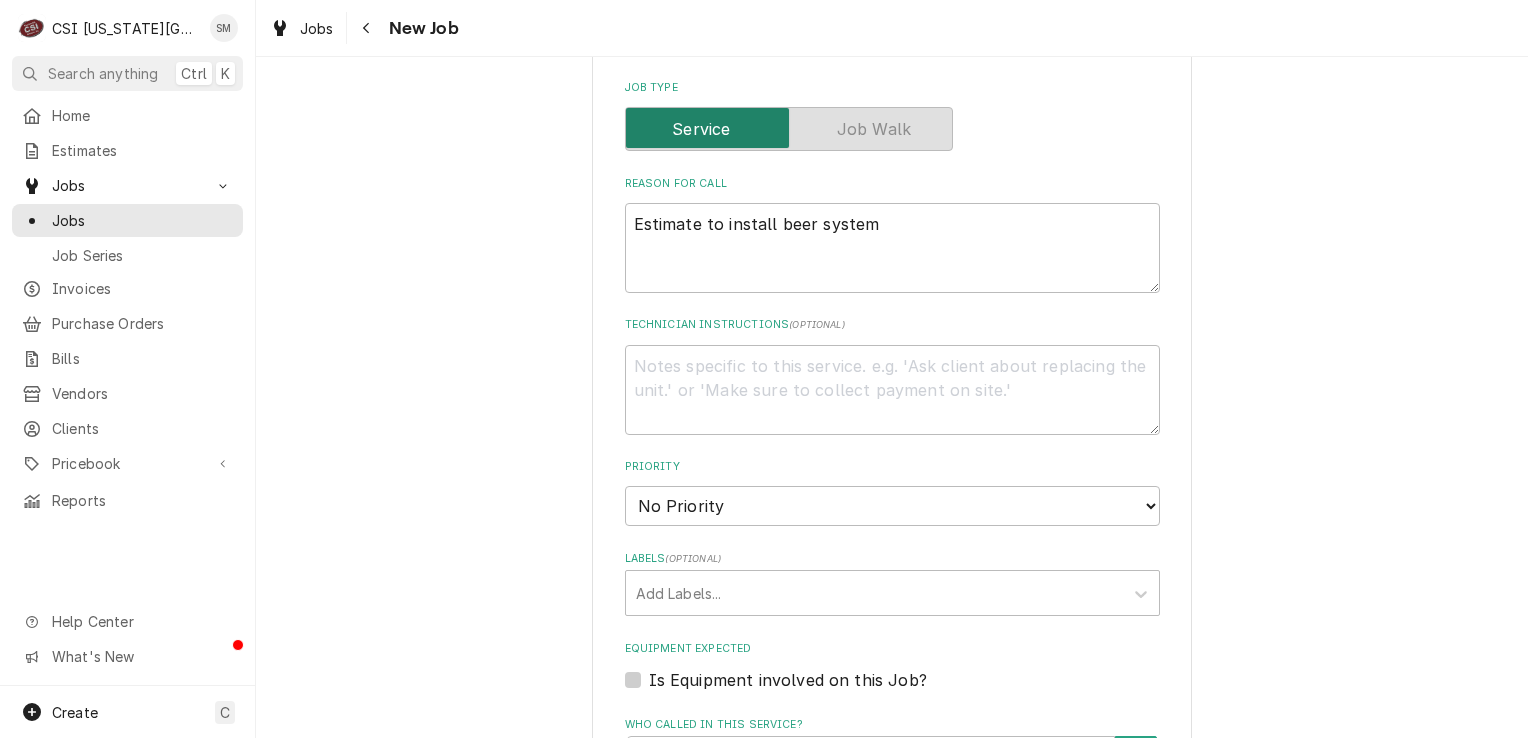 scroll, scrollTop: 900, scrollLeft: 0, axis: vertical 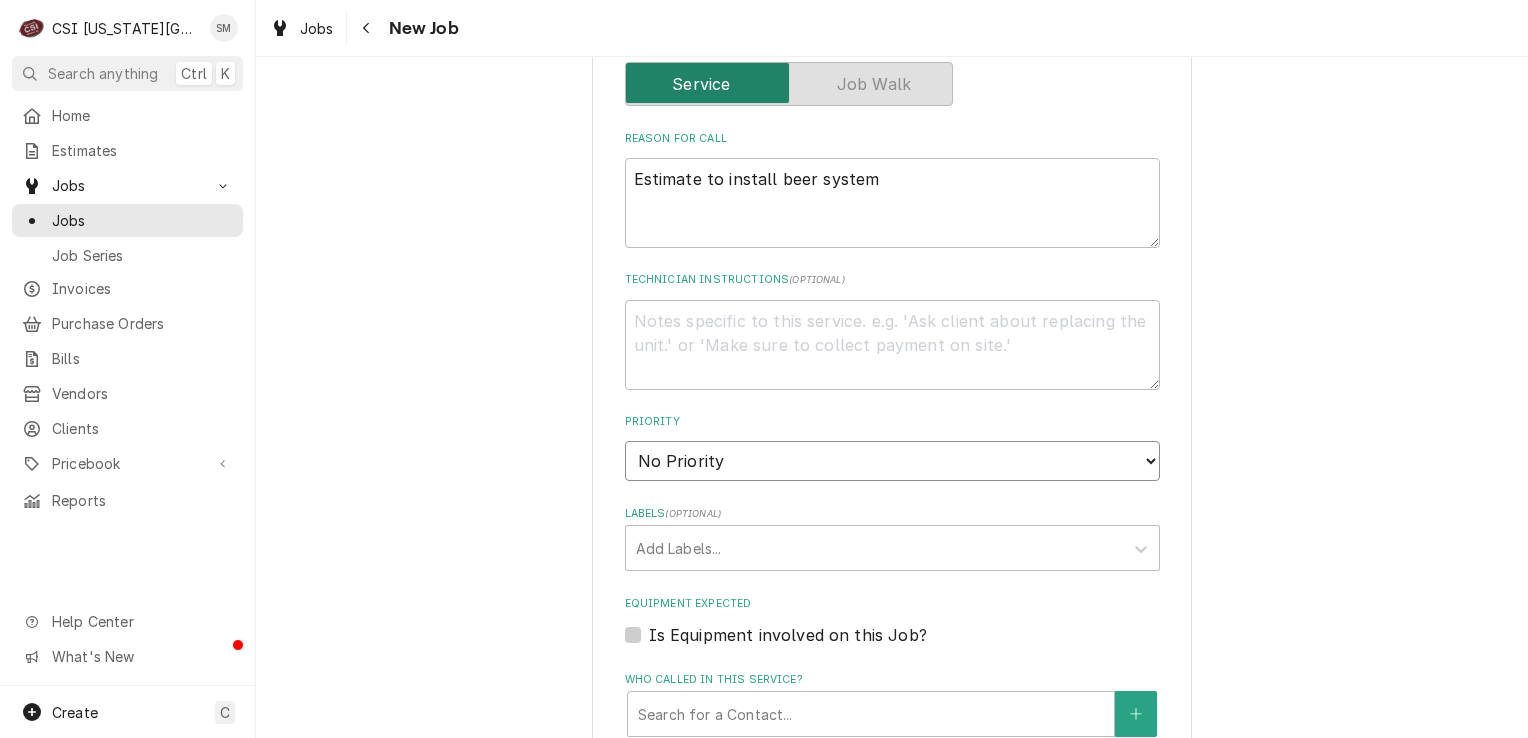 click on "No Priority Urgent High Medium Low" at bounding box center (892, 461) 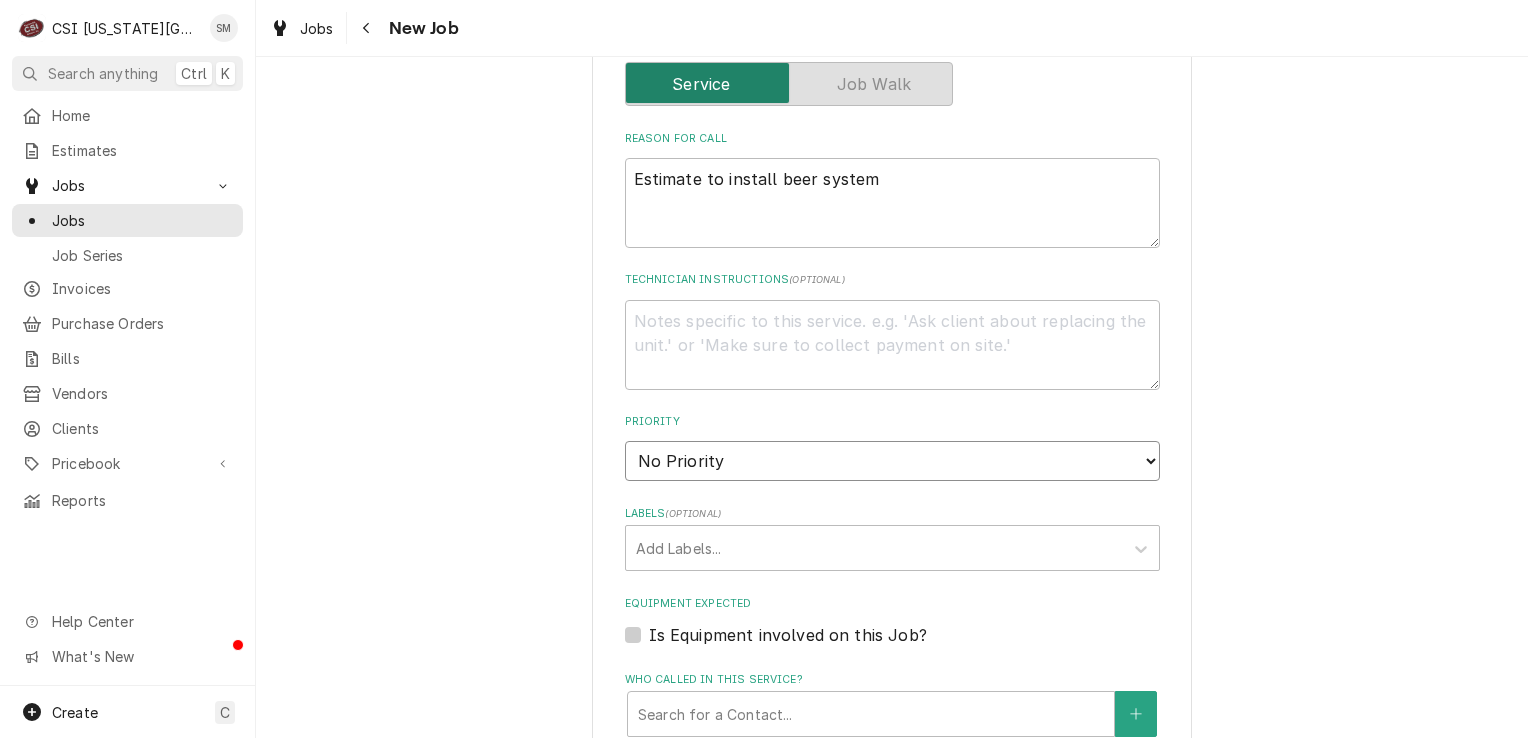 select on "3" 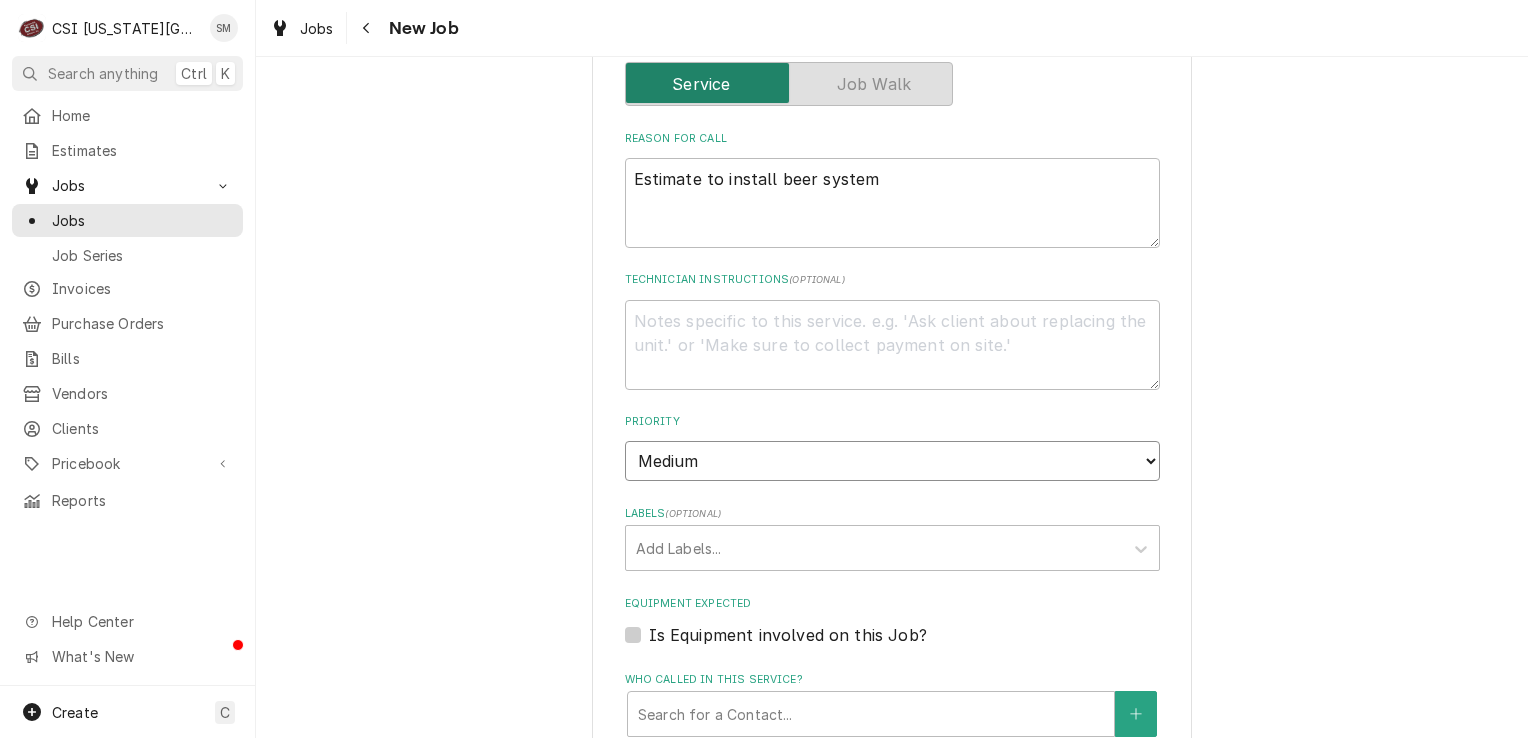 click on "No Priority Urgent High Medium Low" at bounding box center [892, 461] 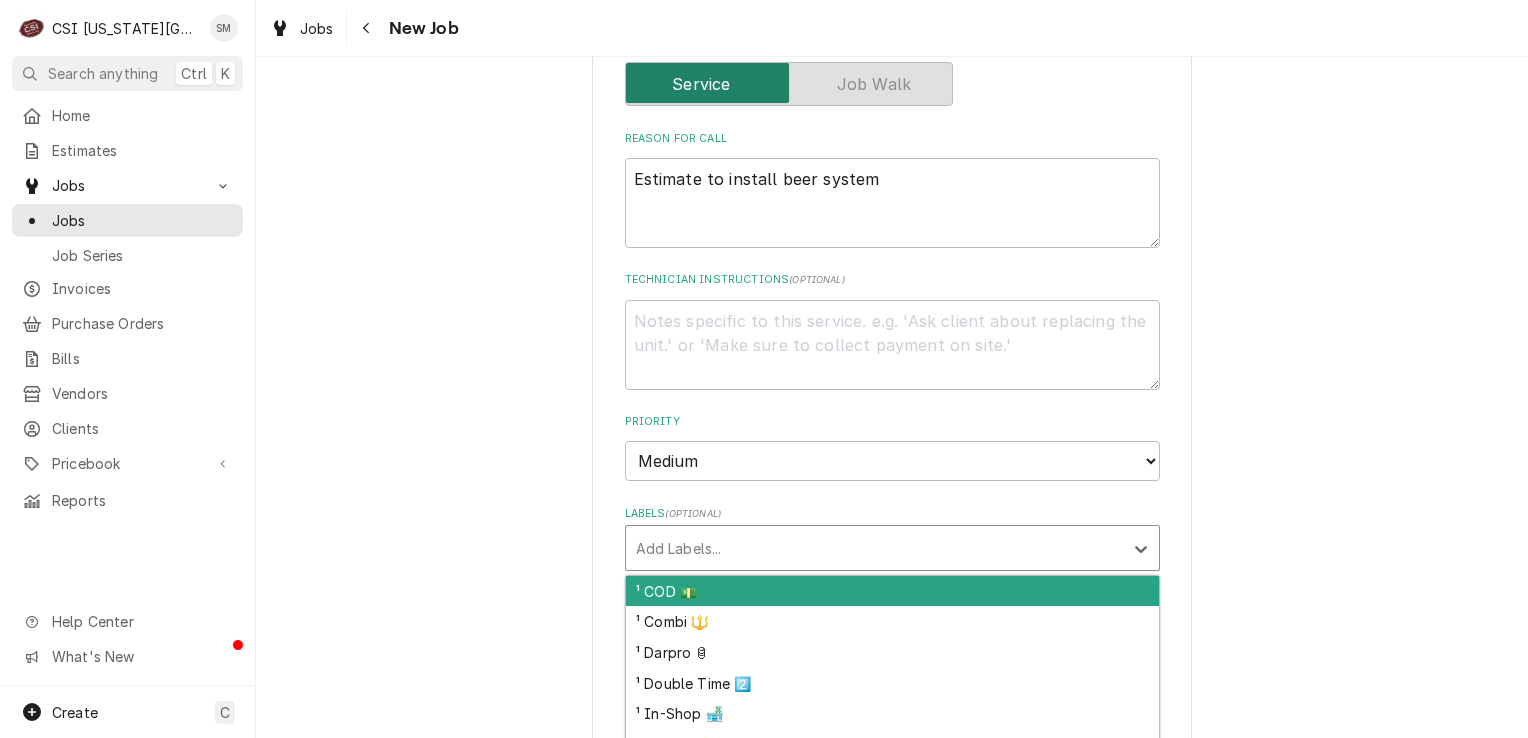 click at bounding box center [874, 548] 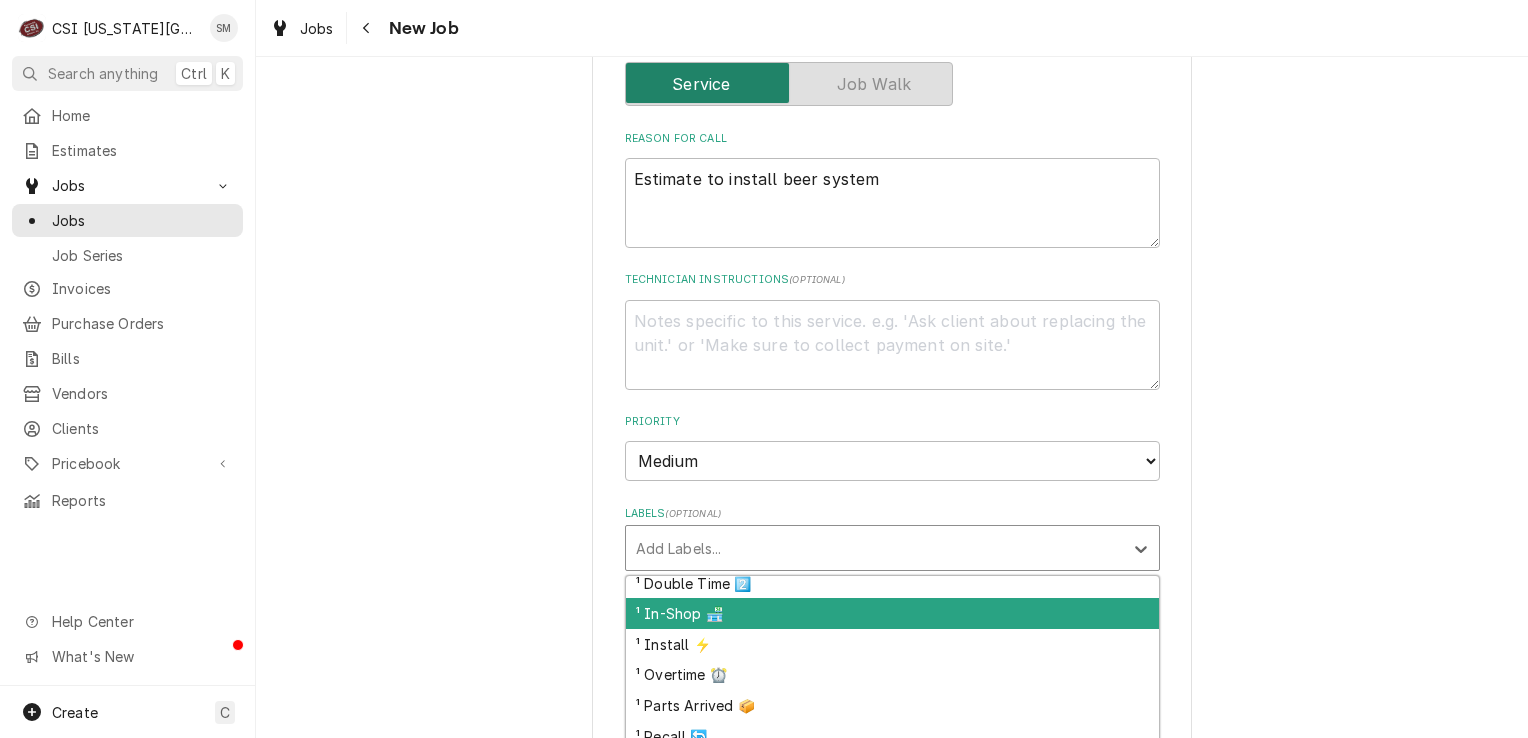 scroll, scrollTop: 0, scrollLeft: 0, axis: both 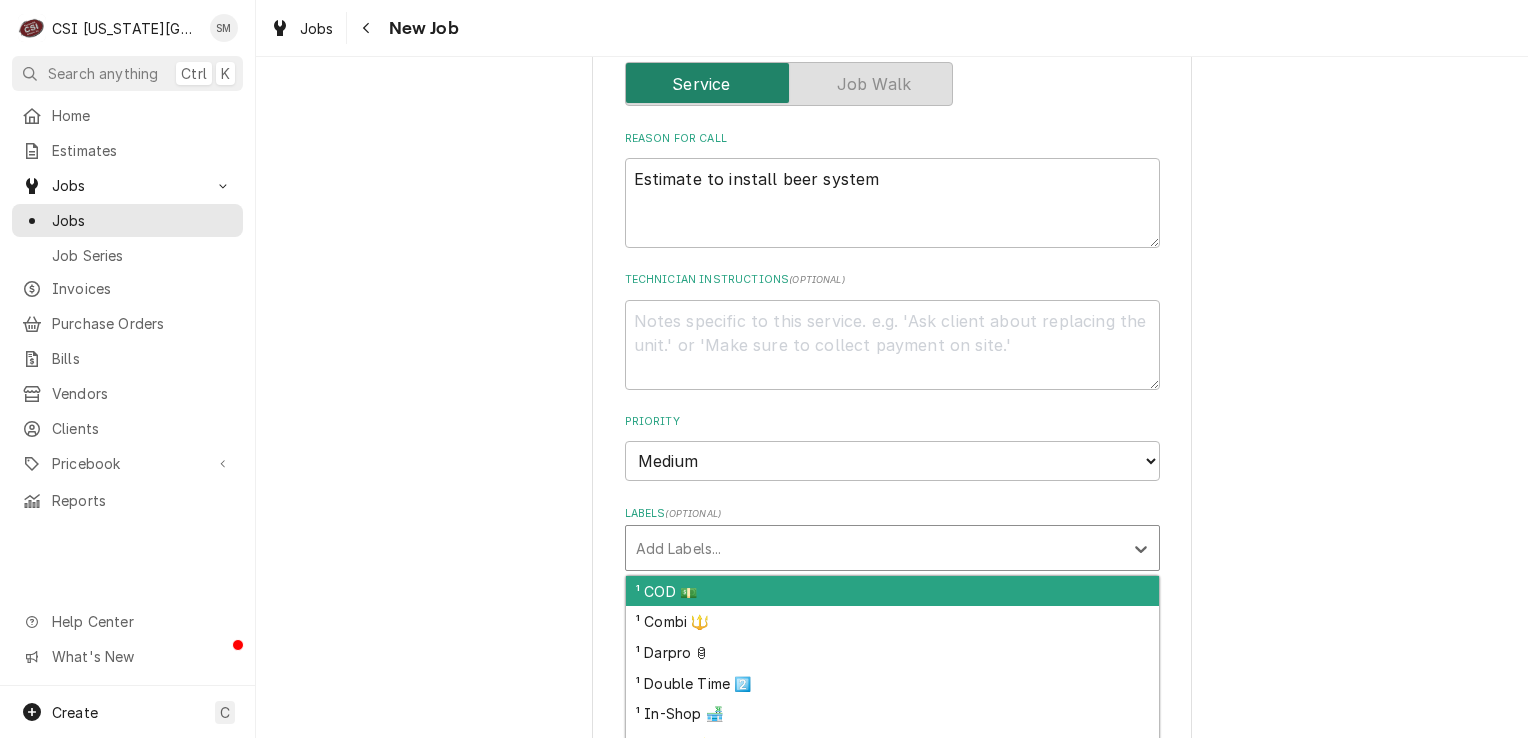 click on "¹ COD 💵" at bounding box center (892, 591) 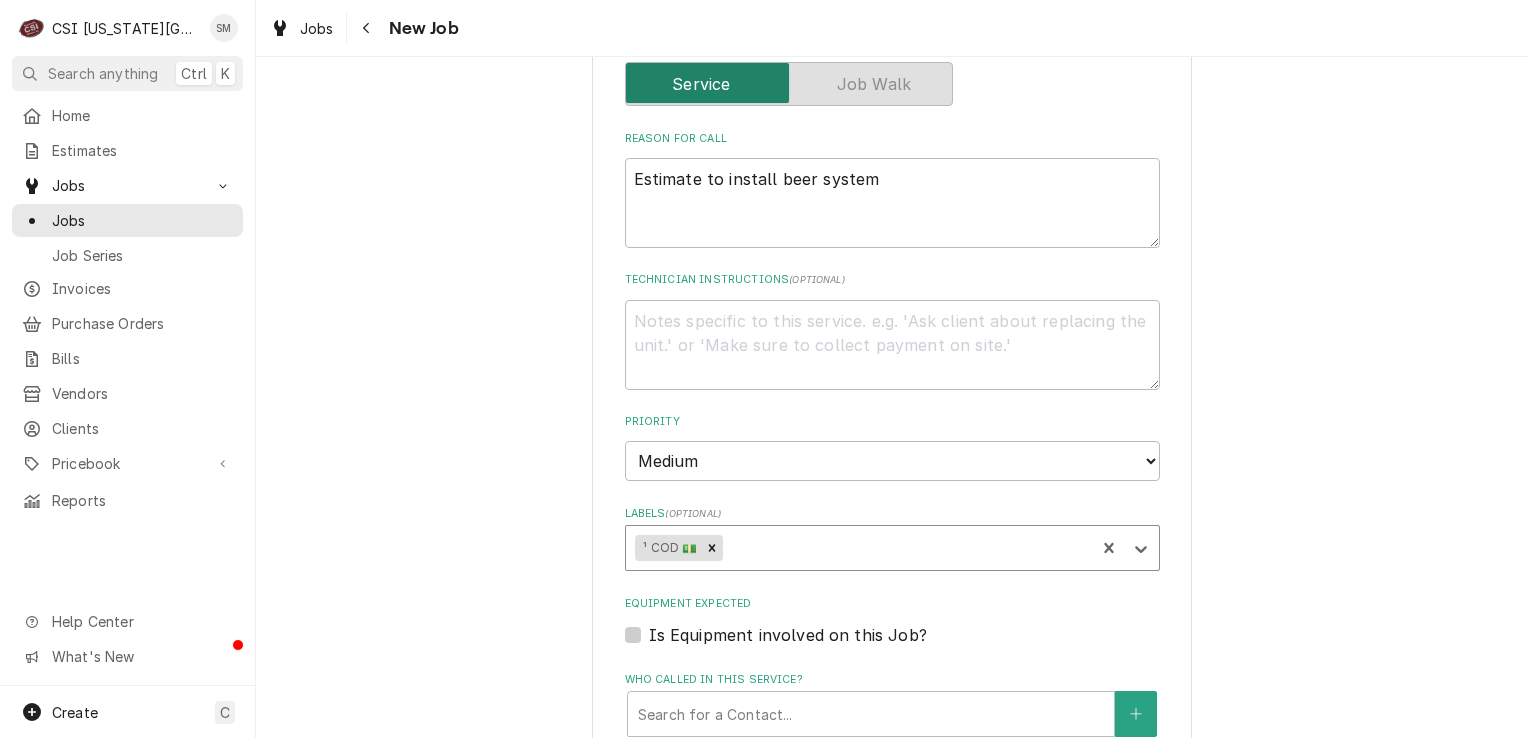 click at bounding box center [906, 548] 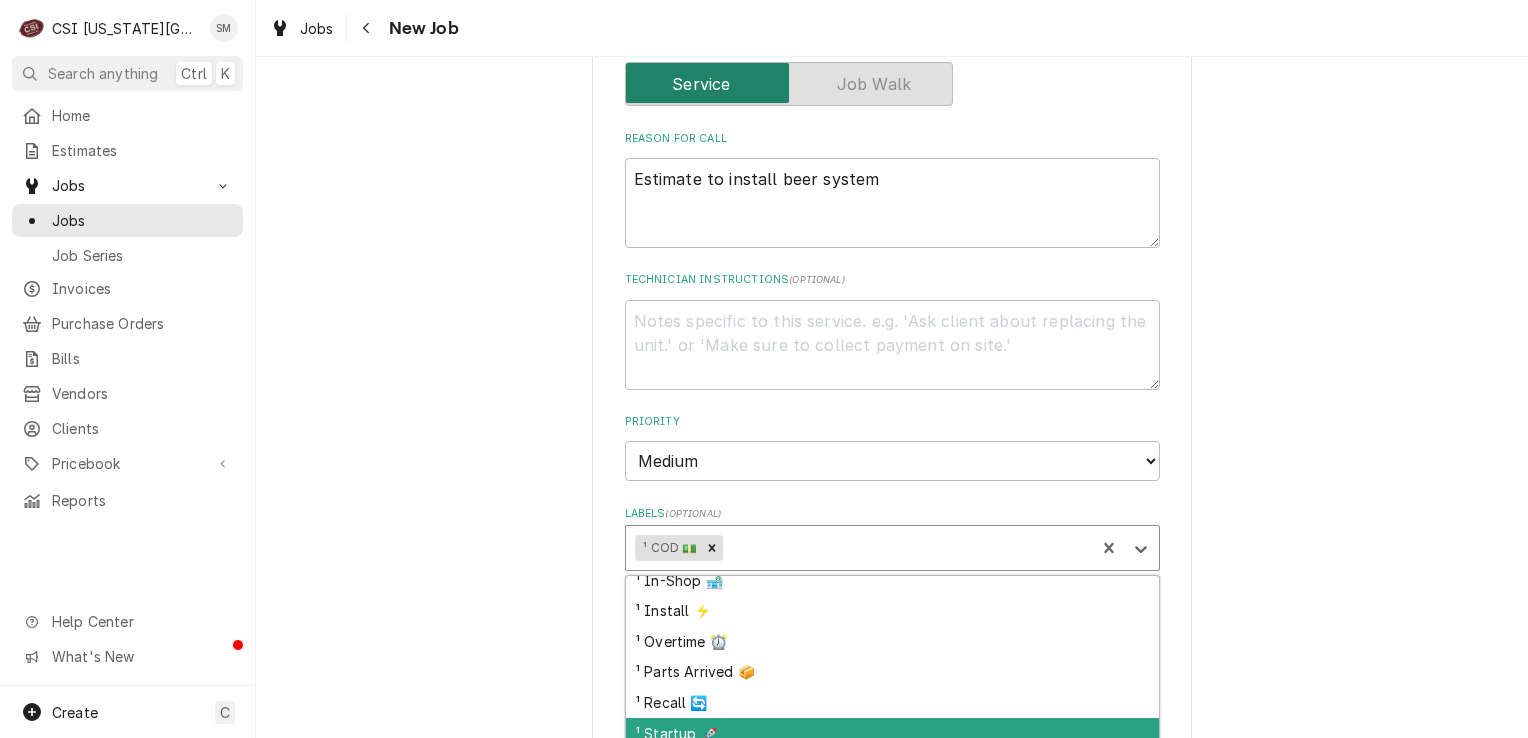 scroll, scrollTop: 100, scrollLeft: 0, axis: vertical 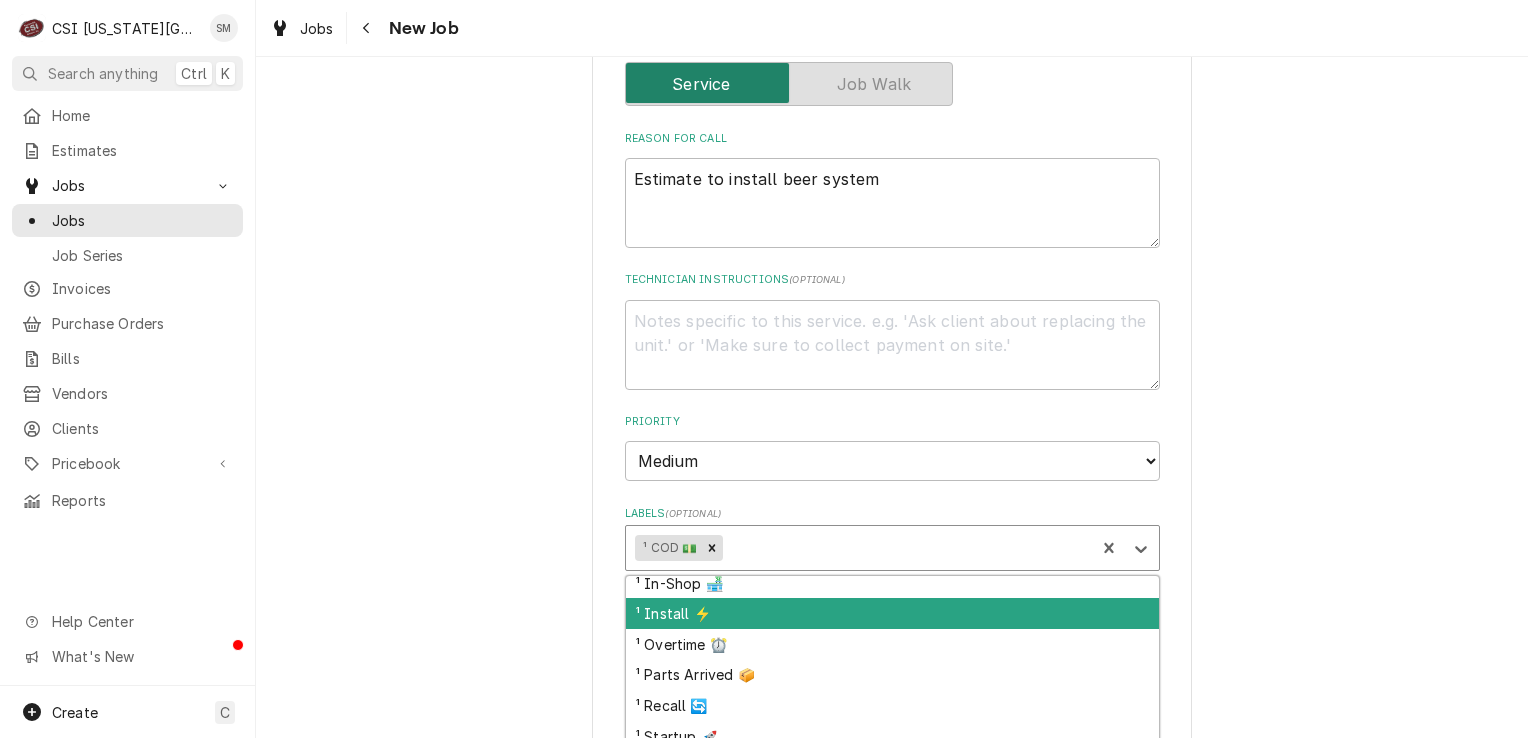 click on "¹ Install ⚡️" at bounding box center (892, 613) 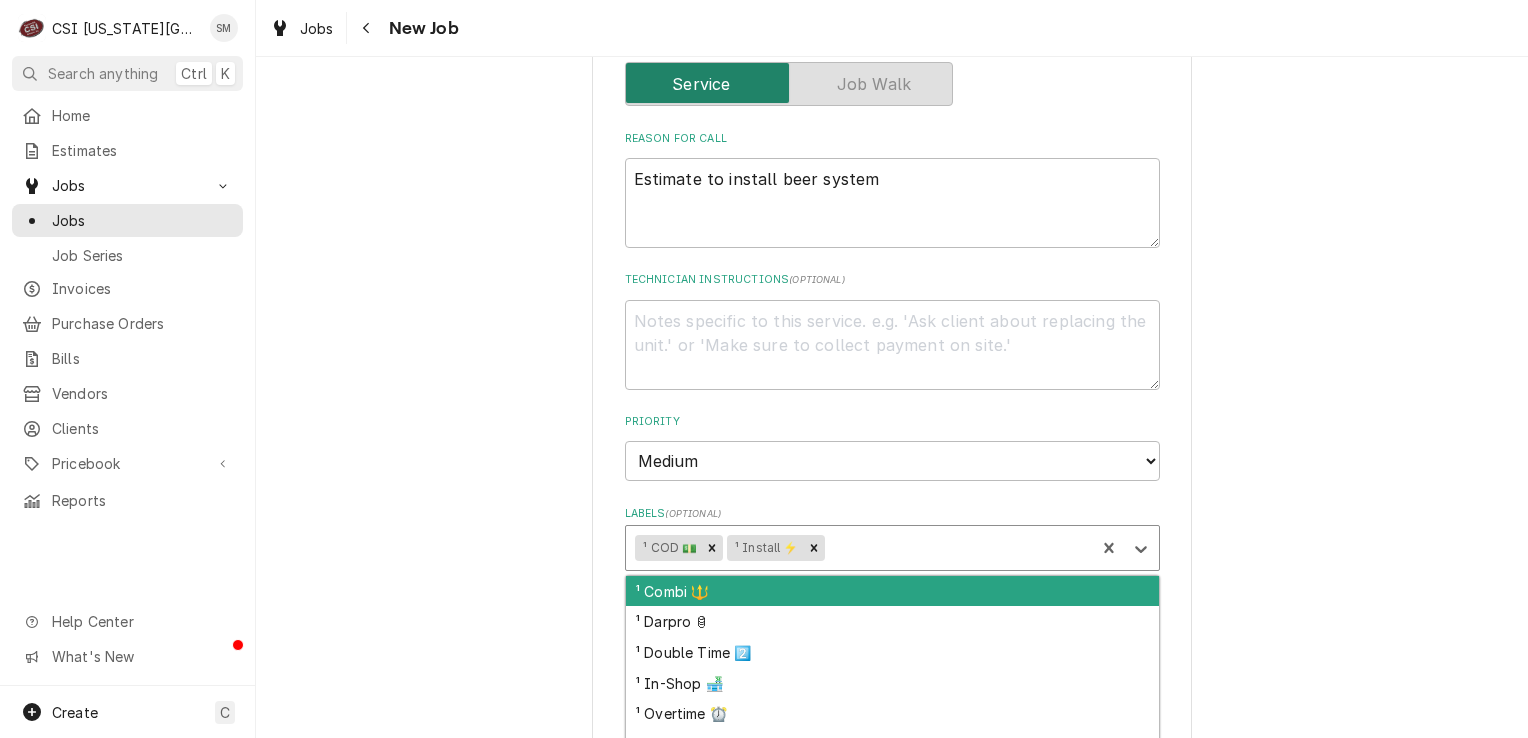 click at bounding box center (956, 548) 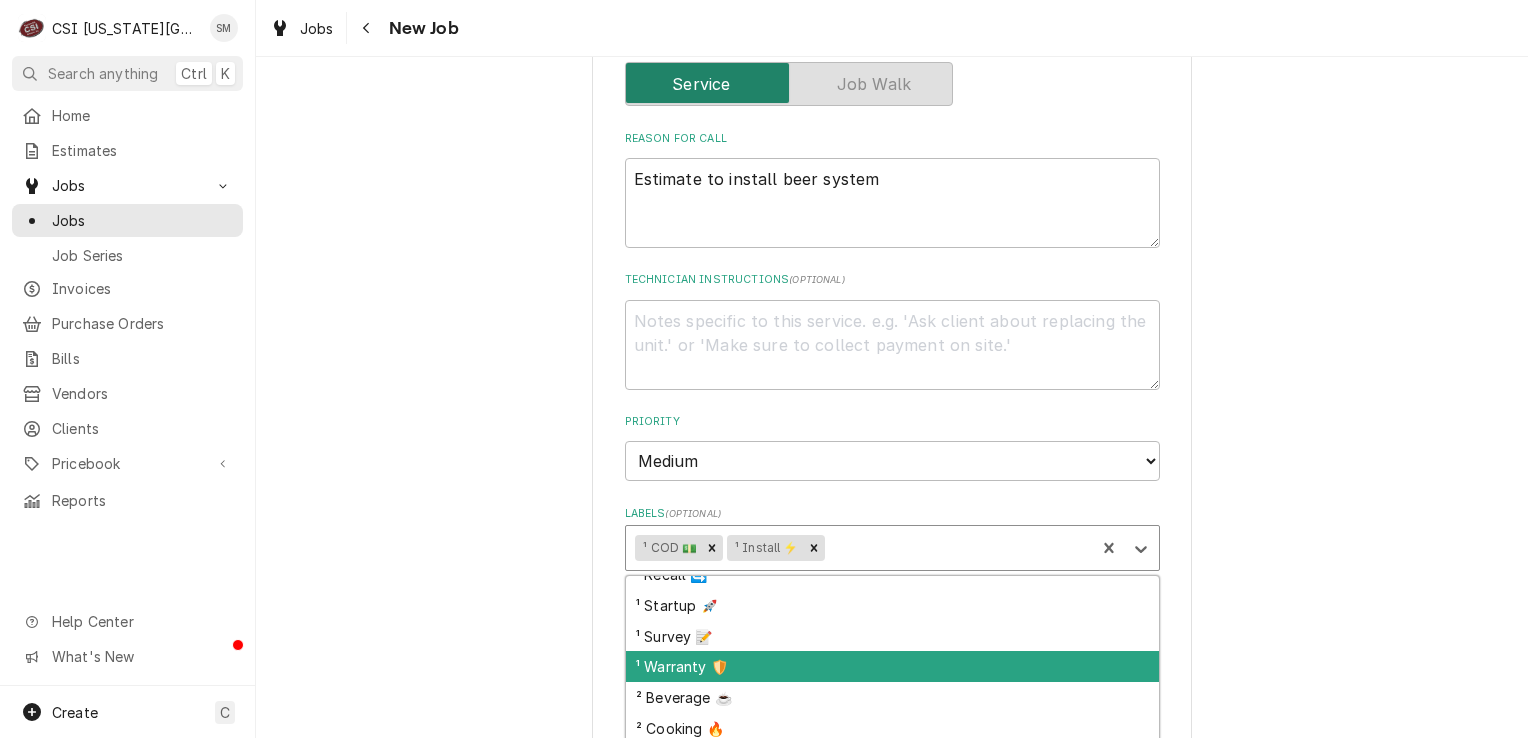 scroll, scrollTop: 300, scrollLeft: 0, axis: vertical 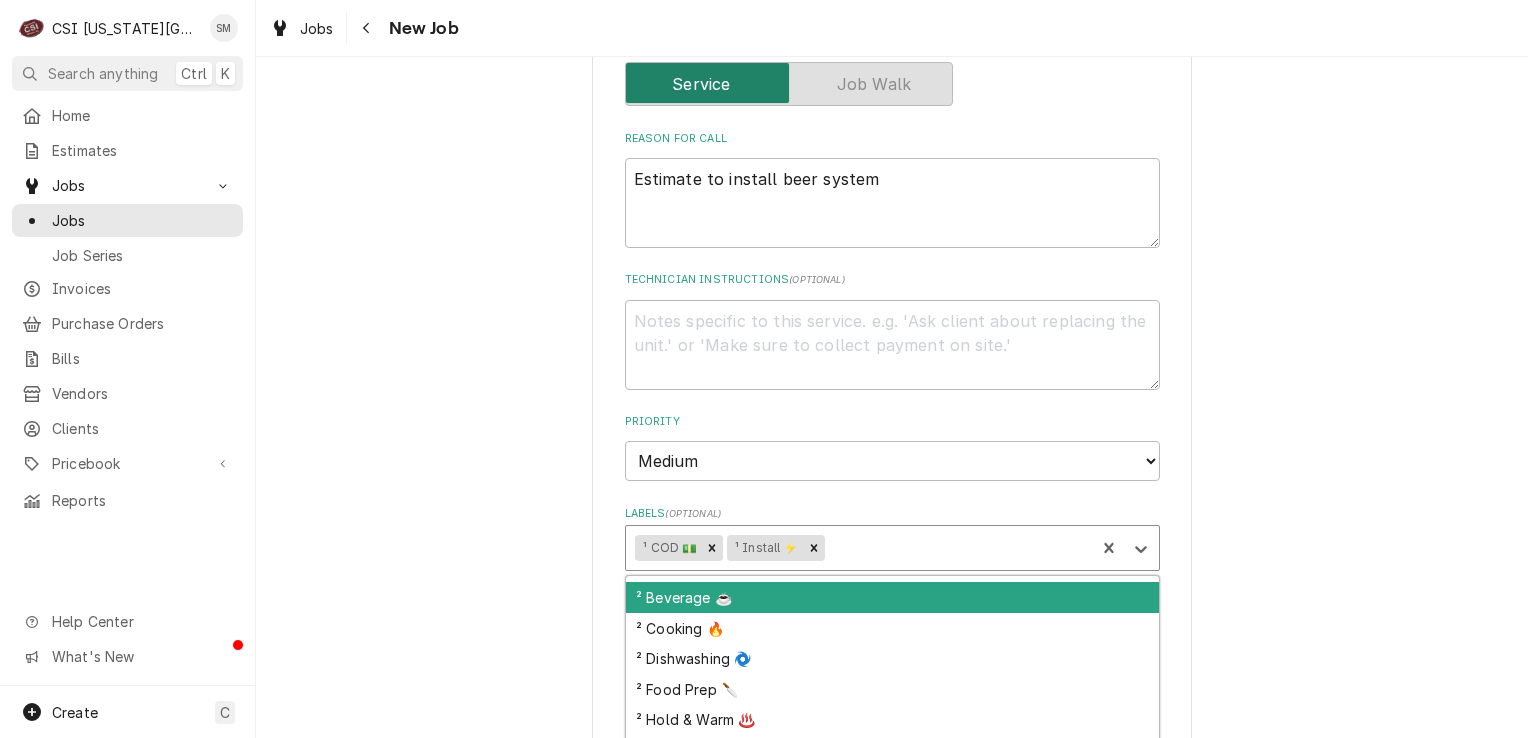click on "² Beverage ☕️" at bounding box center [892, 597] 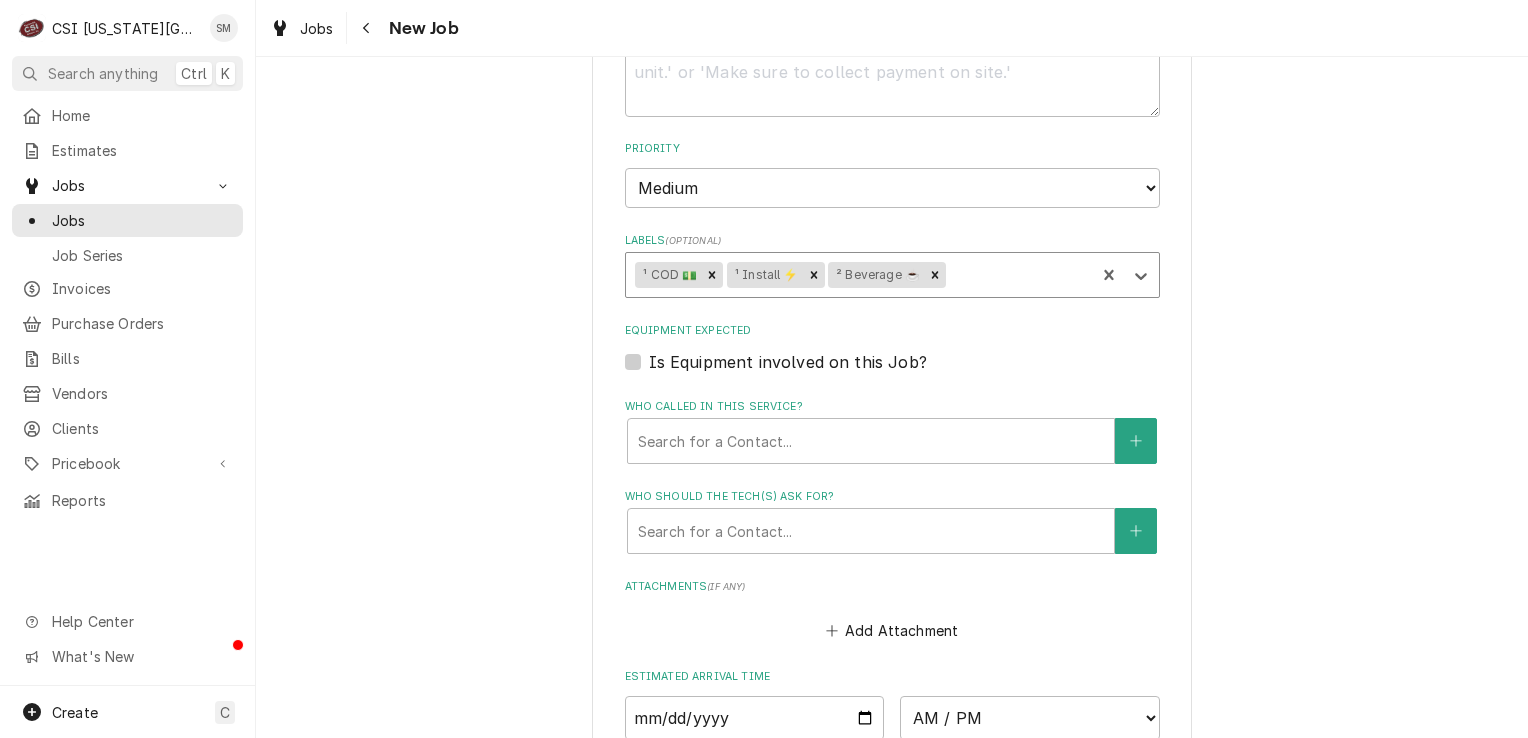 scroll, scrollTop: 1200, scrollLeft: 0, axis: vertical 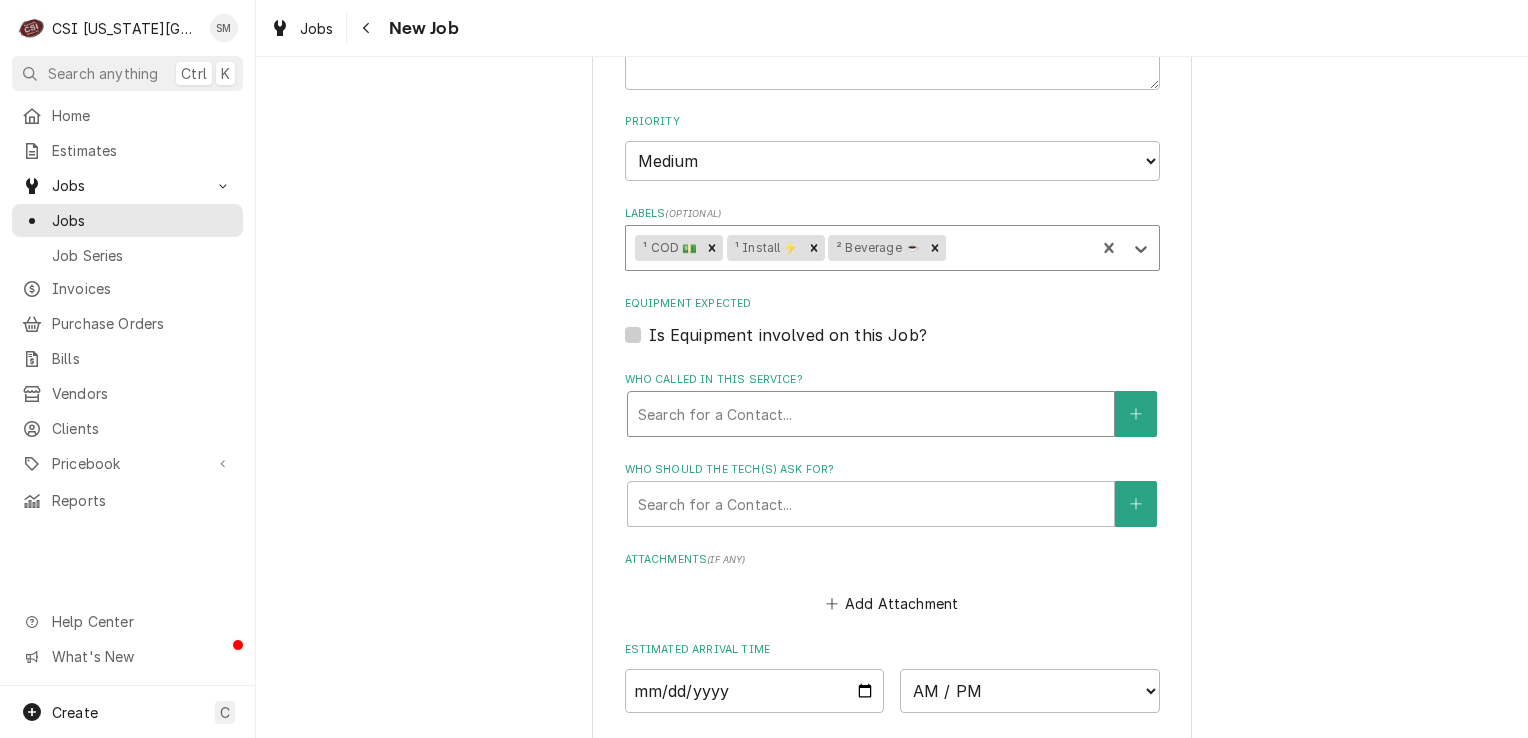 click at bounding box center (871, 414) 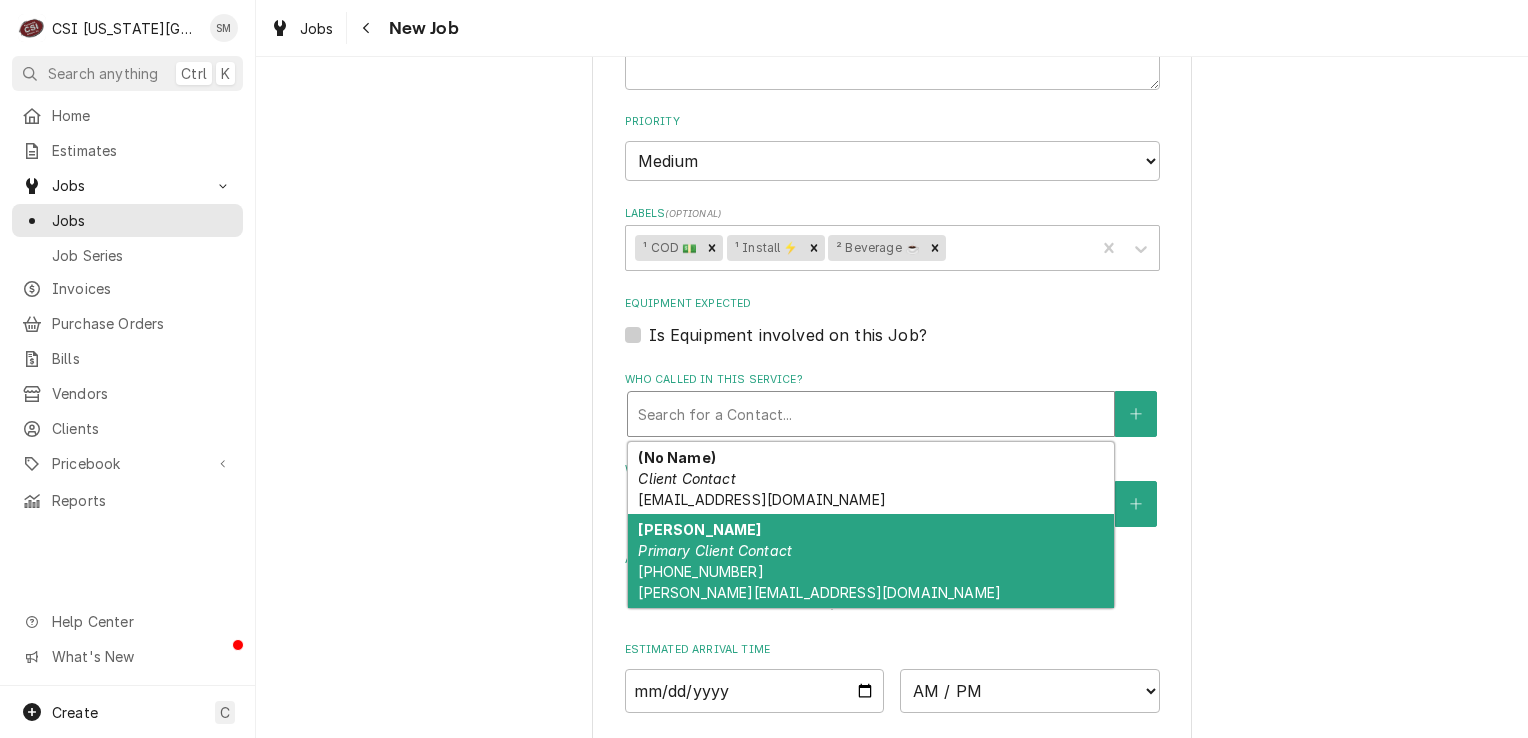click on "(913) 999-8228 andy@articbeverage.com" at bounding box center (819, 582) 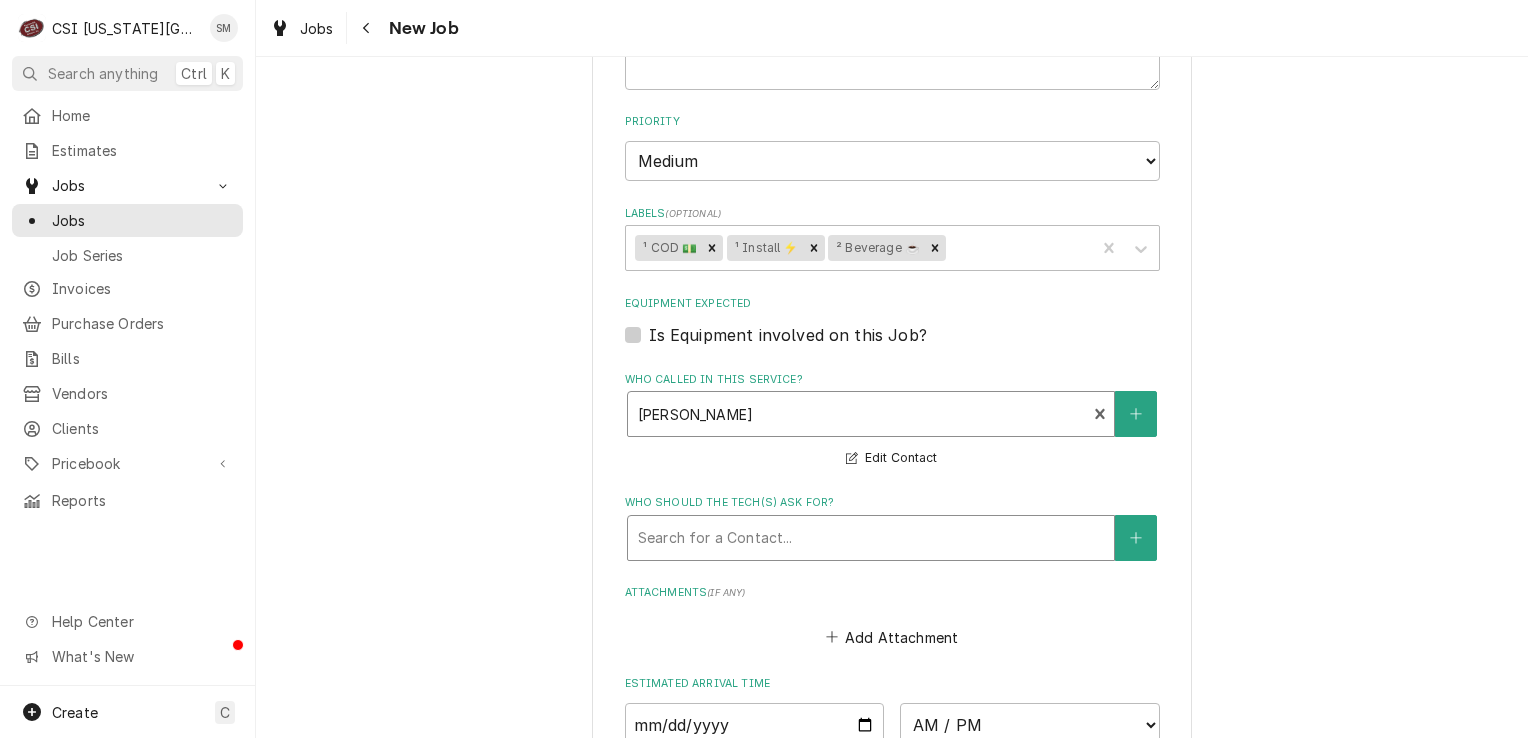 click at bounding box center (871, 538) 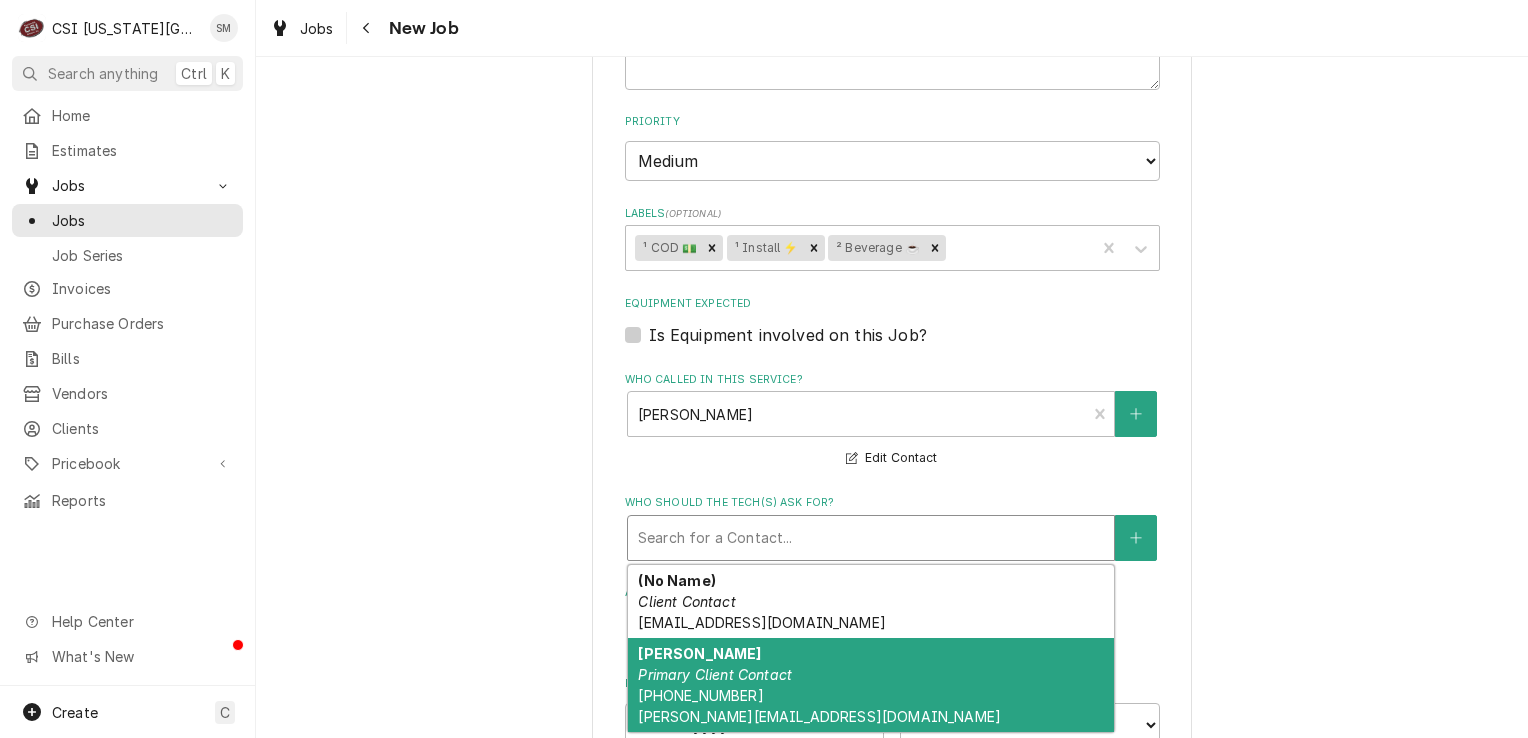 click on "Andy Beach Primary Client Contact (913) 999-8228 andy@articbeverage.com" at bounding box center (871, 685) 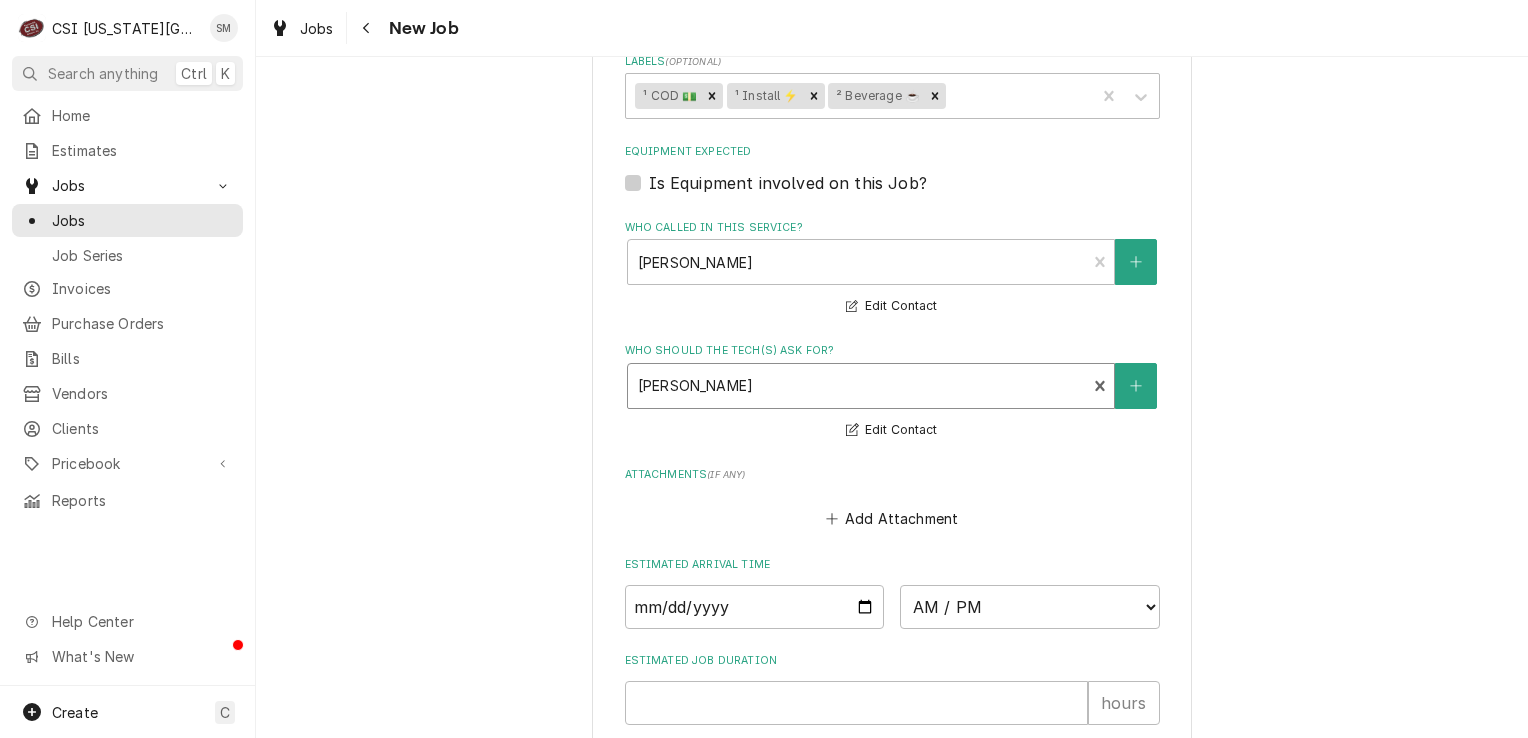 scroll, scrollTop: 1400, scrollLeft: 0, axis: vertical 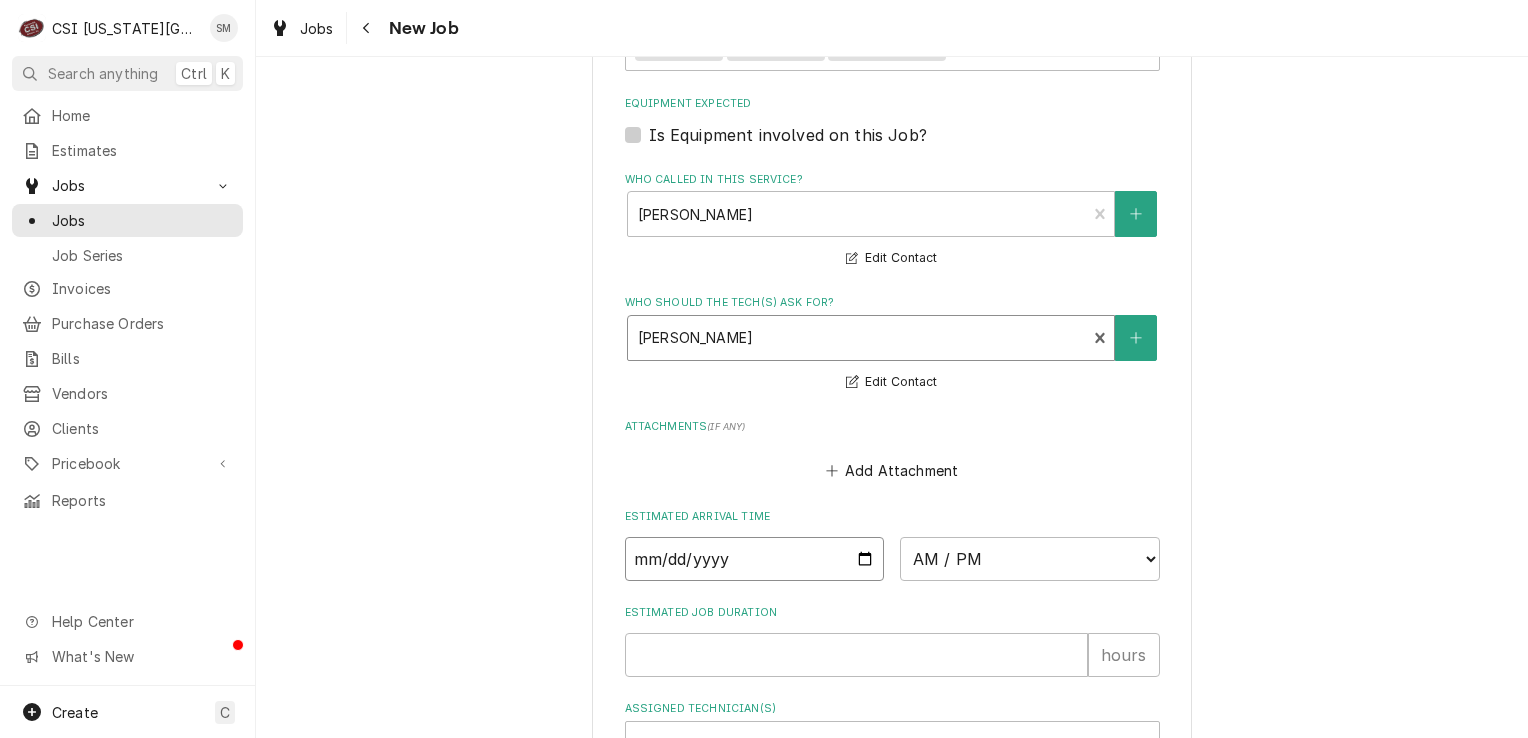 click at bounding box center (755, 559) 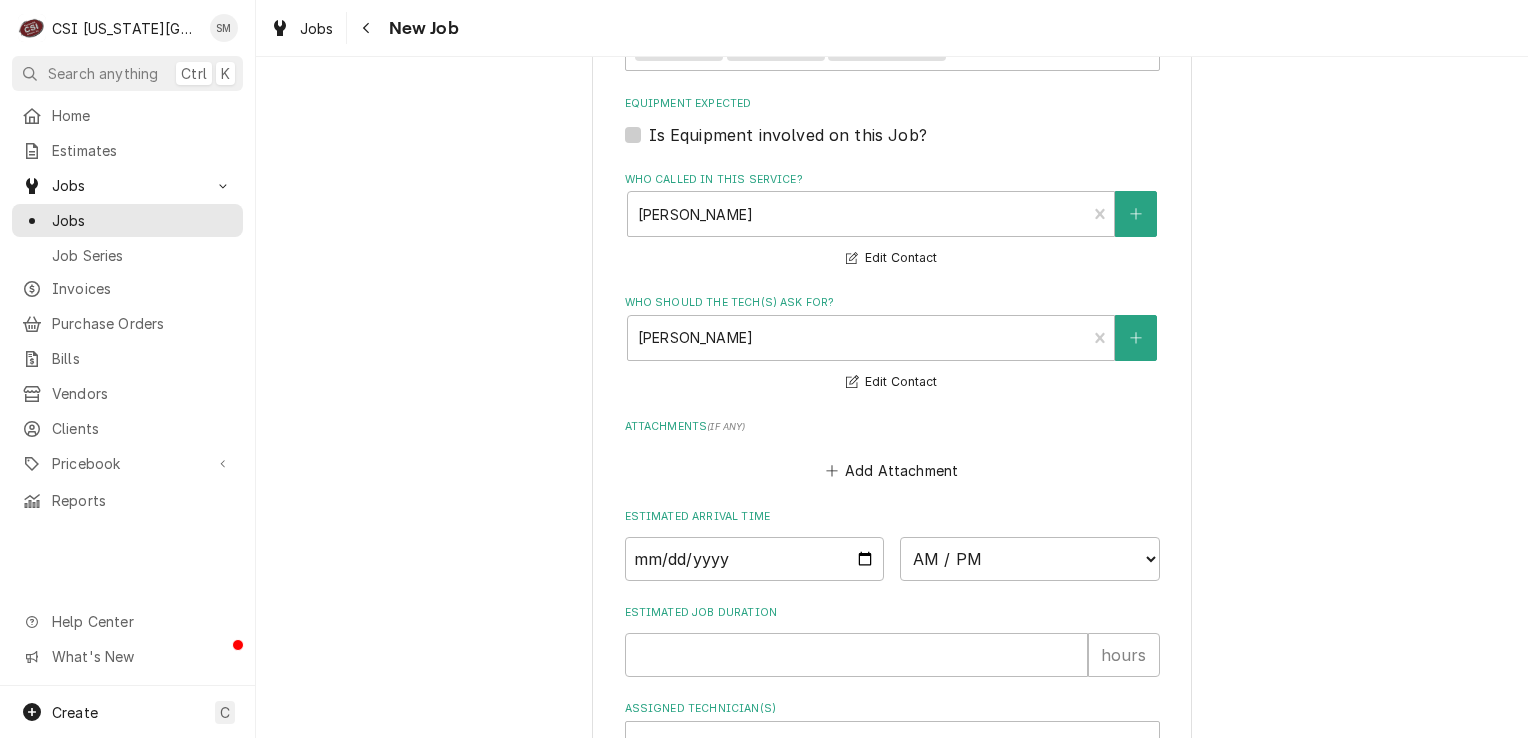 click on "Job Details Created From Estimate Unconverted $5,892.75 Job Source Direct (Phone/Email/etc.) Service Channel Corrigo Ecotrak Other Date Received 2025-07-28 Service Type Job | Install/Setup ¹ Service Type 🛠️ Job Type Reason For Call Estimate to install beer system Technician Instructions  ( optional ) Priority No Priority Urgent High Medium Low Labels  ( optional ) ¹ COD 💵 ¹ Install ⚡️ ² Beverage ☕️ Equipment Expected Is Equipment involved on this Job? Who called in this service? Andy Beach Primary Client Contact (913) 999-8228 andy@articbeverage.com Edit Contact Who should the tech(s) ask for? Andy Beach Primary Client Contact (913) 999-8228 andy@articbeverage.com Edit Contact Attachments  ( if any ) Add Attachment Estimated Arrival Time AM / PM 6:00 AM 6:15 AM 6:30 AM 6:45 AM 7:00 AM 7:15 AM 7:30 AM 7:45 AM 8:00 AM 8:15 AM 8:30 AM 8:45 AM 9:00 AM 9:15 AM 9:30 AM 9:45 AM 10:00 AM 10:15 AM 10:30 AM 10:45 AM 11:00 AM 11:15 AM 11:30 AM 11:45 AM 12:00 PM 12:15 PM 12:30 PM 12:45 PM 1:00 PM" at bounding box center [892, -61] 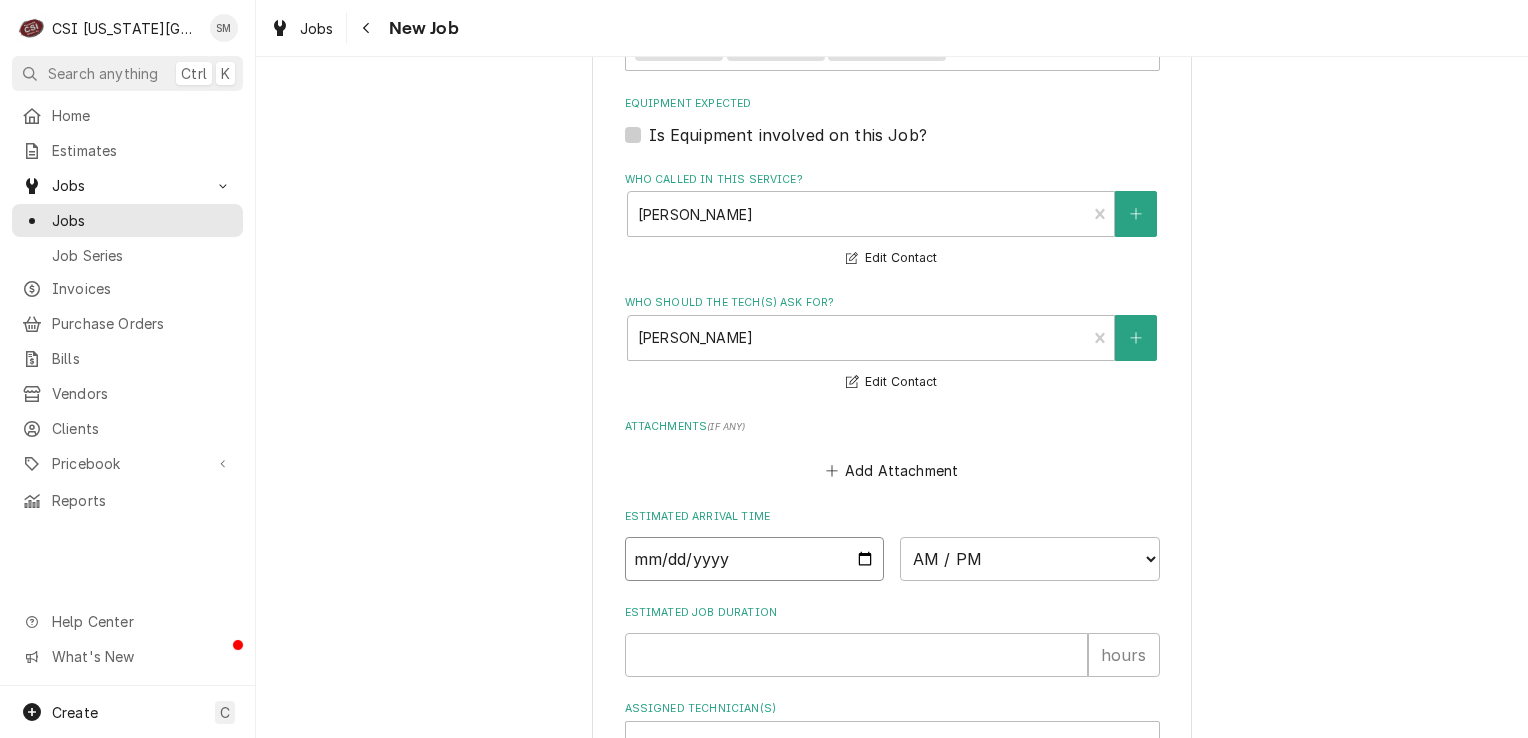 click at bounding box center (755, 559) 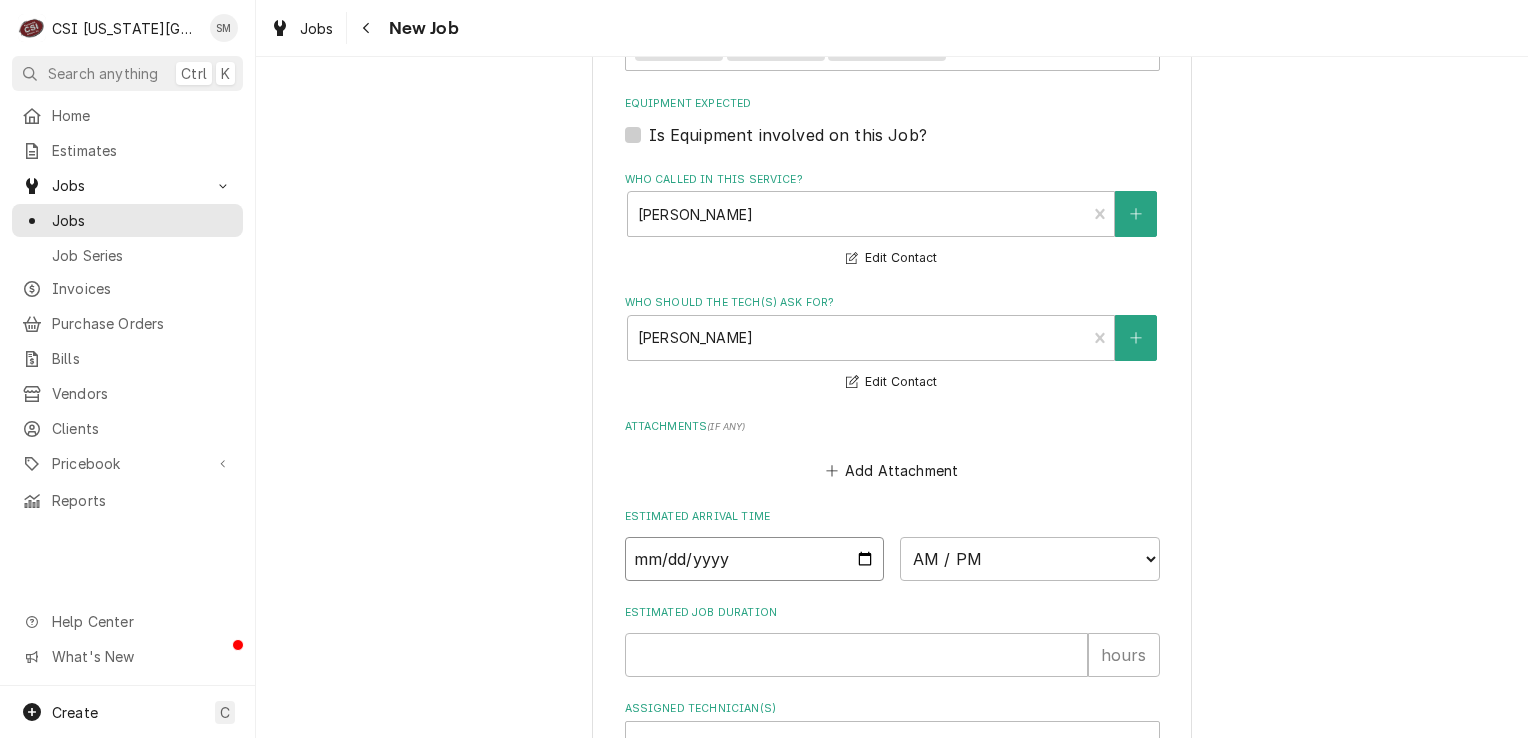 type on "2025-07-29" 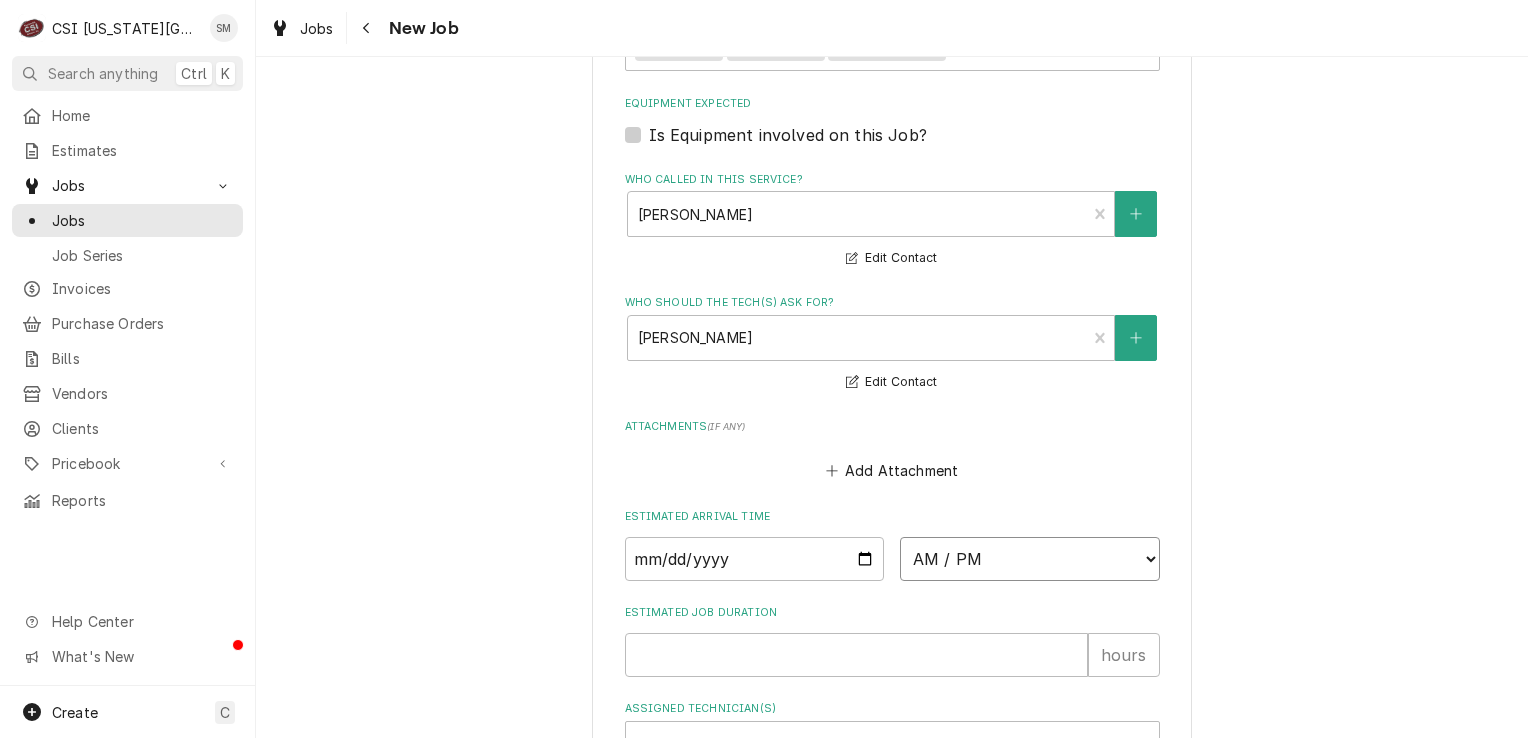 click on "AM / PM 6:00 AM 6:15 AM 6:30 AM 6:45 AM 7:00 AM 7:15 AM 7:30 AM 7:45 AM 8:00 AM 8:15 AM 8:30 AM 8:45 AM 9:00 AM 9:15 AM 9:30 AM 9:45 AM 10:00 AM 10:15 AM 10:30 AM 10:45 AM 11:00 AM 11:15 AM 11:30 AM 11:45 AM 12:00 PM 12:15 PM 12:30 PM 12:45 PM 1:00 PM 1:15 PM 1:30 PM 1:45 PM 2:00 PM 2:15 PM 2:30 PM 2:45 PM 3:00 PM 3:15 PM 3:30 PM 3:45 PM 4:00 PM 4:15 PM 4:30 PM 4:45 PM 5:00 PM 5:15 PM 5:30 PM 5:45 PM 6:00 PM 6:15 PM 6:30 PM 6:45 PM 7:00 PM 7:15 PM 7:30 PM 7:45 PM 8:00 PM 8:15 PM 8:30 PM 8:45 PM 9:00 PM 9:15 PM 9:30 PM 9:45 PM 10:00 PM 10:15 PM 10:30 PM 10:45 PM 11:00 PM 11:15 PM 11:30 PM 11:45 PM 12:00 AM 12:15 AM 12:30 AM 12:45 AM 1:00 AM 1:15 AM 1:30 AM 1:45 AM 2:00 AM 2:15 AM 2:30 AM 2:45 AM 3:00 AM 3:15 AM 3:30 AM 3:45 AM 4:00 AM 4:15 AM 4:30 AM 4:45 AM 5:00 AM 5:15 AM 5:30 AM 5:45 AM" at bounding box center [1030, 559] 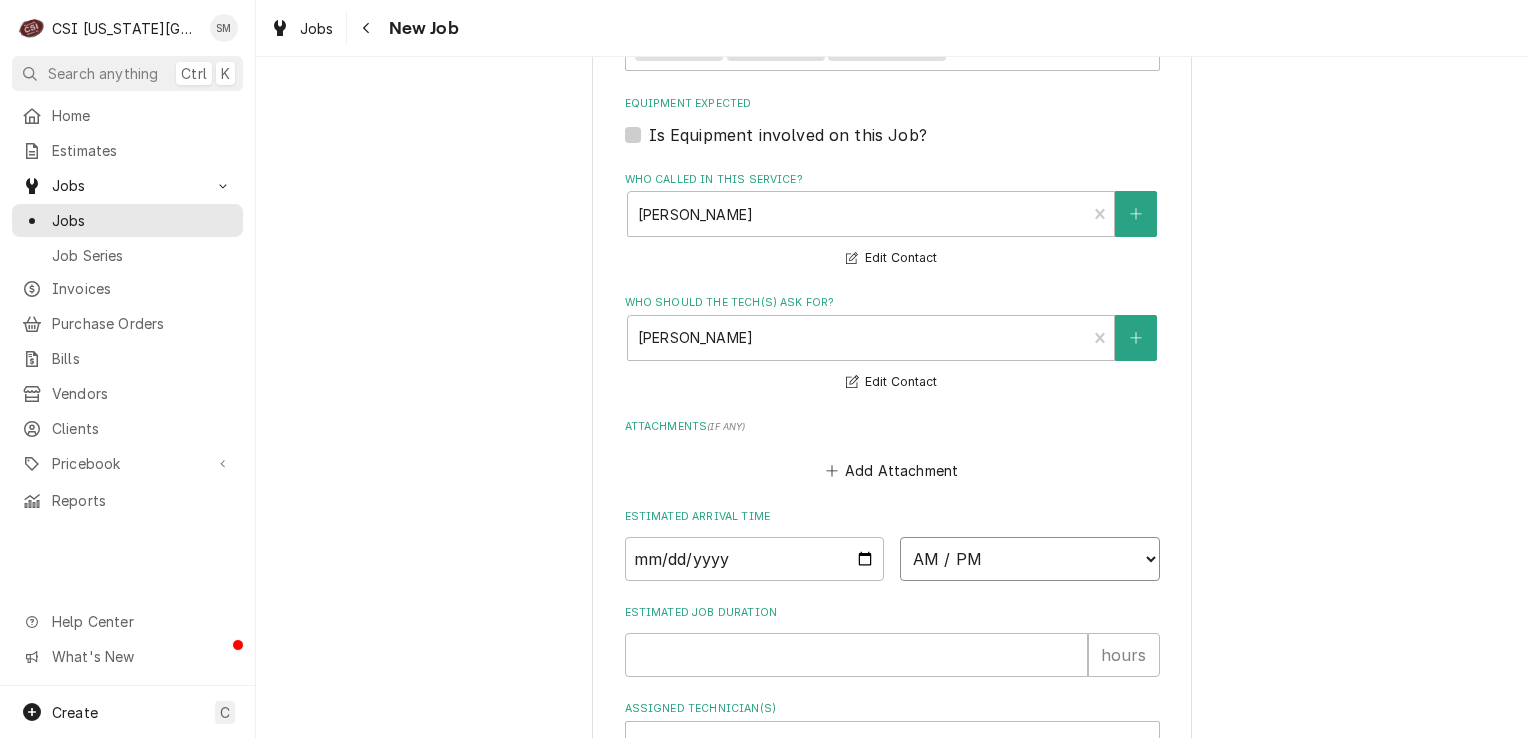 select on "09:00:00" 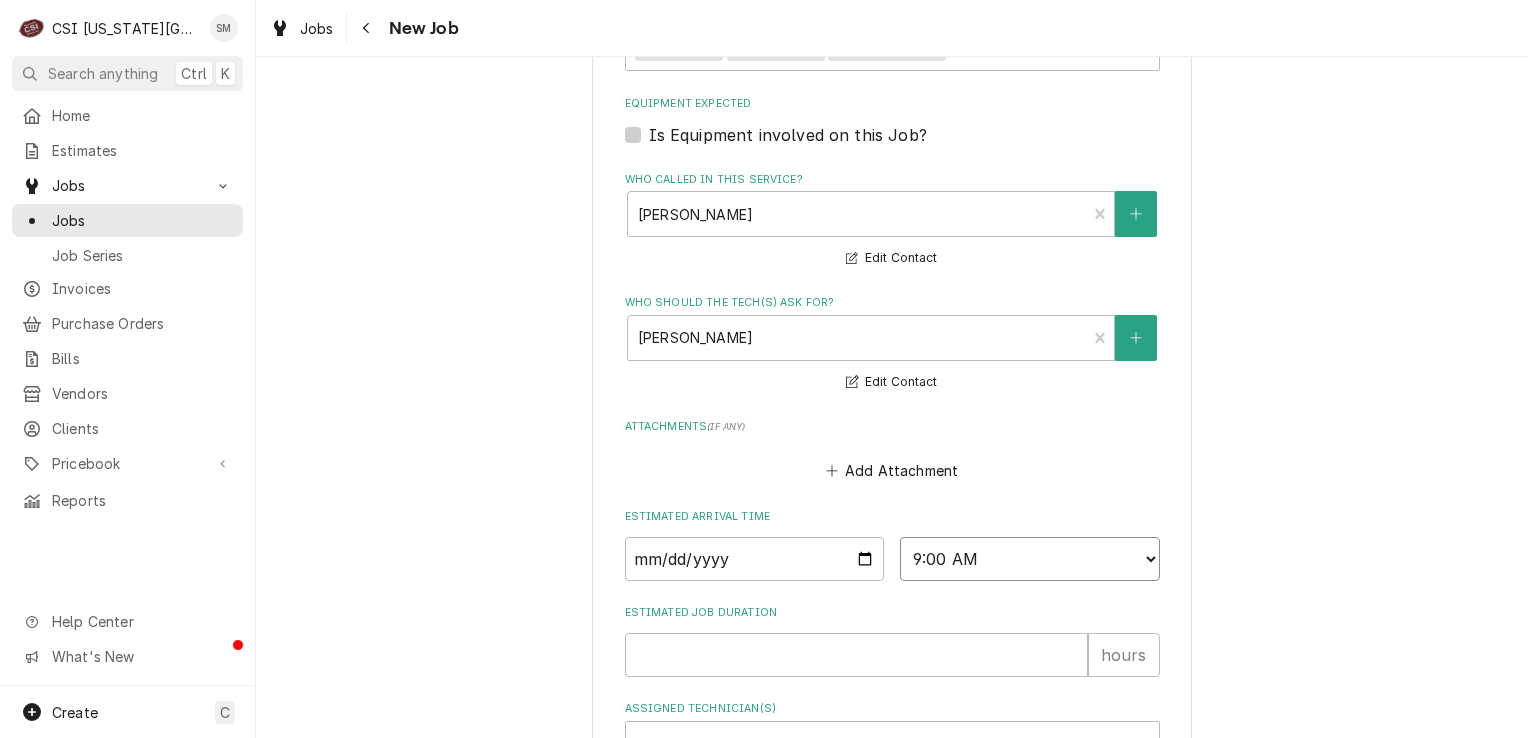 click on "AM / PM 6:00 AM 6:15 AM 6:30 AM 6:45 AM 7:00 AM 7:15 AM 7:30 AM 7:45 AM 8:00 AM 8:15 AM 8:30 AM 8:45 AM 9:00 AM 9:15 AM 9:30 AM 9:45 AM 10:00 AM 10:15 AM 10:30 AM 10:45 AM 11:00 AM 11:15 AM 11:30 AM 11:45 AM 12:00 PM 12:15 PM 12:30 PM 12:45 PM 1:00 PM 1:15 PM 1:30 PM 1:45 PM 2:00 PM 2:15 PM 2:30 PM 2:45 PM 3:00 PM 3:15 PM 3:30 PM 3:45 PM 4:00 PM 4:15 PM 4:30 PM 4:45 PM 5:00 PM 5:15 PM 5:30 PM 5:45 PM 6:00 PM 6:15 PM 6:30 PM 6:45 PM 7:00 PM 7:15 PM 7:30 PM 7:45 PM 8:00 PM 8:15 PM 8:30 PM 8:45 PM 9:00 PM 9:15 PM 9:30 PM 9:45 PM 10:00 PM 10:15 PM 10:30 PM 10:45 PM 11:00 PM 11:15 PM 11:30 PM 11:45 PM 12:00 AM 12:15 AM 12:30 AM 12:45 AM 1:00 AM 1:15 AM 1:30 AM 1:45 AM 2:00 AM 2:15 AM 2:30 AM 2:45 AM 3:00 AM 3:15 AM 3:30 AM 3:45 AM 4:00 AM 4:15 AM 4:30 AM 4:45 AM 5:00 AM 5:15 AM 5:30 AM 5:45 AM" at bounding box center (1030, 559) 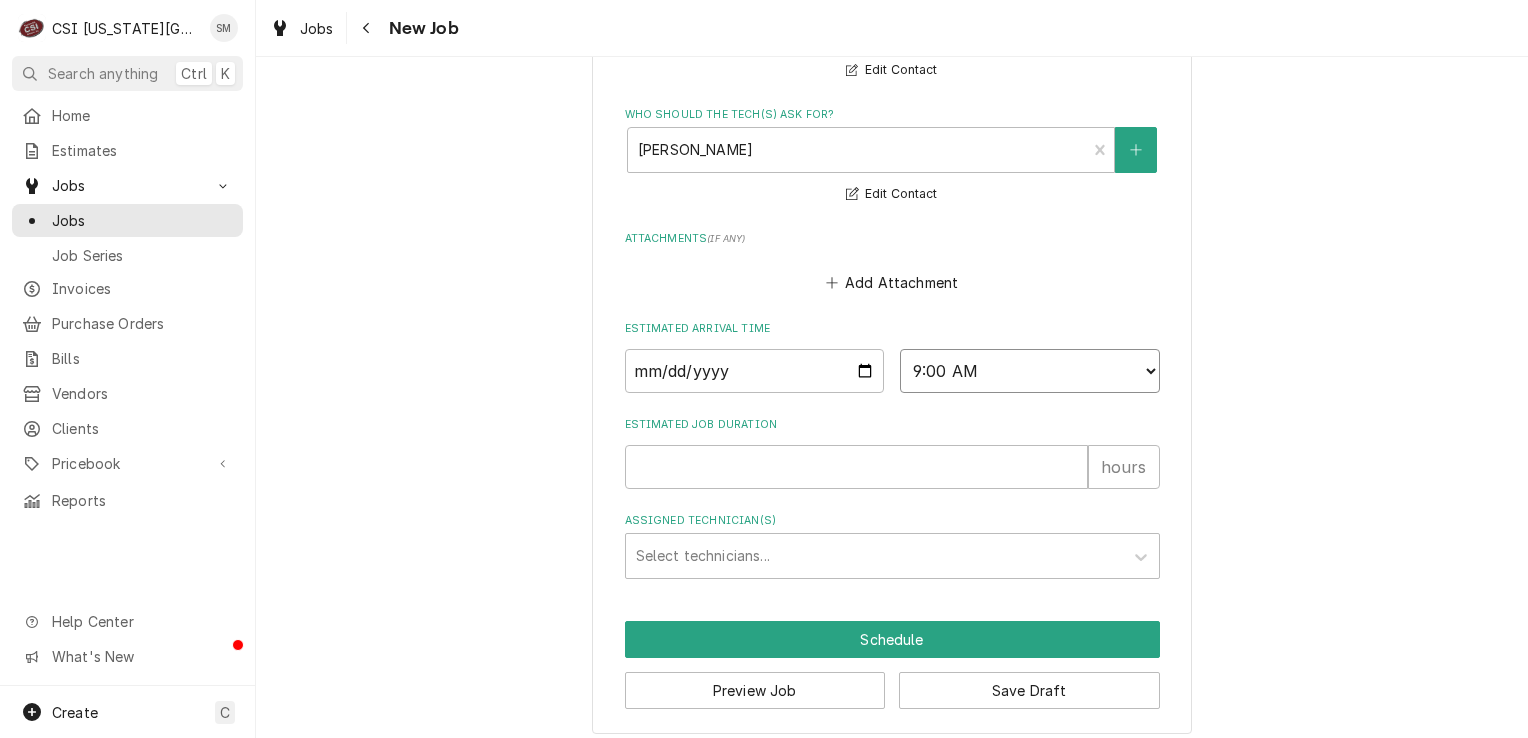 scroll, scrollTop: 1593, scrollLeft: 0, axis: vertical 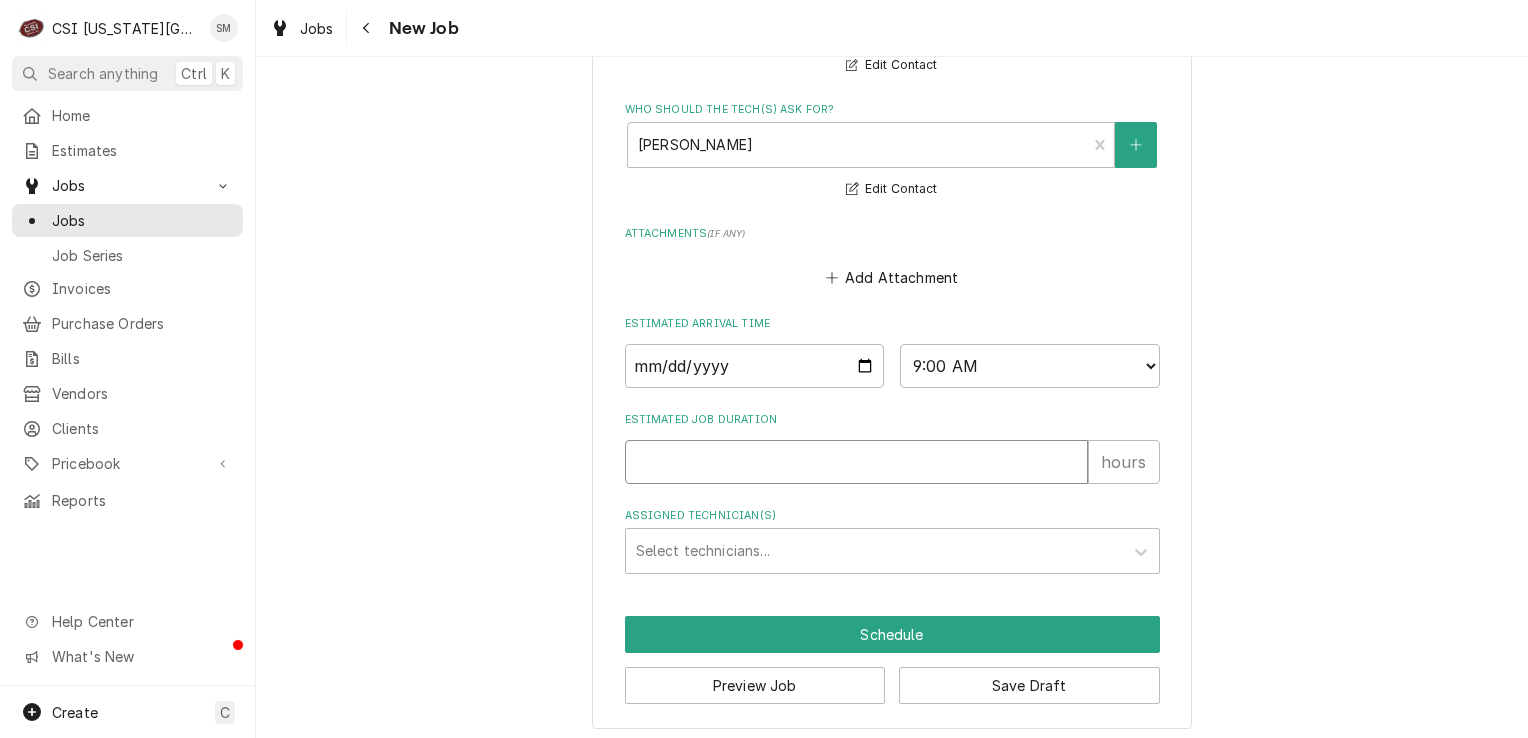 click on "Estimated Job Duration" at bounding box center (856, 462) 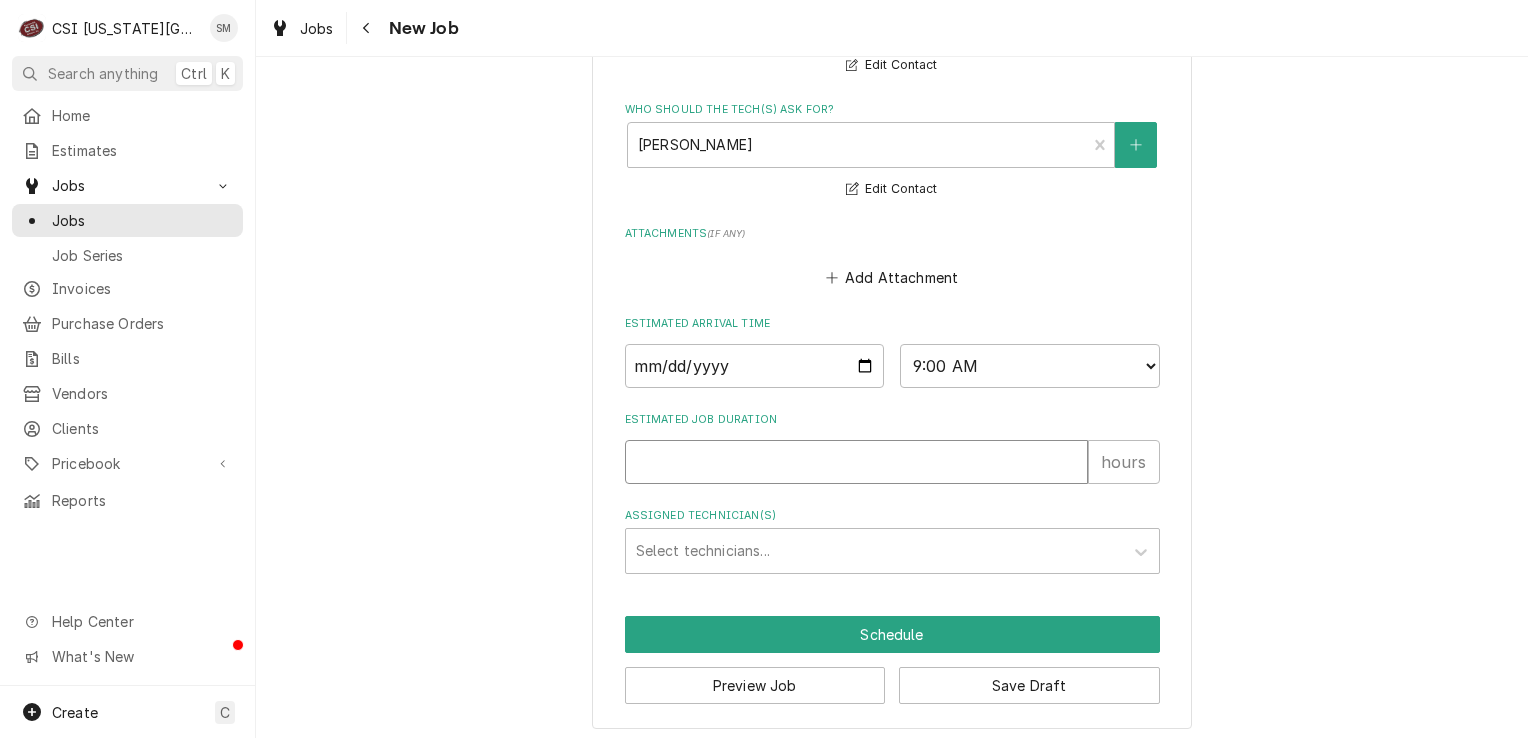 type on "x" 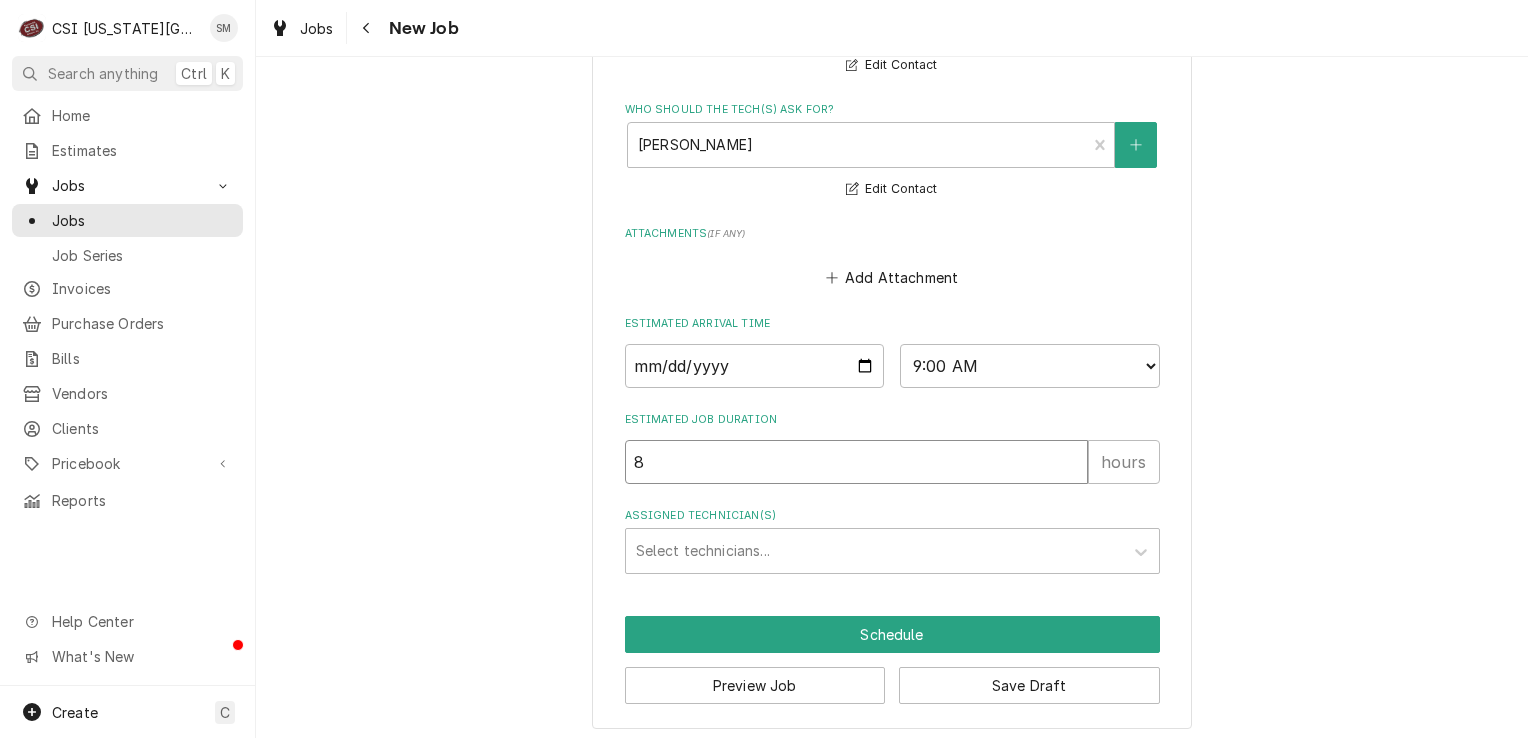 type on "x" 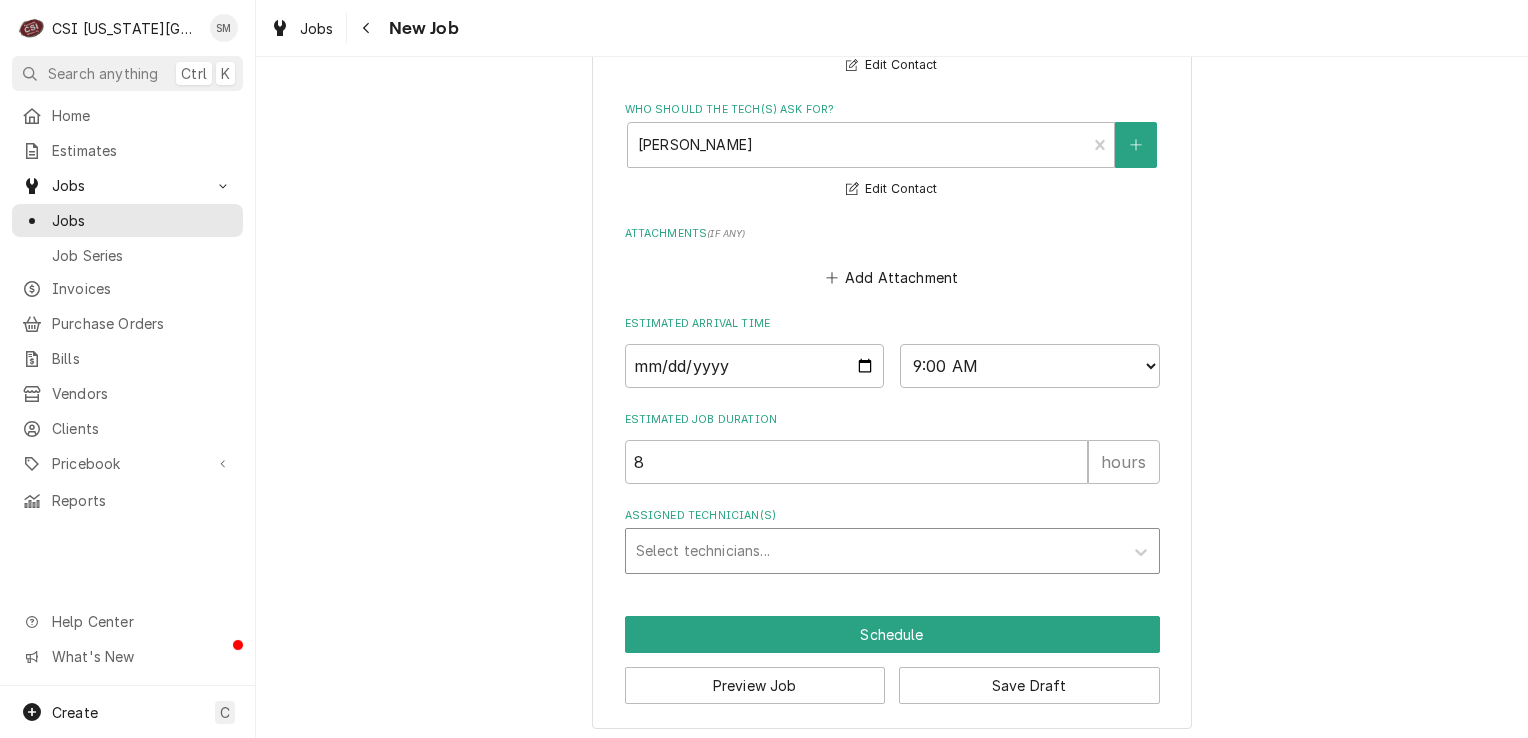 click at bounding box center (874, 551) 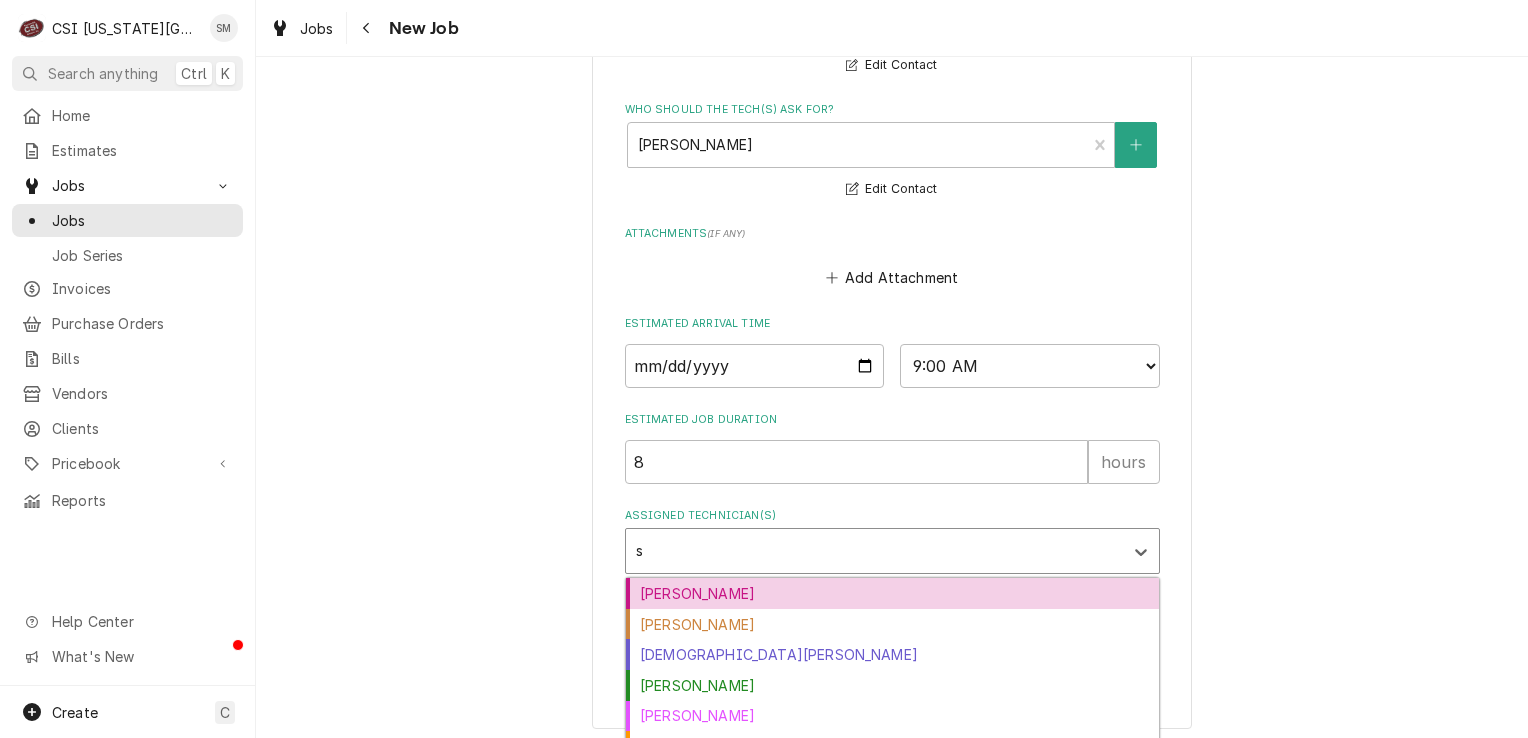 type on "se" 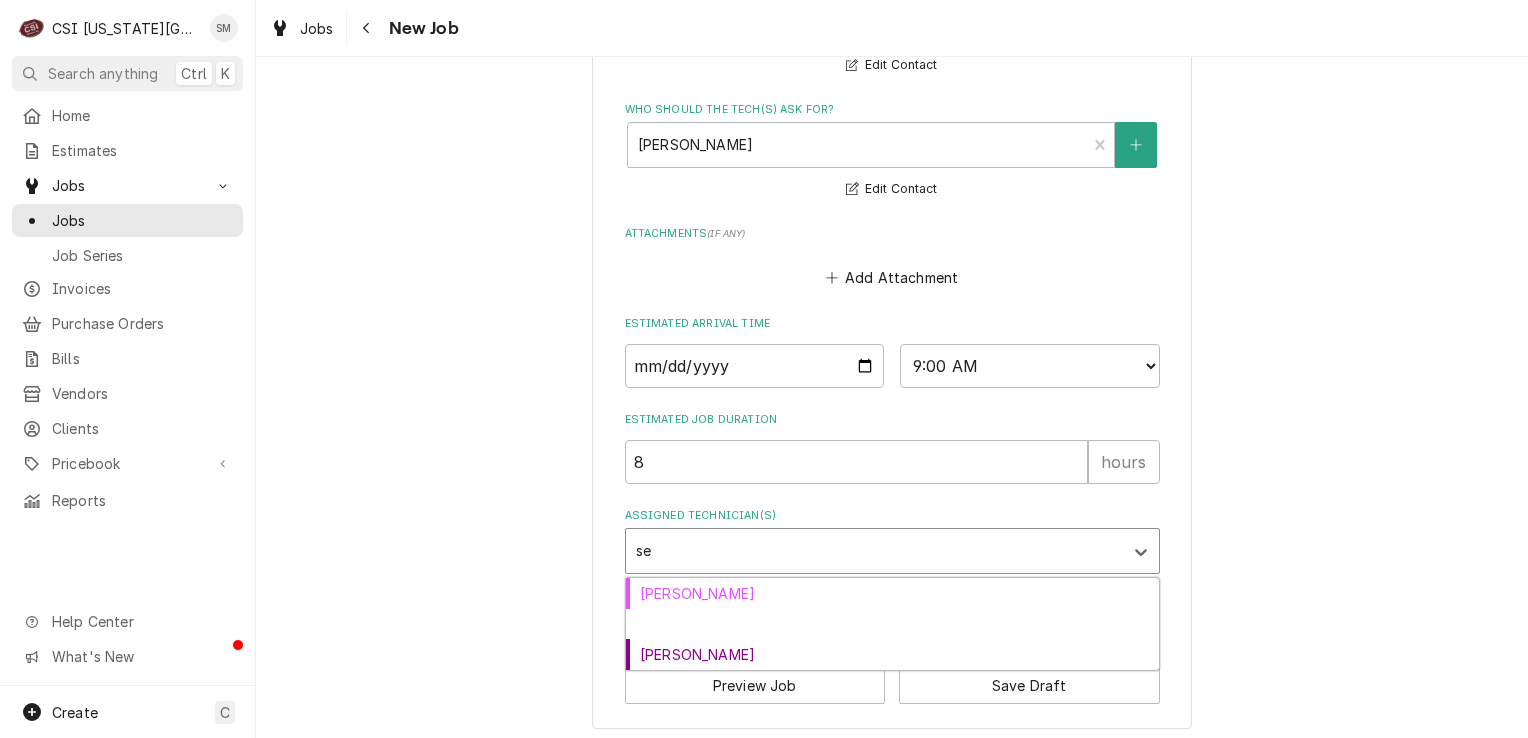 click on "Sean Mckelvey" at bounding box center [892, 624] 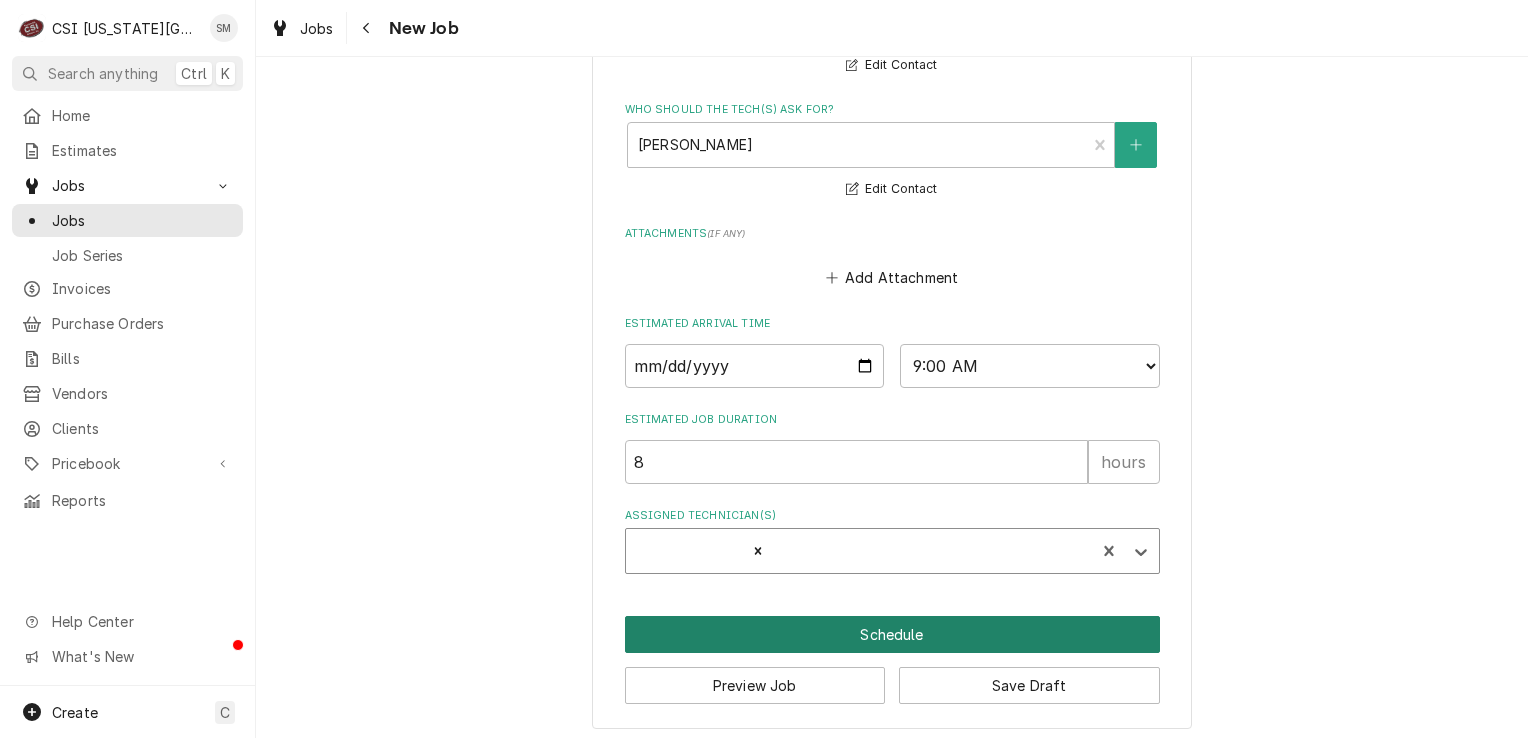 click on "Schedule" at bounding box center (892, 634) 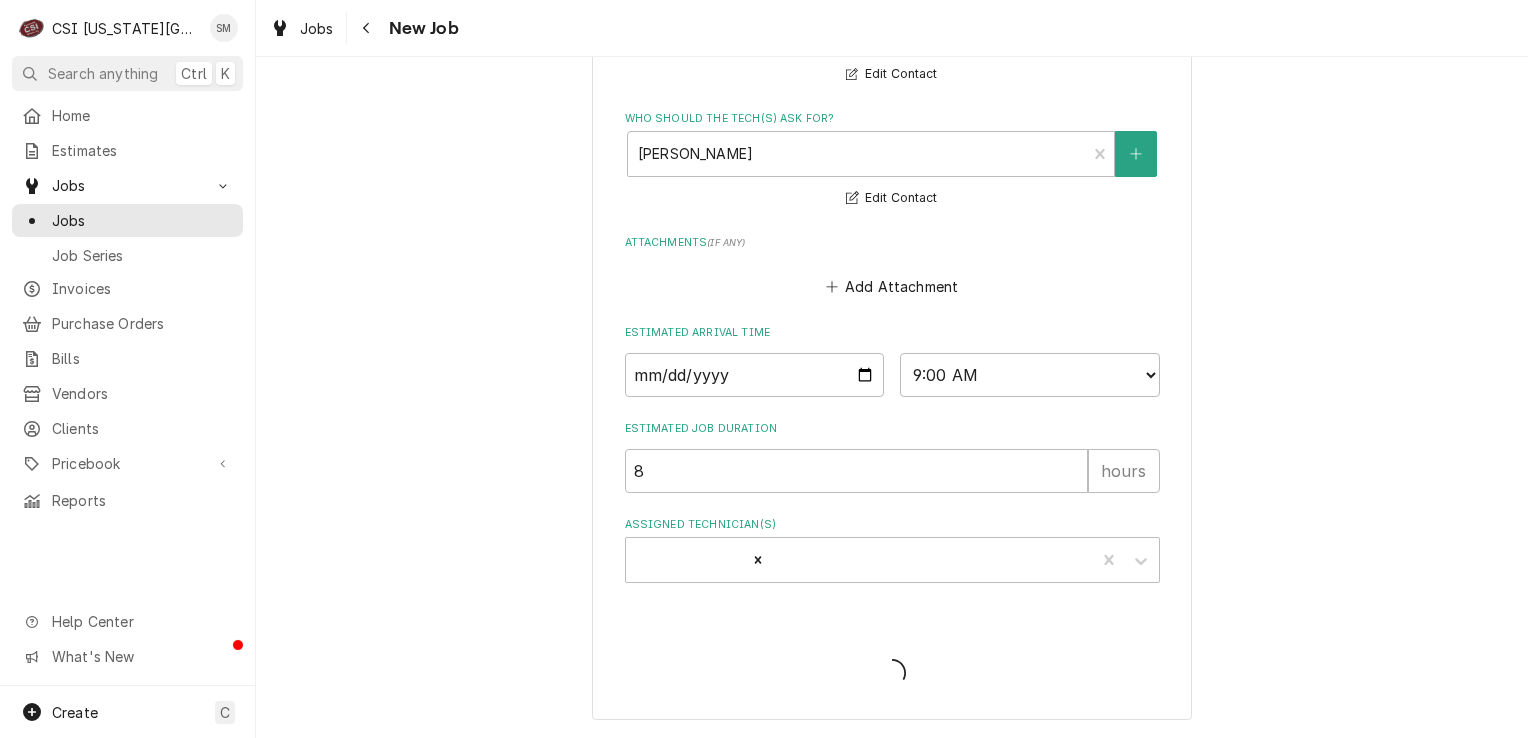 scroll, scrollTop: 1576, scrollLeft: 0, axis: vertical 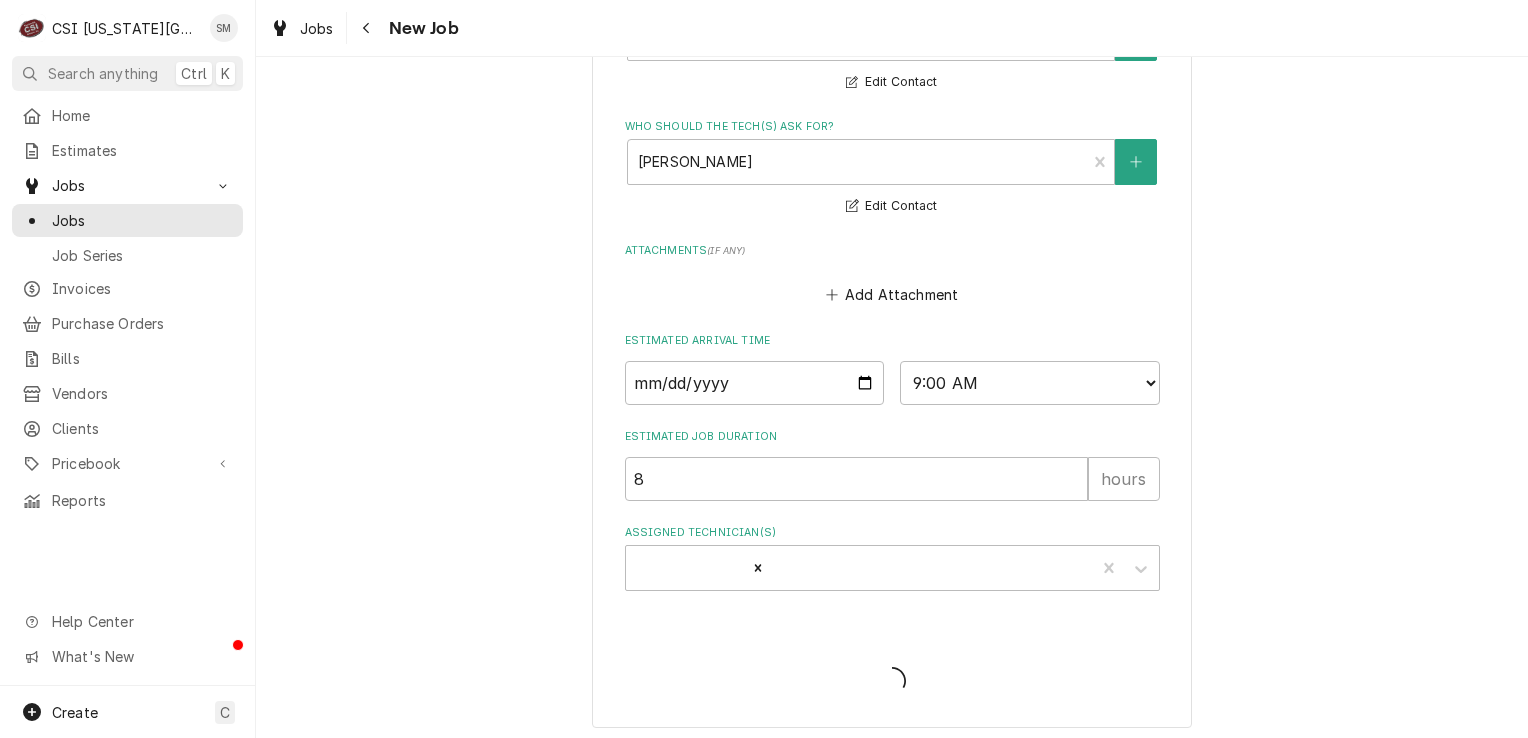 type on "x" 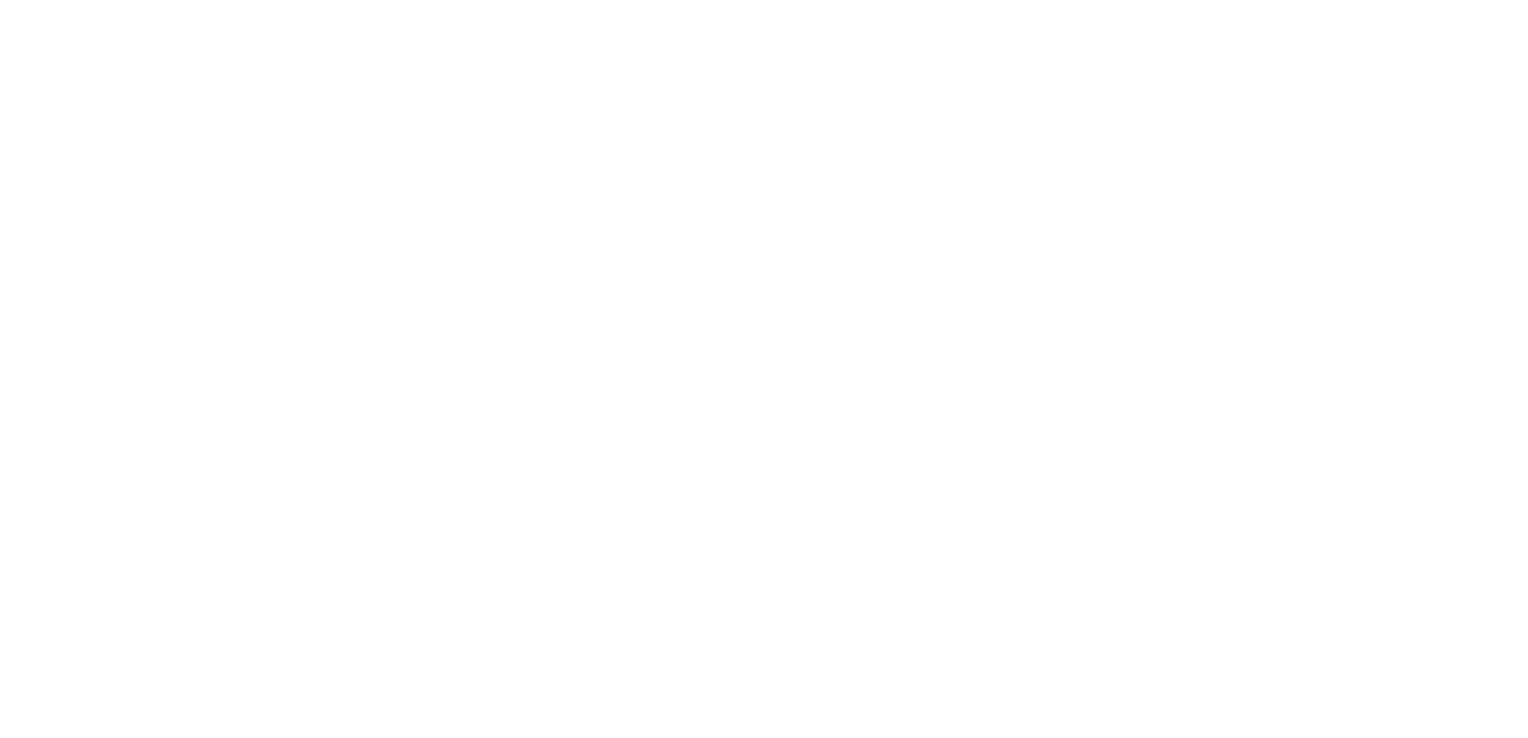 scroll, scrollTop: 0, scrollLeft: 0, axis: both 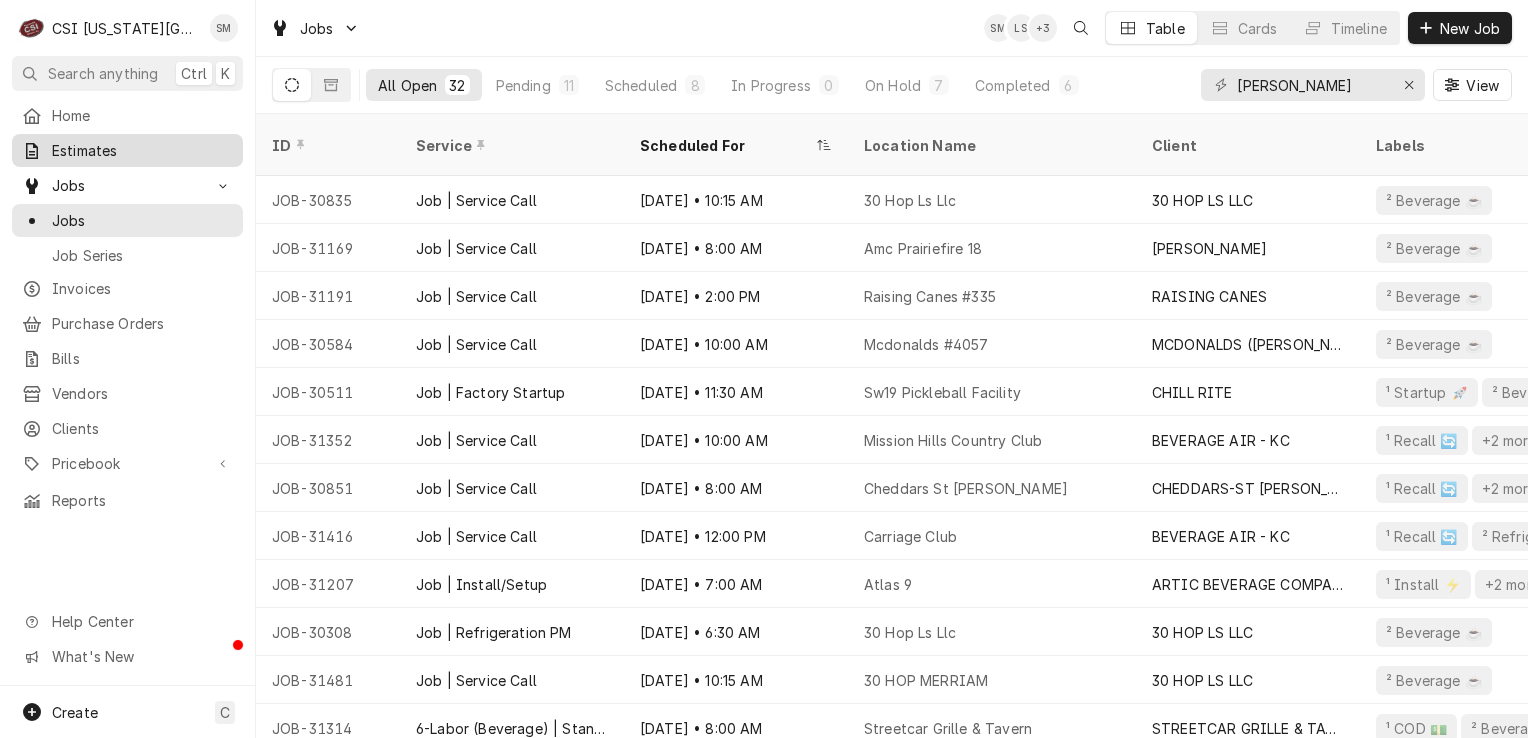 click on "Estimates" at bounding box center (142, 150) 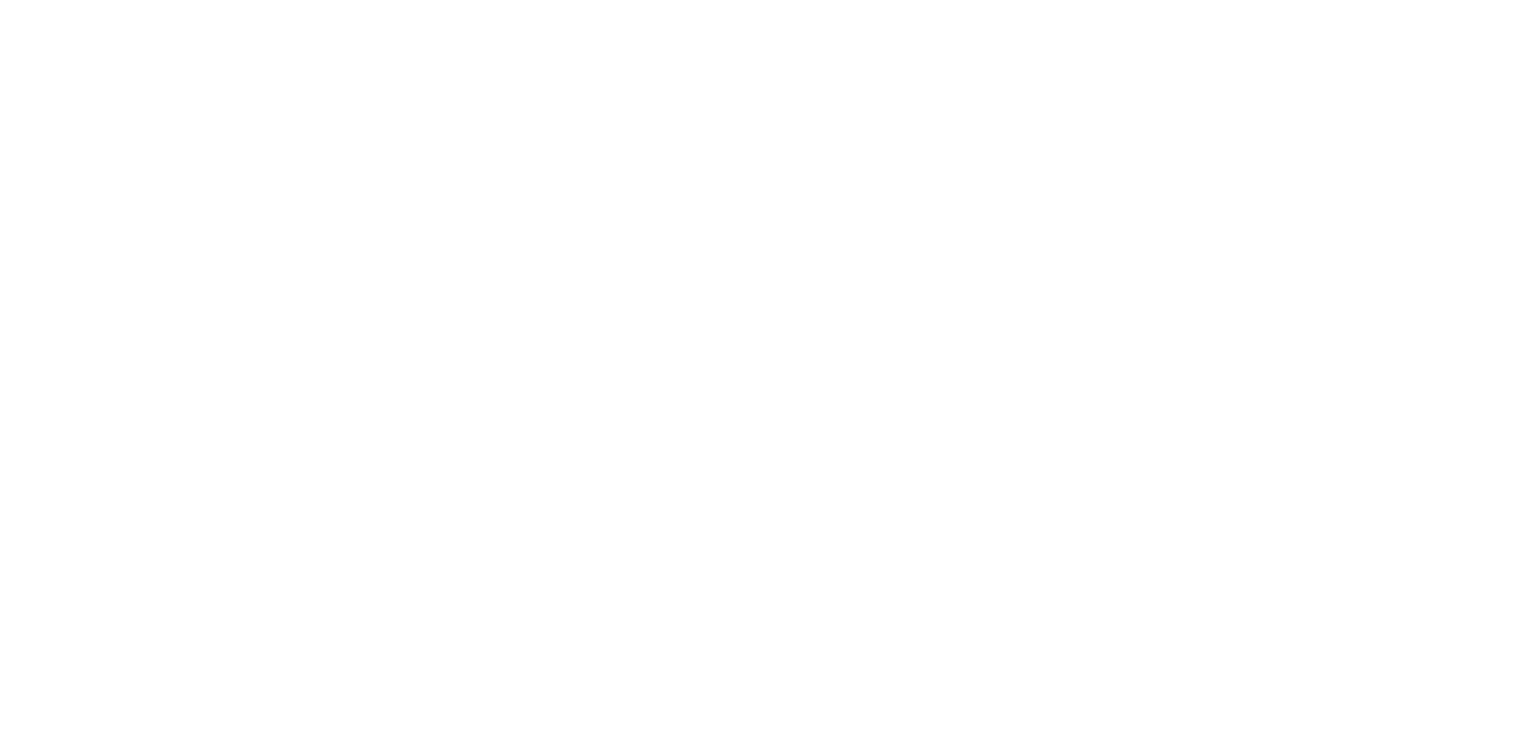 scroll, scrollTop: 0, scrollLeft: 0, axis: both 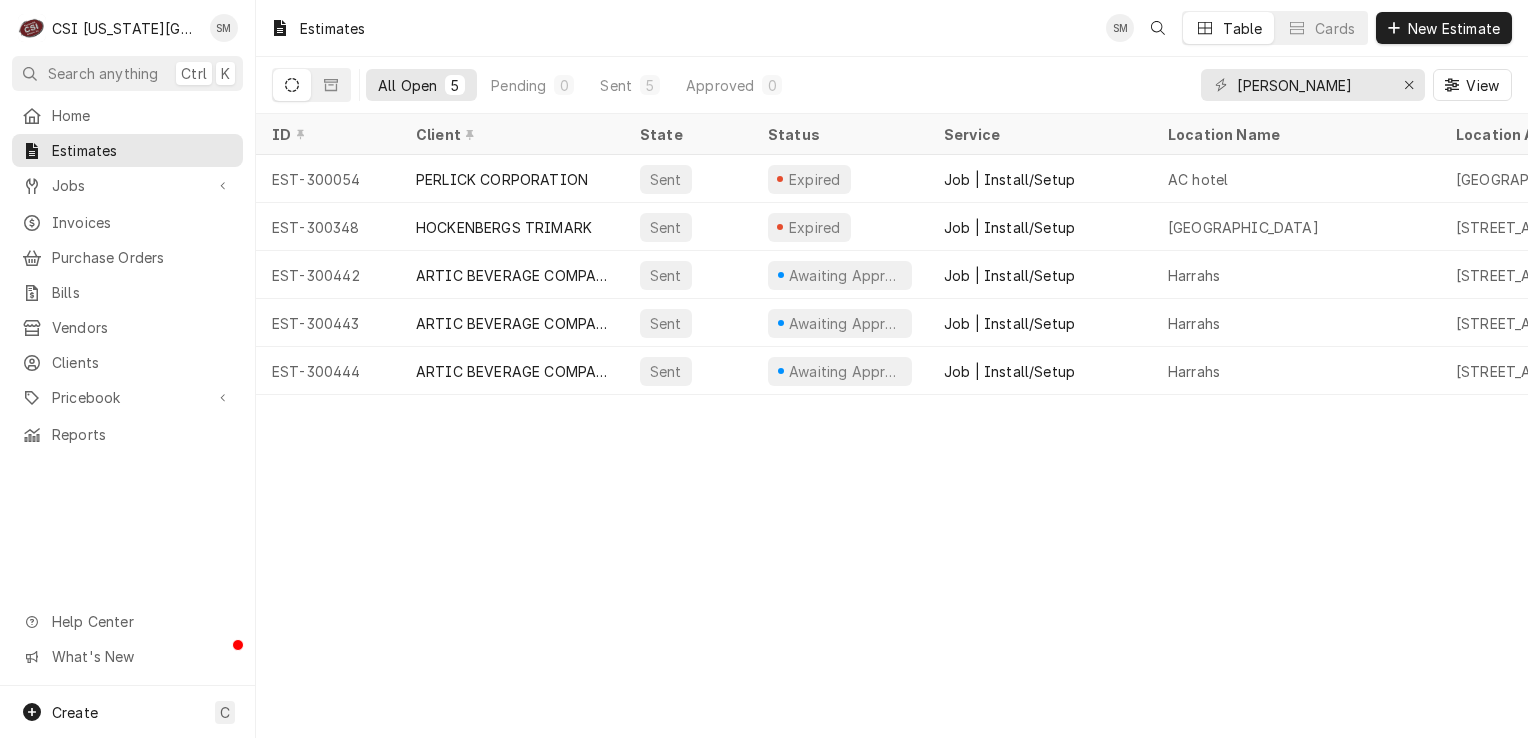 drag, startPoint x: 711, startPoint y: 410, endPoint x: 941, endPoint y: 426, distance: 230.55585 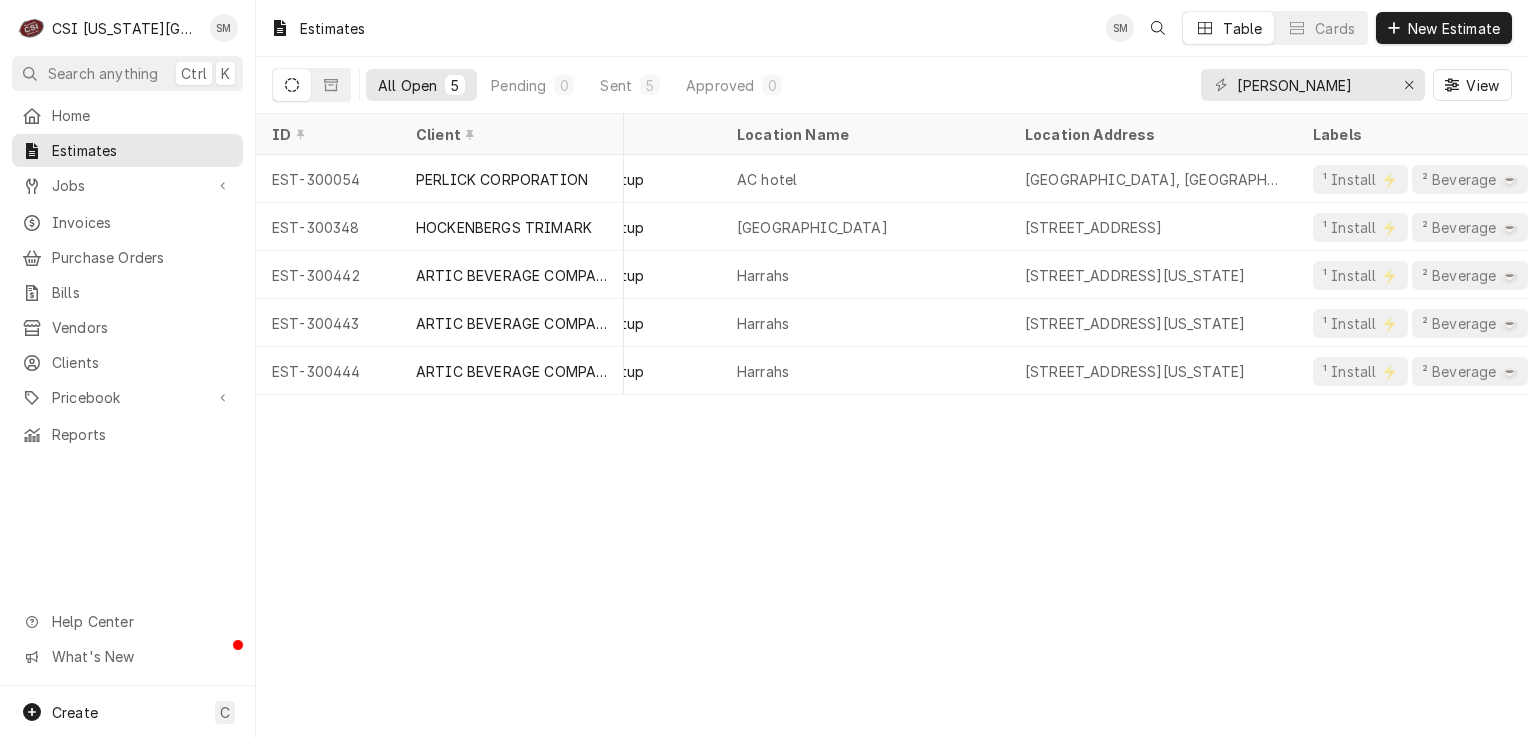 scroll, scrollTop: 0, scrollLeft: 0, axis: both 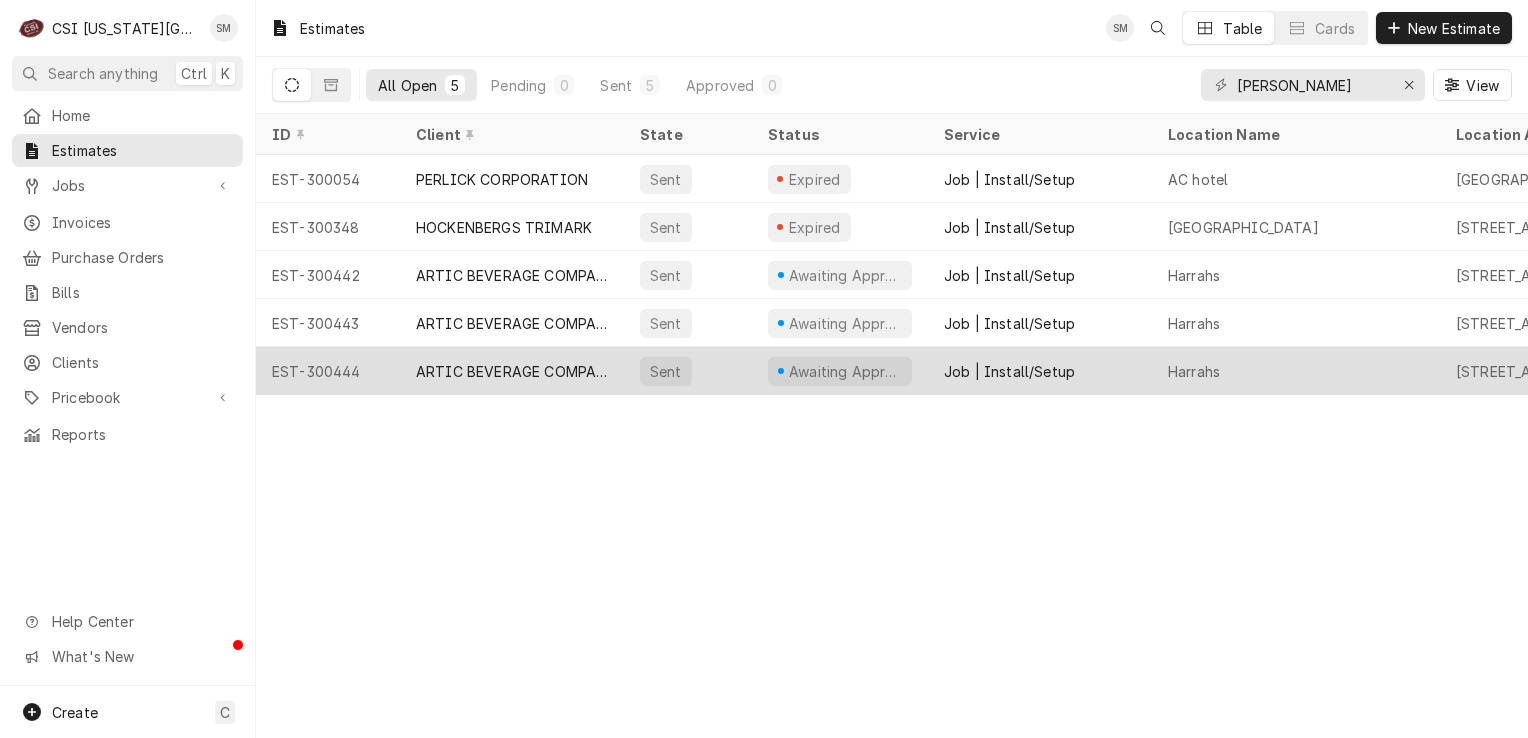 click on "ARTIC BEVERAGE COMPANY" at bounding box center [512, 371] 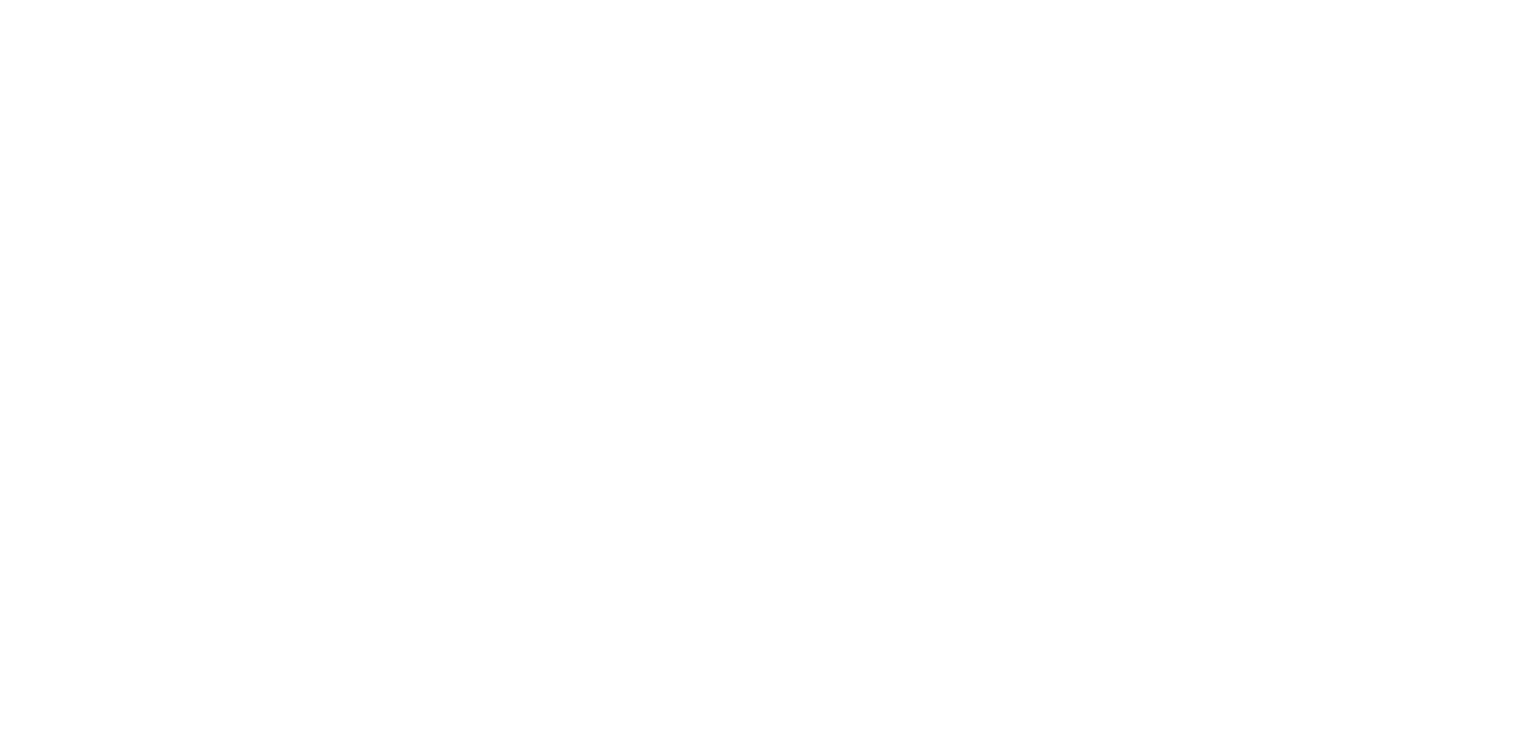 scroll, scrollTop: 0, scrollLeft: 0, axis: both 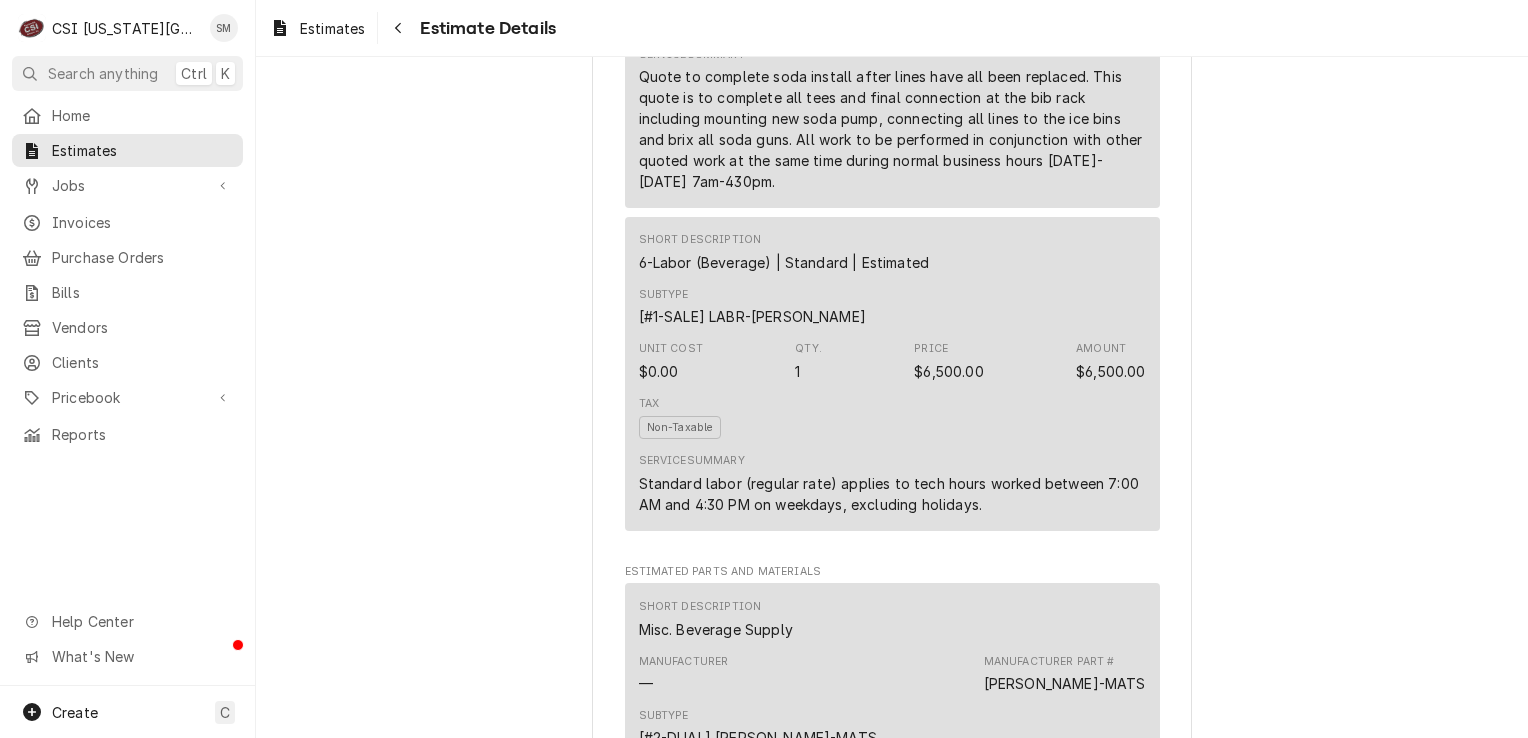click on "Tax Non-Taxable" at bounding box center (892, 418) 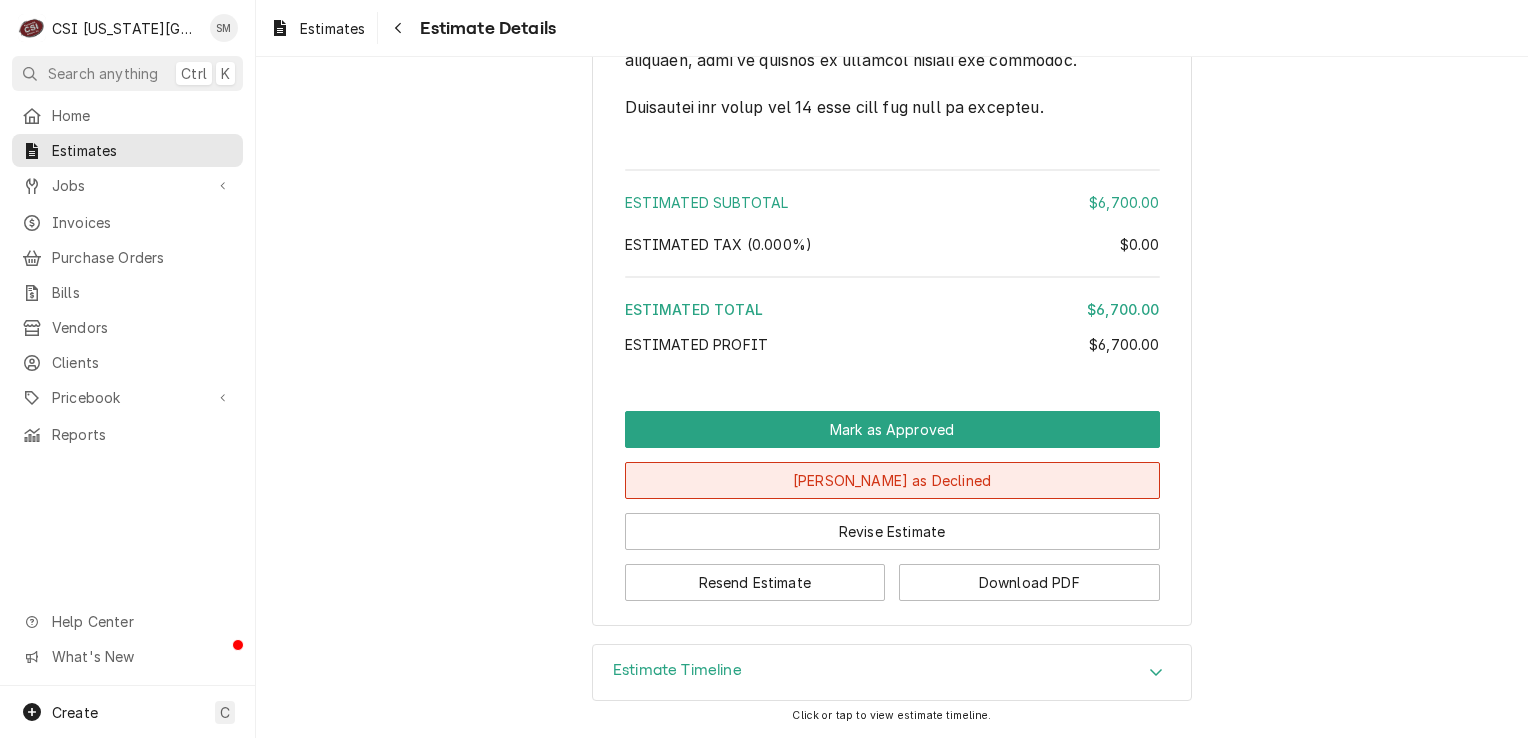 scroll, scrollTop: 3368, scrollLeft: 0, axis: vertical 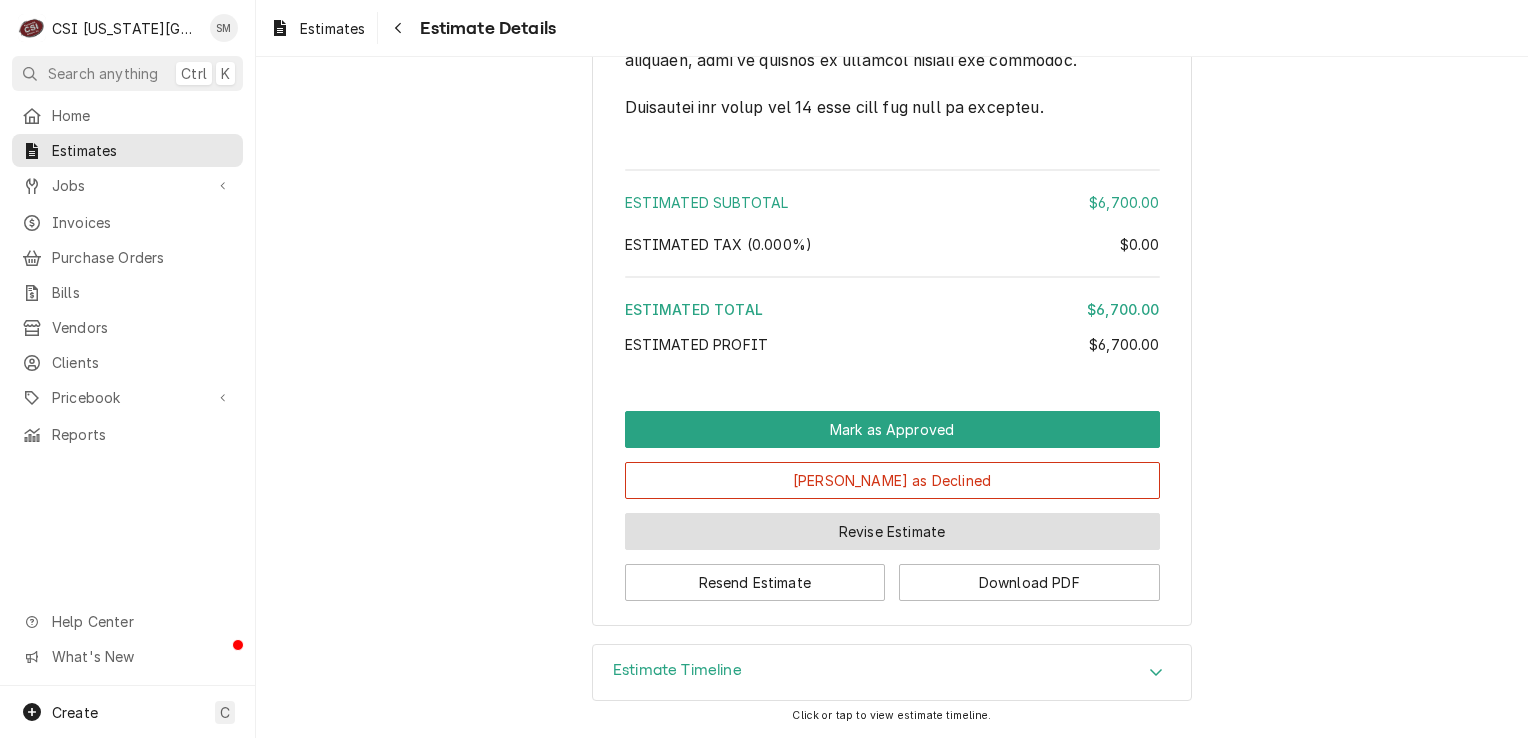 click on "Revise Estimate" at bounding box center [892, 531] 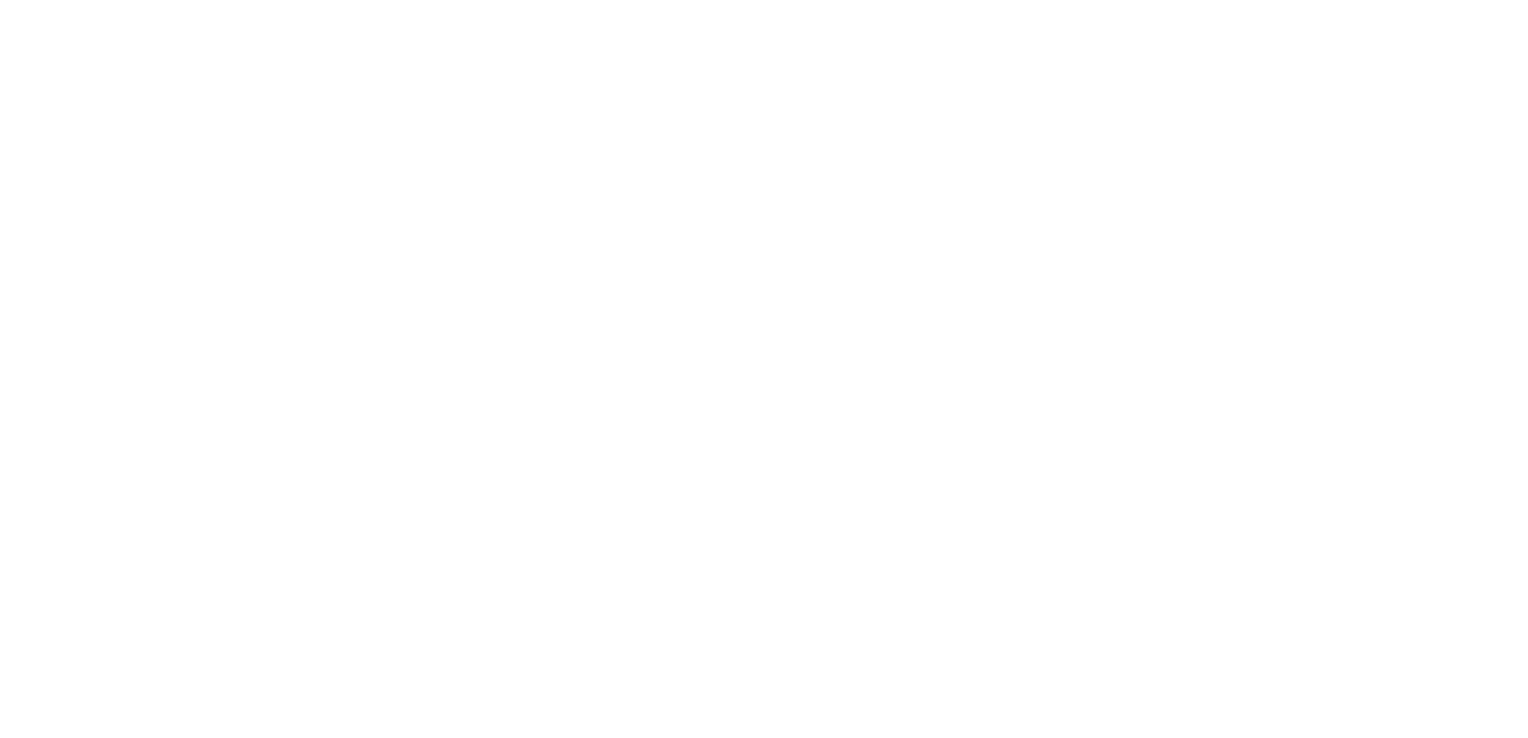 scroll, scrollTop: 0, scrollLeft: 0, axis: both 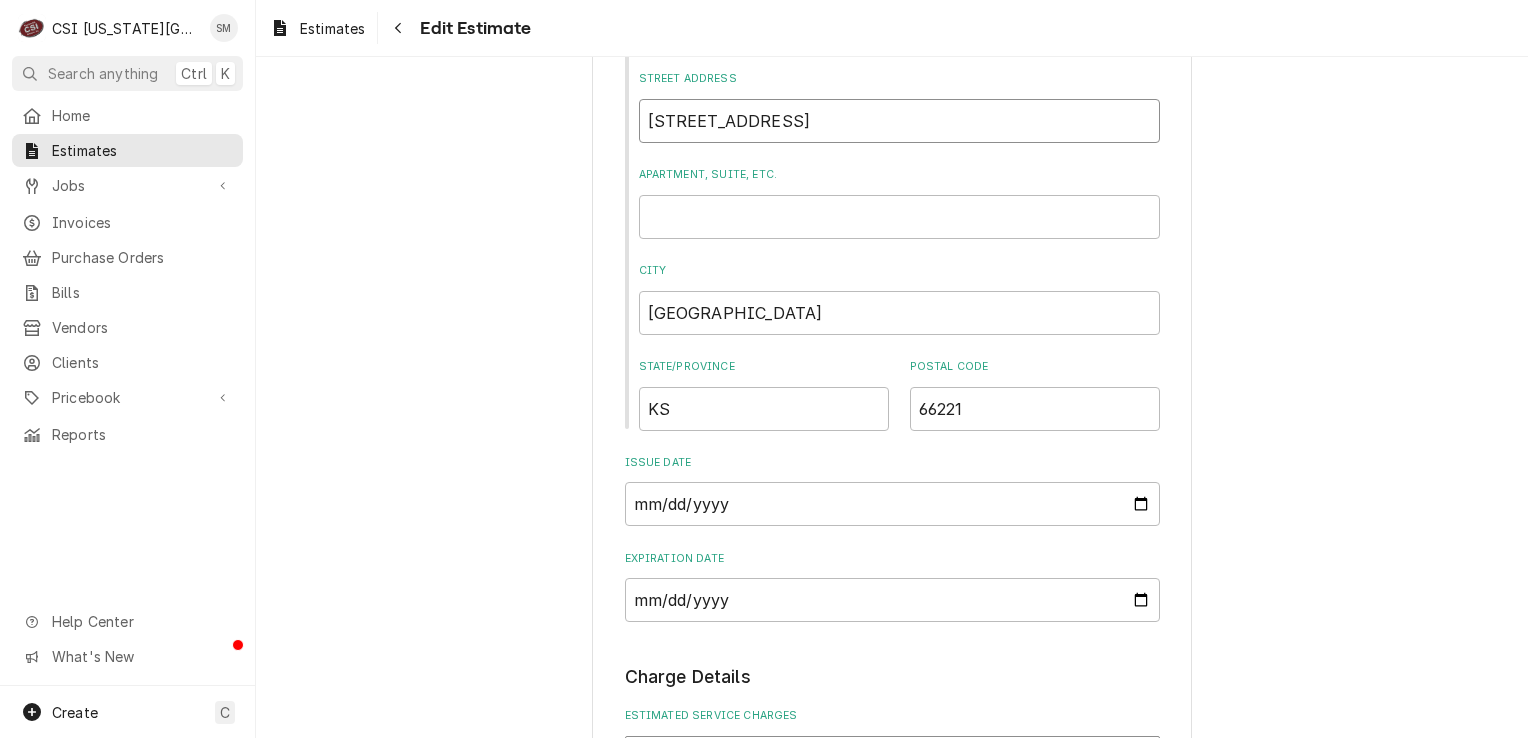 drag, startPoint x: 637, startPoint y: 118, endPoint x: 780, endPoint y: 118, distance: 143 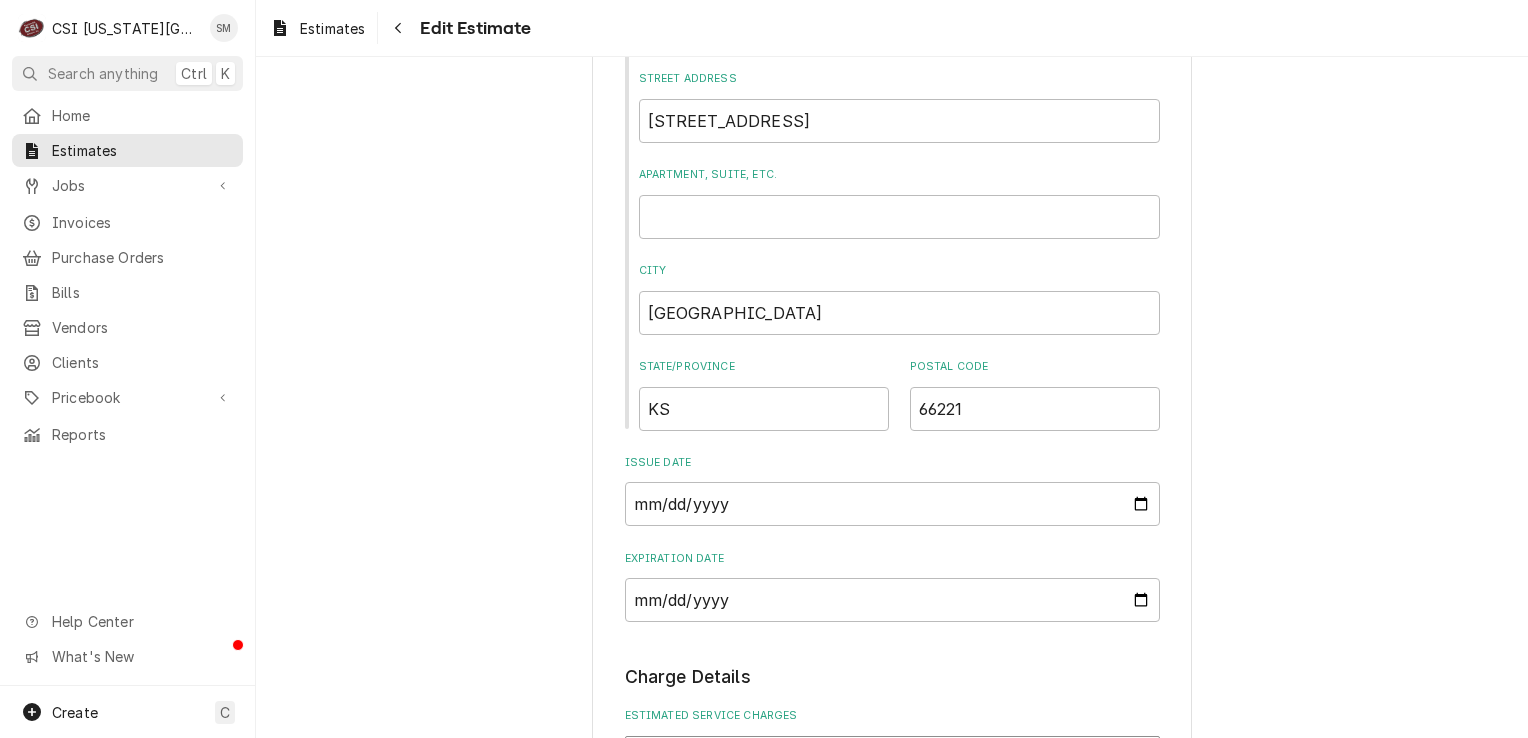 click on "Please provide the following information to create your estimate: Client Details Client ARTIC BEVERAGE COMPANY Edit Client Client Notes ***COD***
American Express 374355114903665   5/25  9977
Andrew Beach 17309 Oakshire Street, Overland Park, KS 66221 Service Location Harrahs / 1 Riverboat Dr, North Kansas City, MO 64116 Edit Service Location Basic Details Service Type Job | Install/Setup ¹ Service Type 🛠️ Edit Service Type Reason For Call Quote Equipment  ( optional ) Search for Equipment... View/Edit Logged Equipment    Labels  ( optional ) ¹ Install ⚡️ ² Beverage ☕️ Billing Address Same as service location Recipient, Attention To, etc.  ( if different ) ARTIC BEVERAGE COMPANY Street Address 17309 Oakshire St Apartment, Suite, etc. City Overland Park State/Province KS Postal Code 66221 Issue Date 2025-07-11 Expiration Date 2025-08-11 Charge Details Estimated Service Charges Short Description Scope | Blank Subtype [#1-SALE] LABR-PROJ Hourly Cost $0.00/hr Qty. 1hr Rate $0.00/hr Amount $0.00 1" at bounding box center (892, 1014) 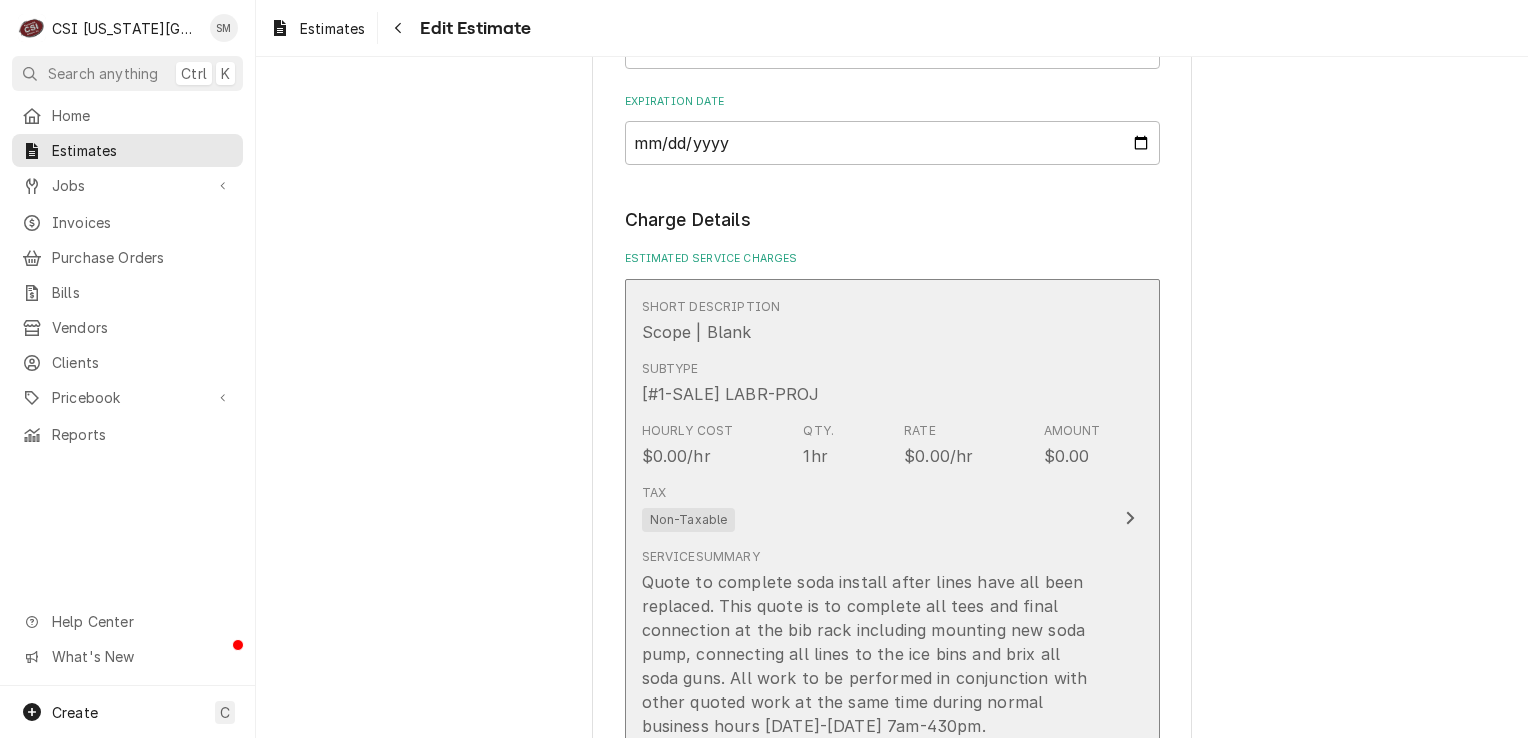 scroll, scrollTop: 1700, scrollLeft: 0, axis: vertical 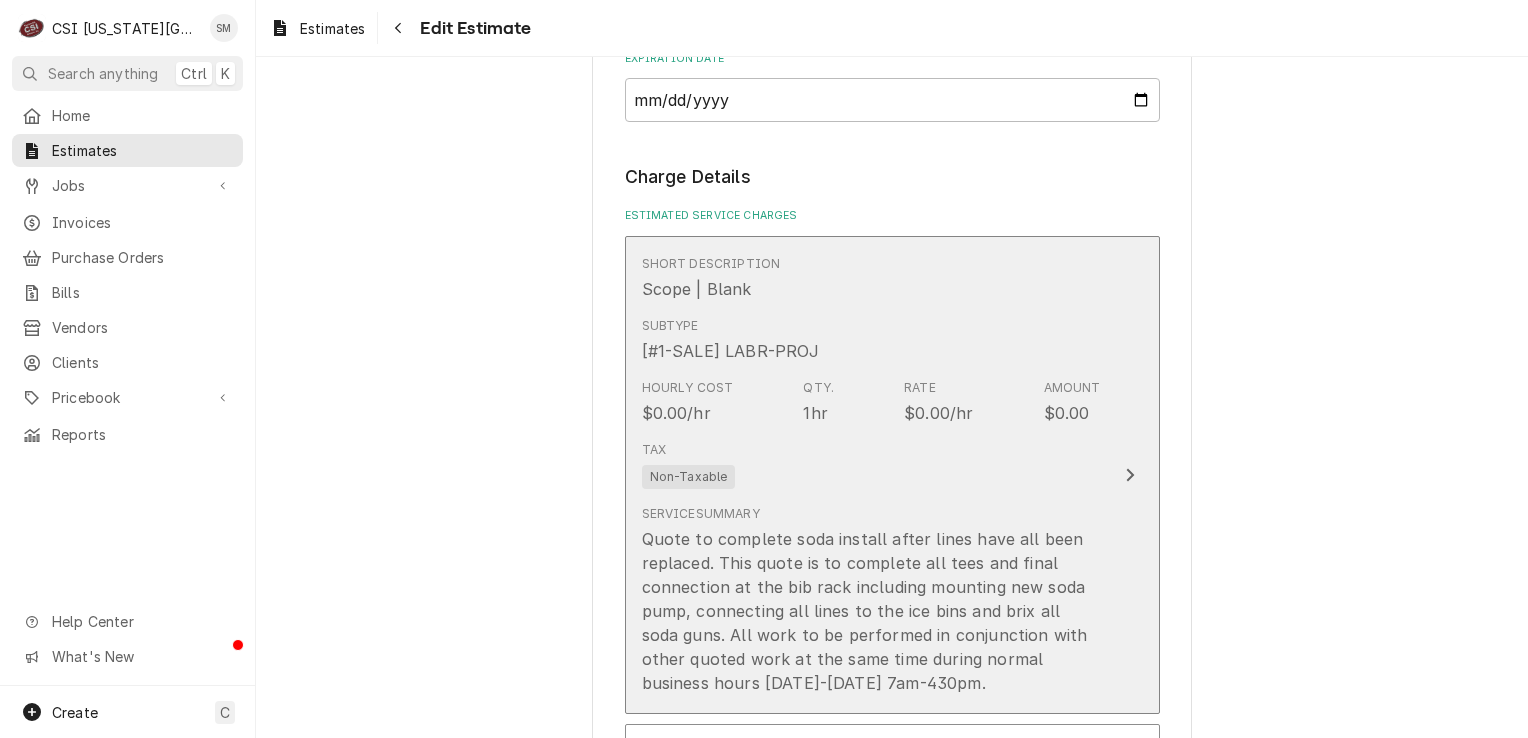 click on "Quote to complete soda install after lines have all been replaced. This quote is to complete all tees and final connection at the bib rack including mounting new soda pump, connecting all lines to the ice bins and brix all soda guns. All work to be performed in conjunction with other quoted work at the same time during normal business hours [DATE]-[DATE] 7am-430pm." at bounding box center [871, 611] 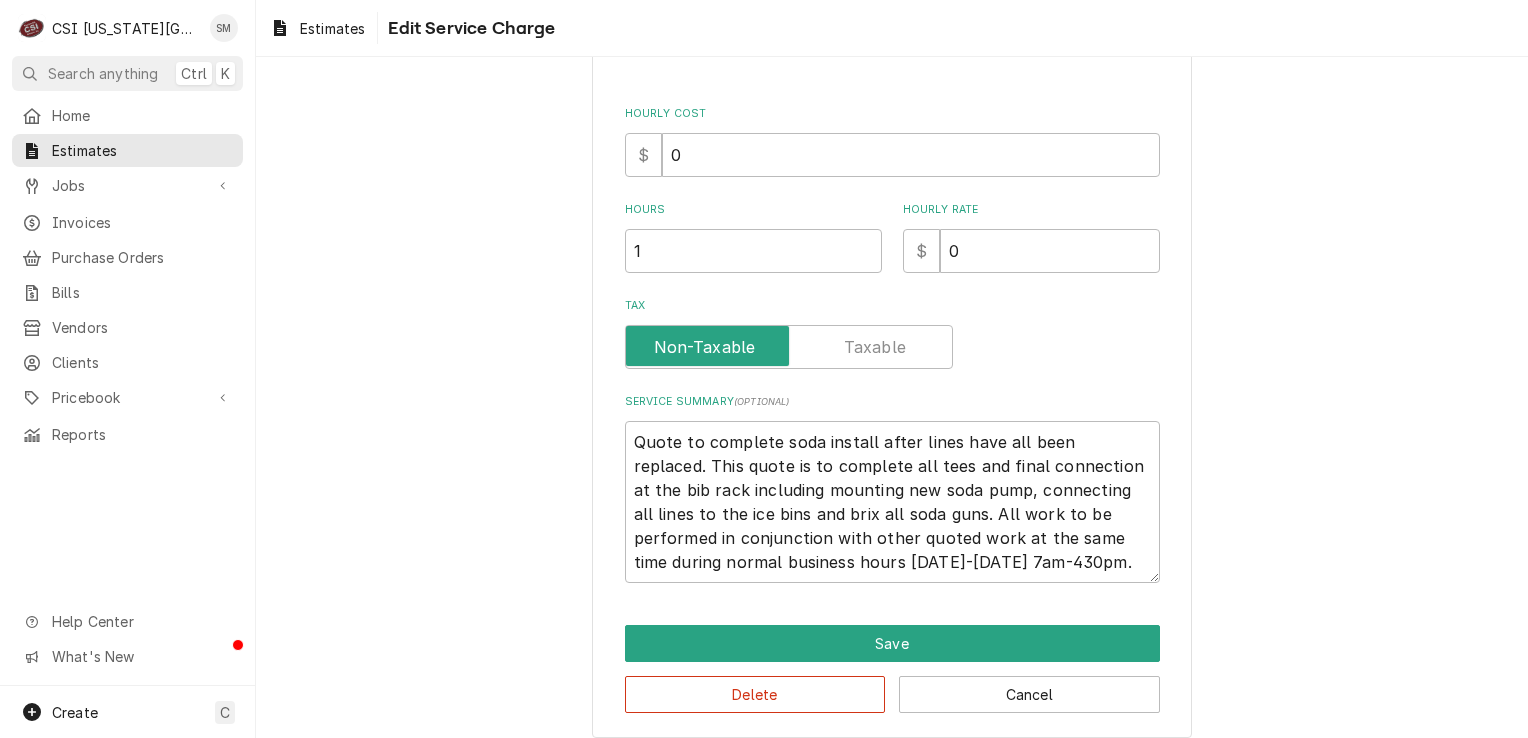 scroll, scrollTop: 413, scrollLeft: 0, axis: vertical 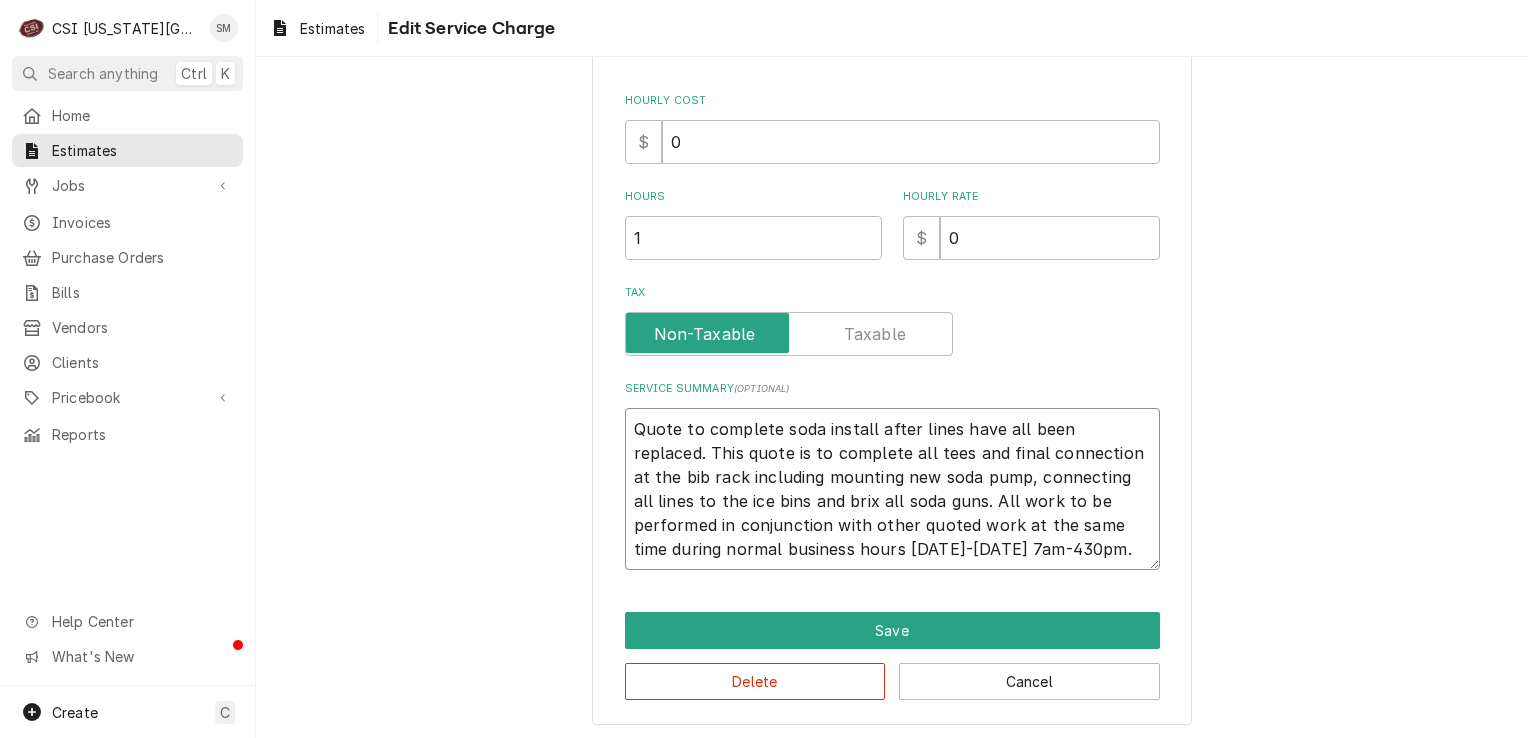 click on "Quote to complete soda install after lines have all been replaced. This quote is to complete all tees and final connection at the bib rack including mounting new soda pump, connecting all lines to the ice bins and brix all soda guns. All work to be performed in conjunction with other quoted work at the same time during normal business hours [DATE]-[DATE] 7am-430pm." at bounding box center (892, 489) 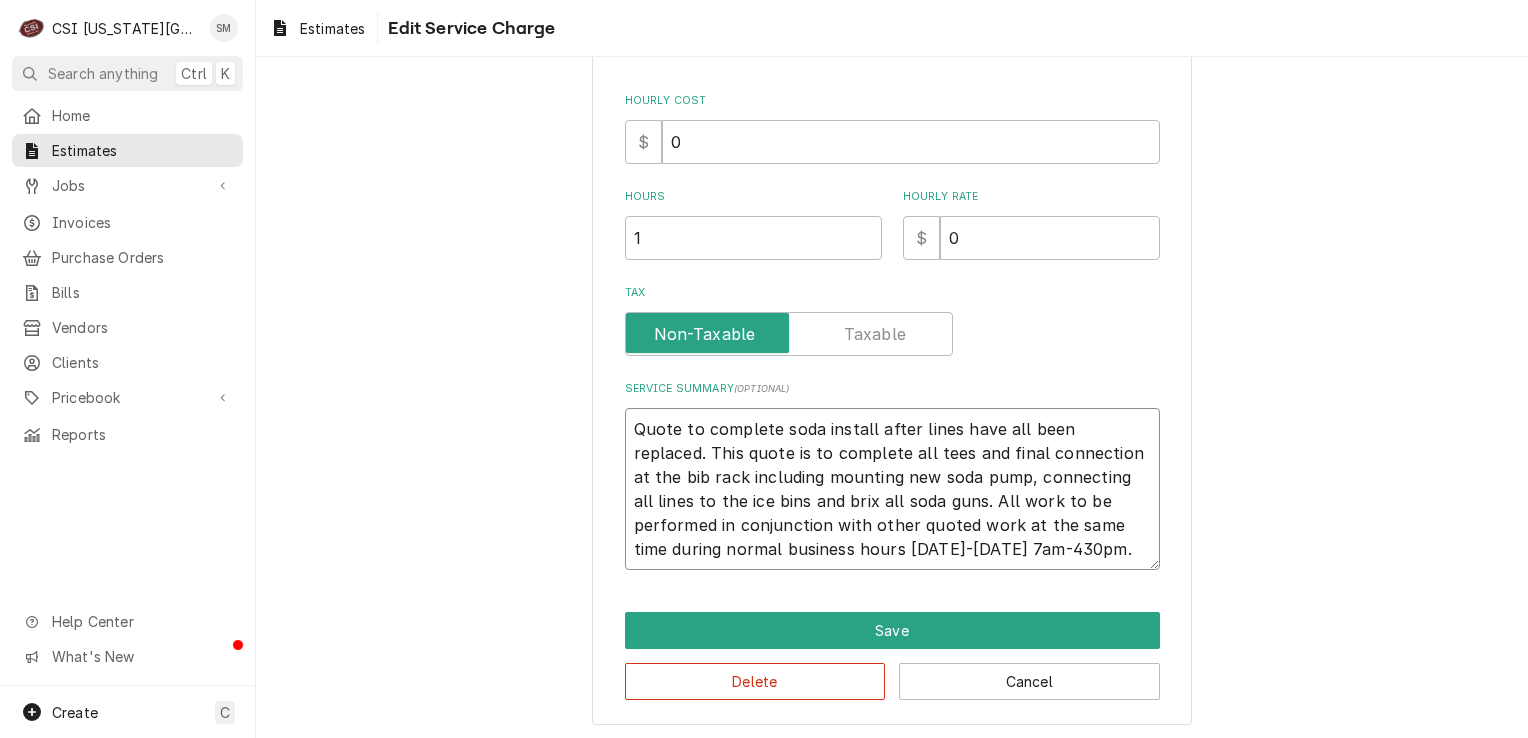 type on "x" 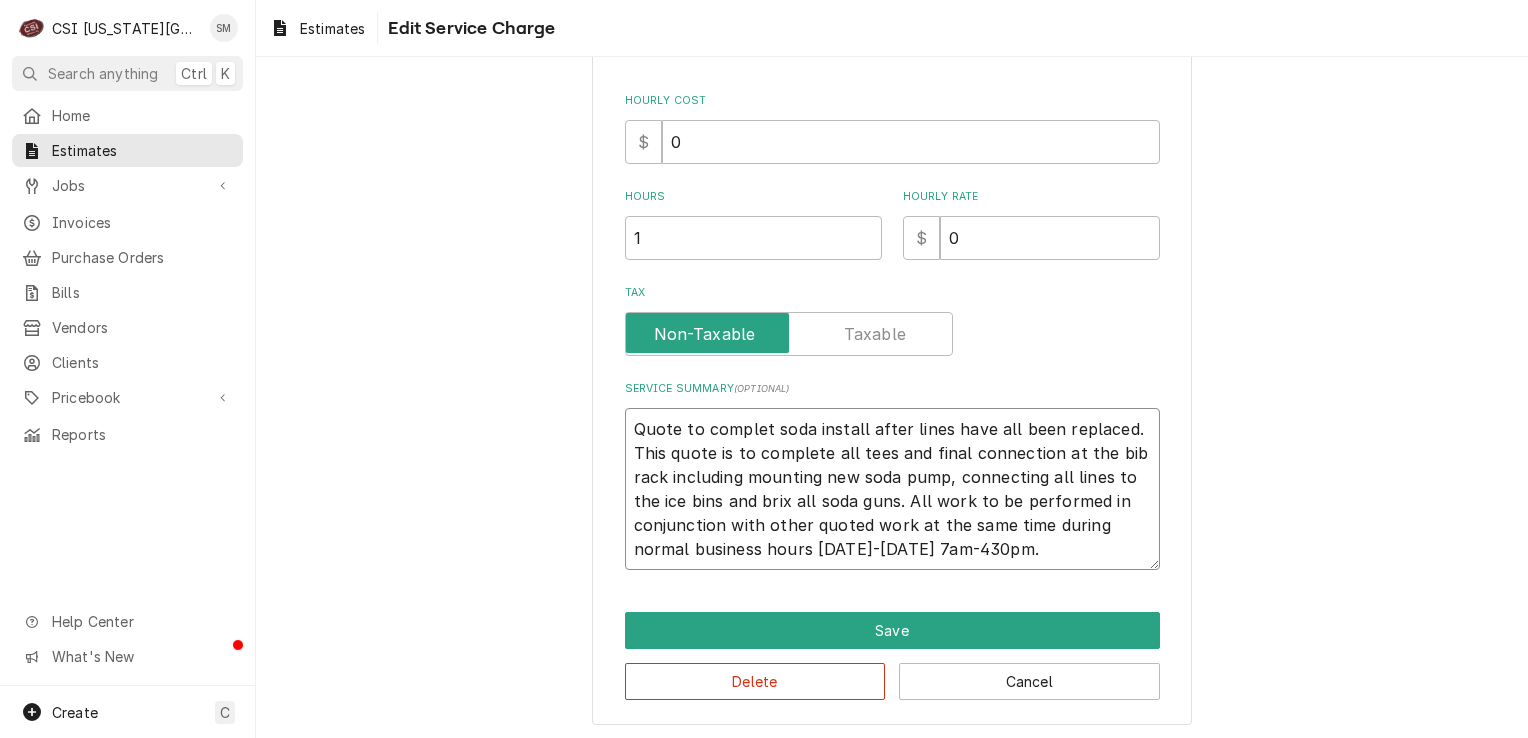type on "x" 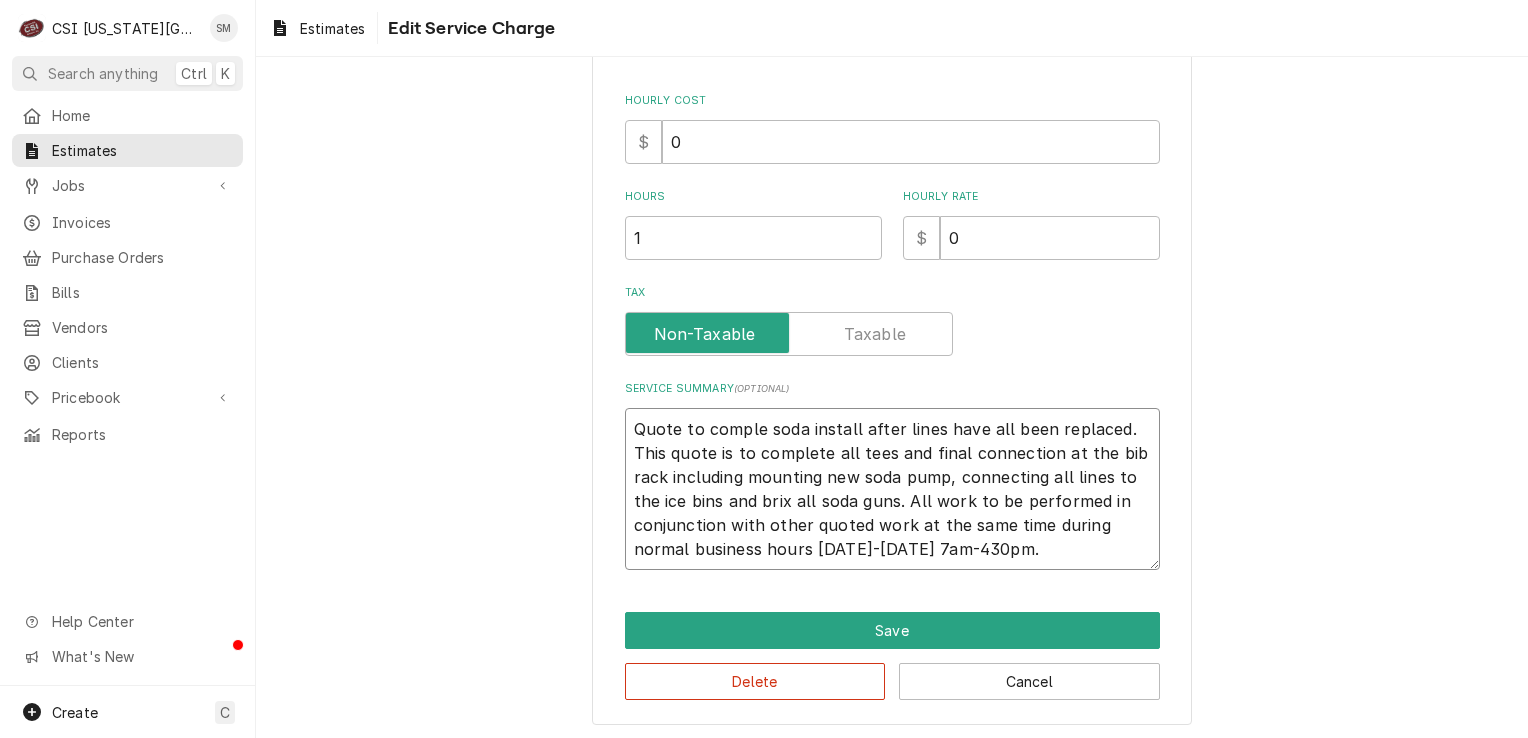 type on "x" 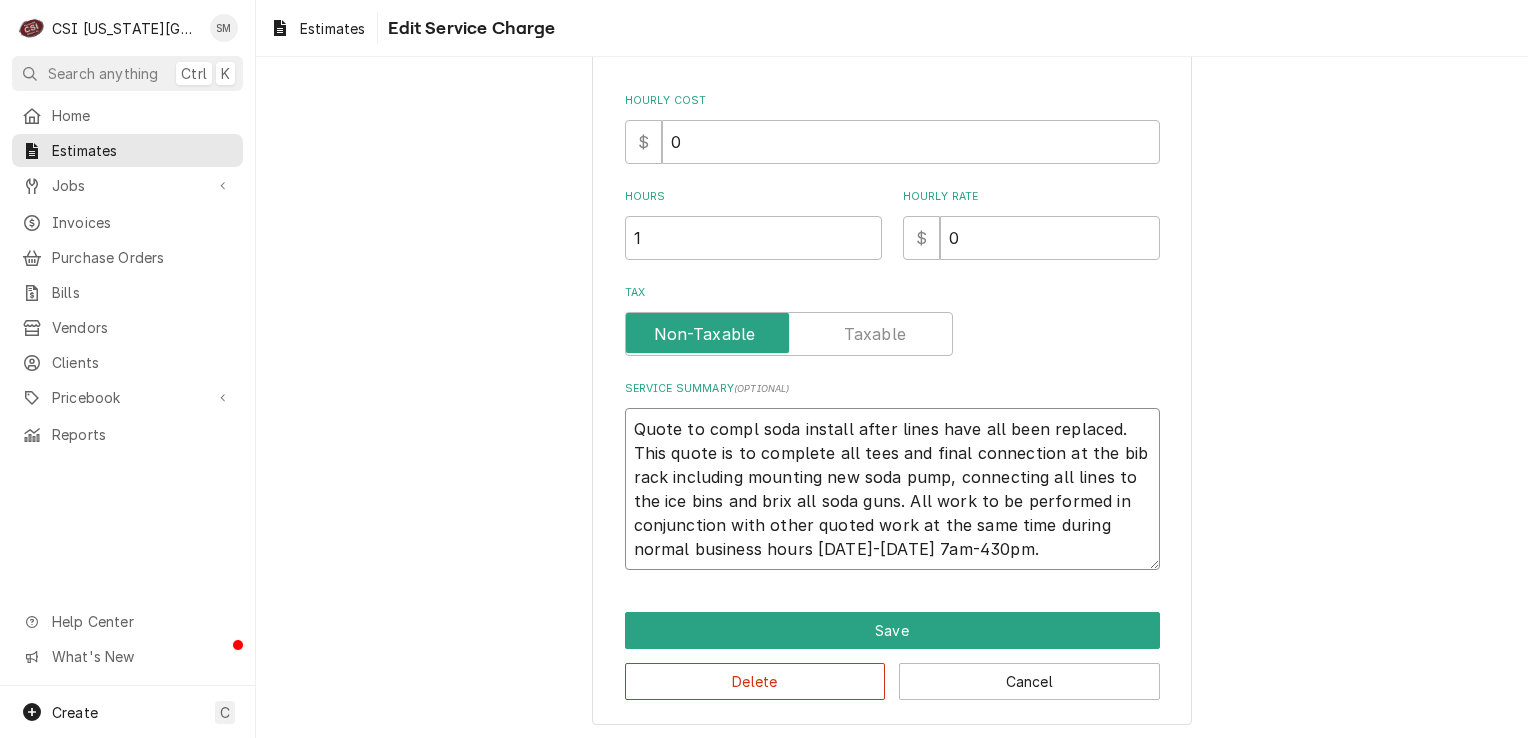 type on "x" 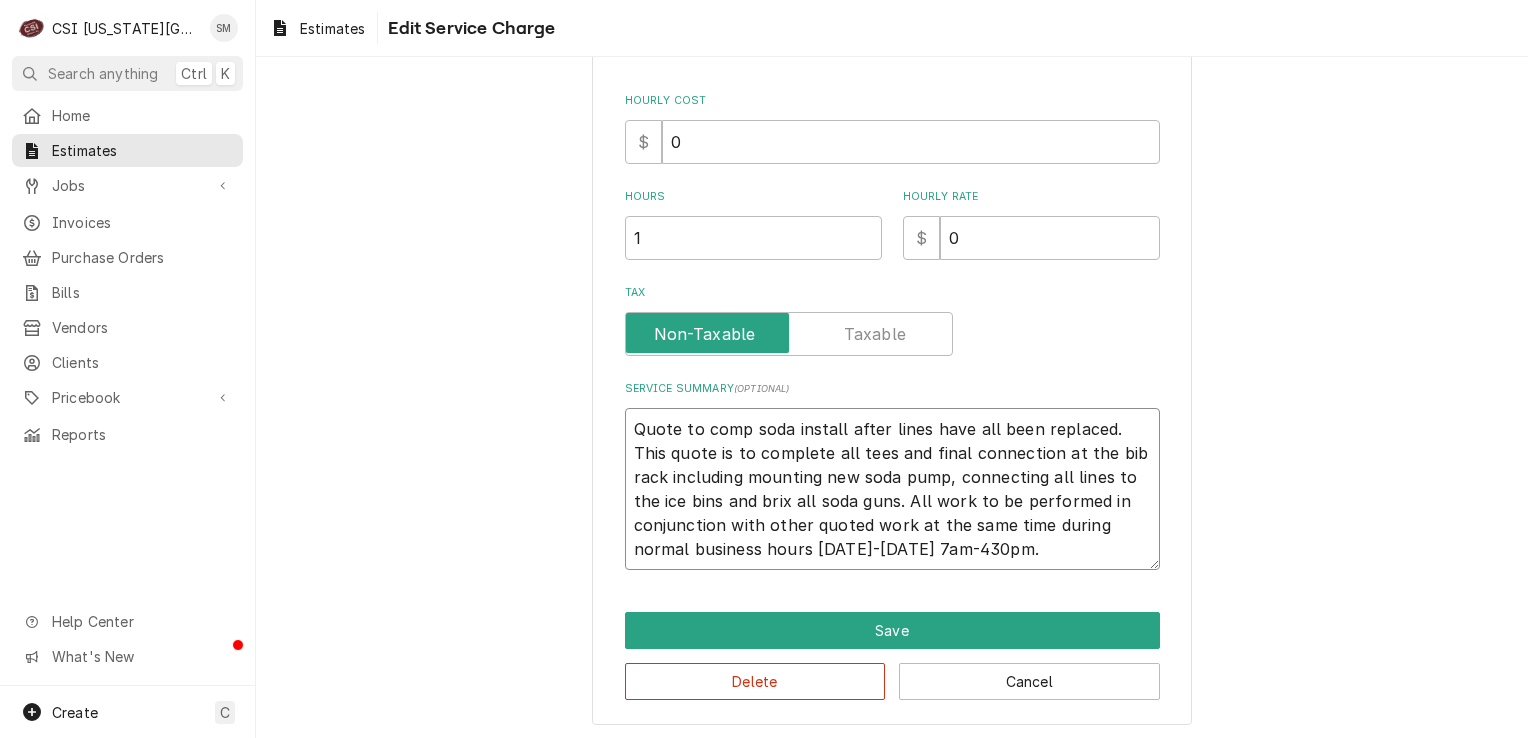 type on "x" 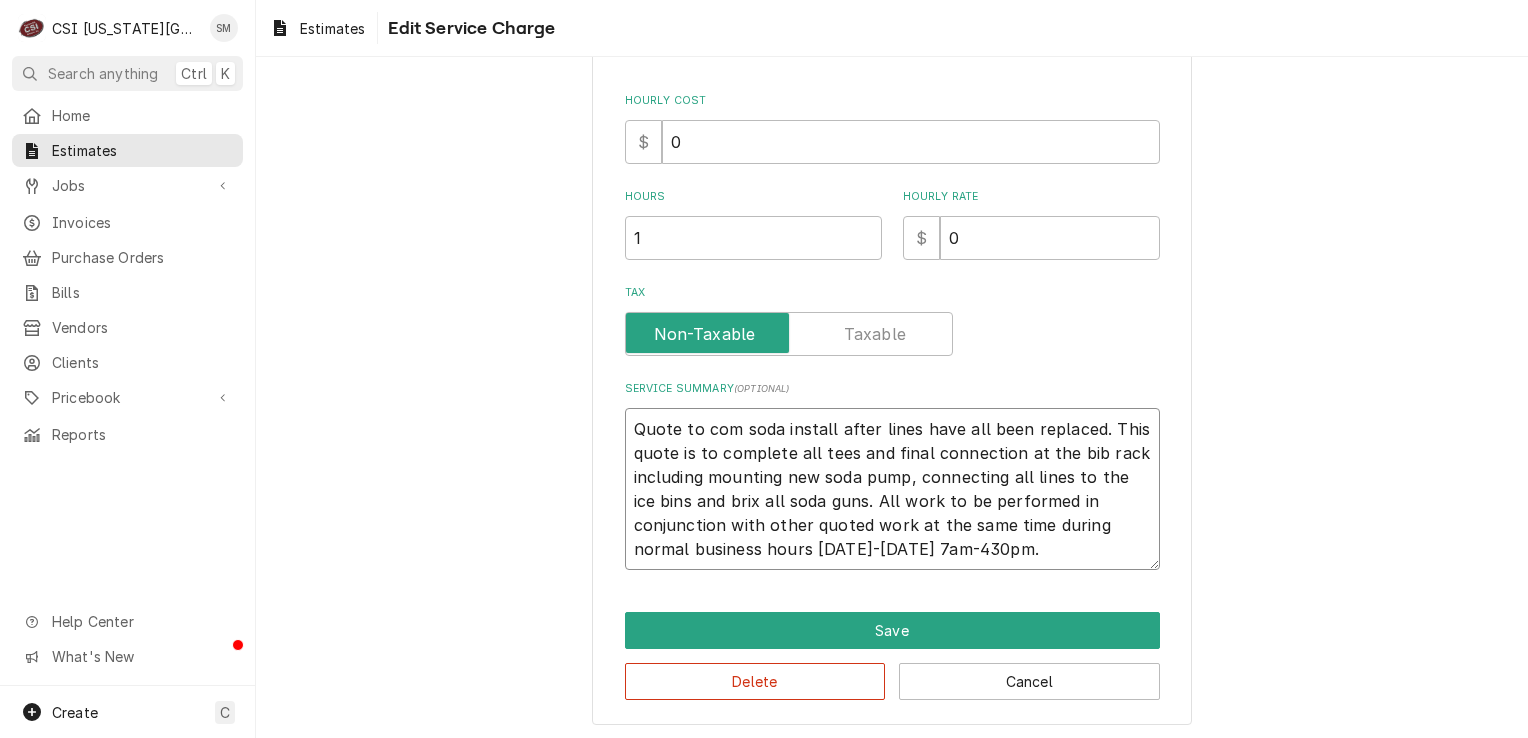 type on "x" 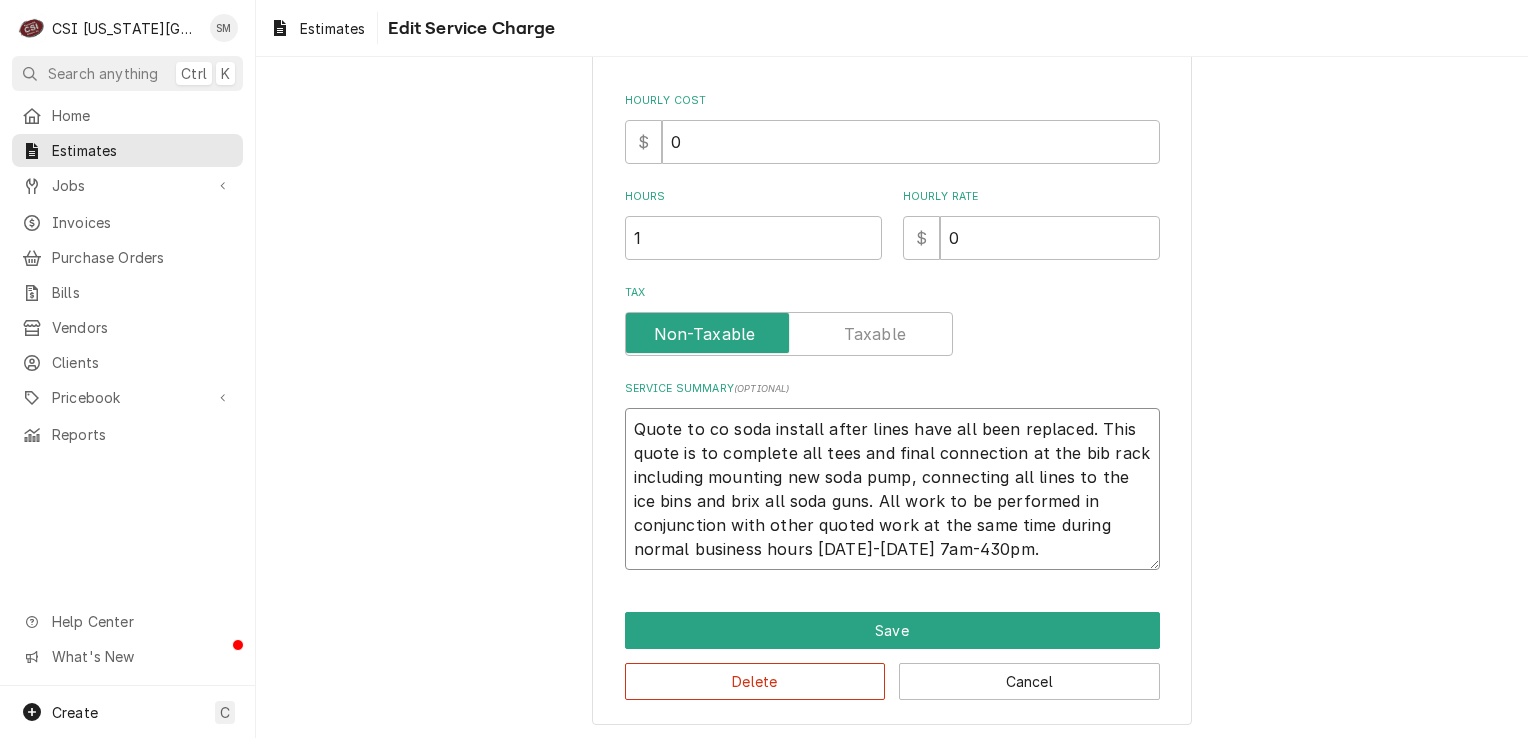 type on "x" 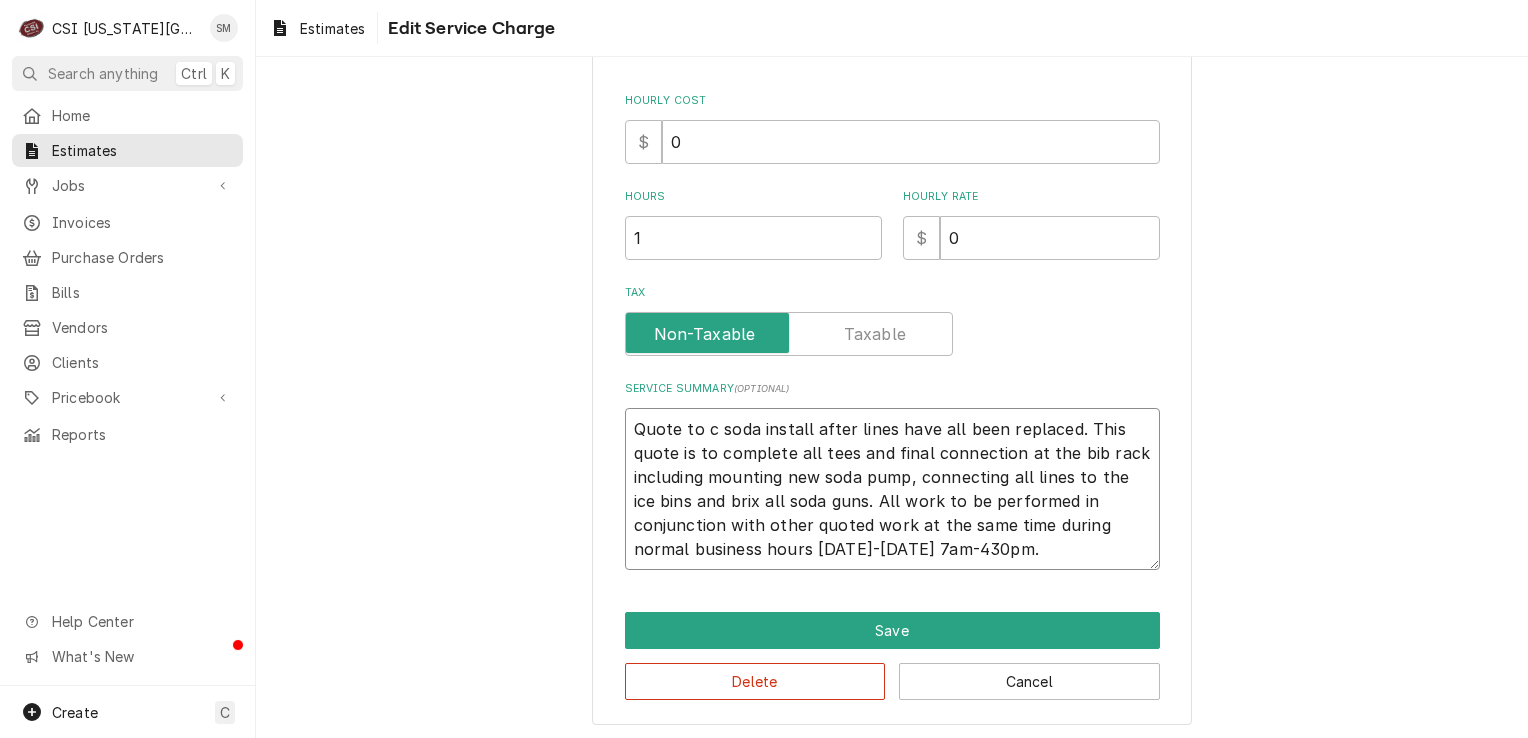 type on "x" 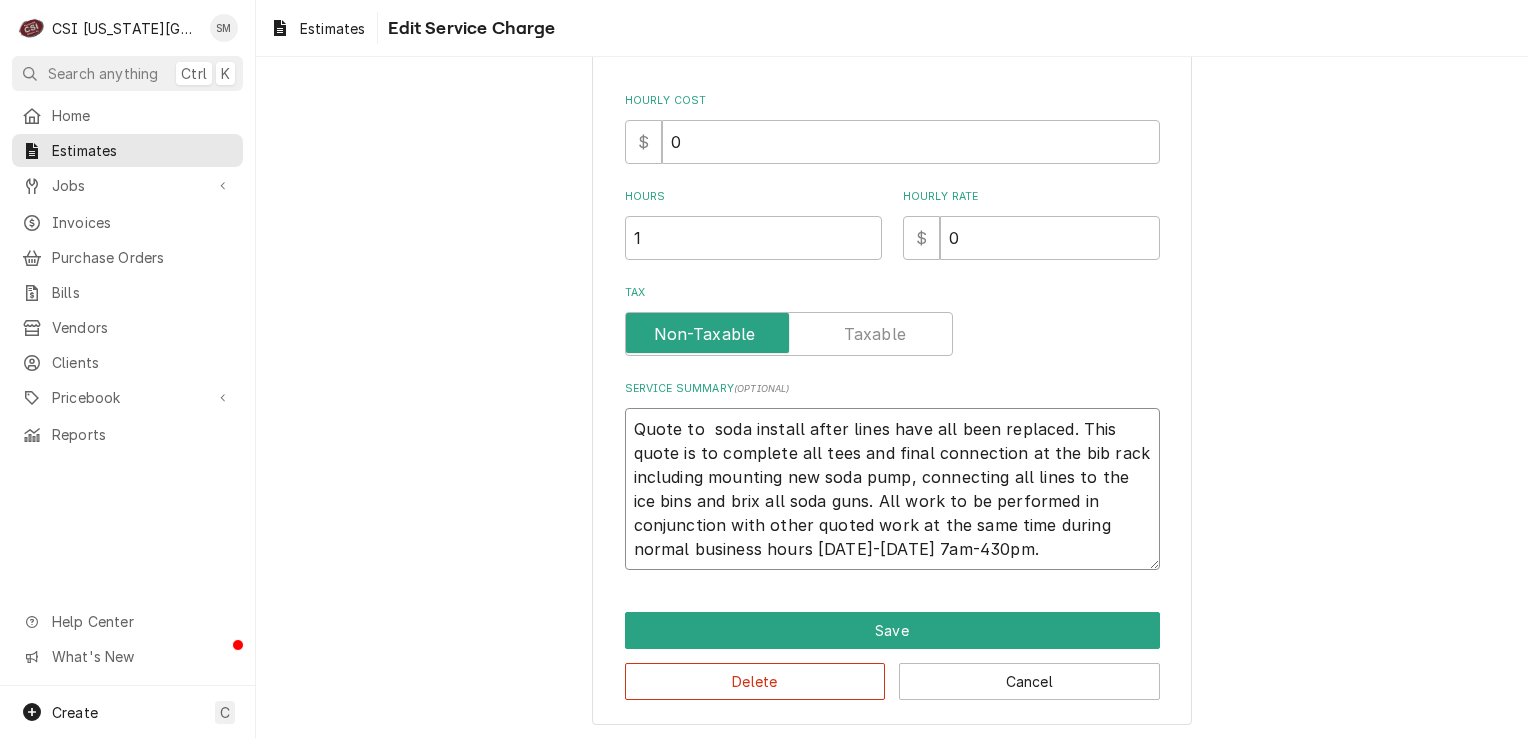 type on "x" 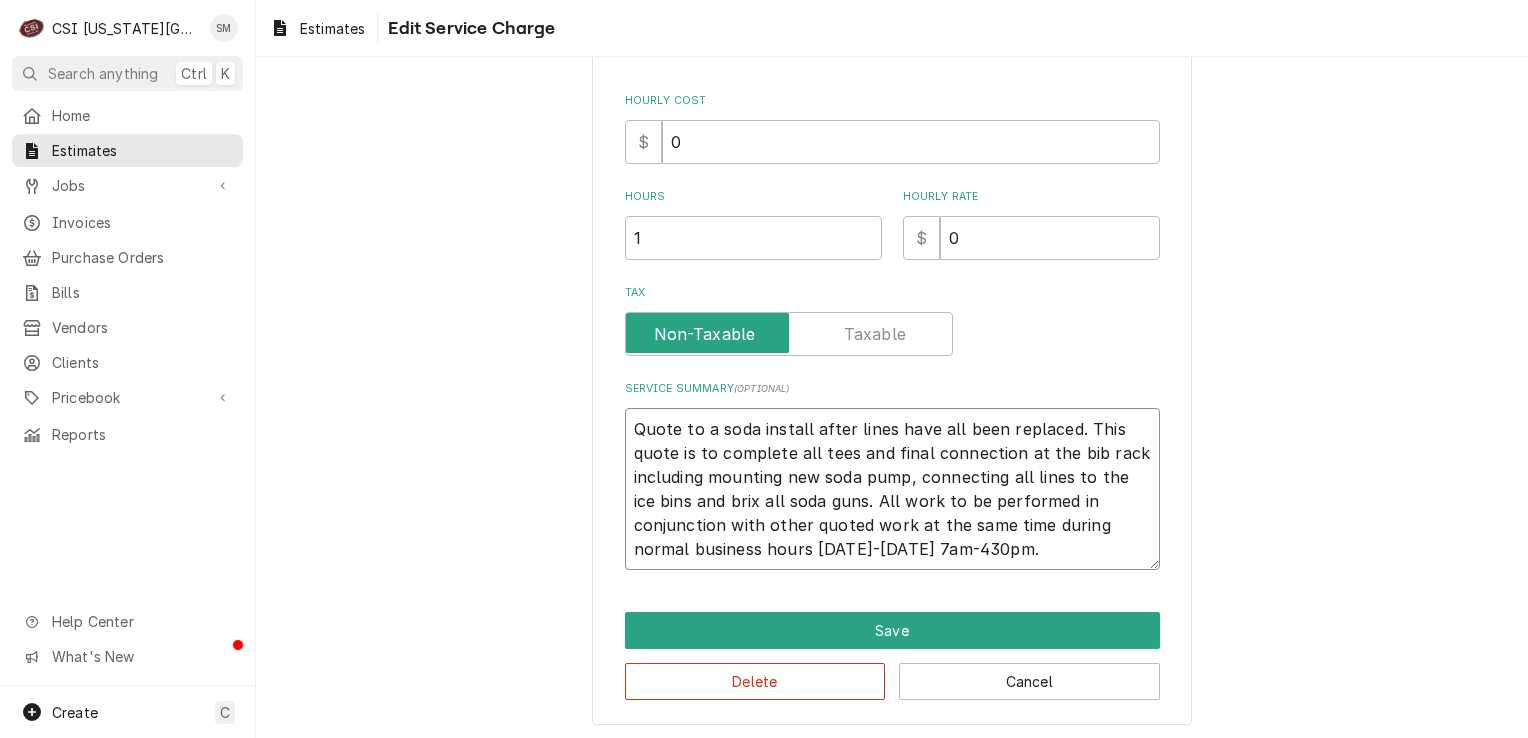 type on "x" 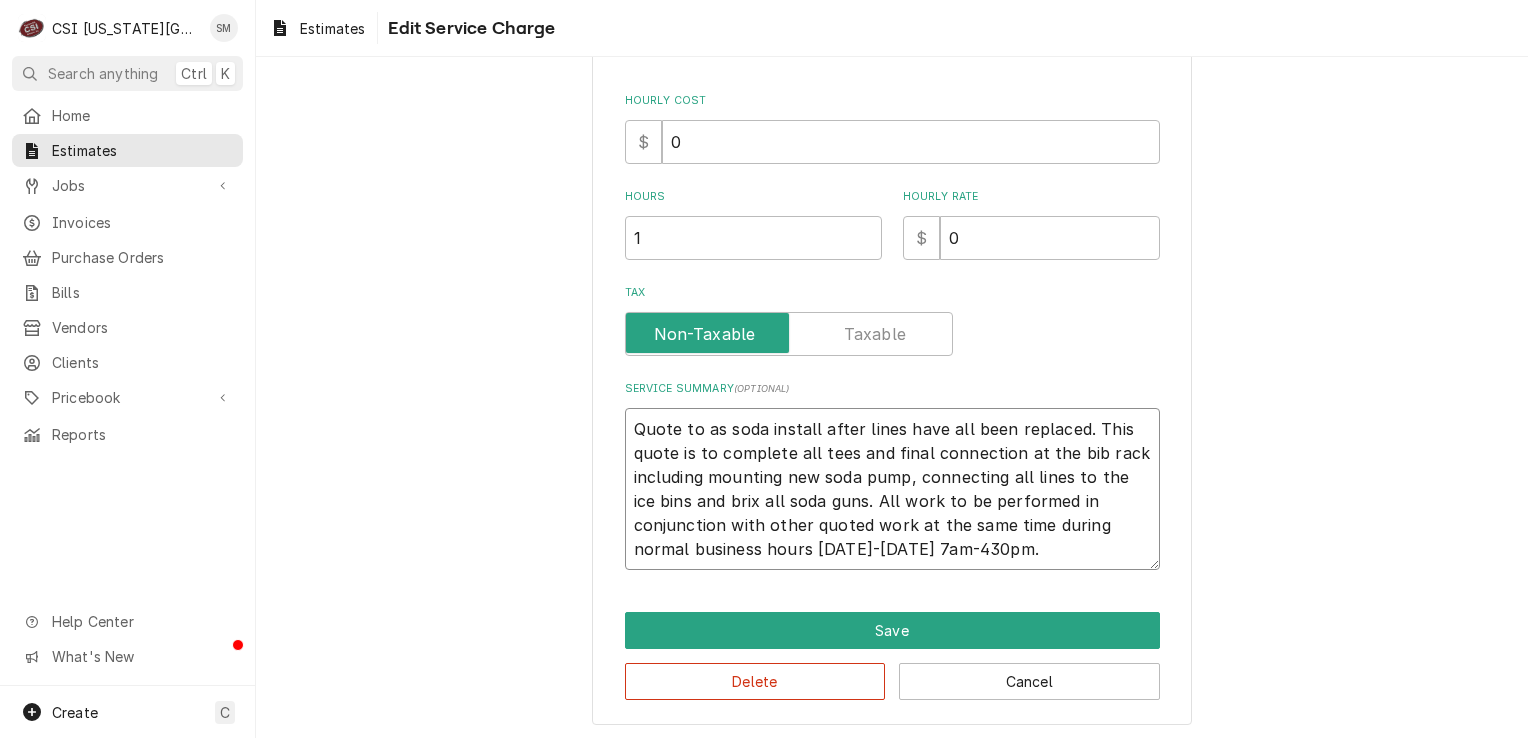 type on "x" 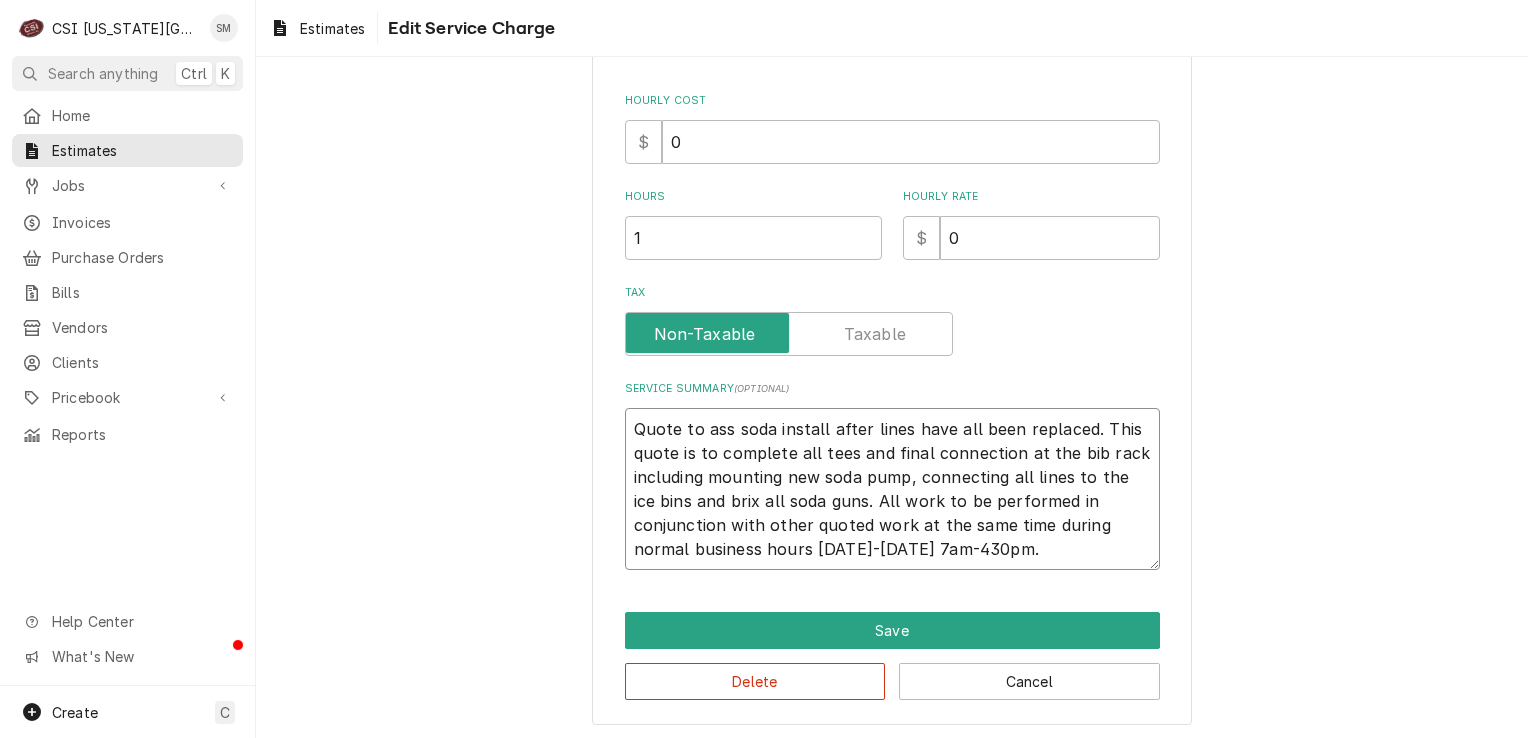 type on "x" 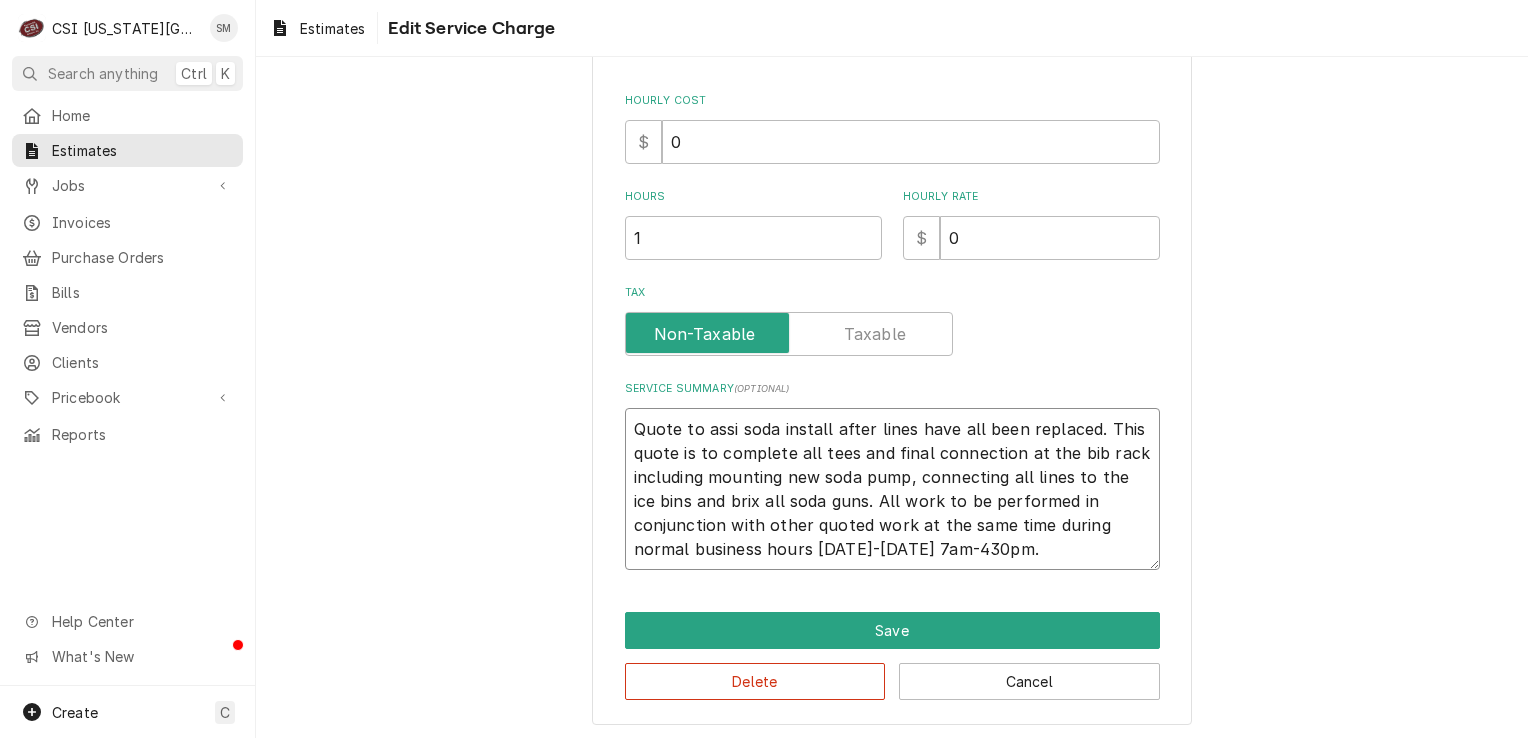 type on "x" 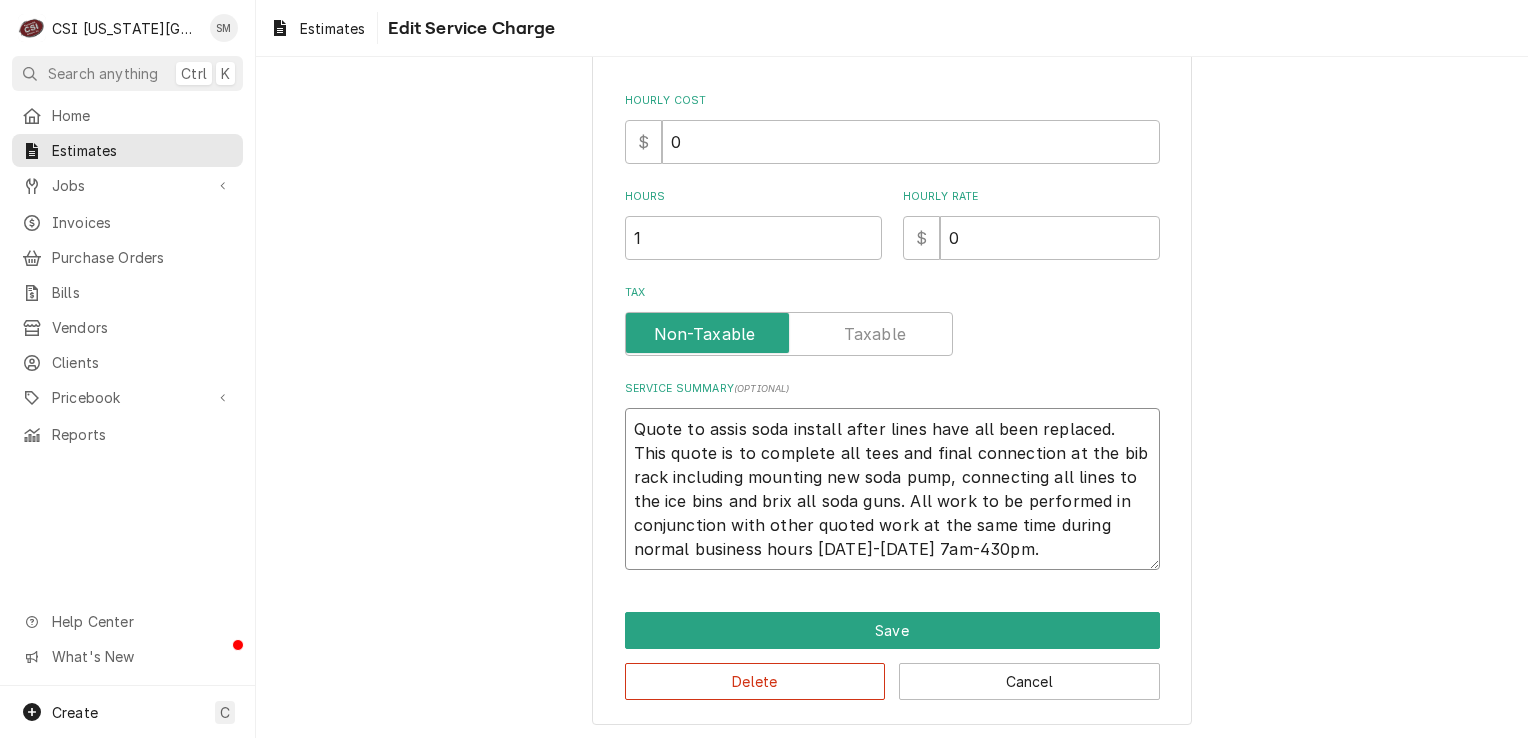 type on "x" 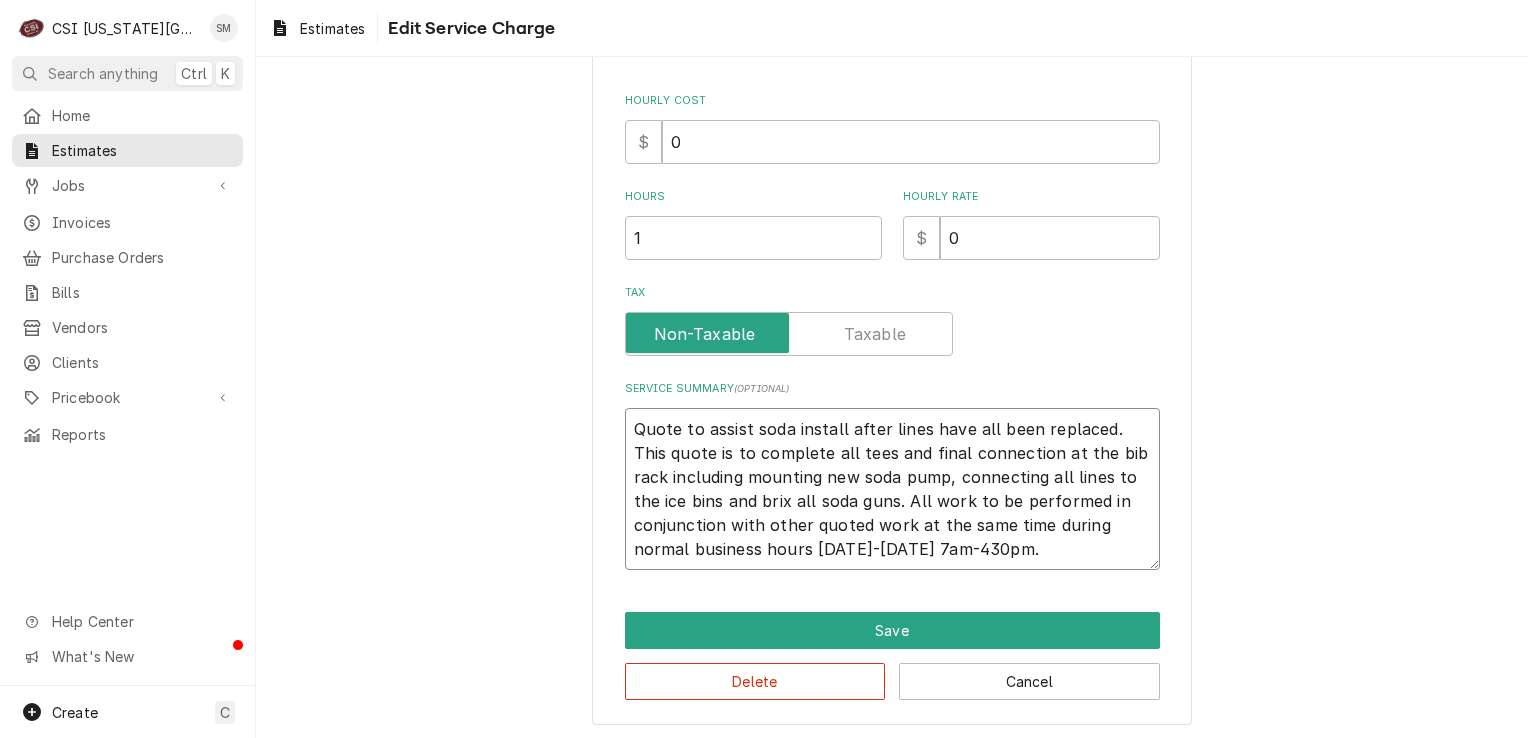click on "Quote to assist soda install after lines have all been replaced. This quote is to complete all tees and final connection at the bib rack including mounting new soda pump, connecting all lines to the ice bins and brix all soda guns. All work to be performed in conjunction with other quoted work at the same time during normal business hours Monday-Friday 7am-430pm." at bounding box center [892, 489] 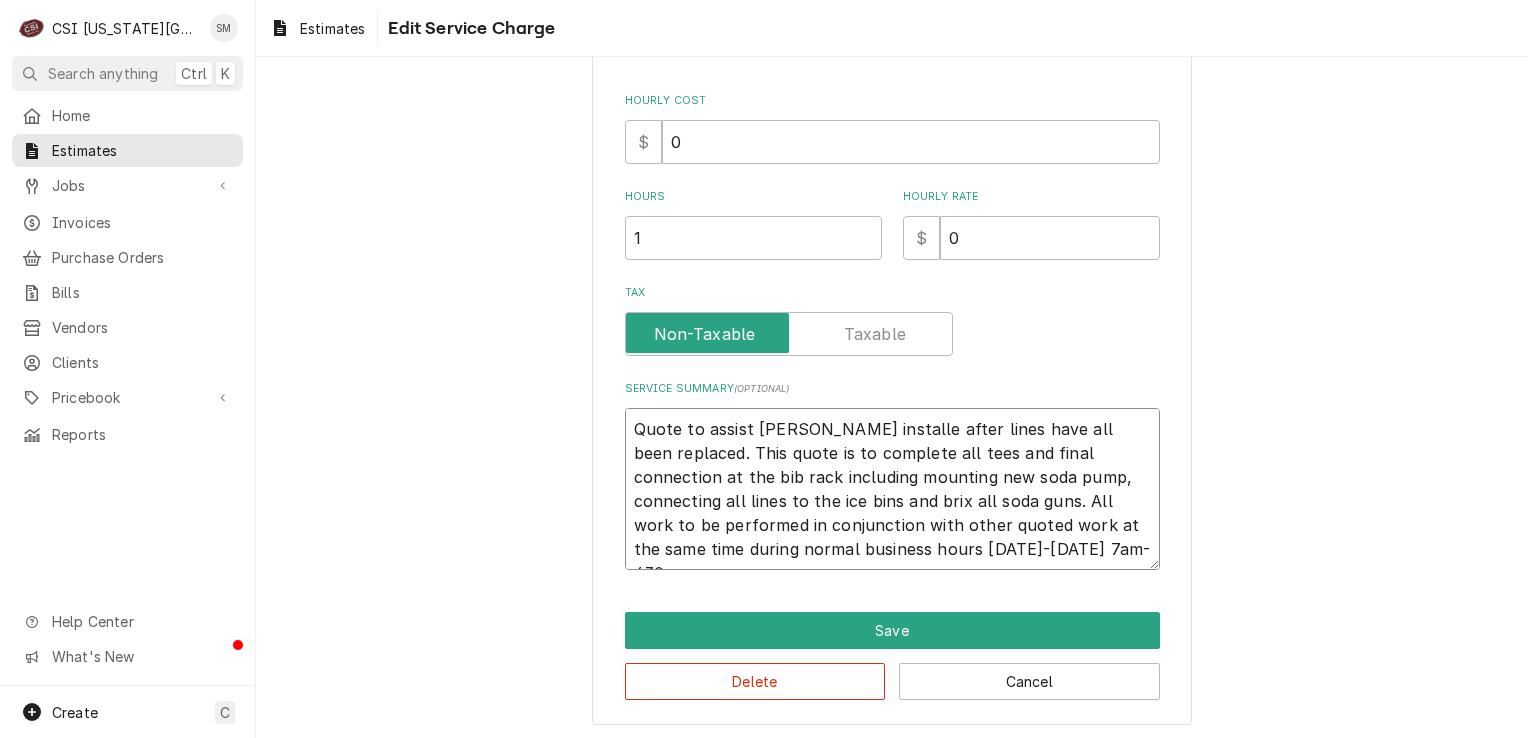 type on "x" 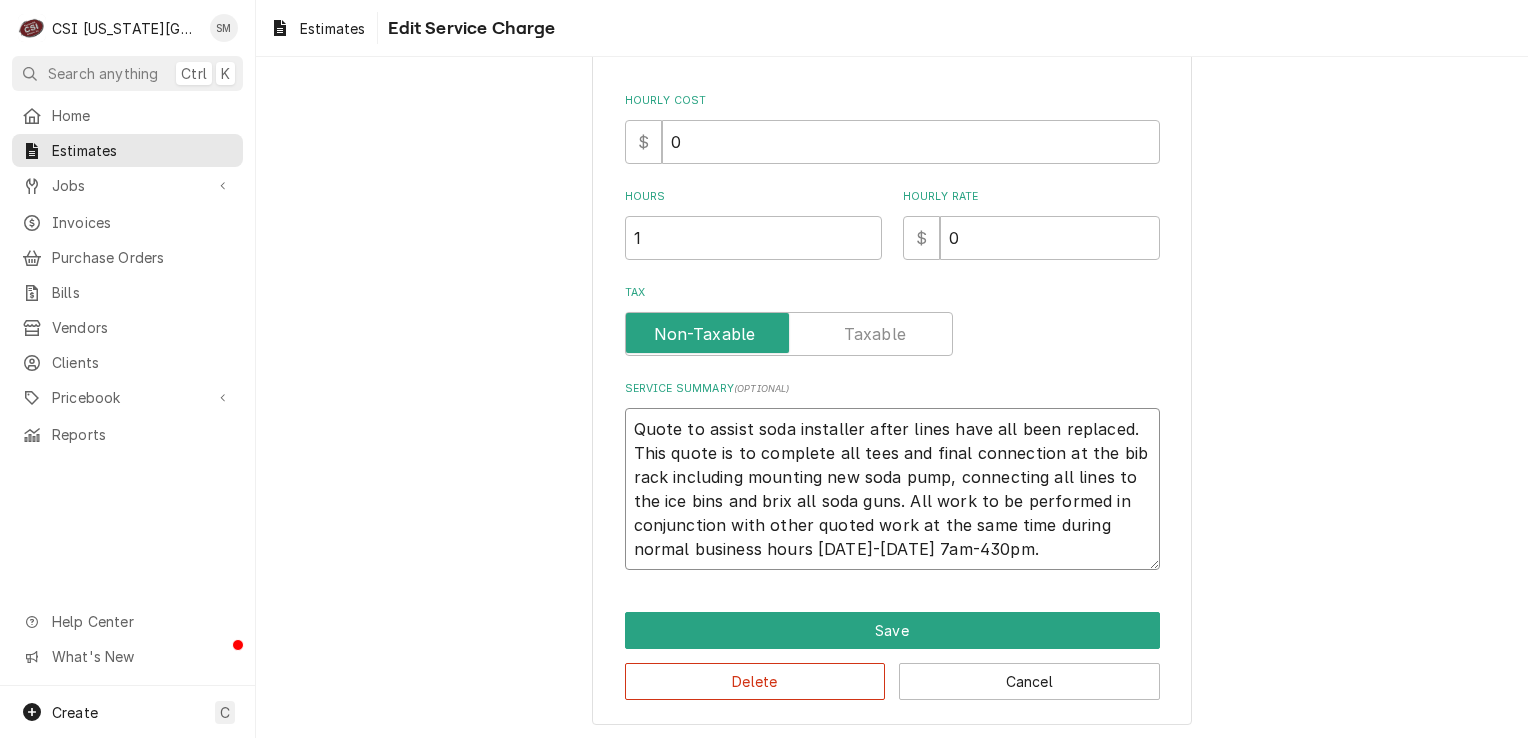 type on "x" 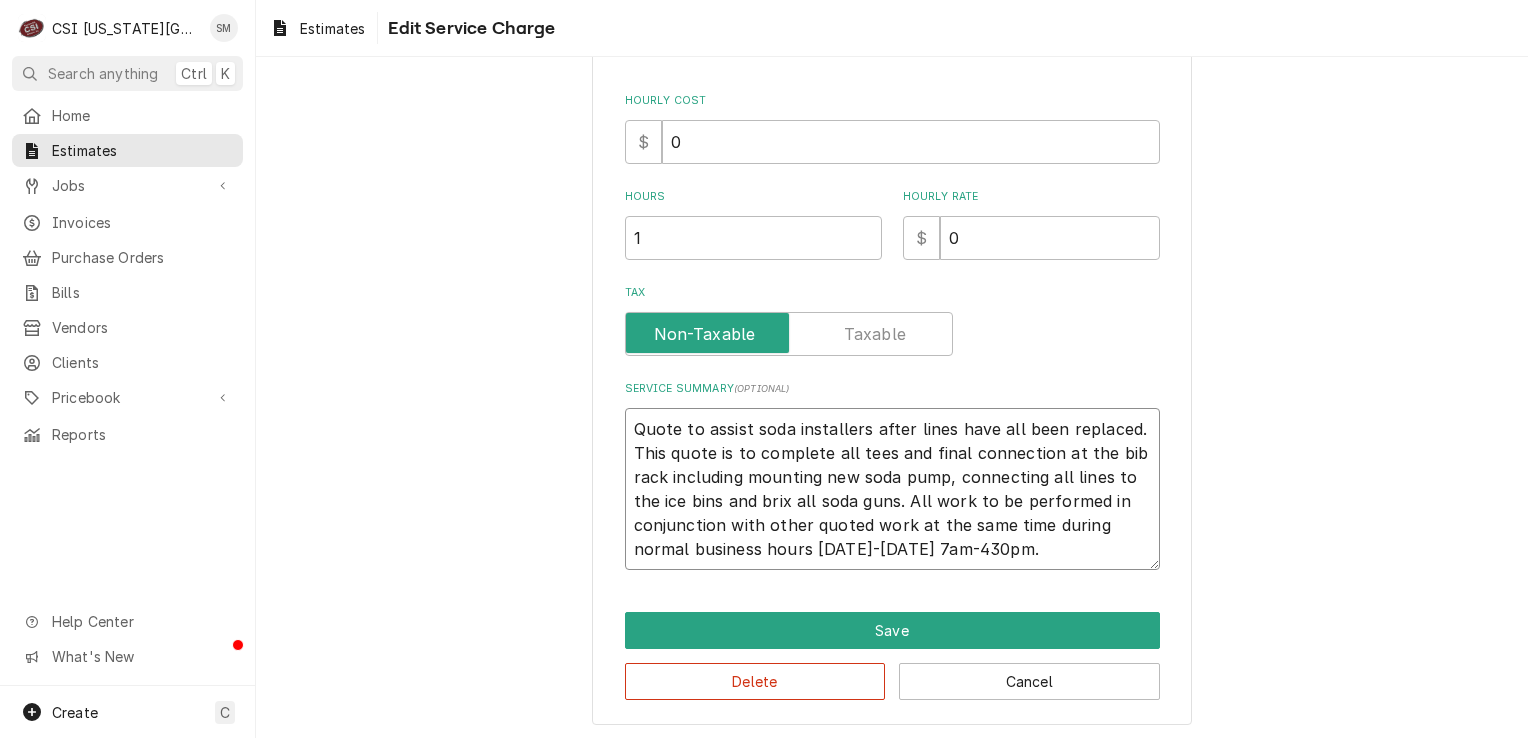 drag, startPoint x: 1118, startPoint y: 424, endPoint x: 867, endPoint y: 433, distance: 251.1613 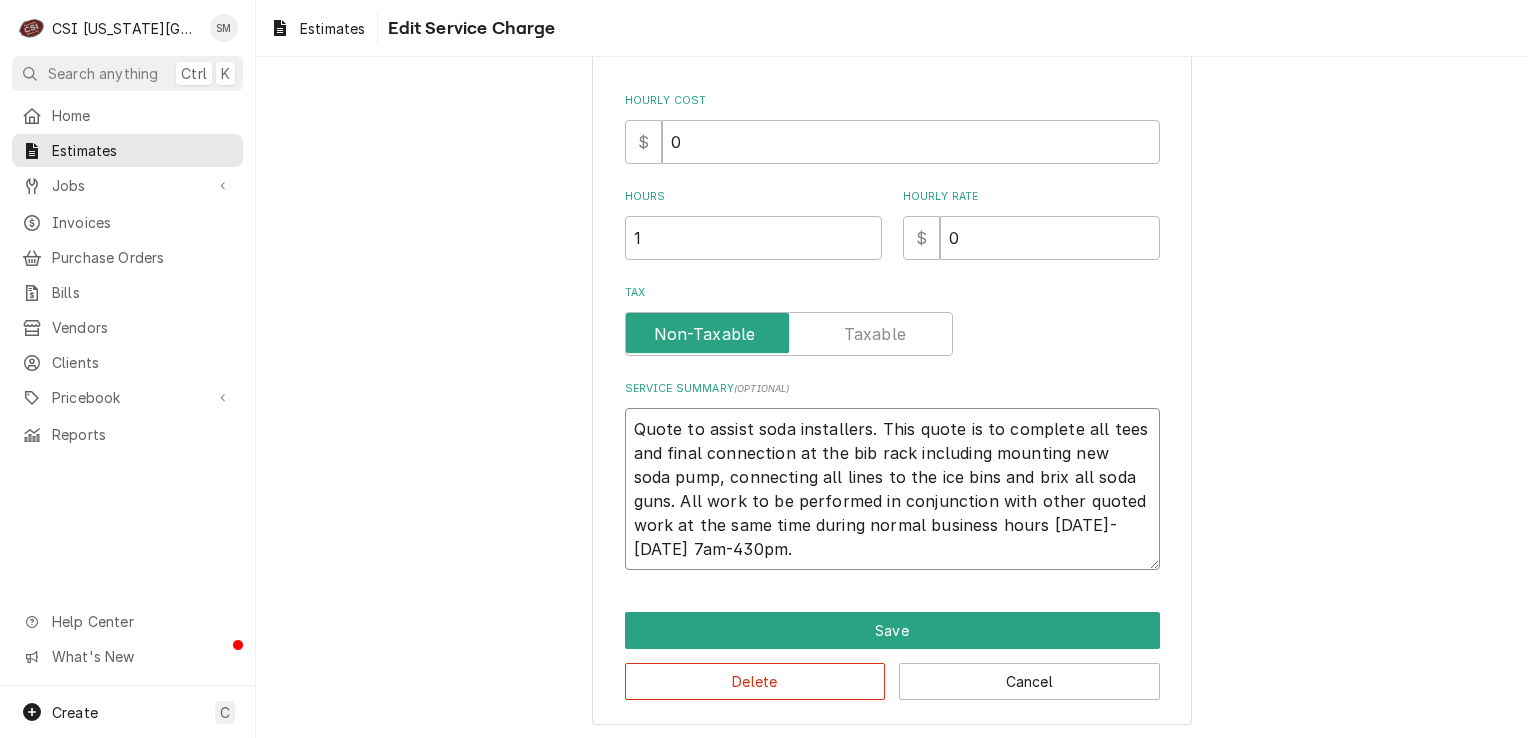 drag, startPoint x: 1121, startPoint y: 477, endPoint x: 1070, endPoint y: 421, distance: 75.74299 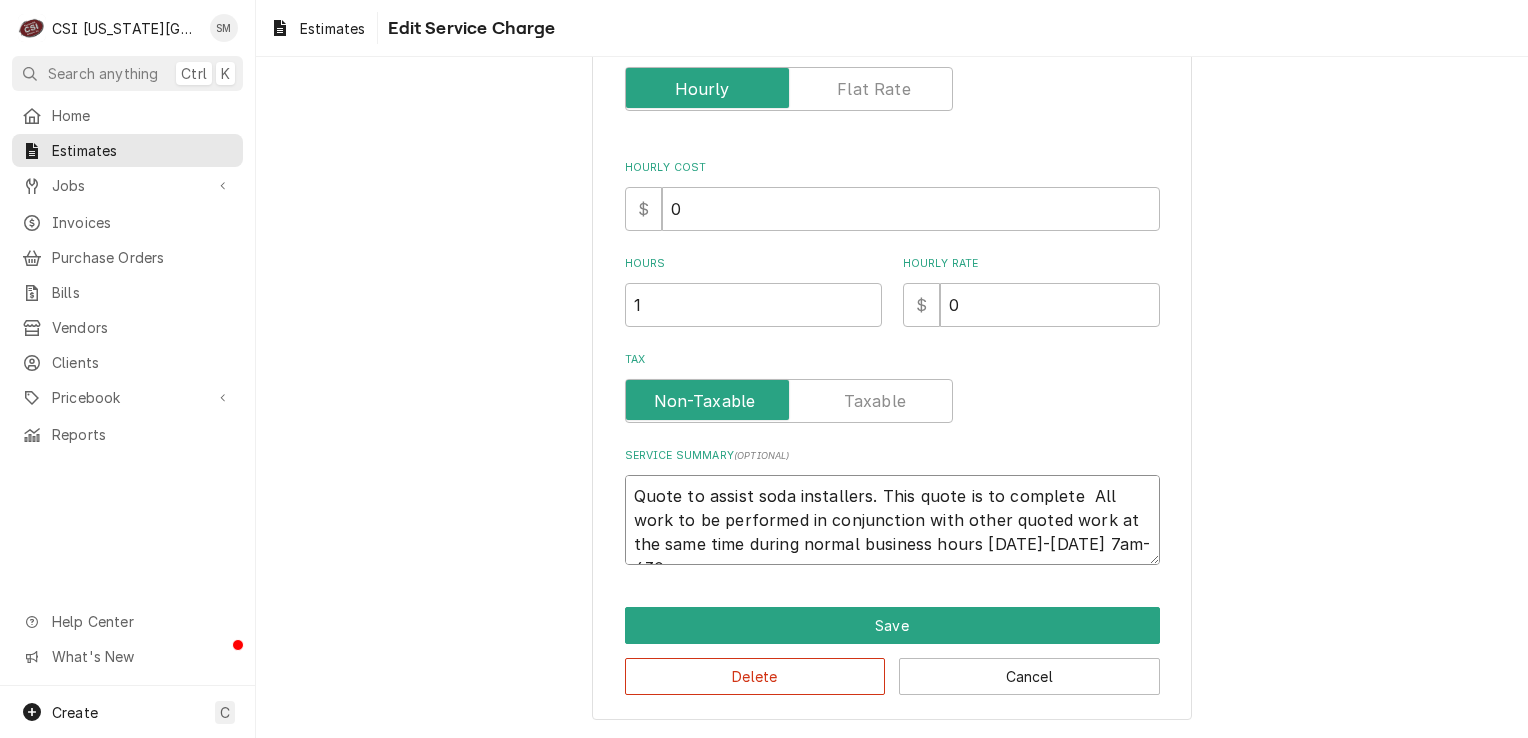 scroll, scrollTop: 341, scrollLeft: 0, axis: vertical 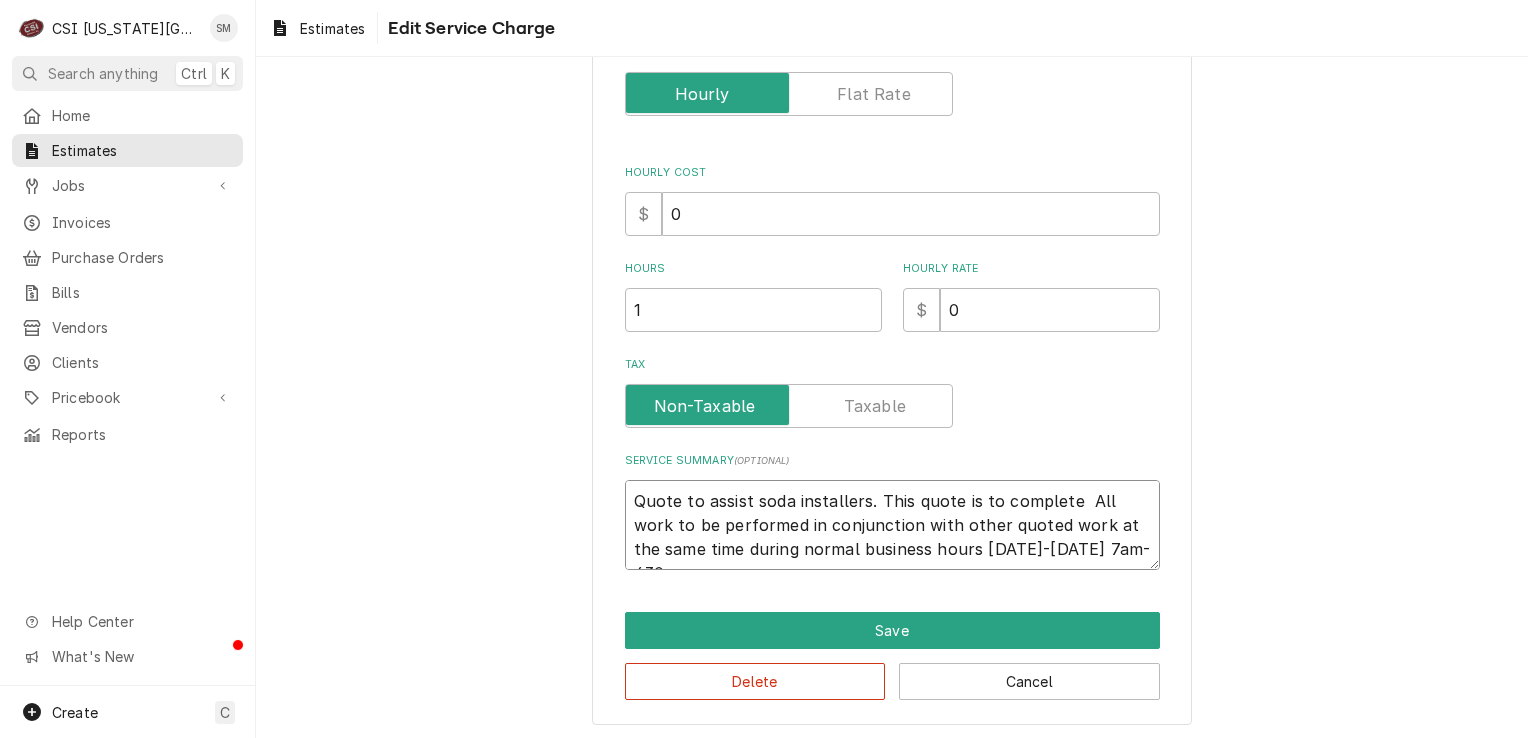 type on "x" 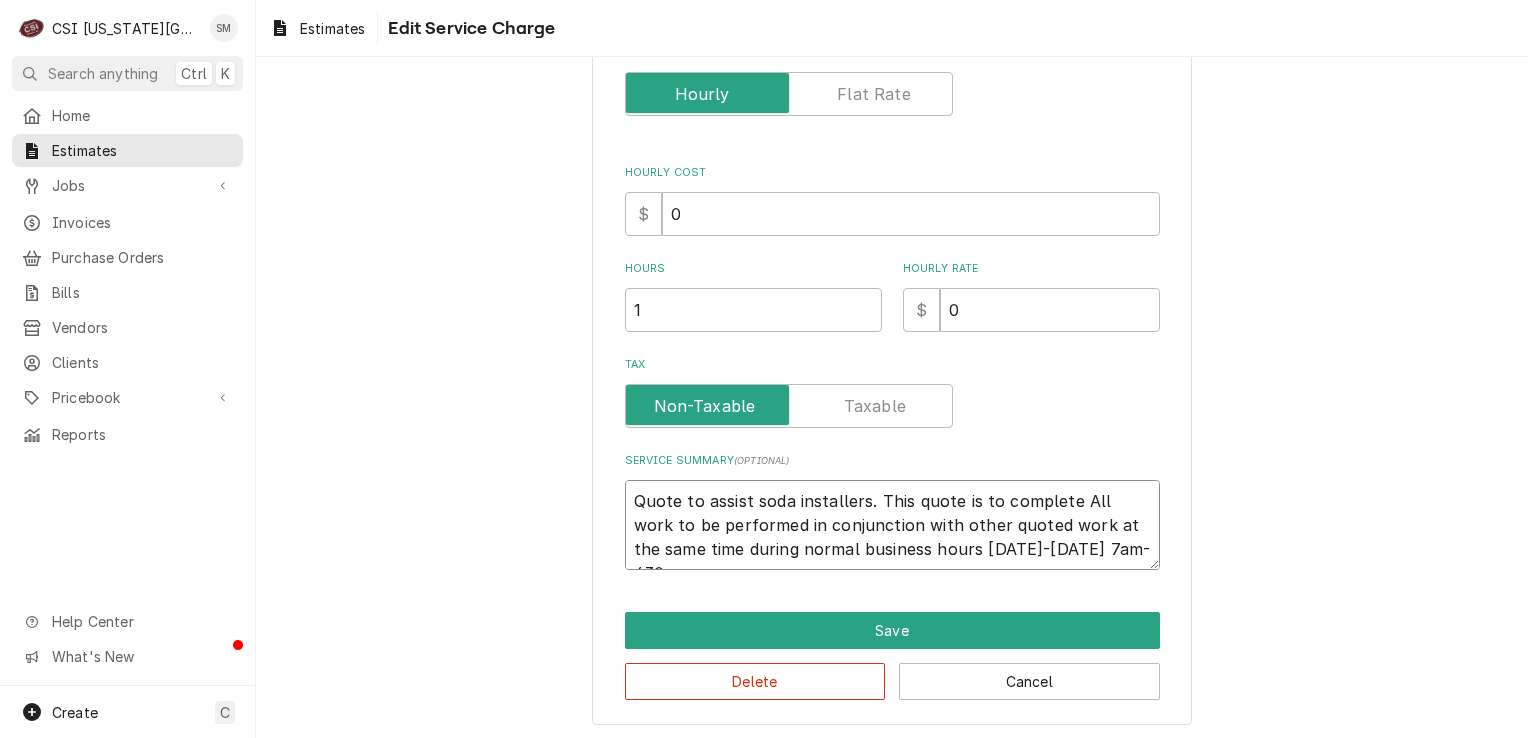 type on "x" 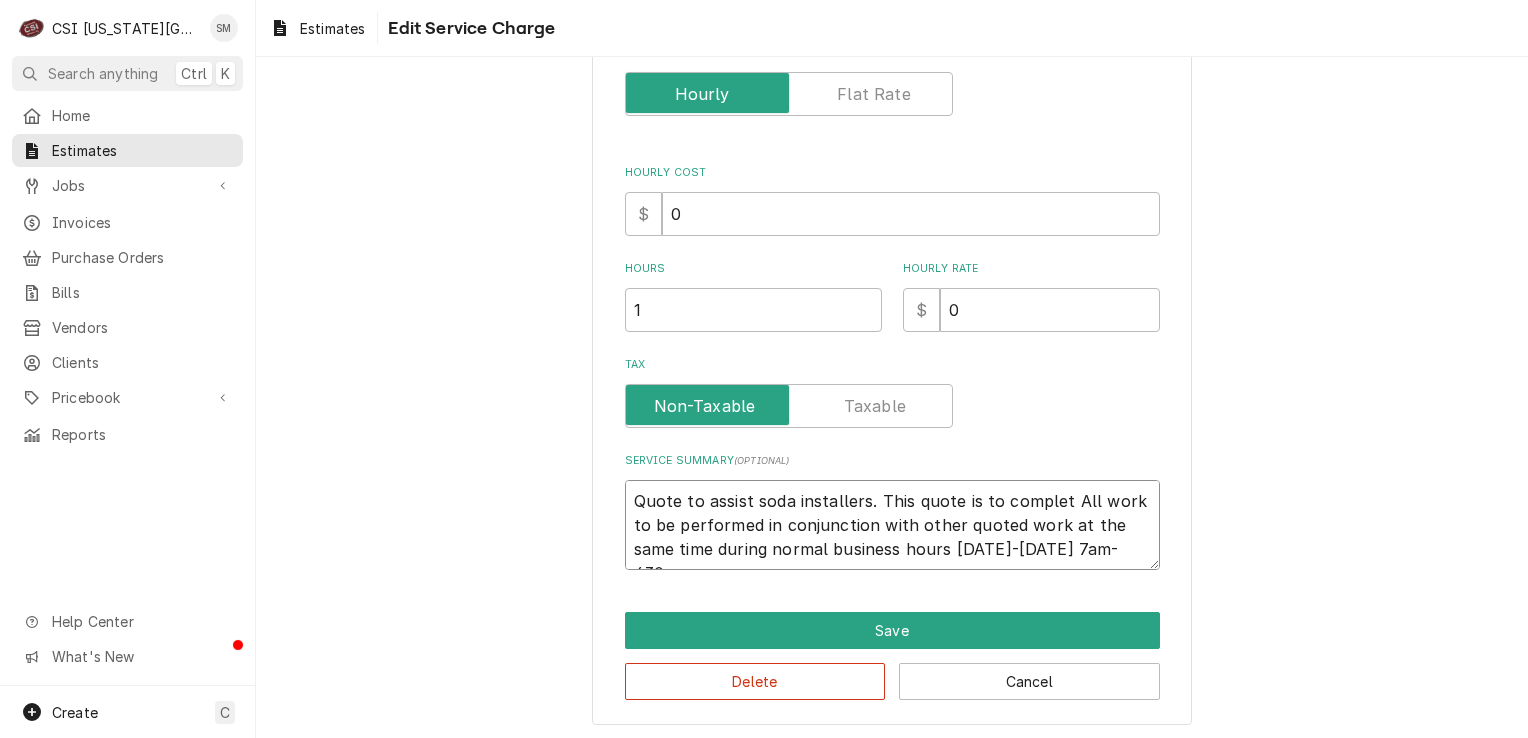 type on "x" 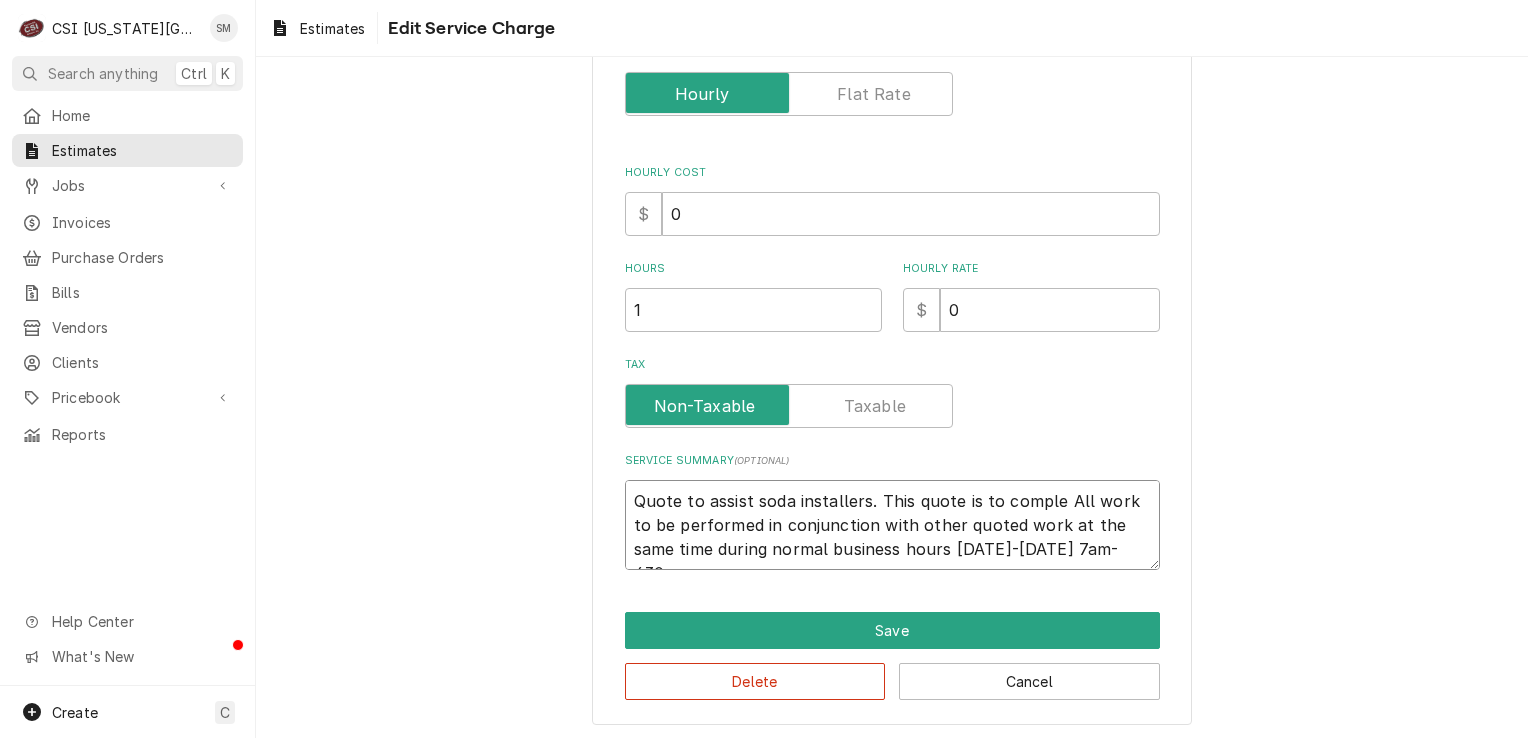 type on "x" 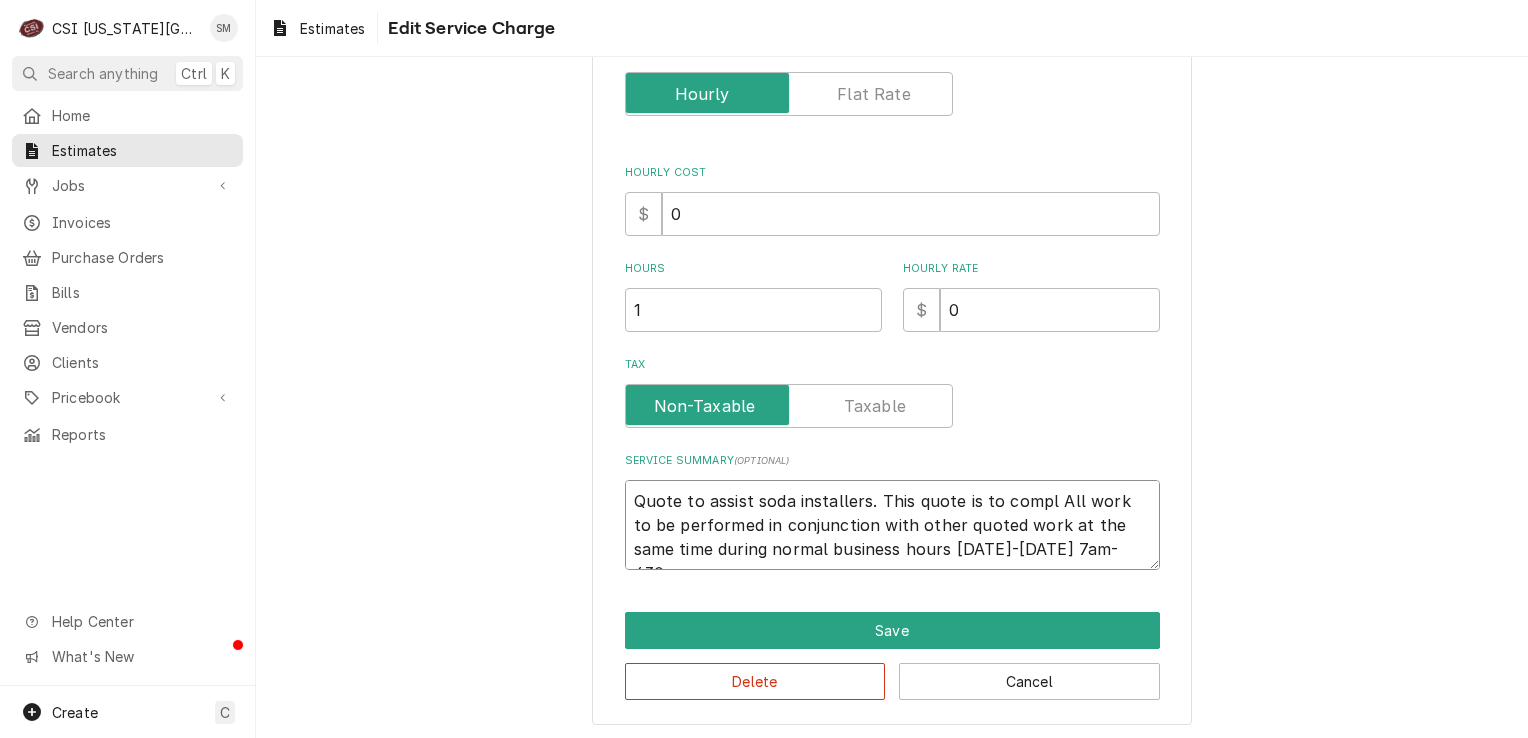 type on "x" 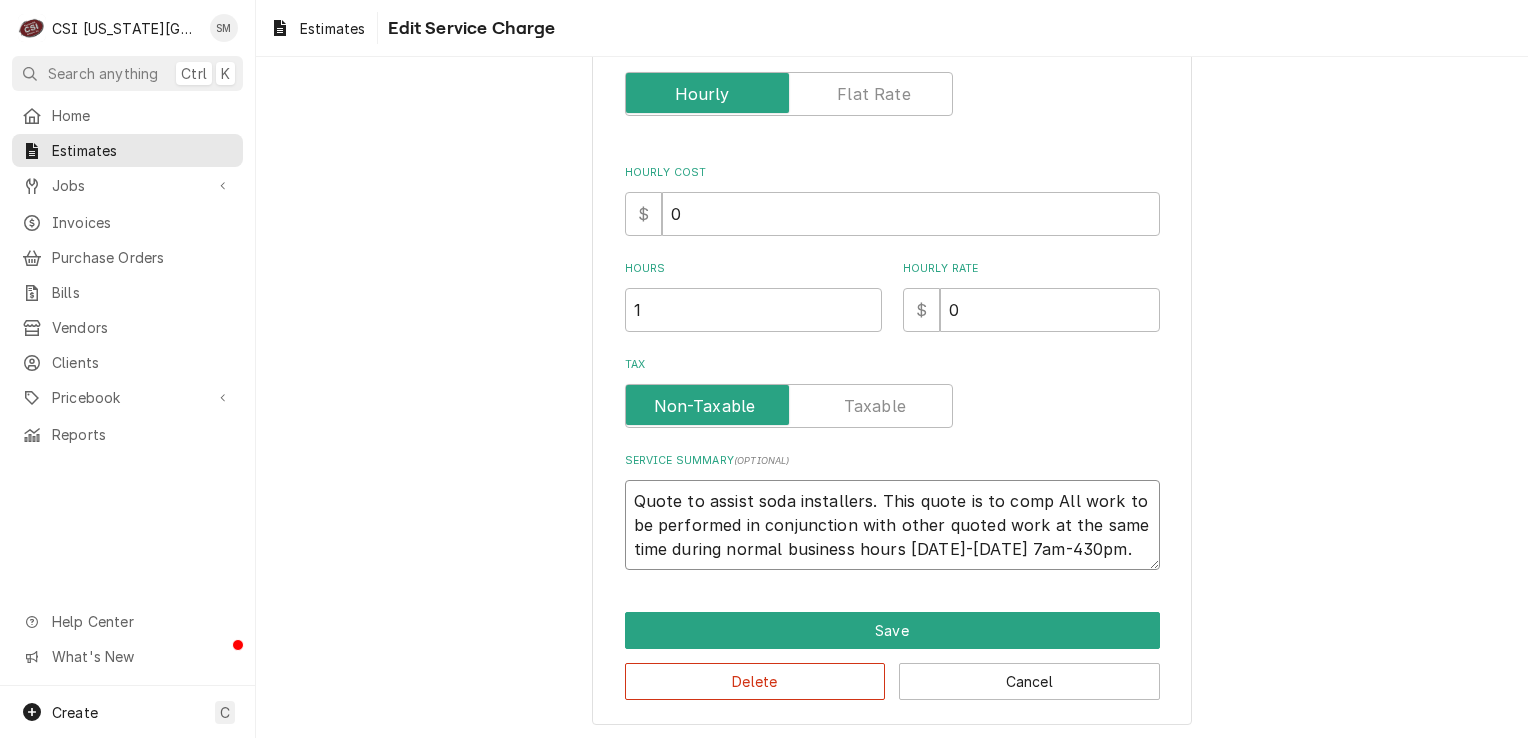 type on "x" 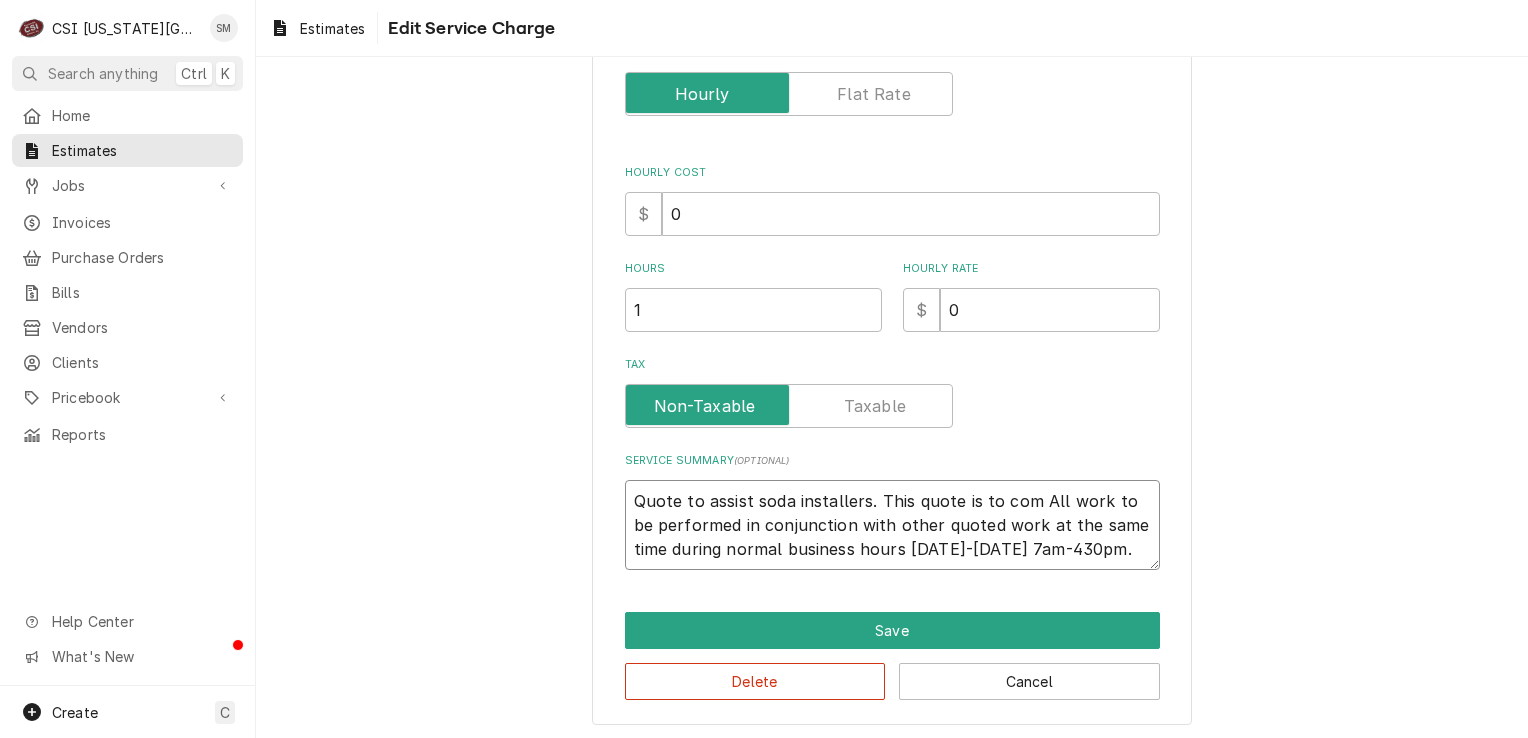 type on "x" 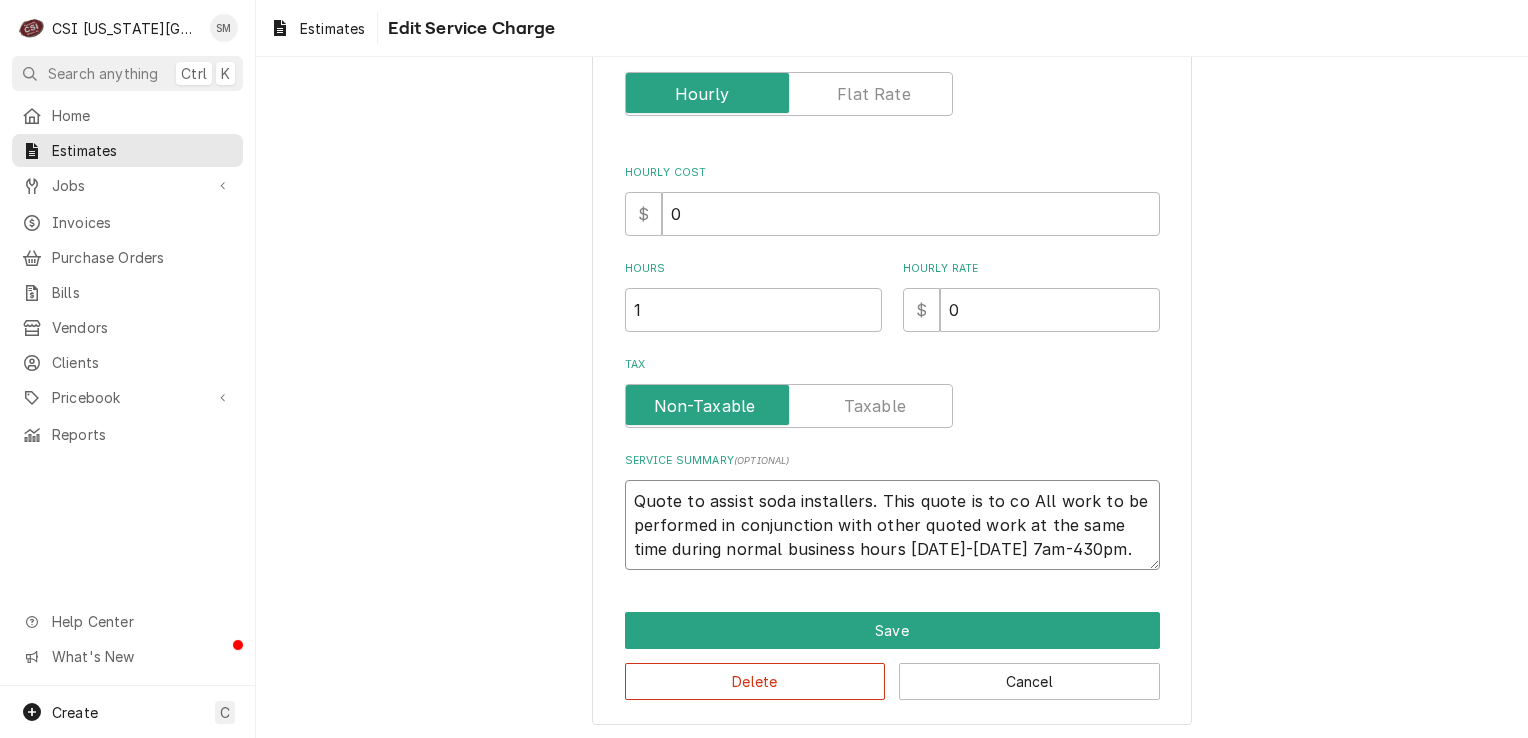 type on "x" 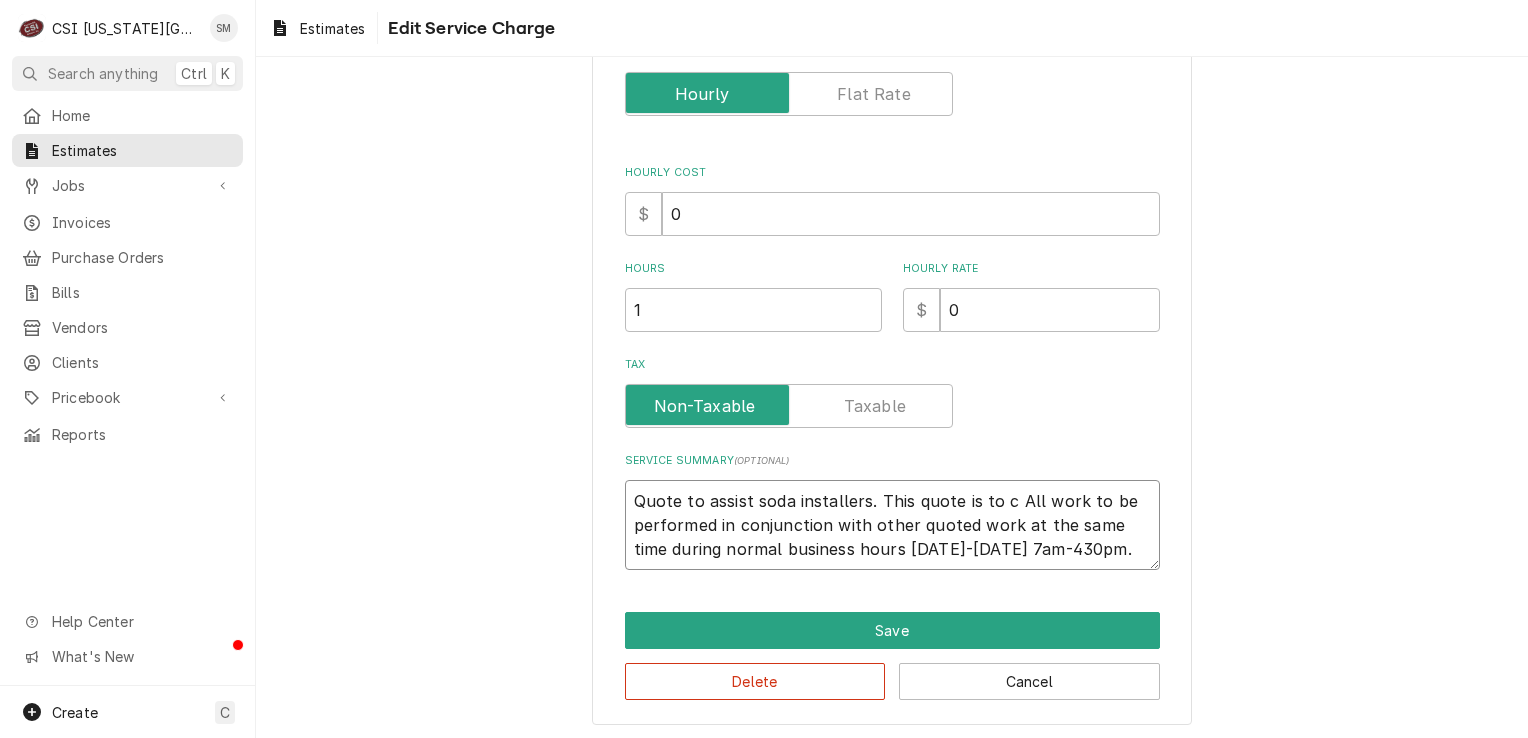 type on "x" 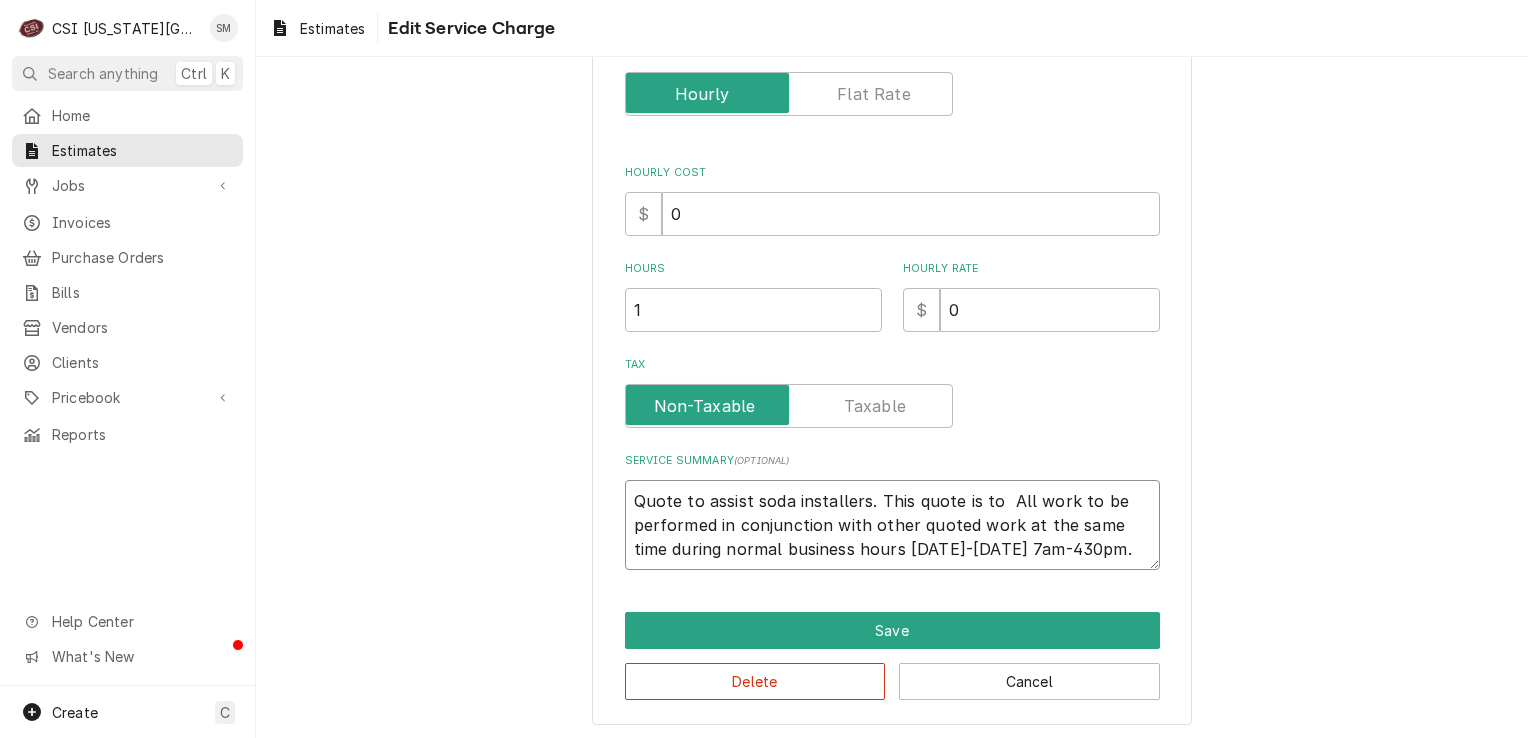 type on "x" 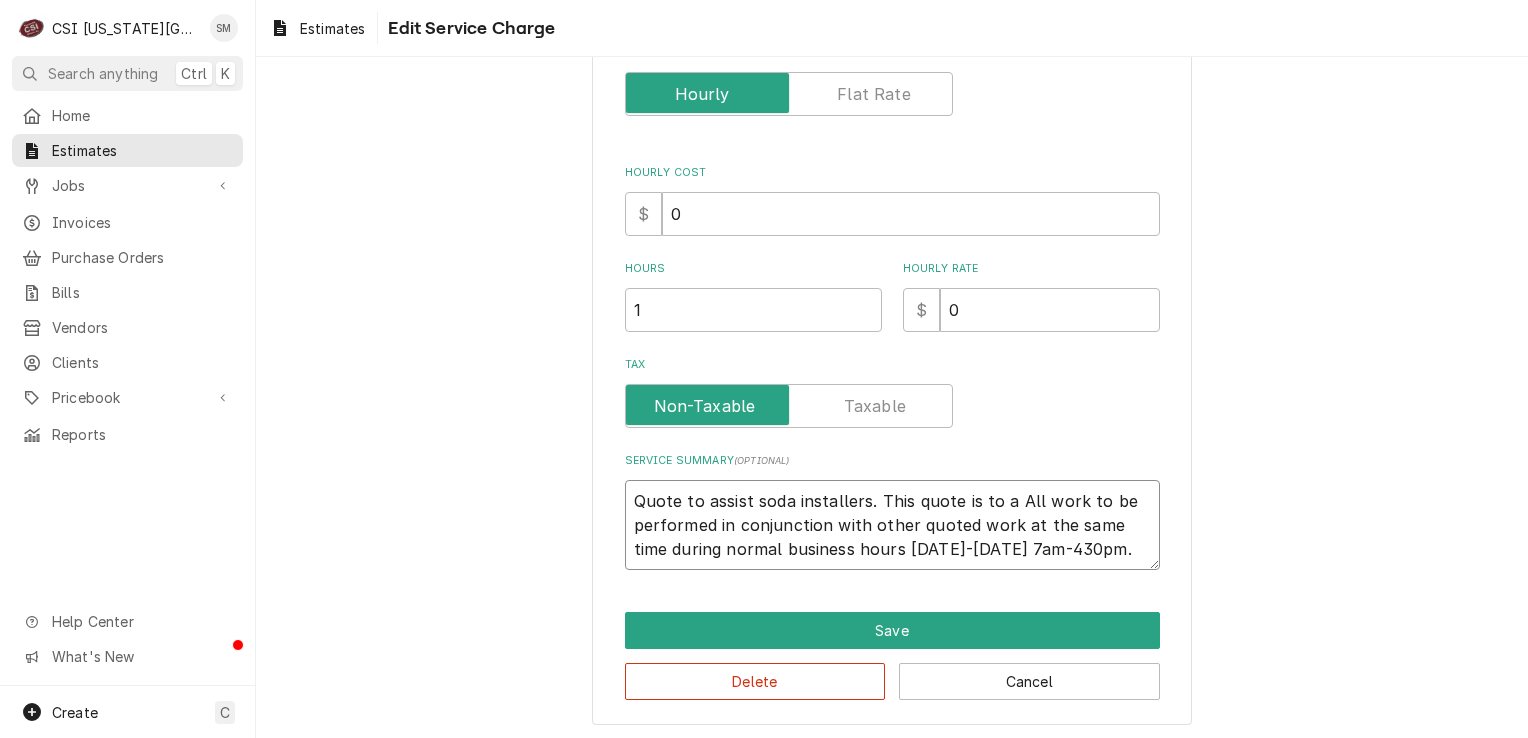 type on "x" 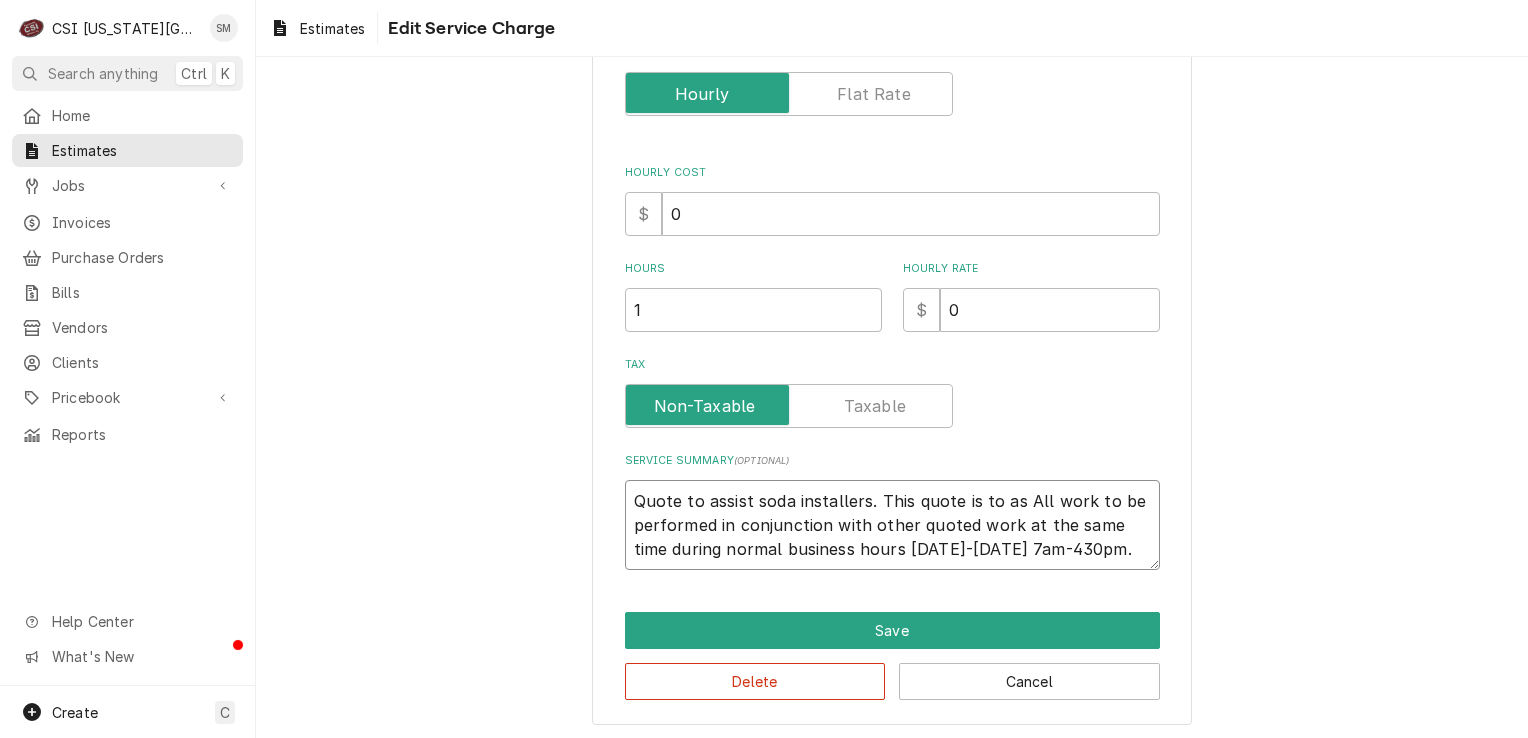 type on "x" 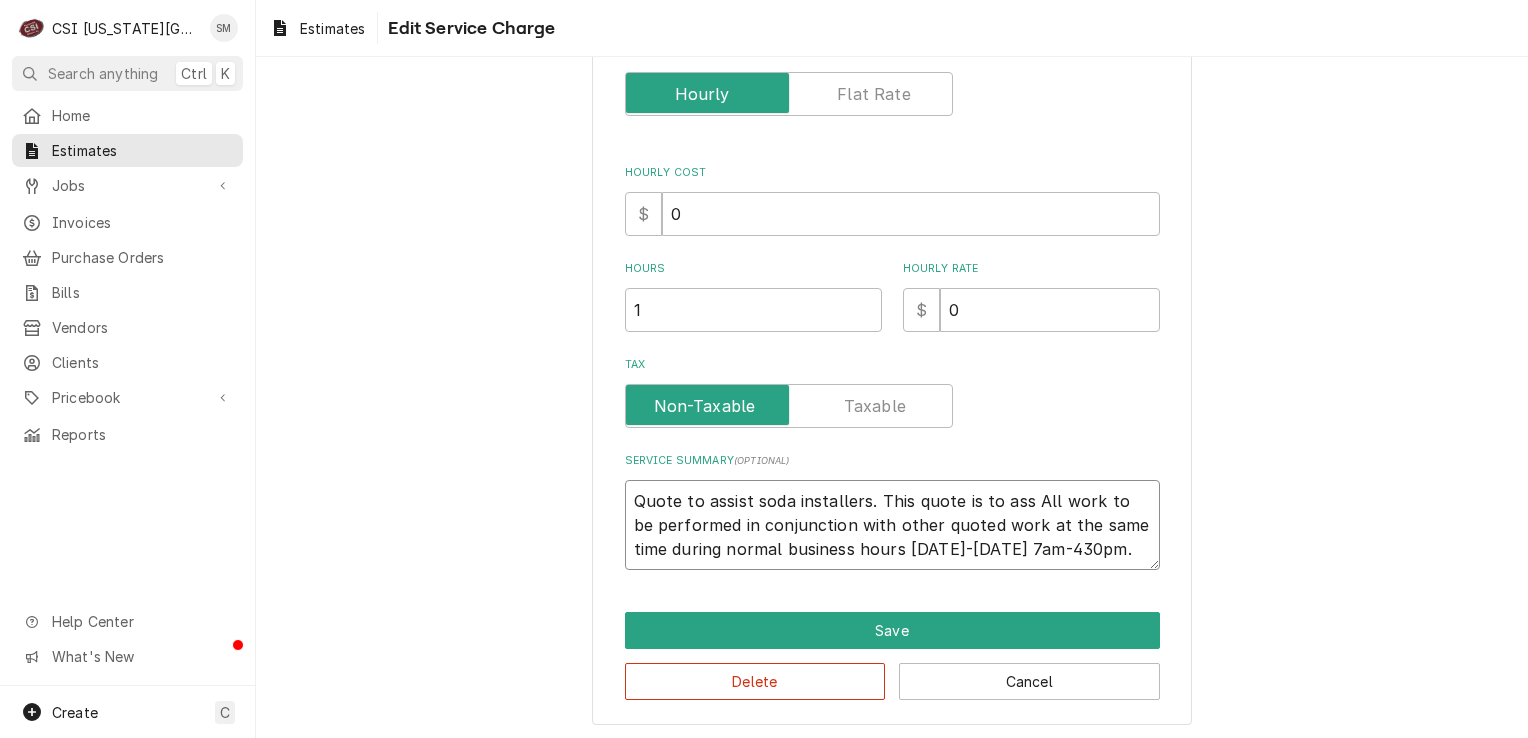 type on "x" 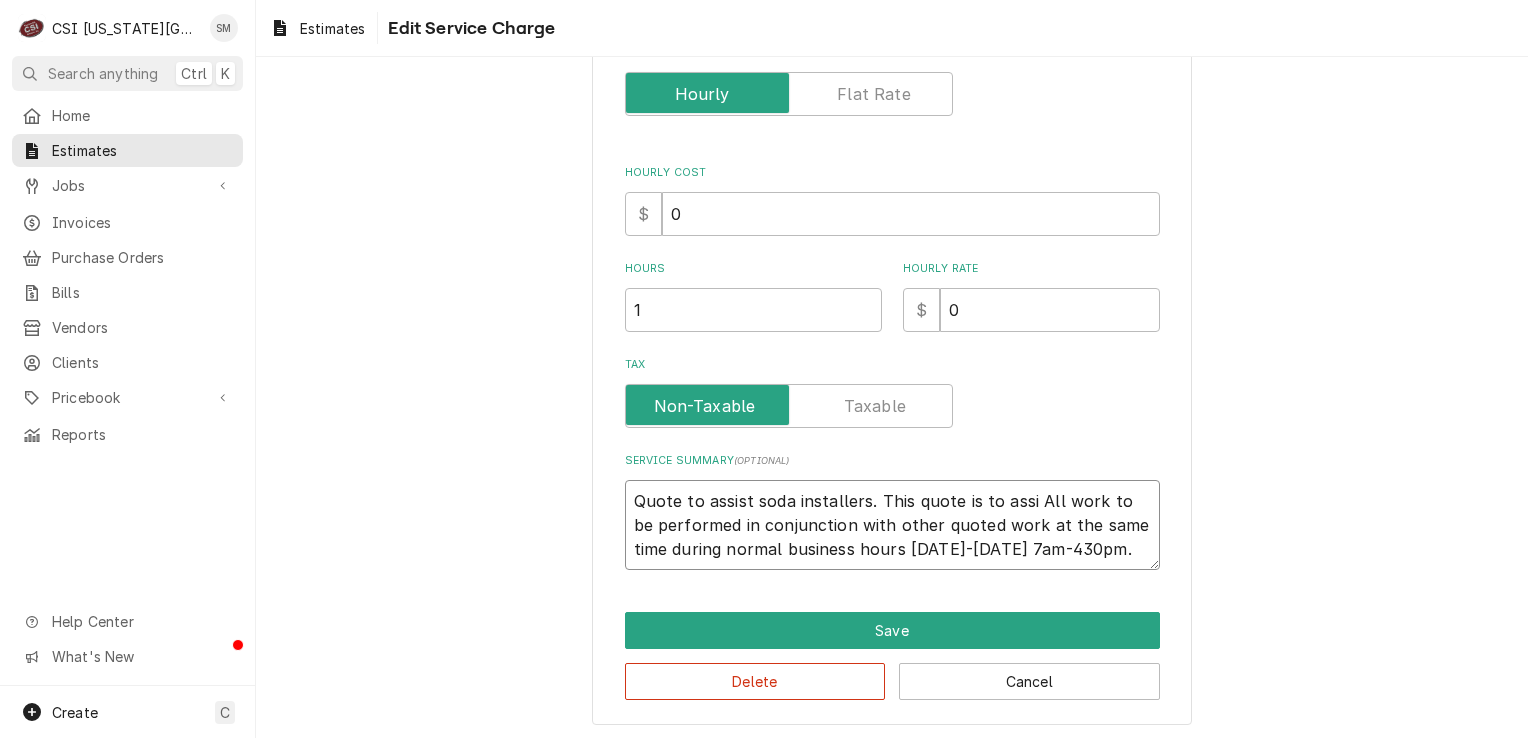 type on "x" 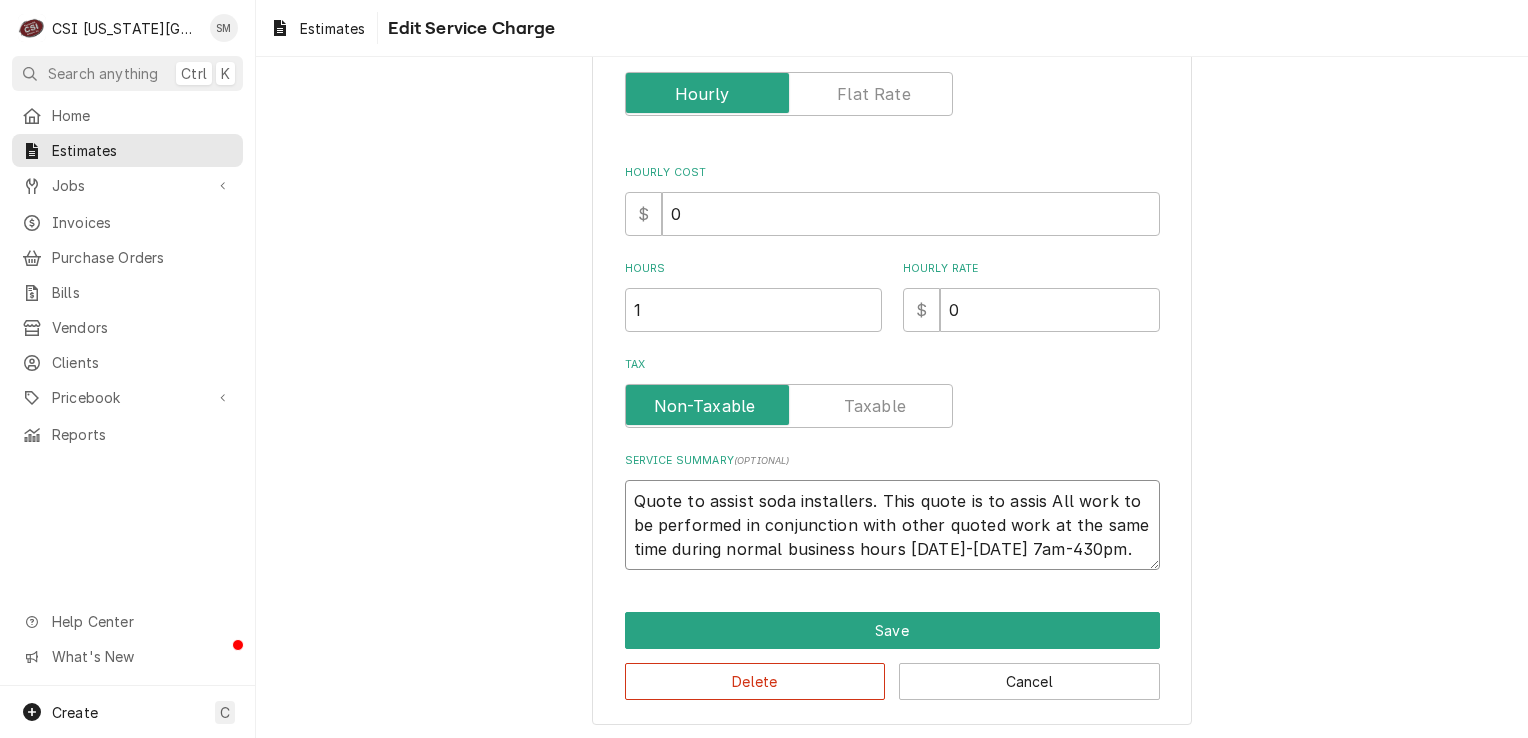 type on "x" 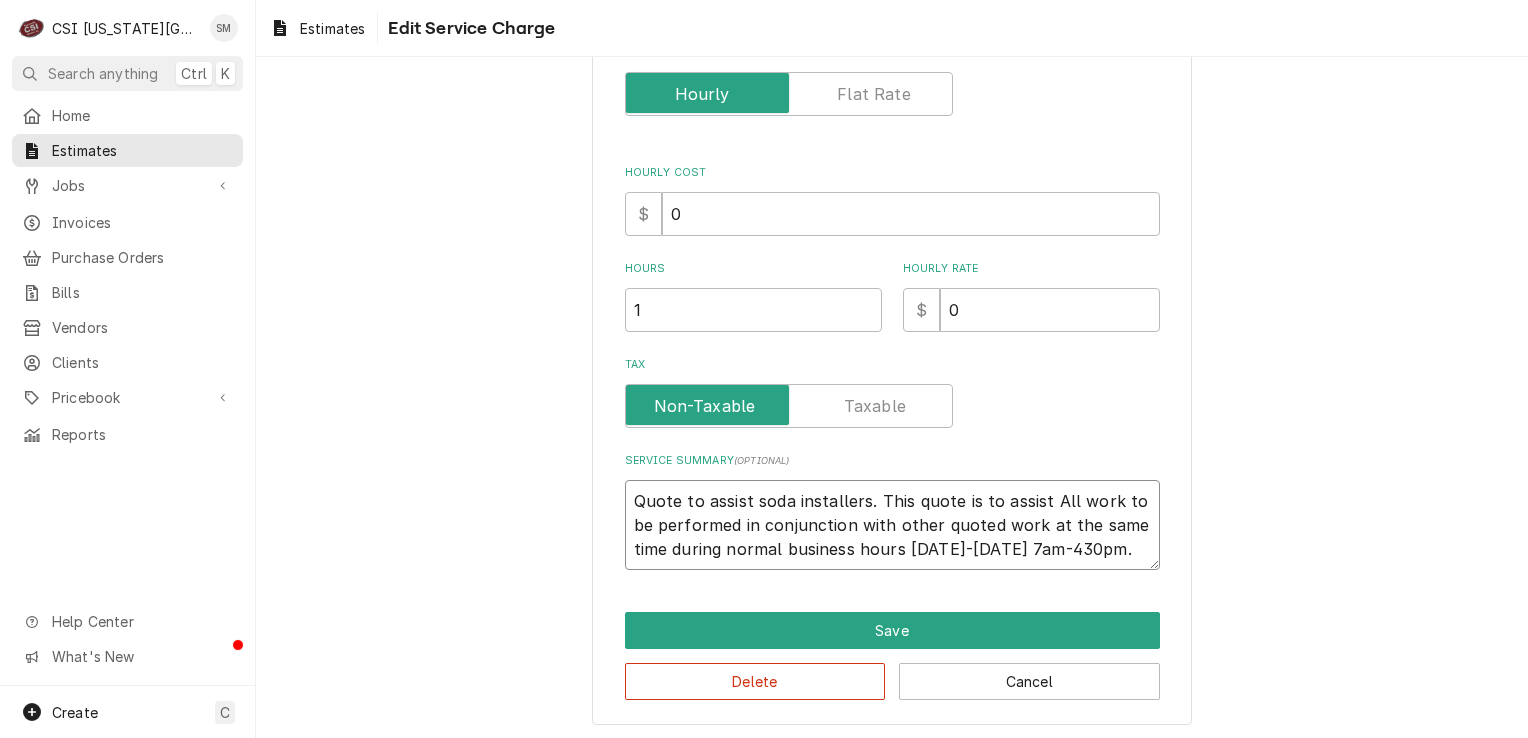 type on "x" 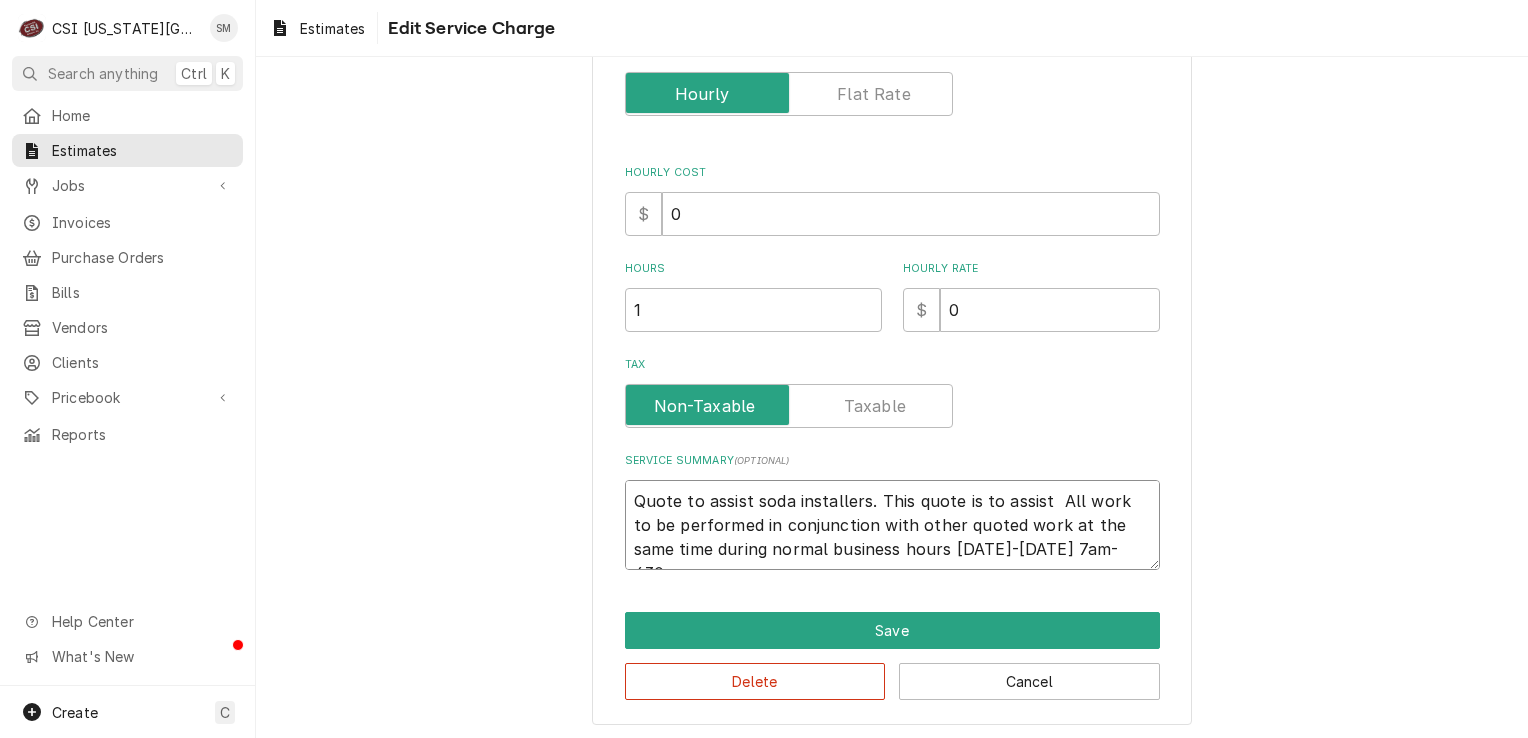 type on "x" 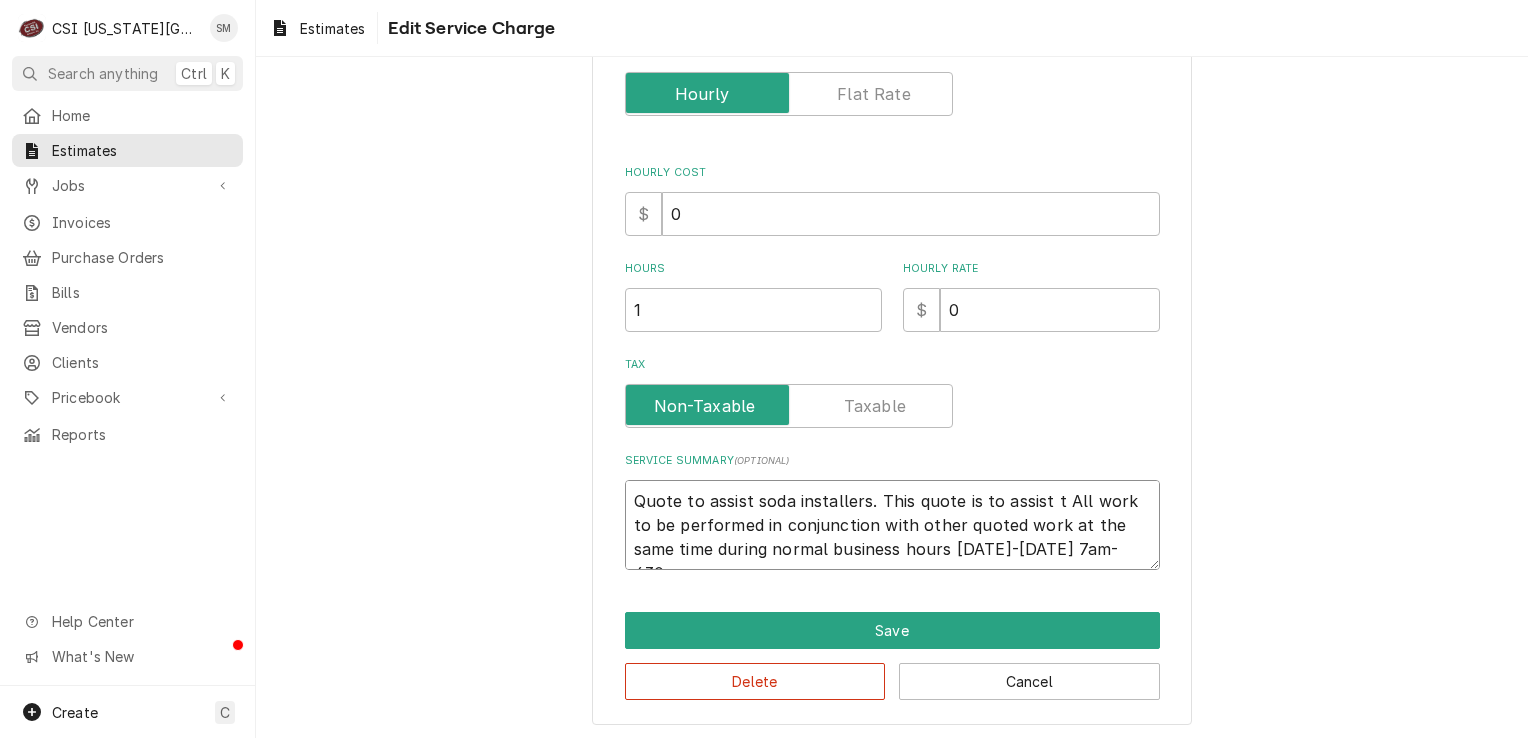type on "x" 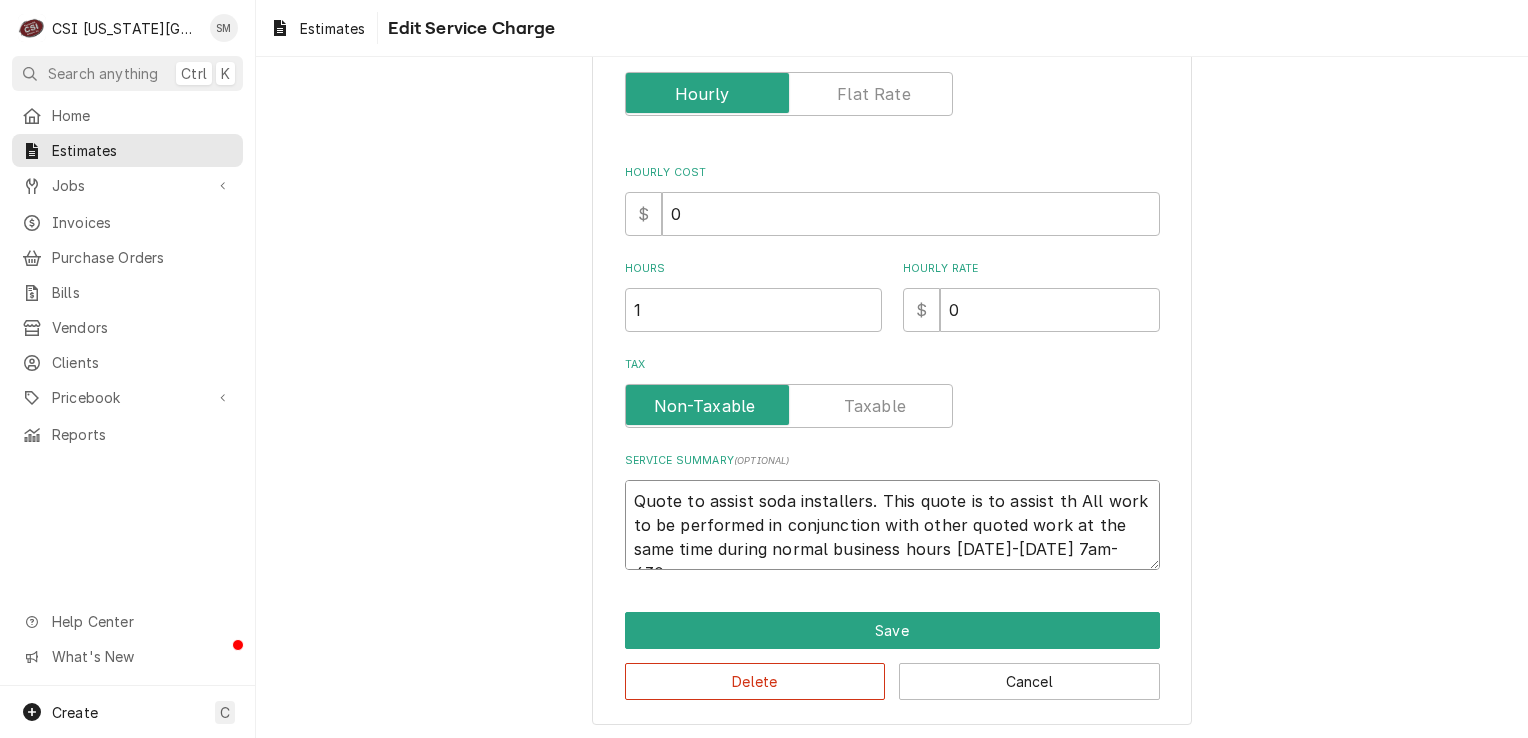 type on "x" 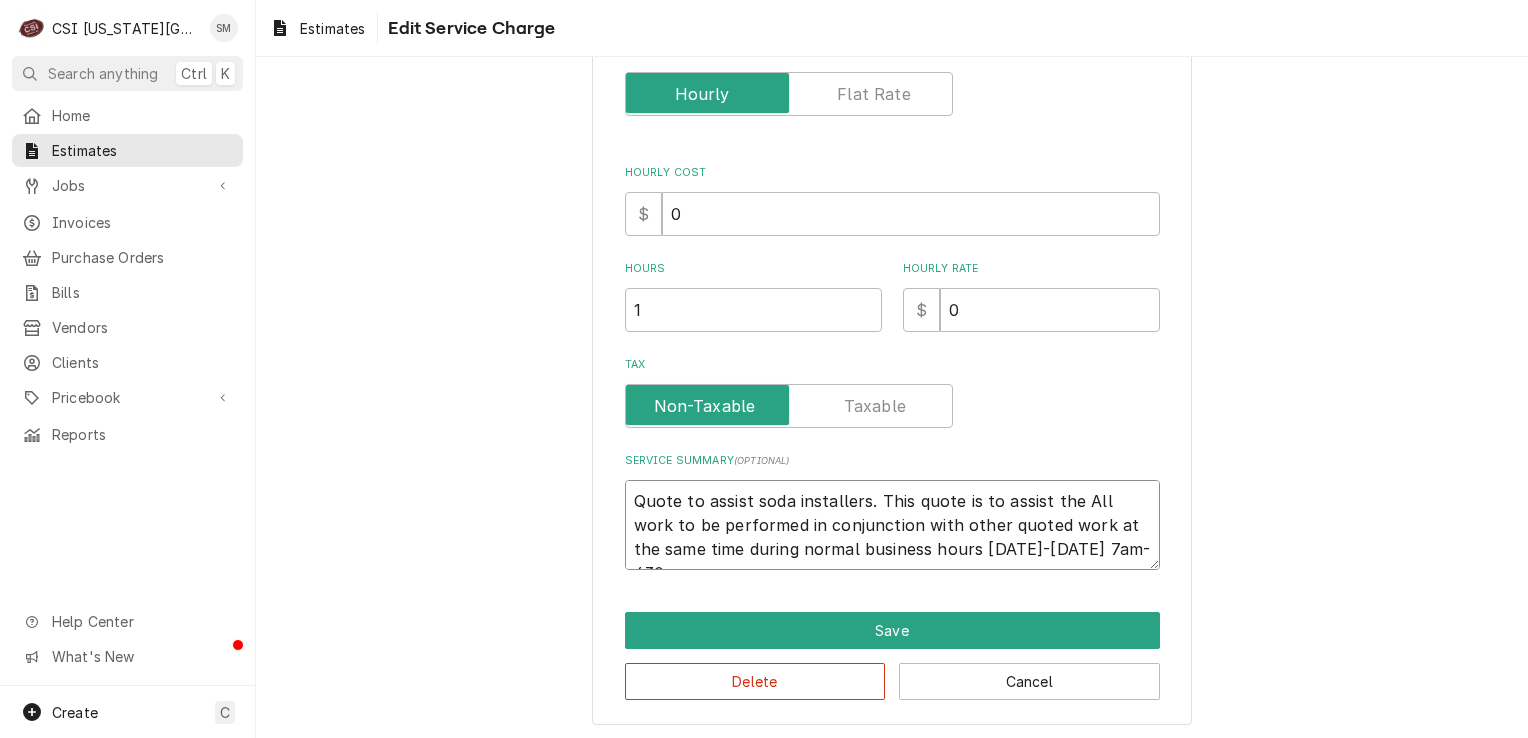 type on "x" 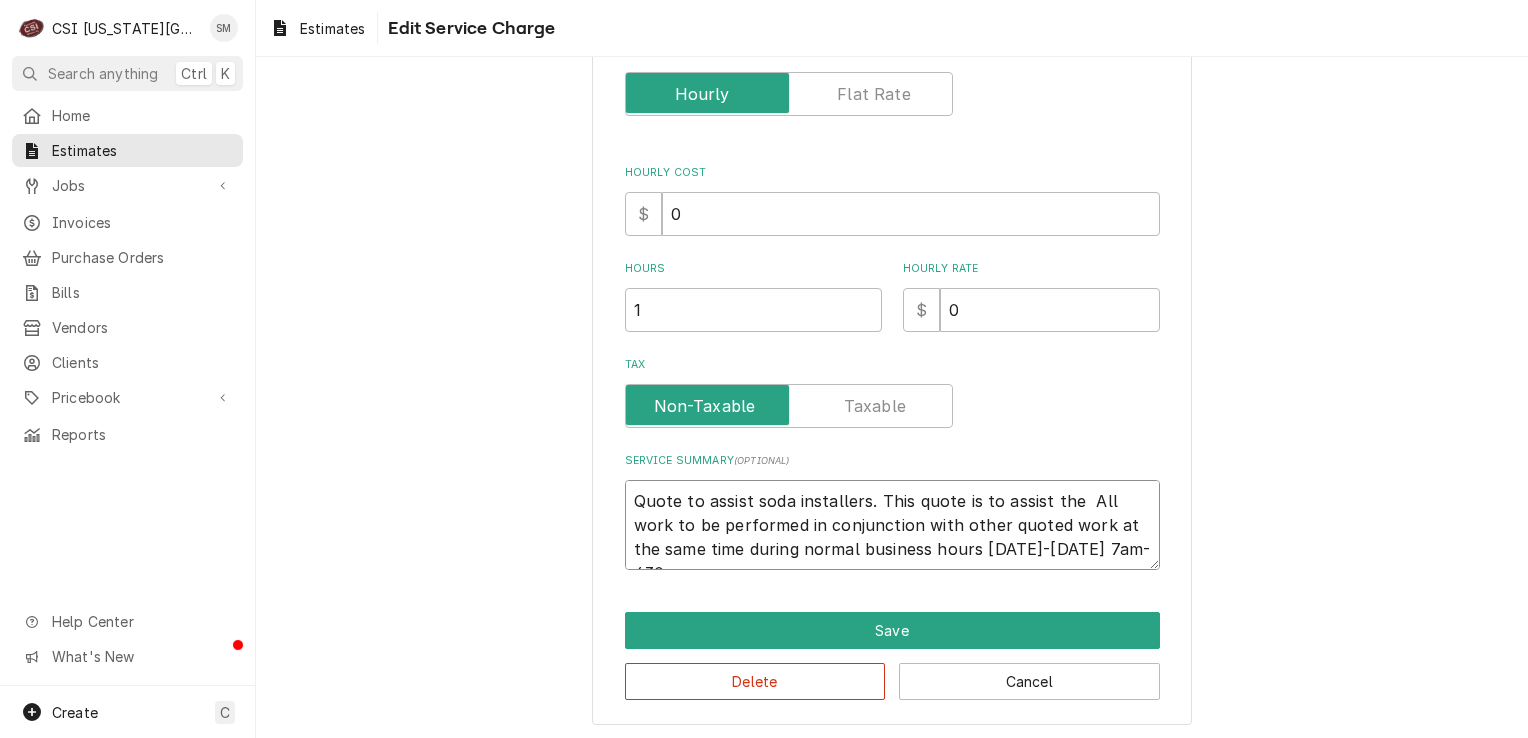 type on "x" 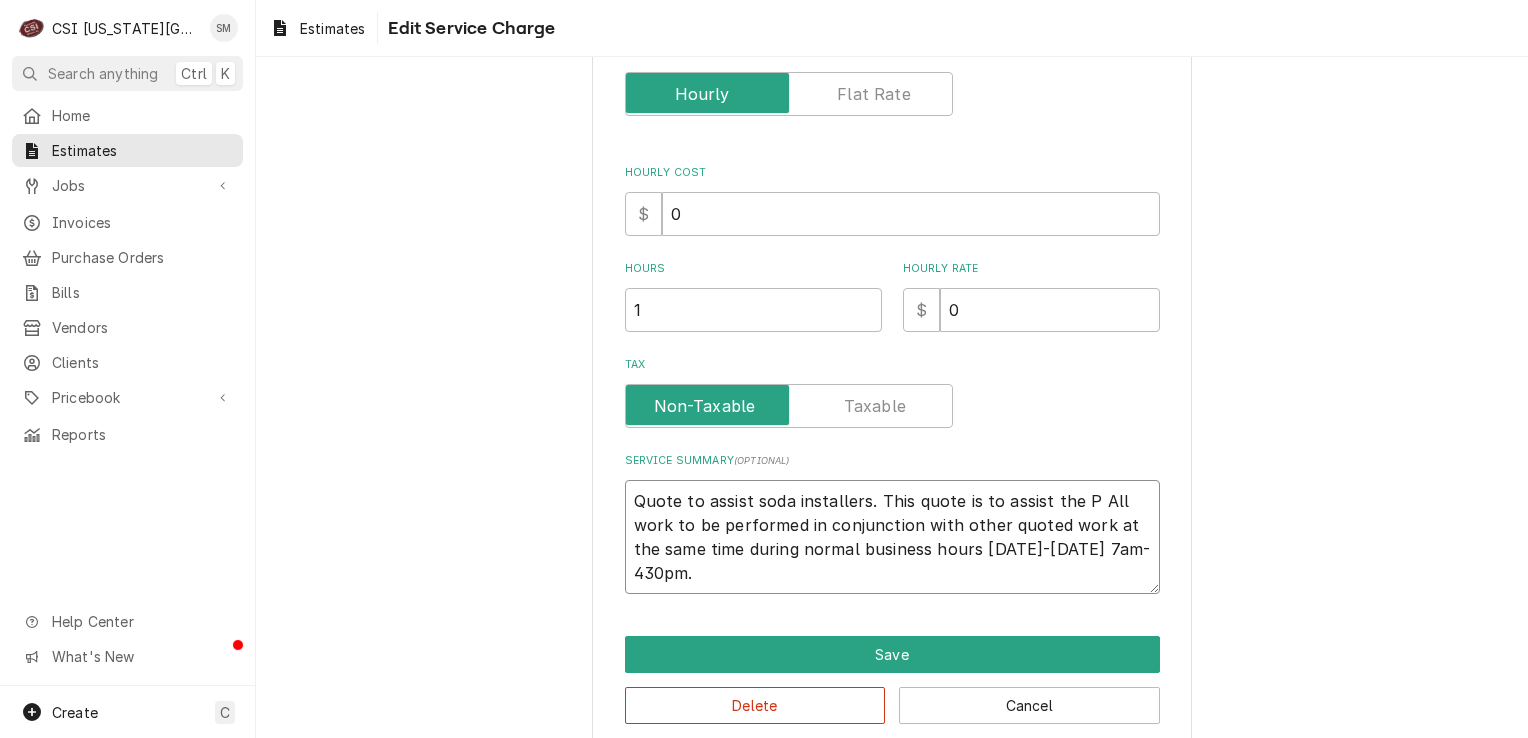 scroll, scrollTop: 365, scrollLeft: 0, axis: vertical 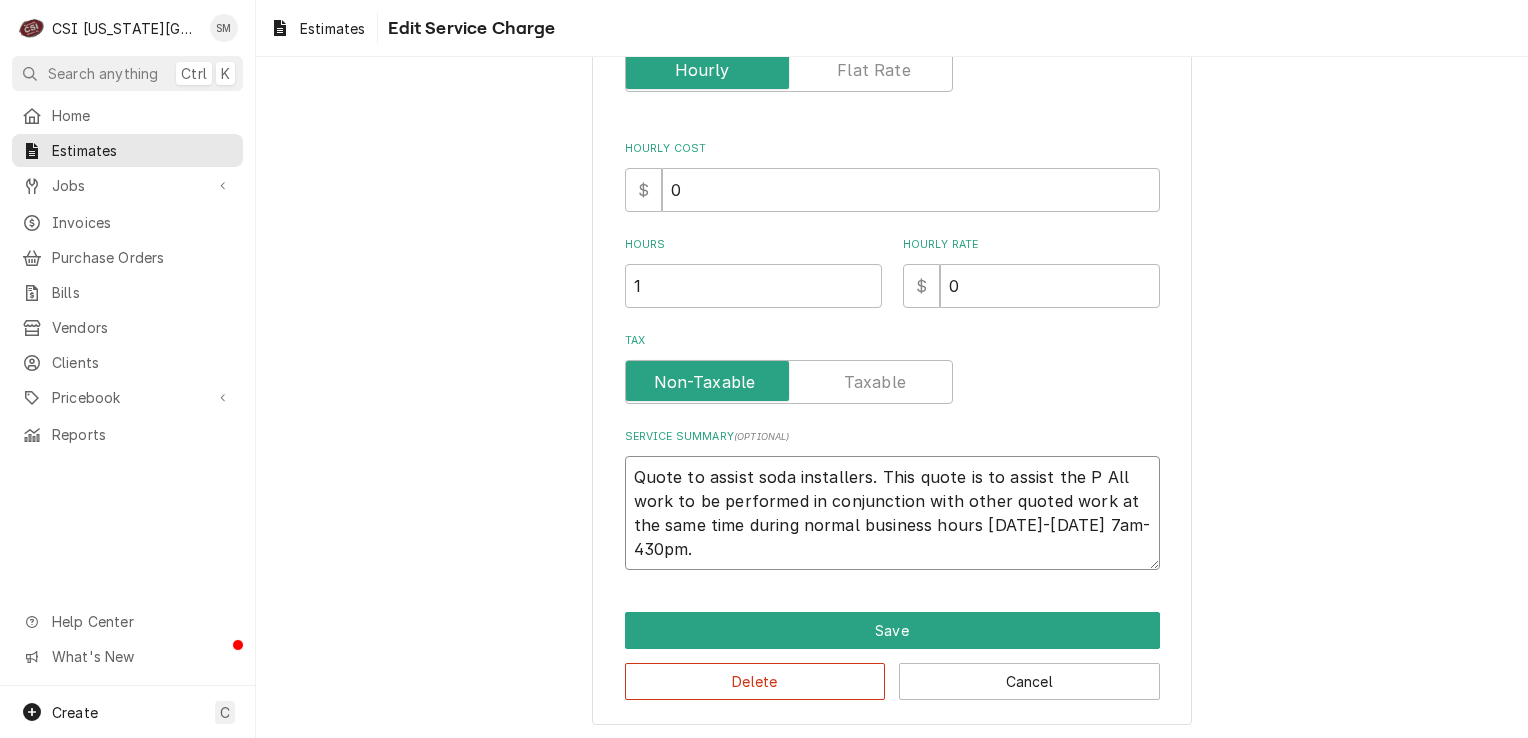 type on "x" 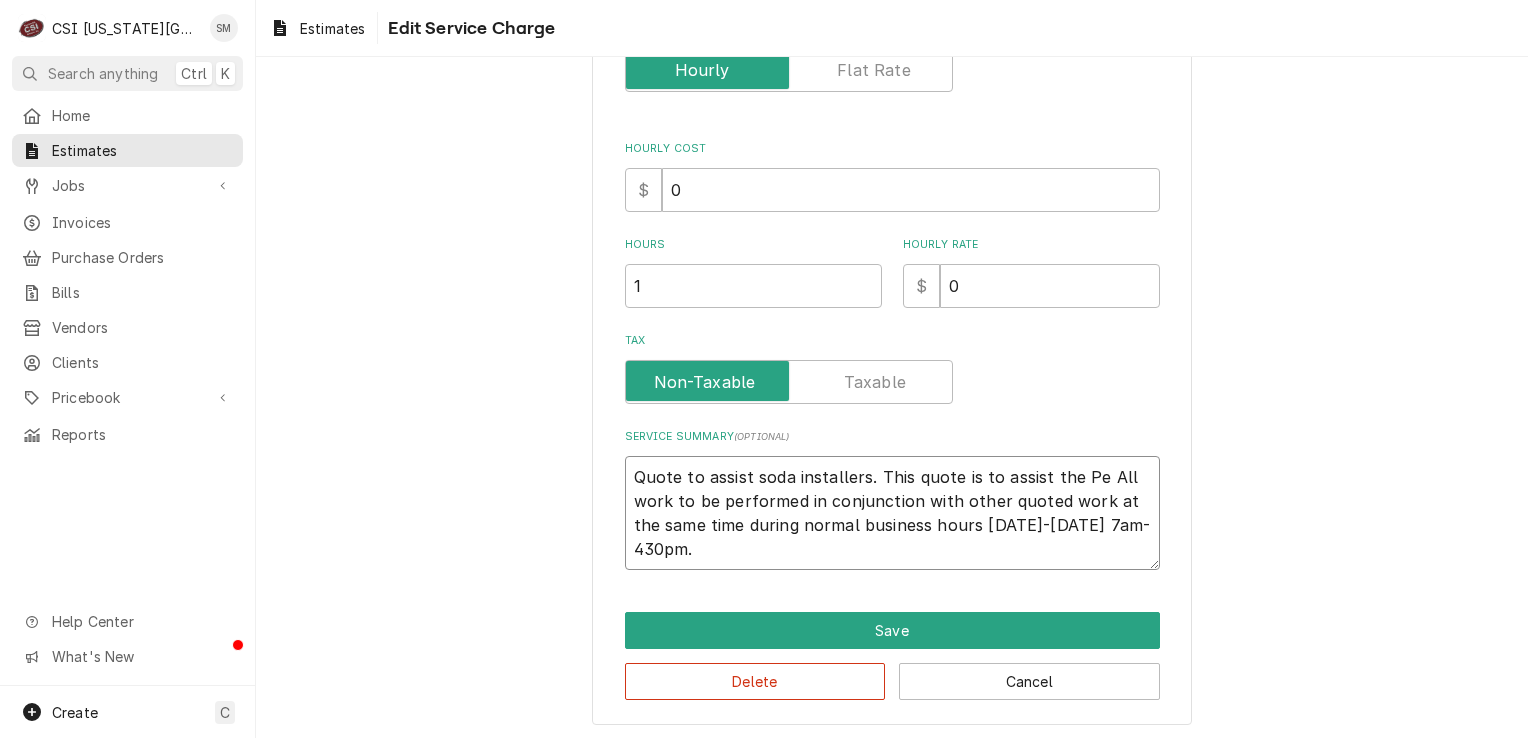 type on "x" 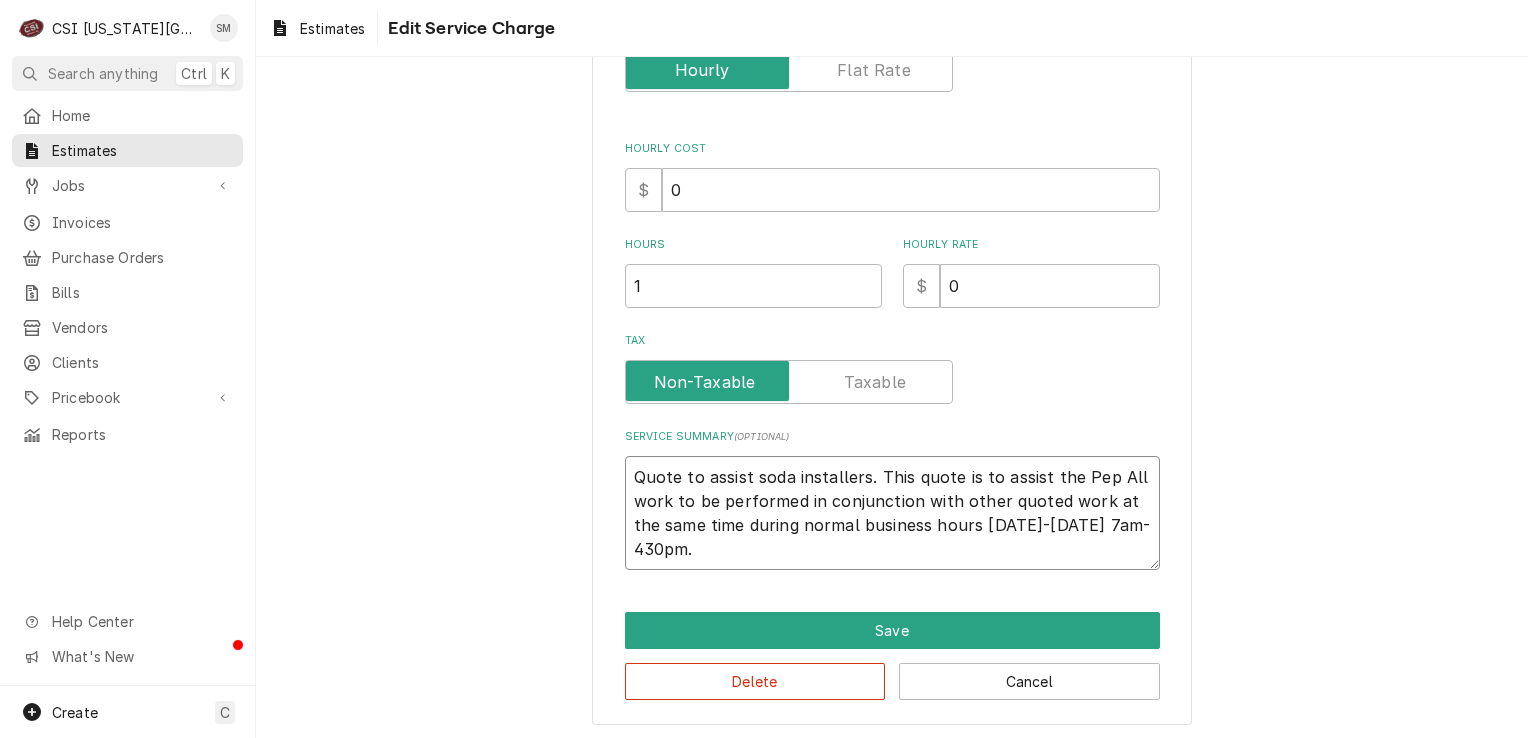 type on "x" 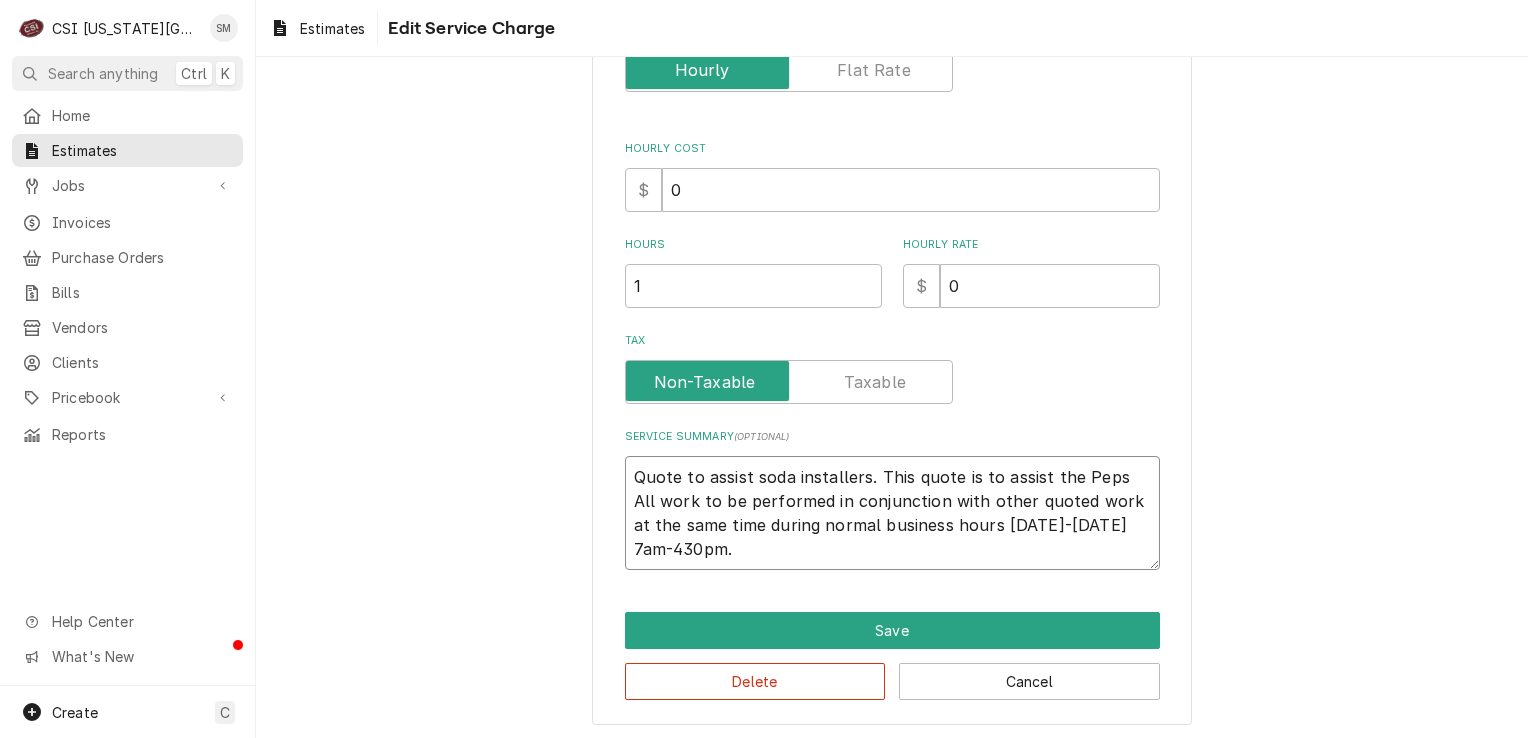 type on "x" 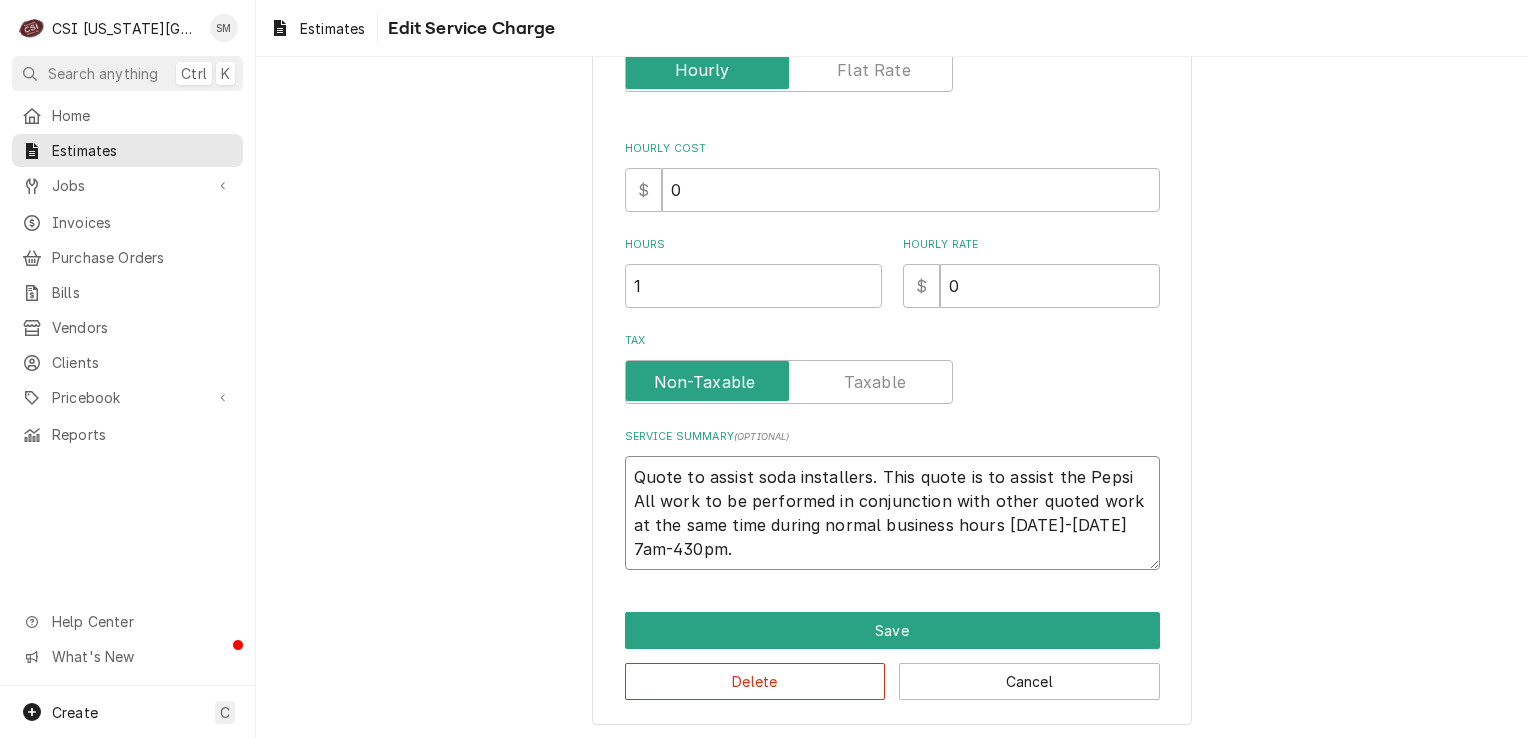 type on "x" 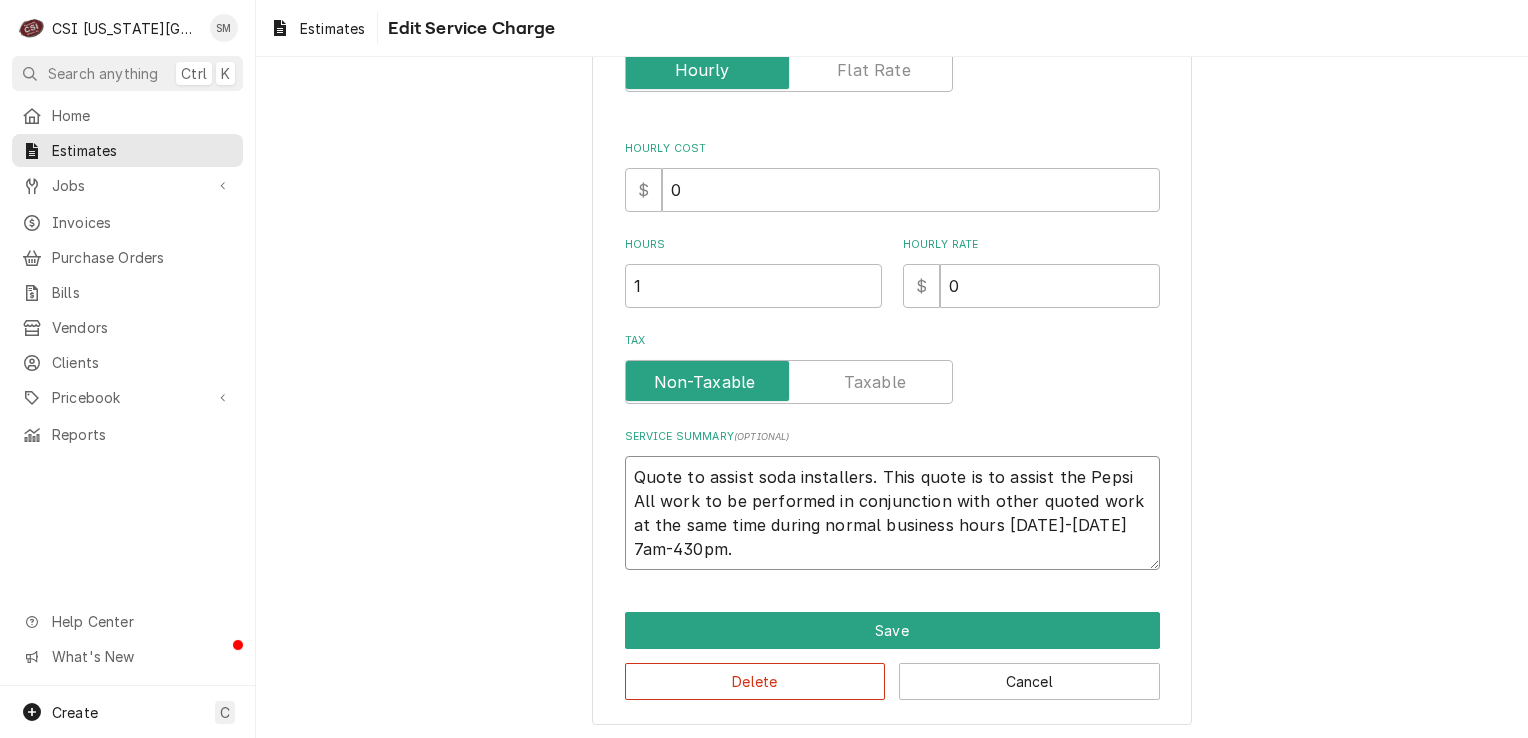 type on "x" 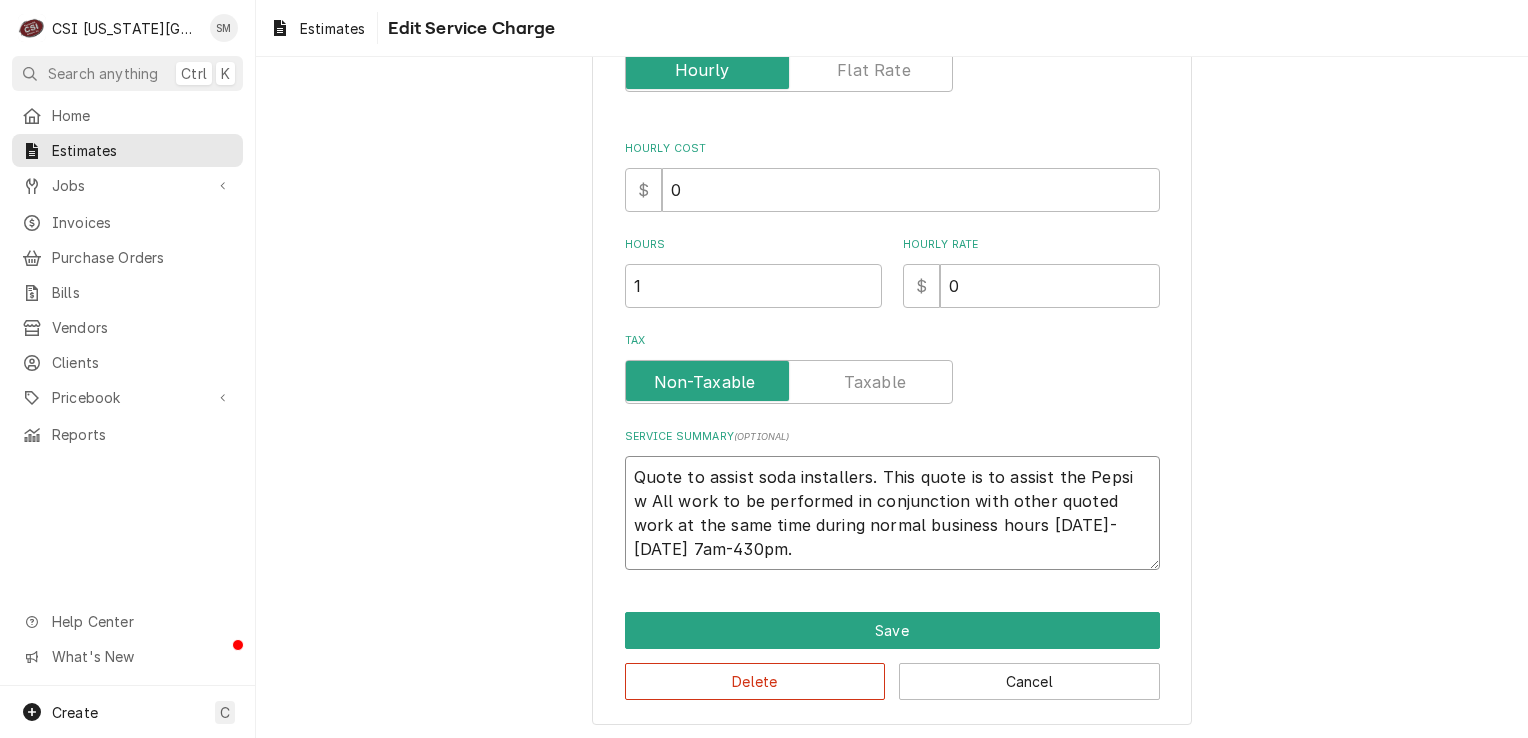 type on "x" 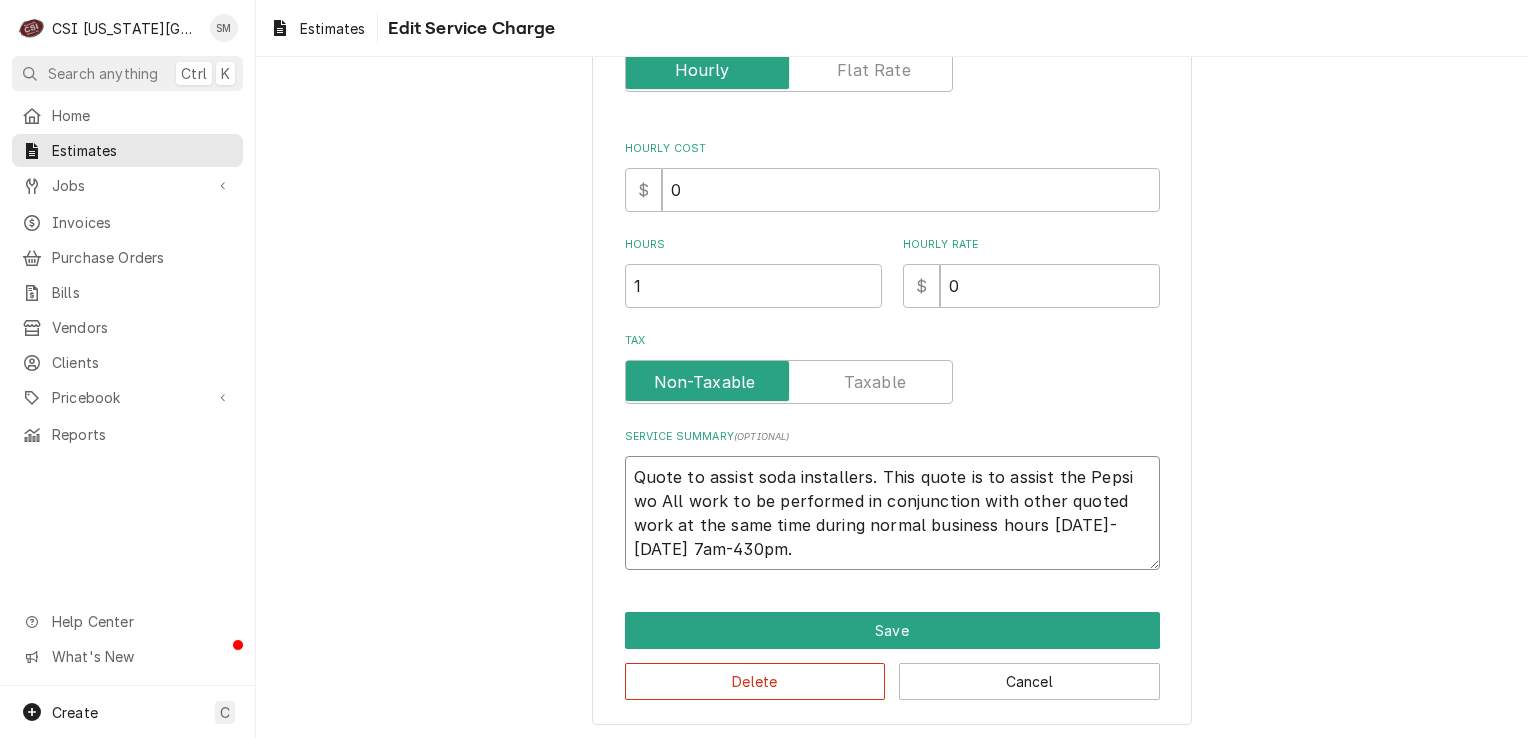 type on "x" 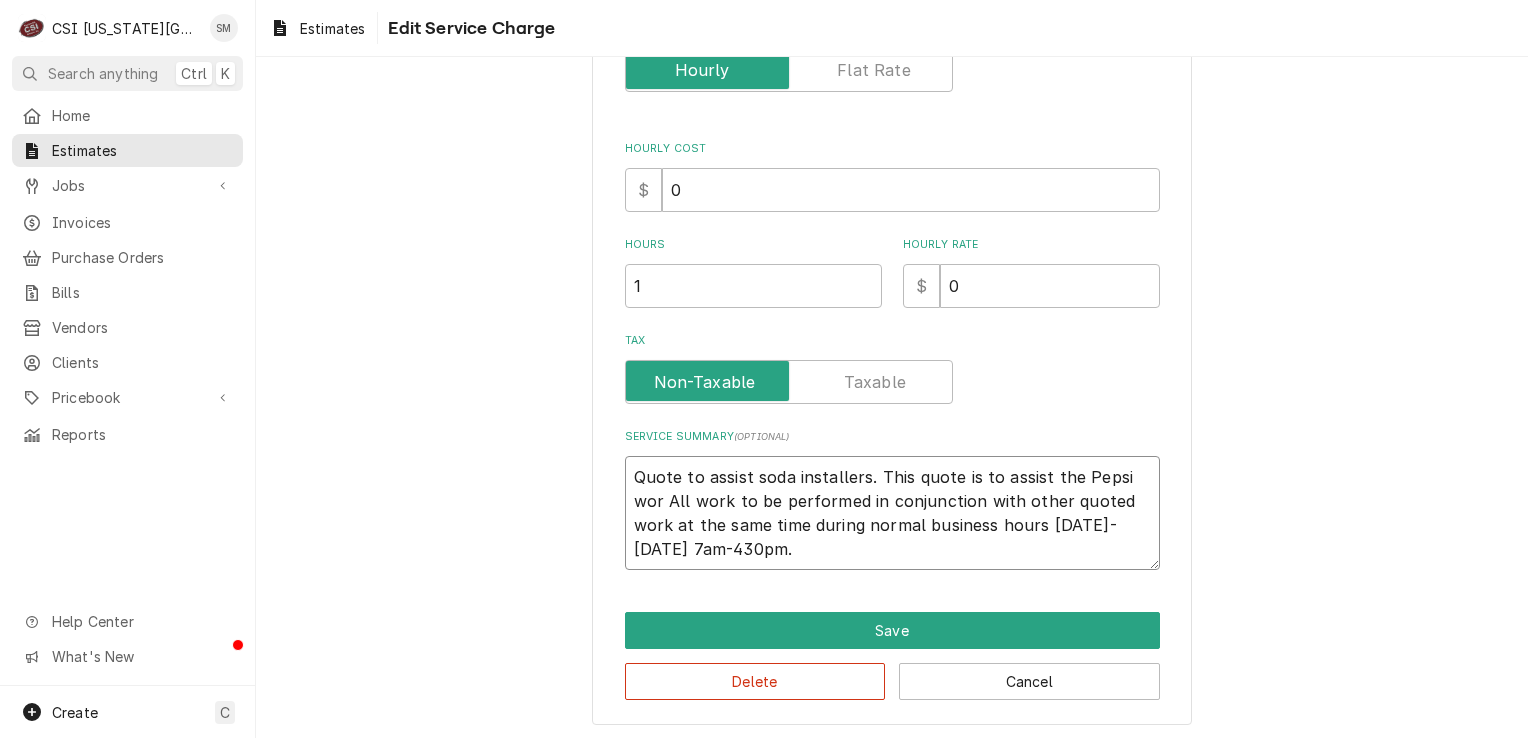 type on "x" 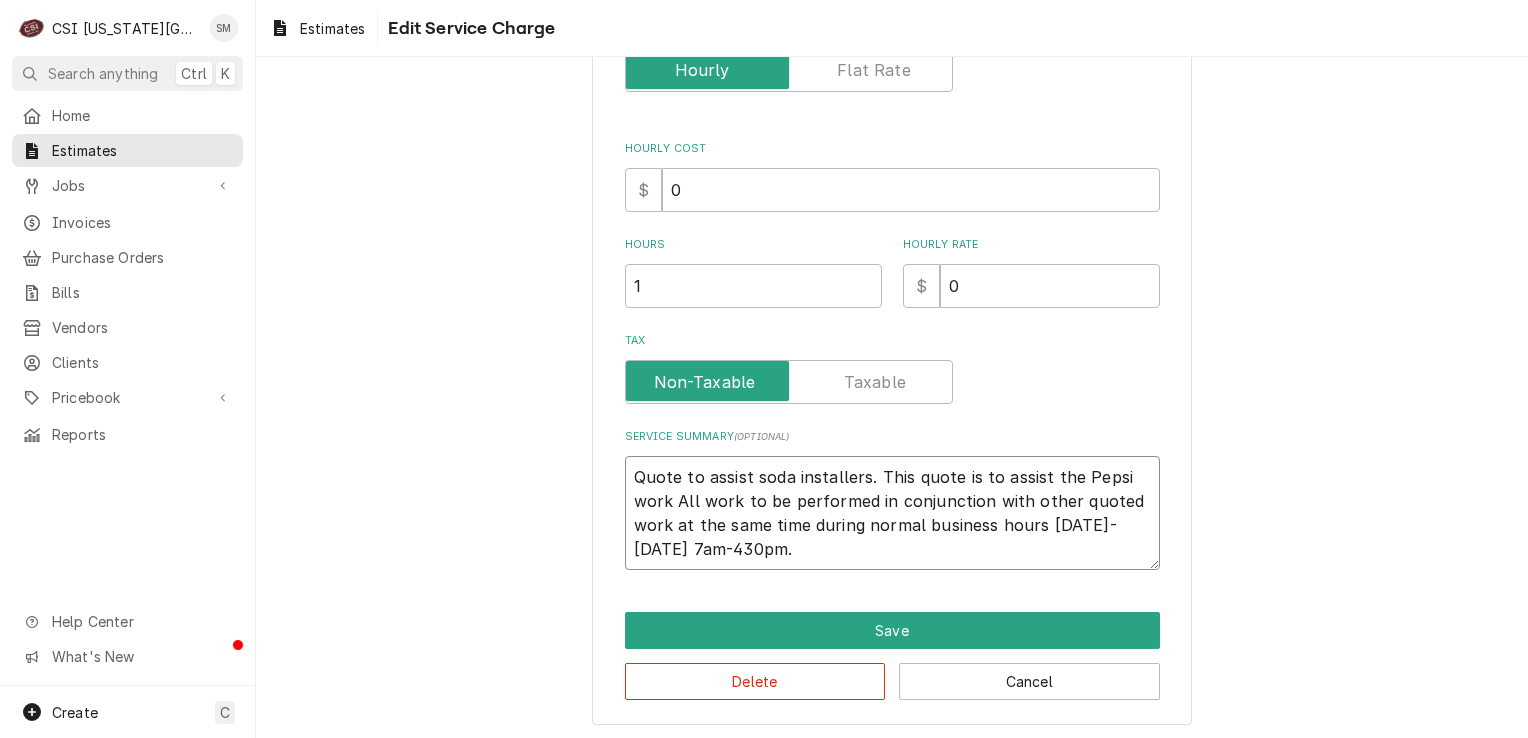 type on "x" 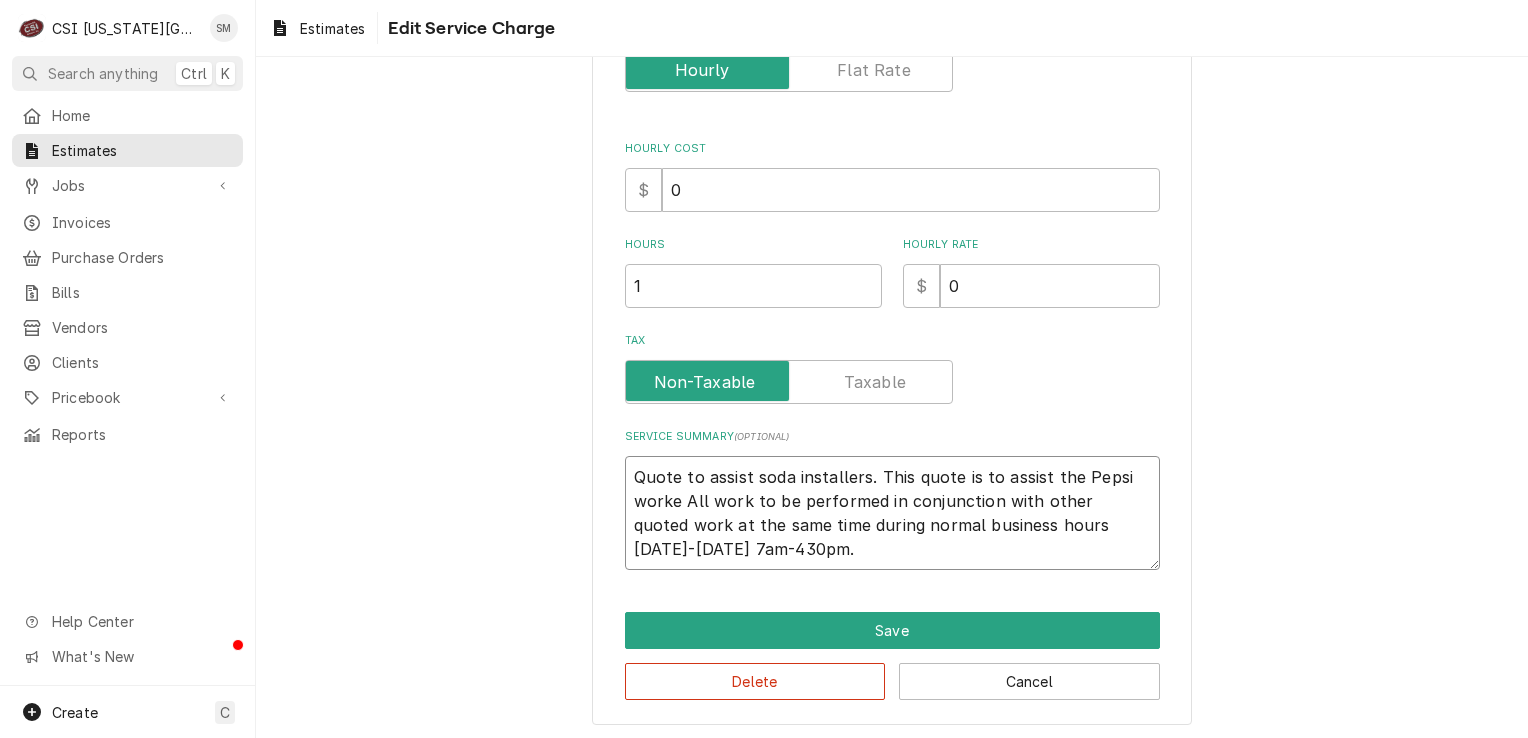 type on "x" 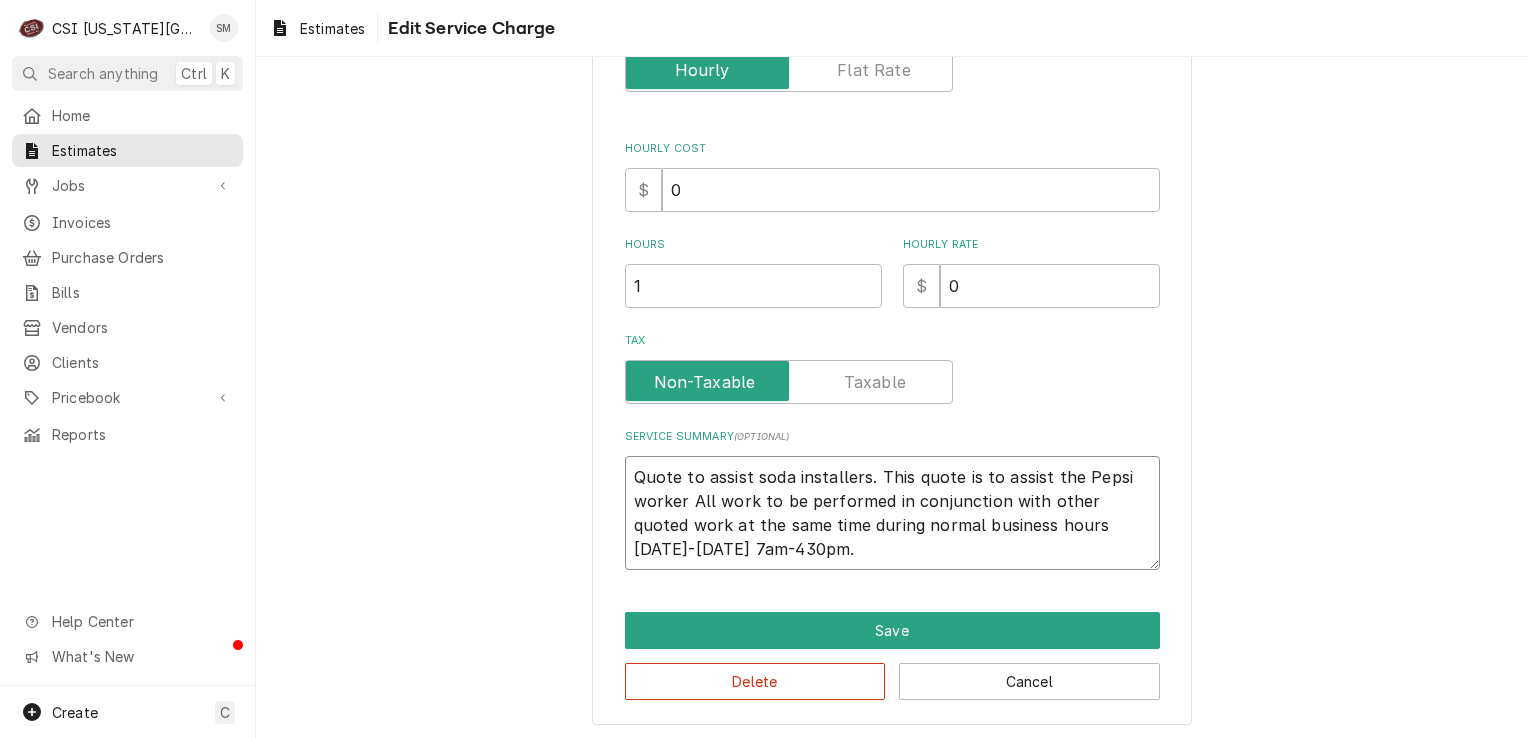 type on "x" 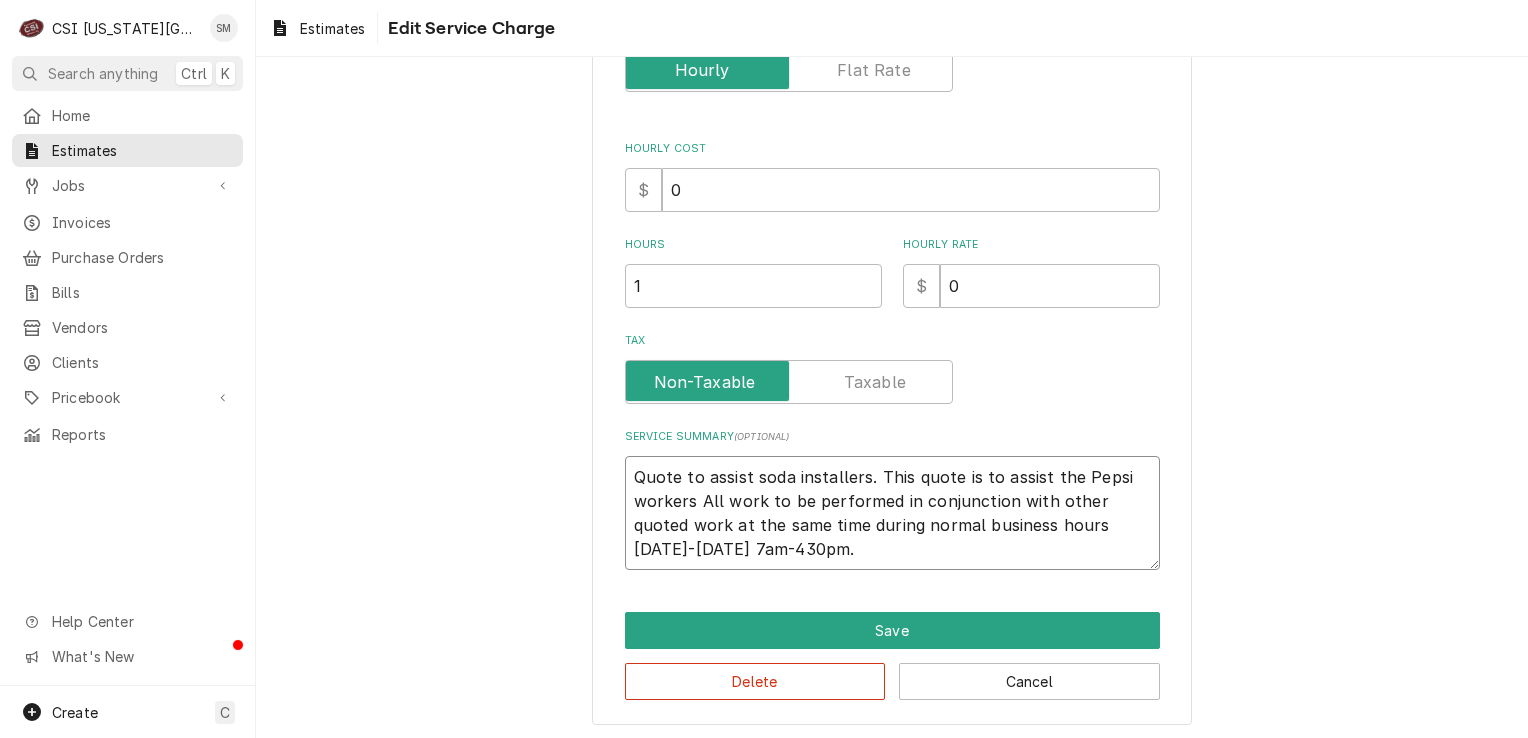 type on "x" 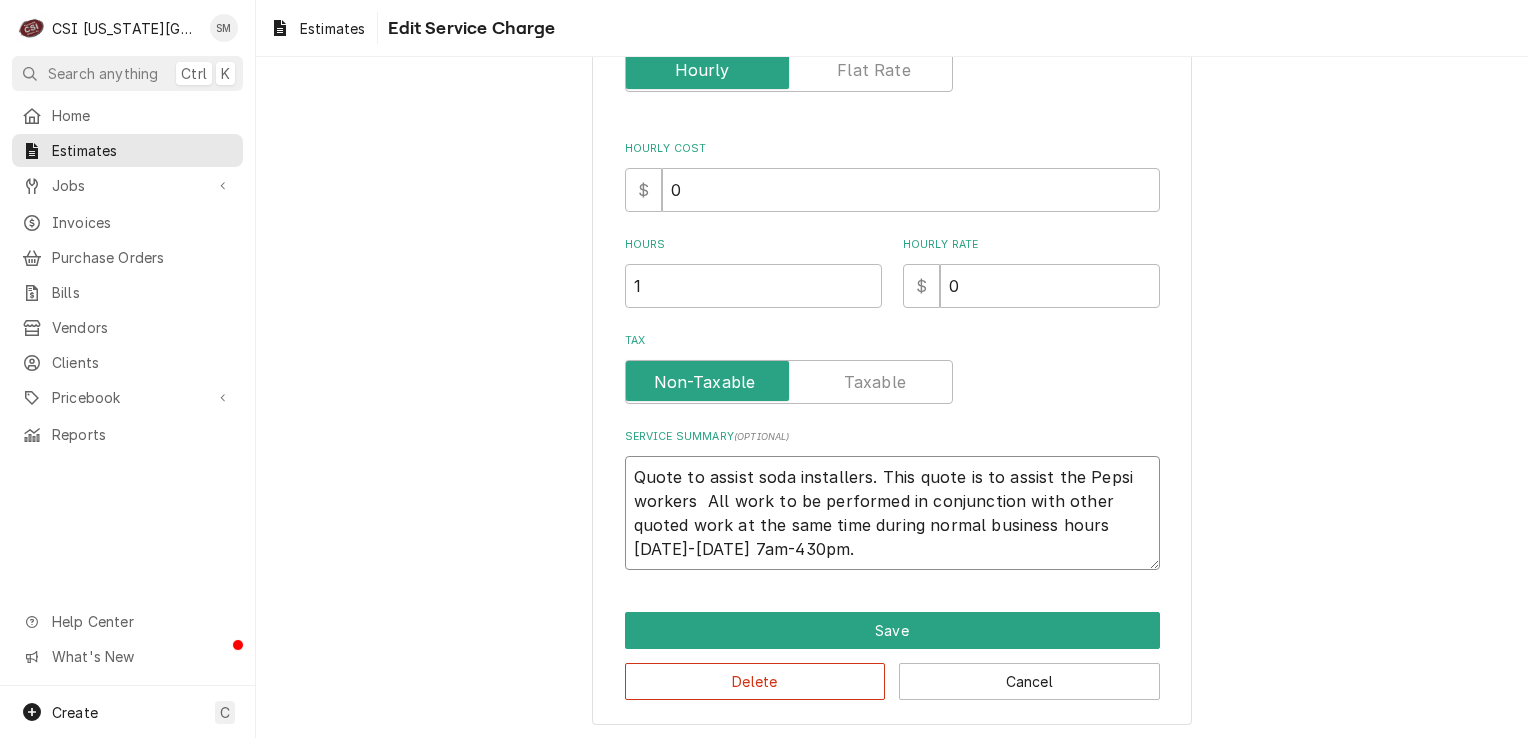 type on "x" 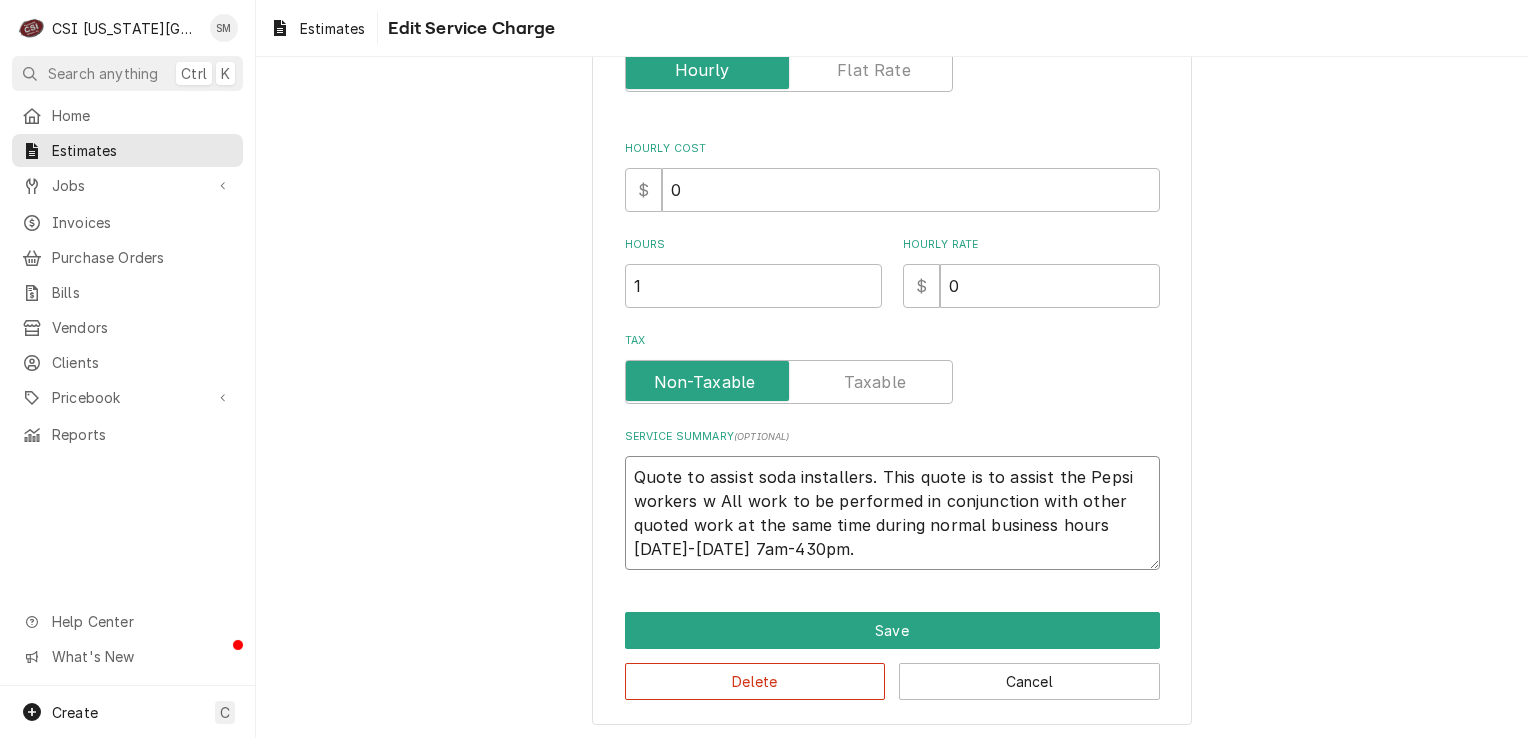 type on "x" 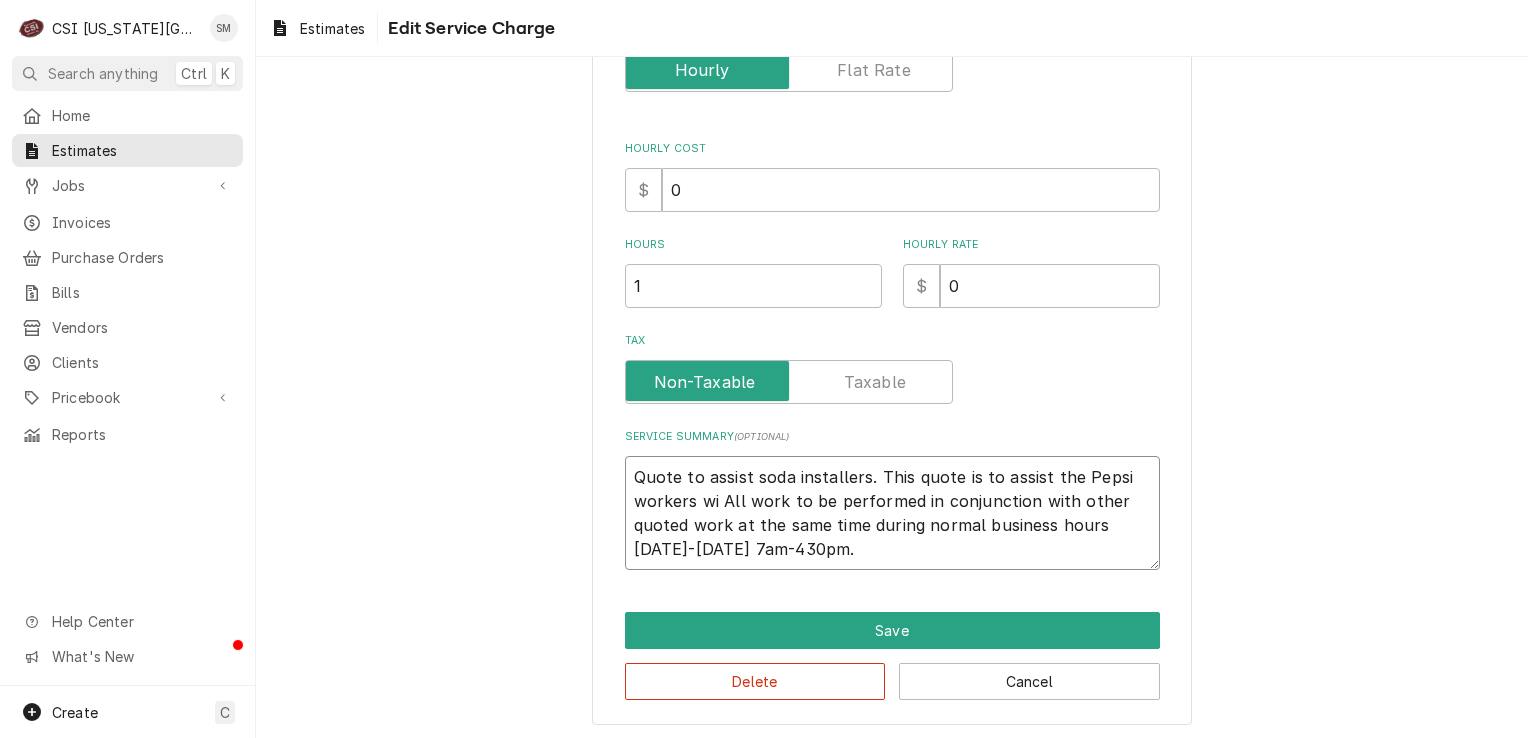 type on "x" 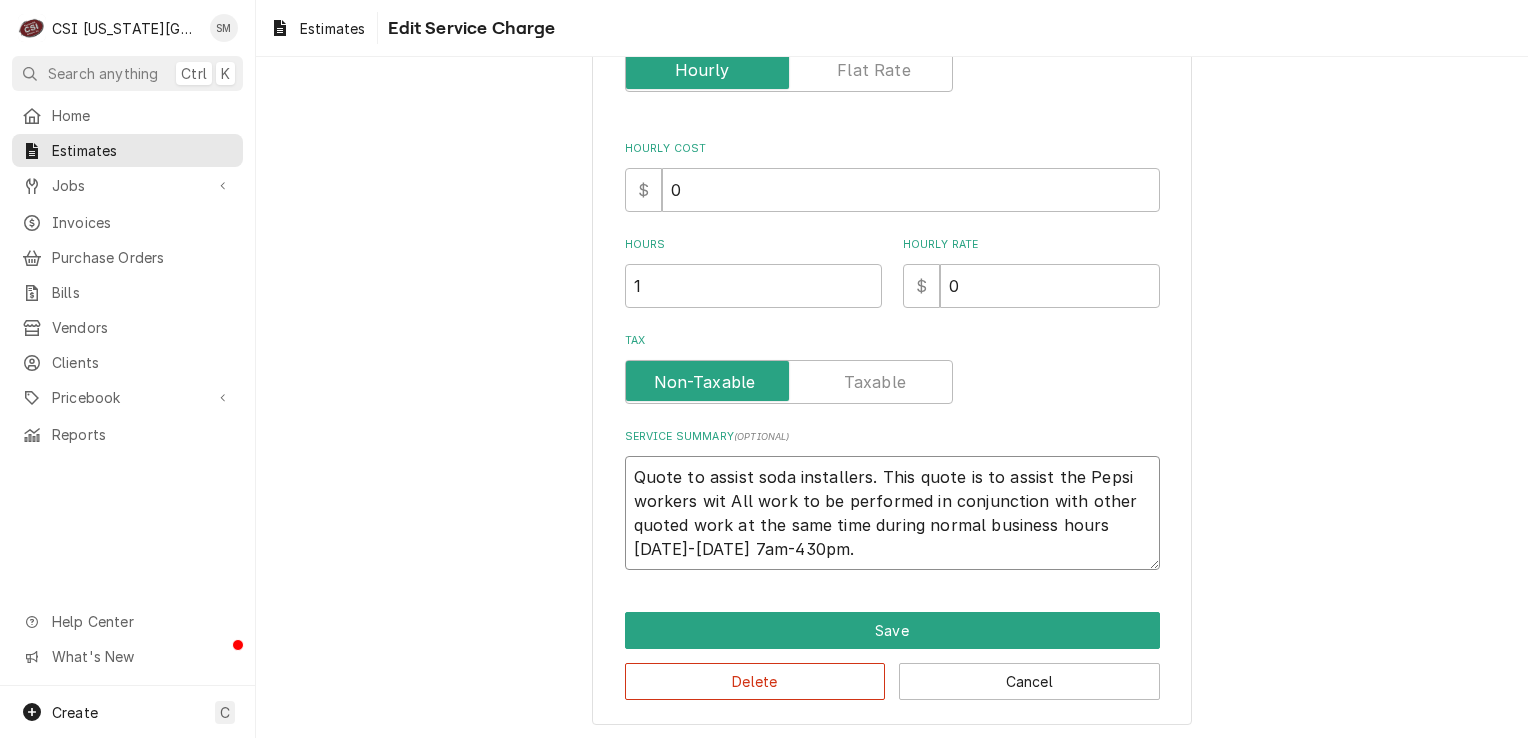 type on "x" 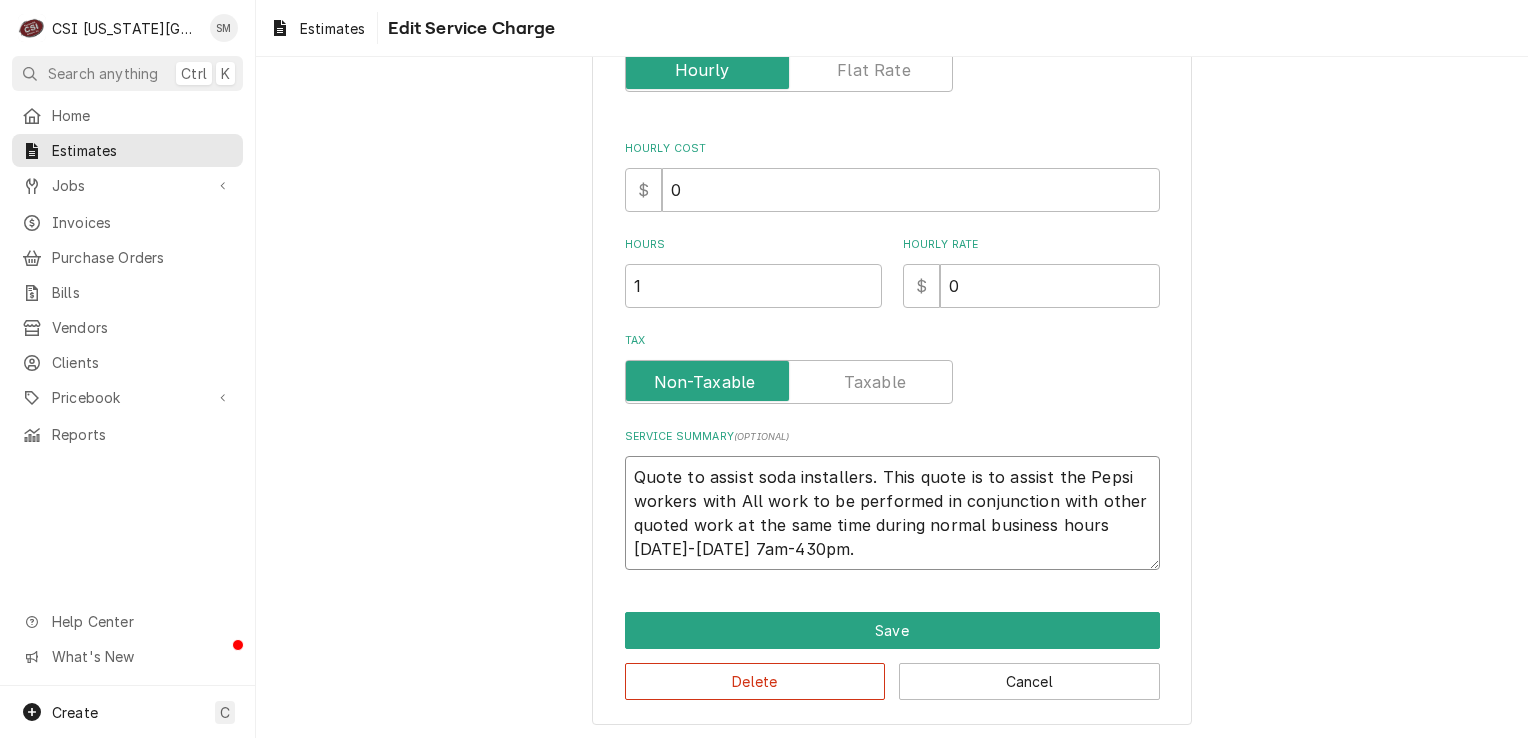 type on "x" 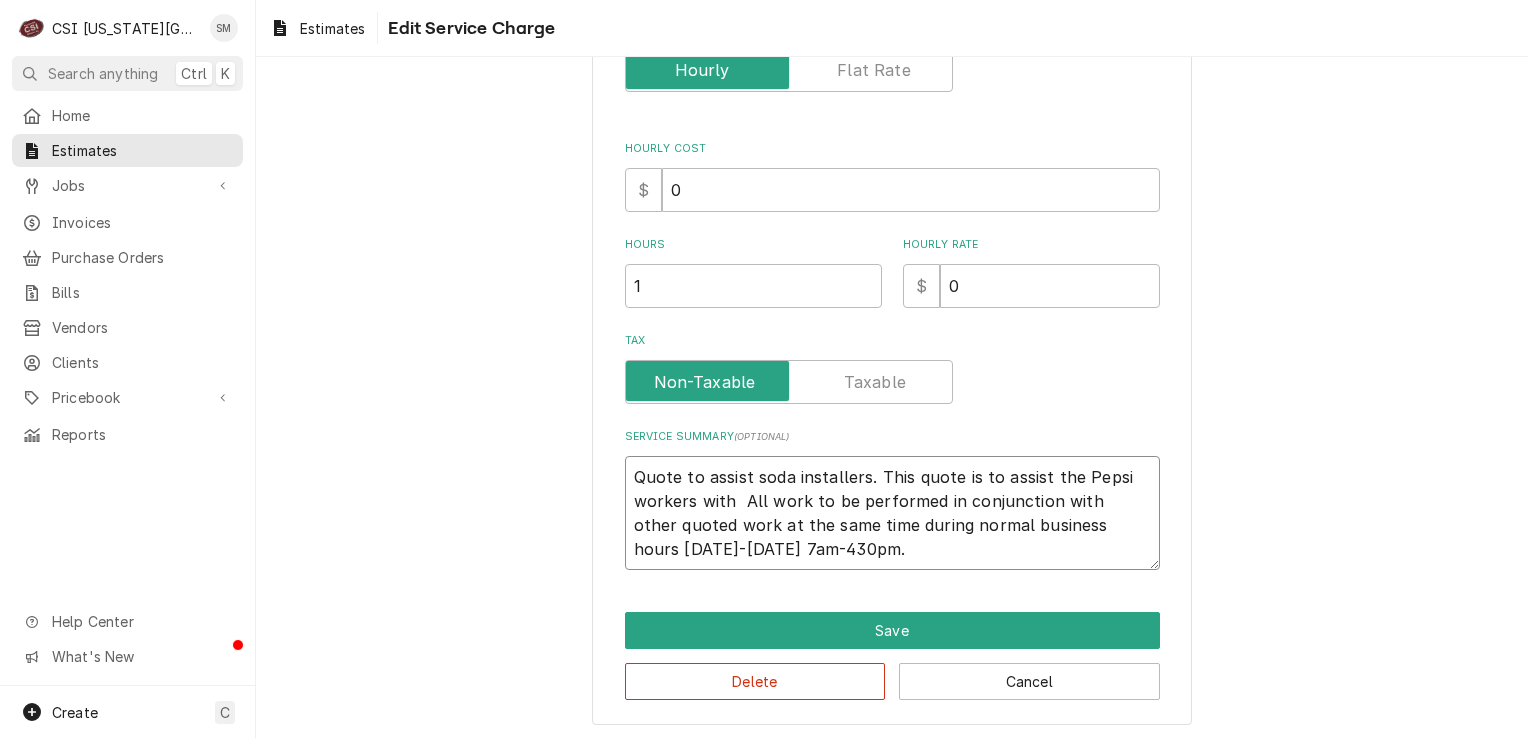 type on "x" 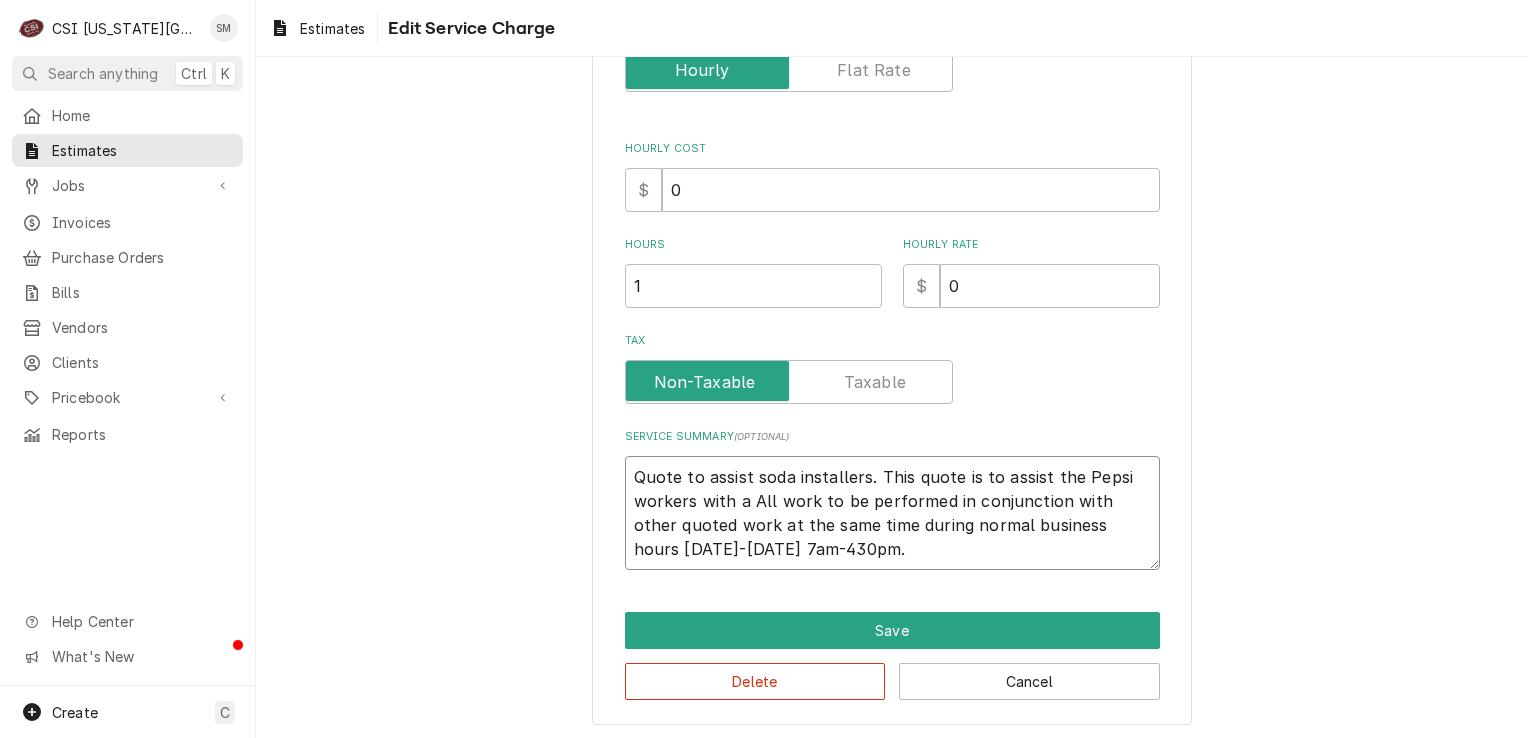 type on "x" 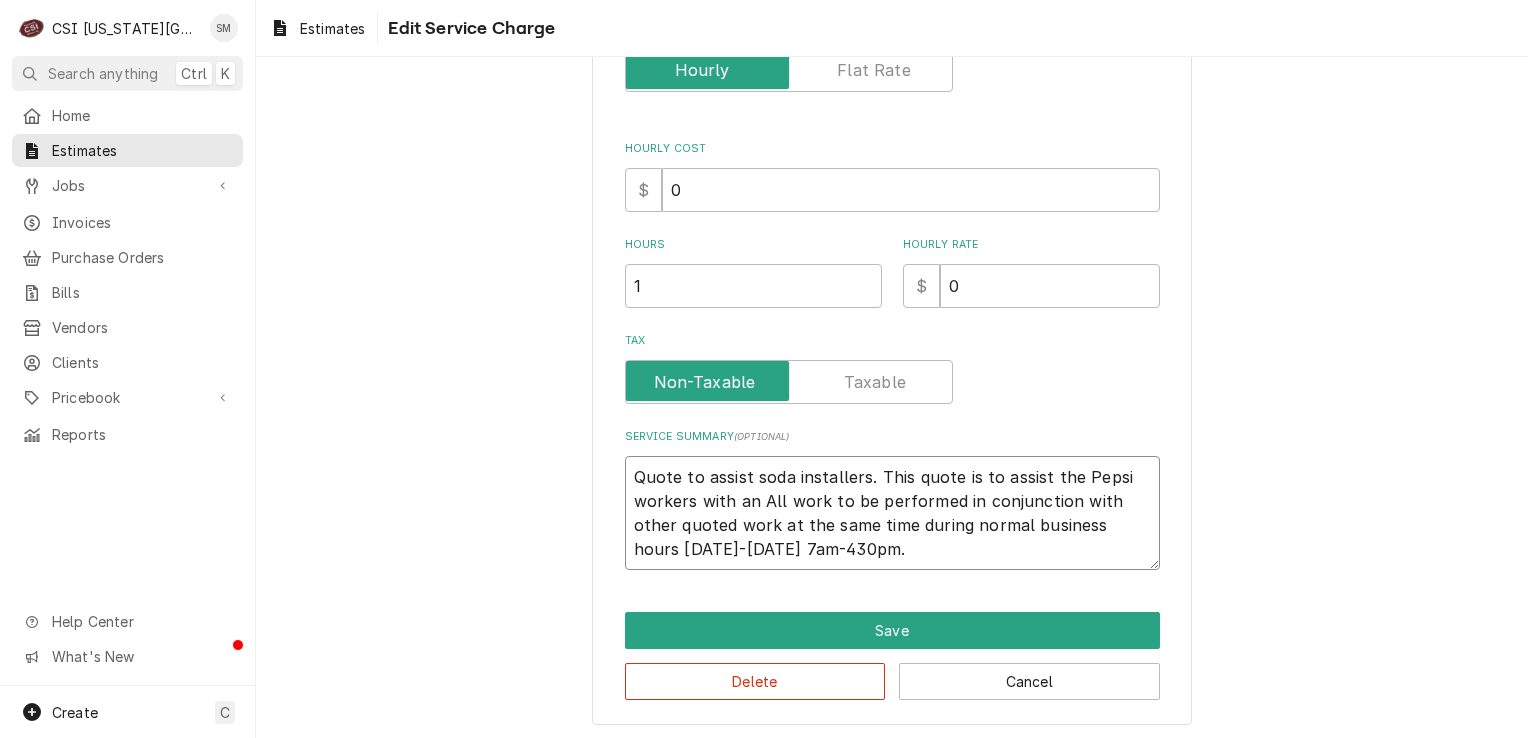 type on "x" 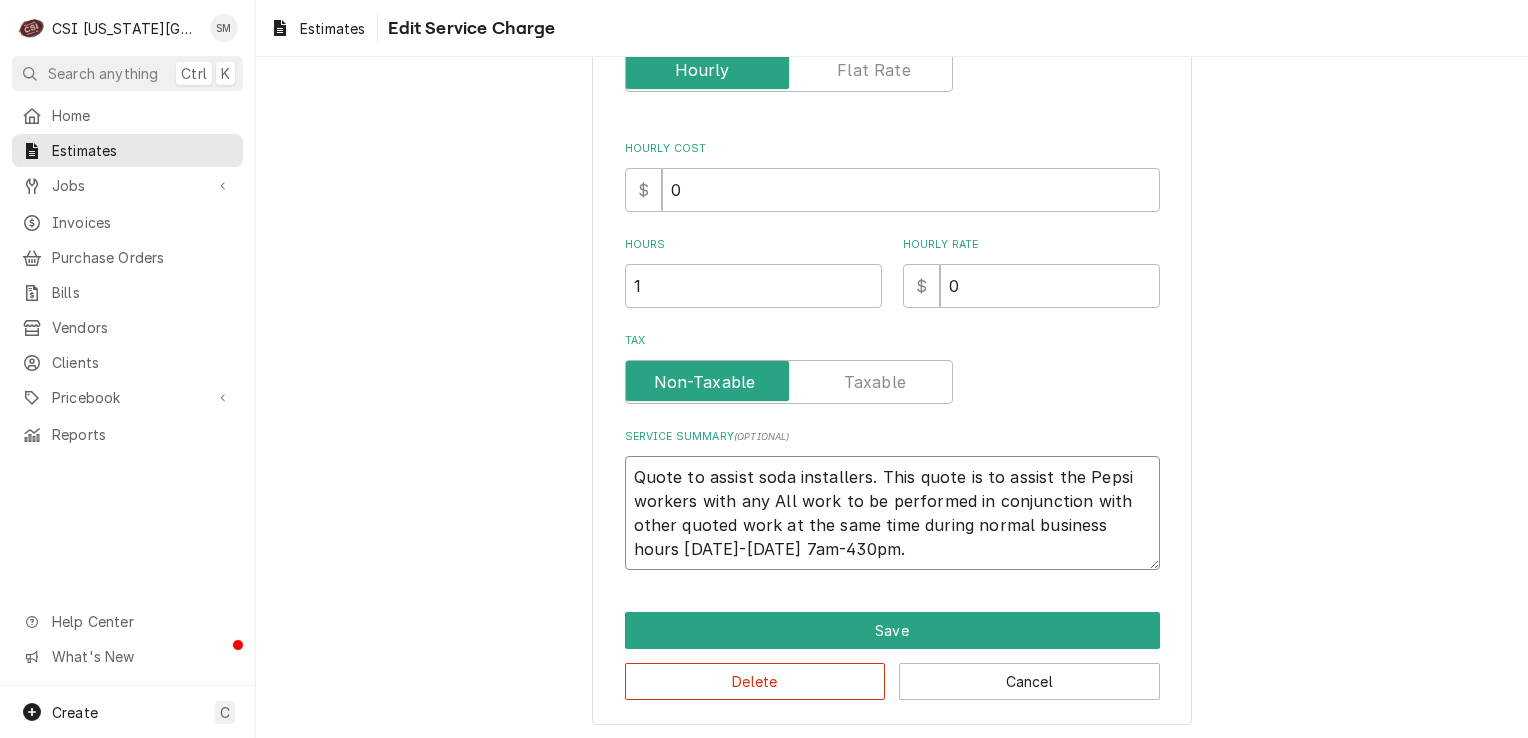 type on "x" 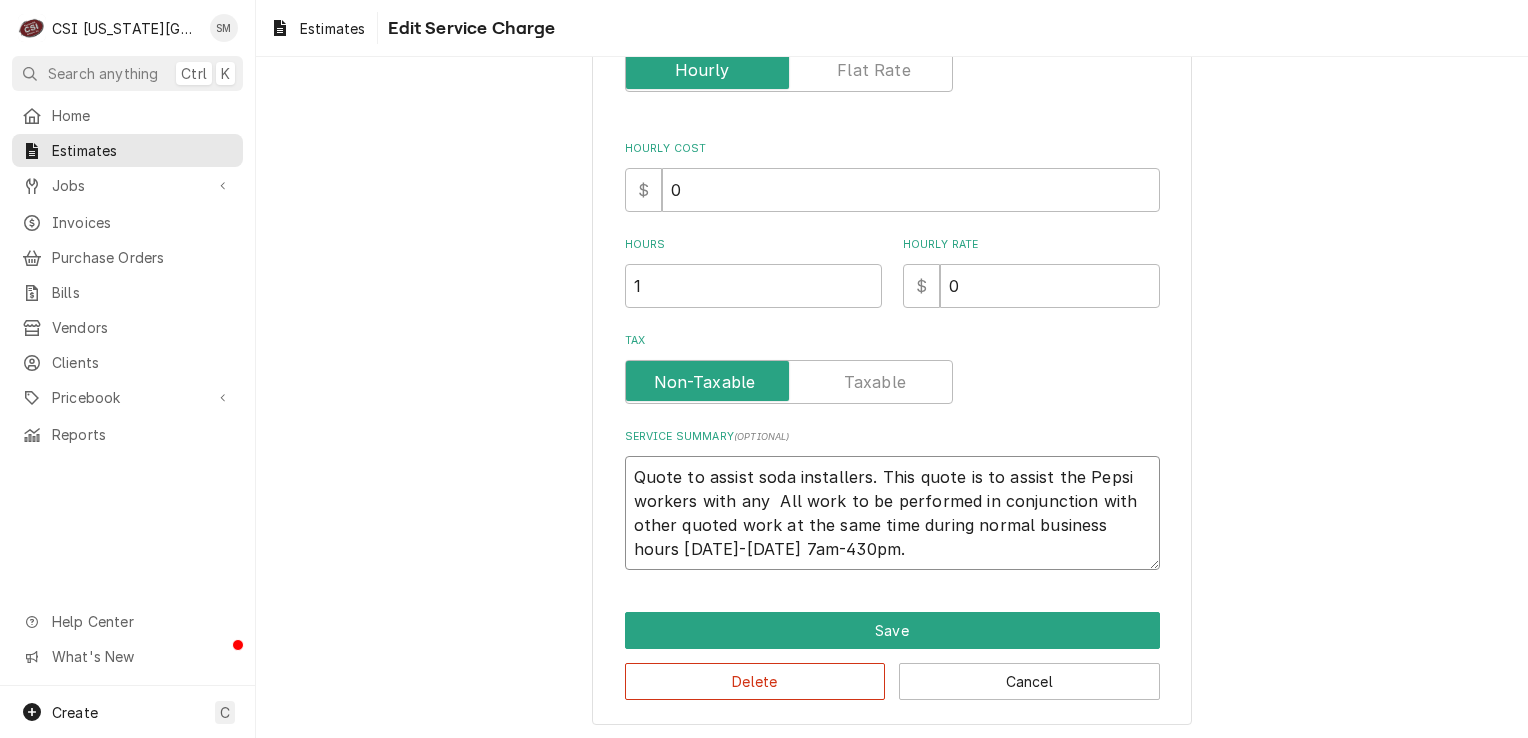 type on "x" 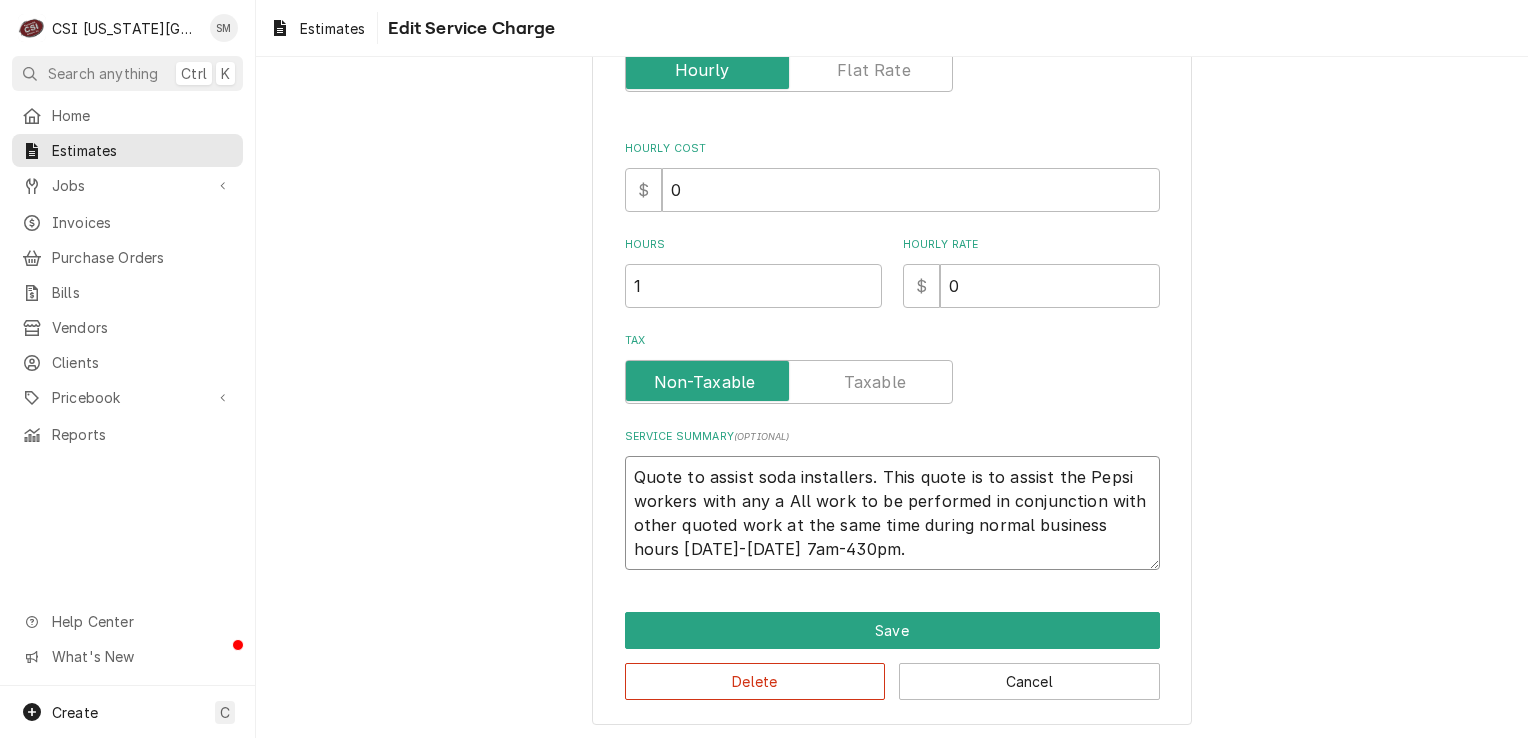 type on "x" 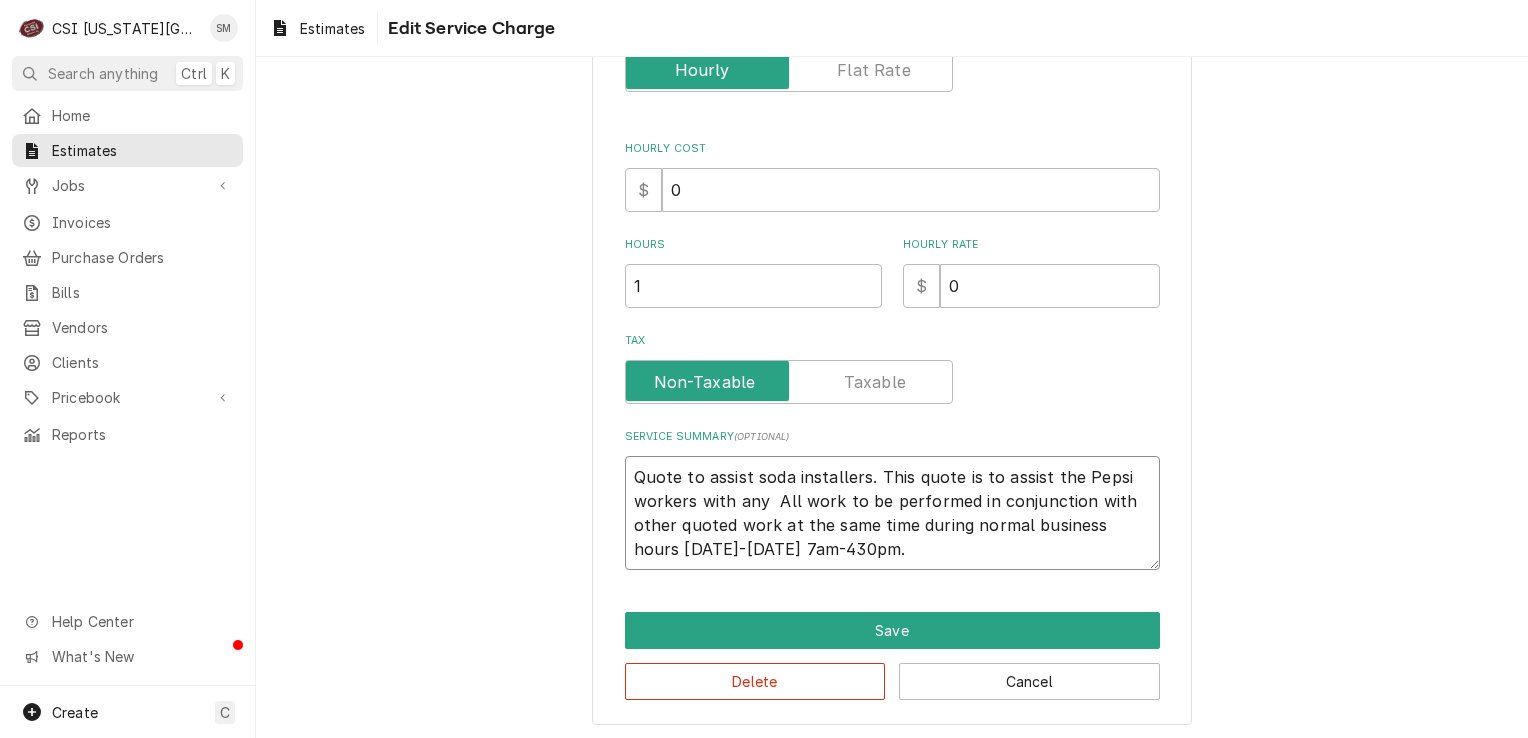 type on "x" 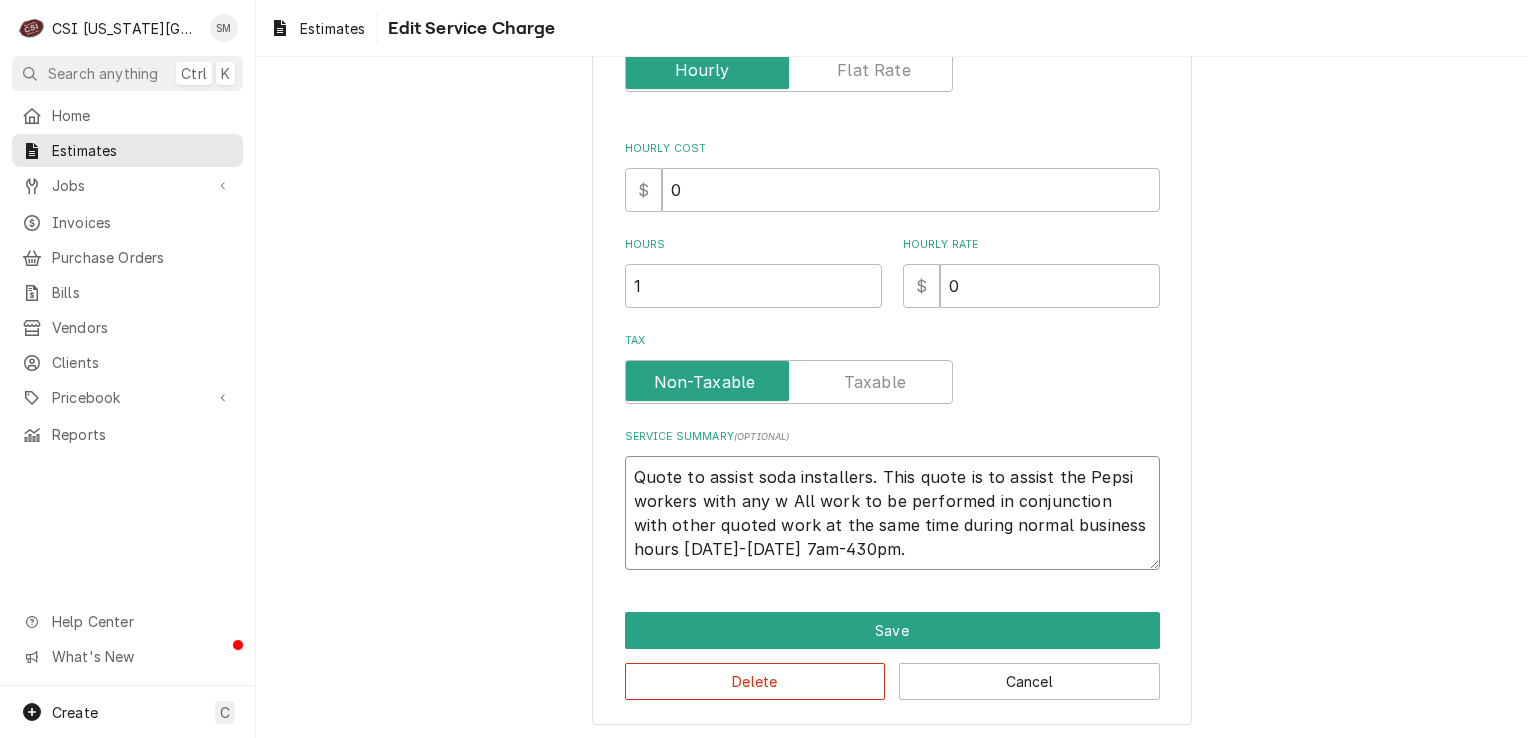 type on "x" 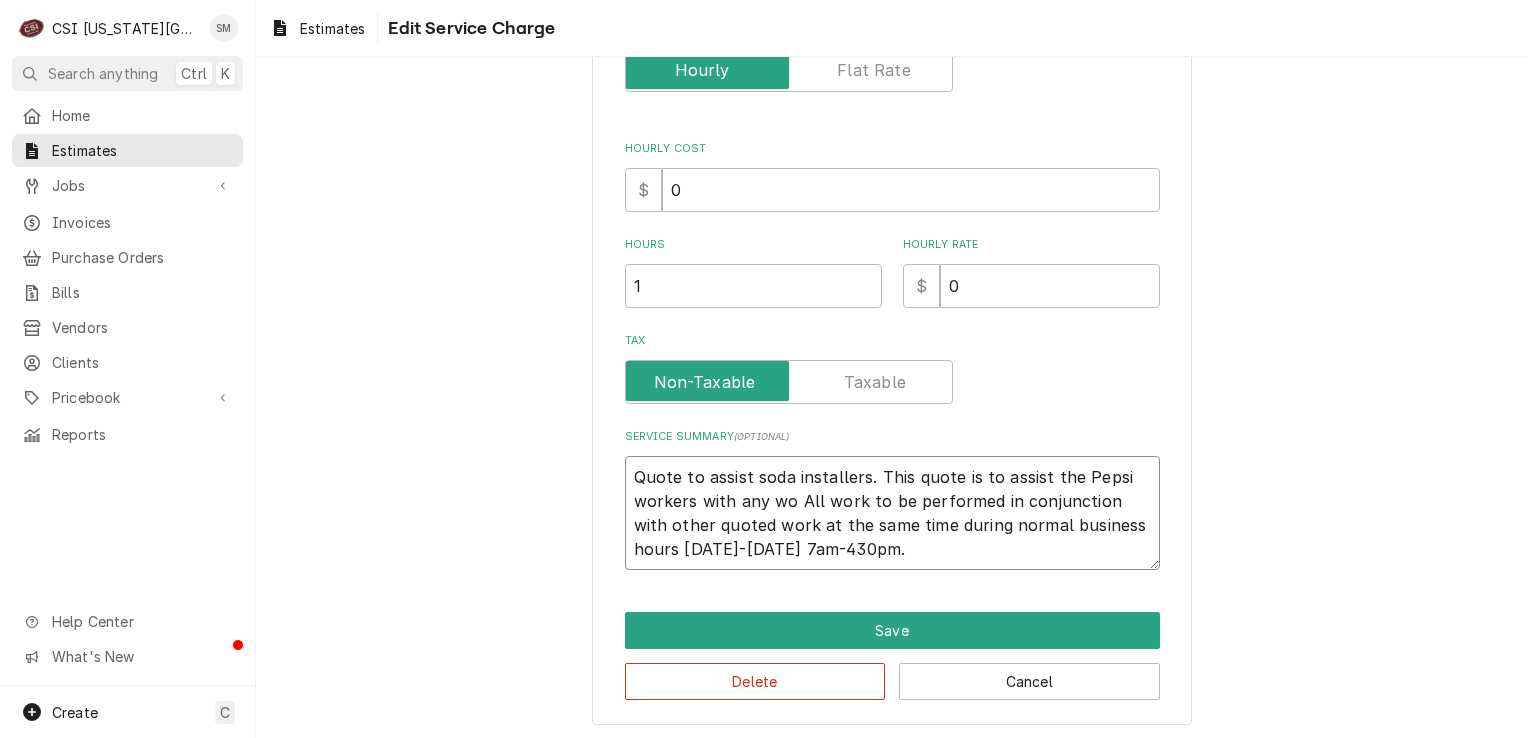 type on "x" 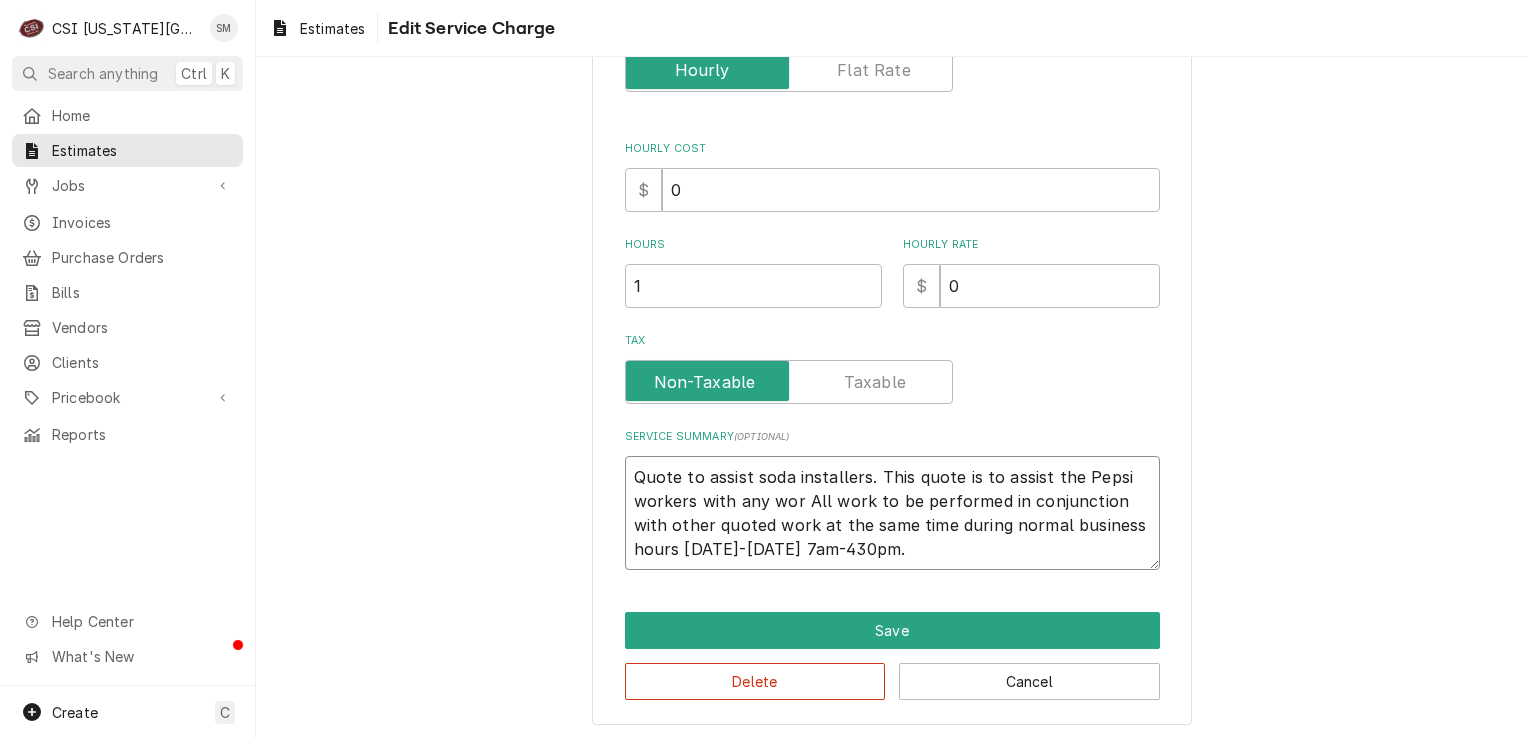 type on "x" 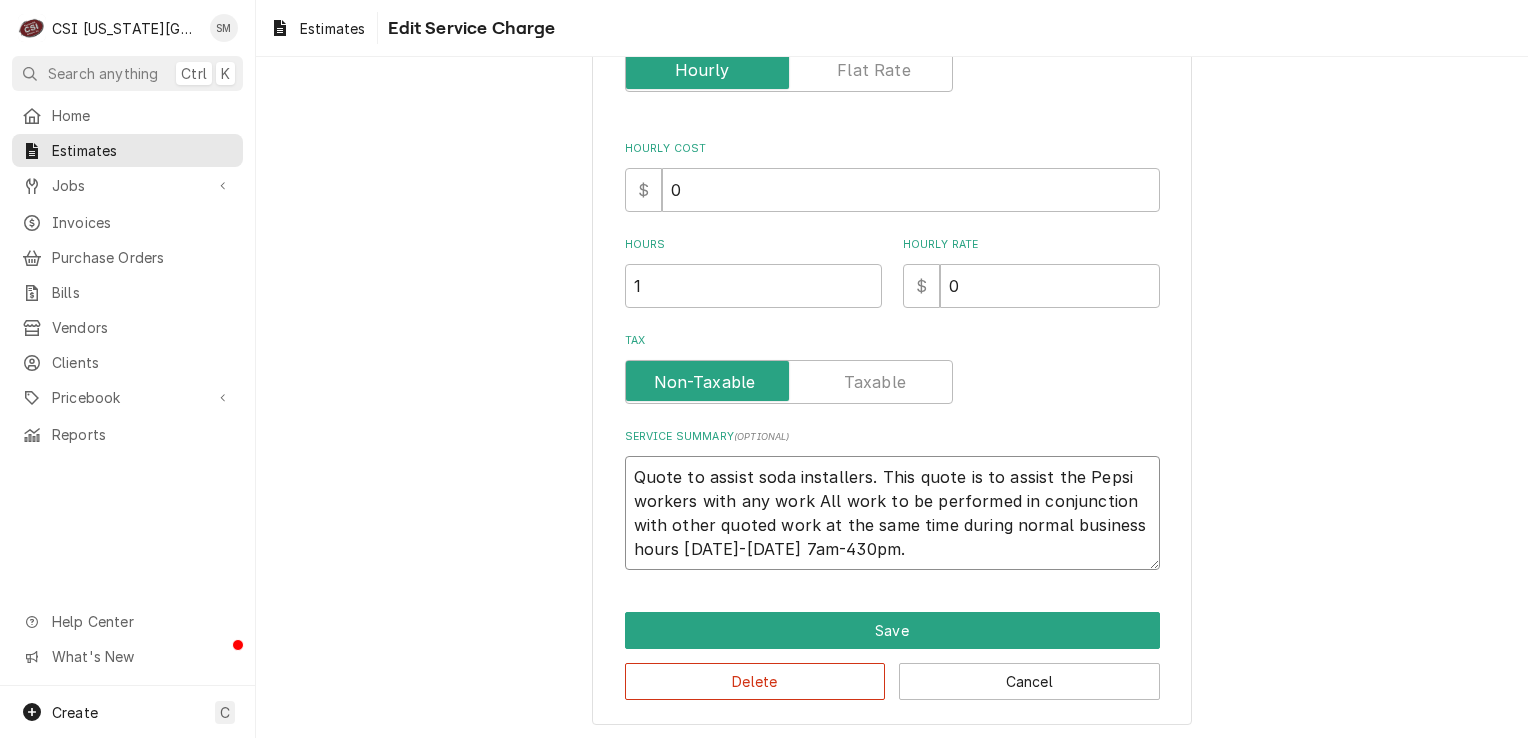 type on "x" 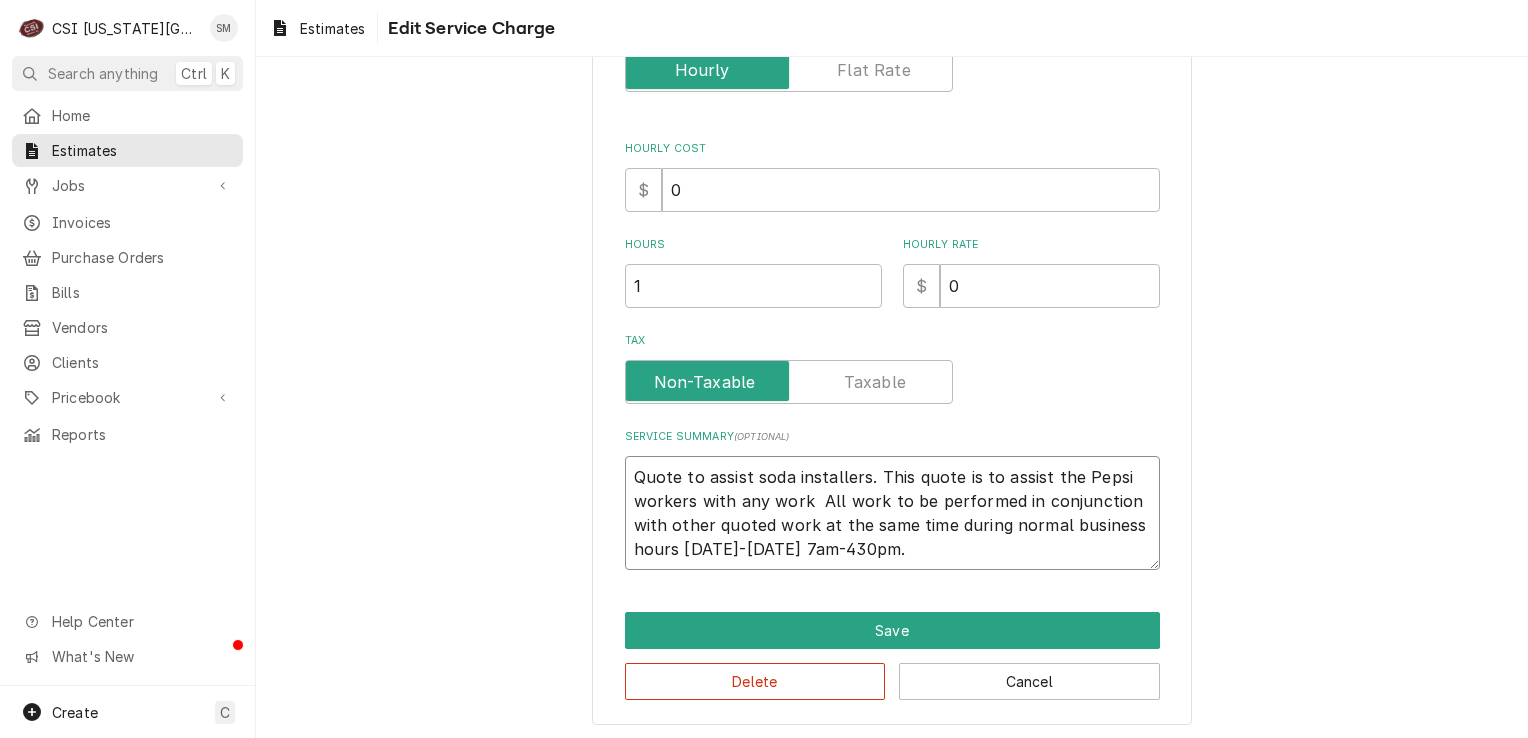 type on "x" 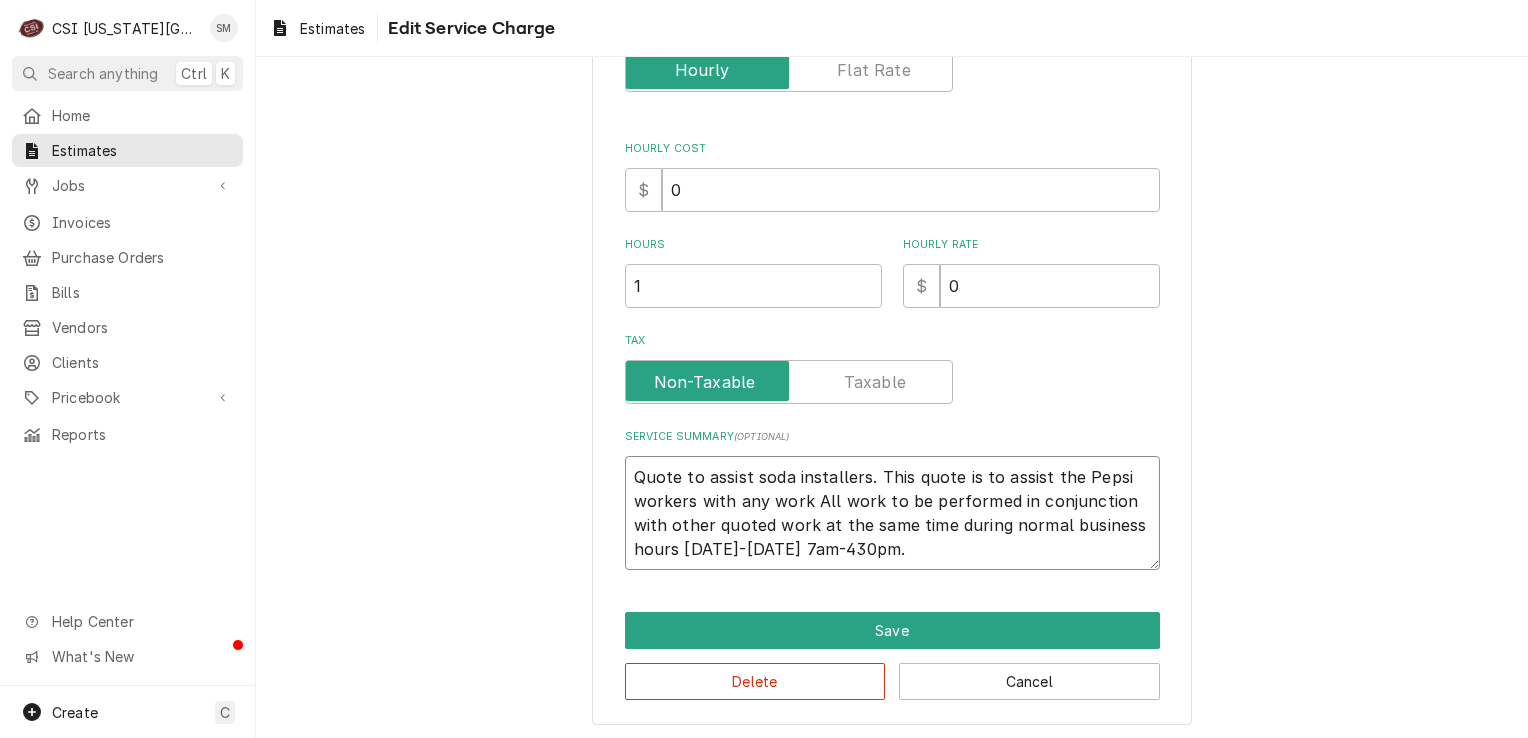 type on "x" 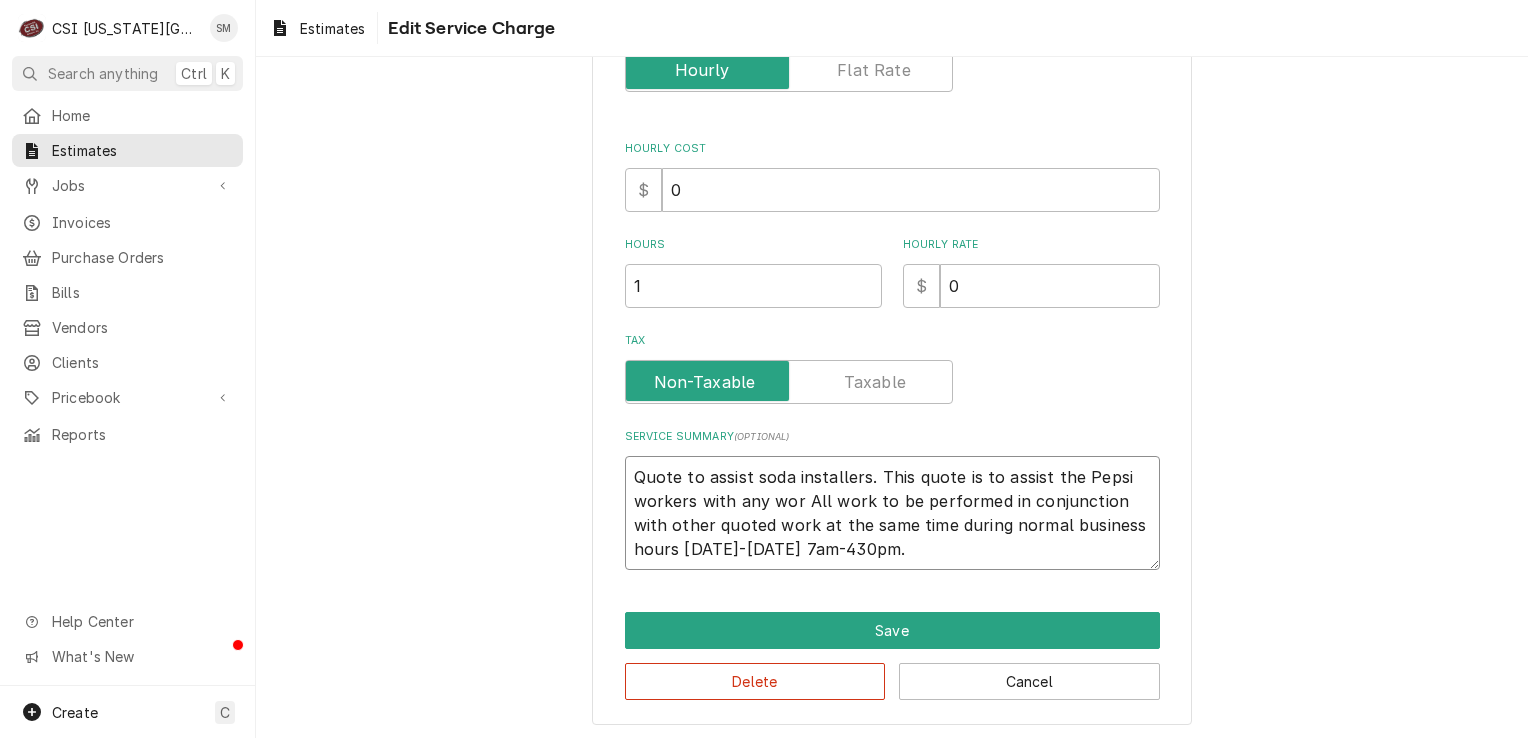 type on "x" 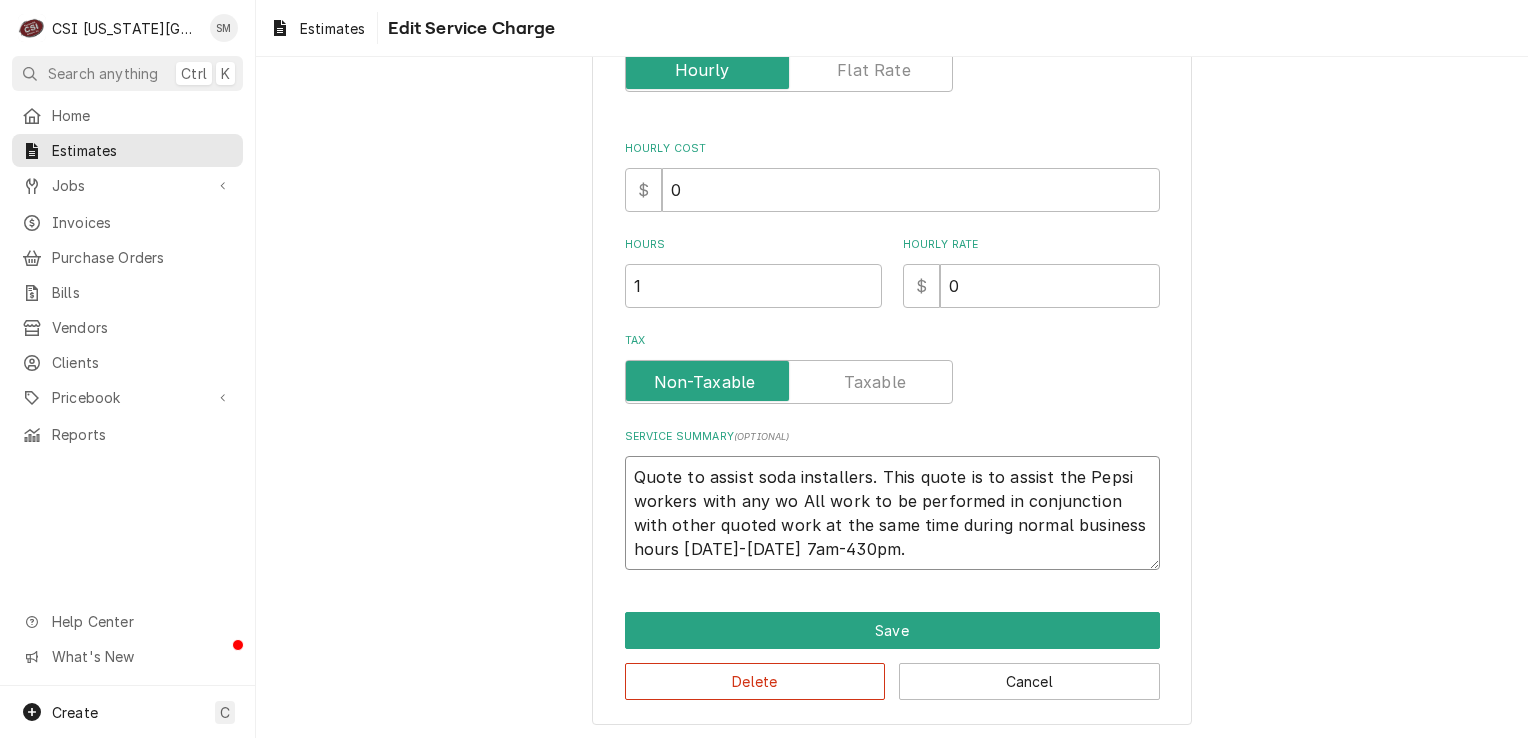 type on "x" 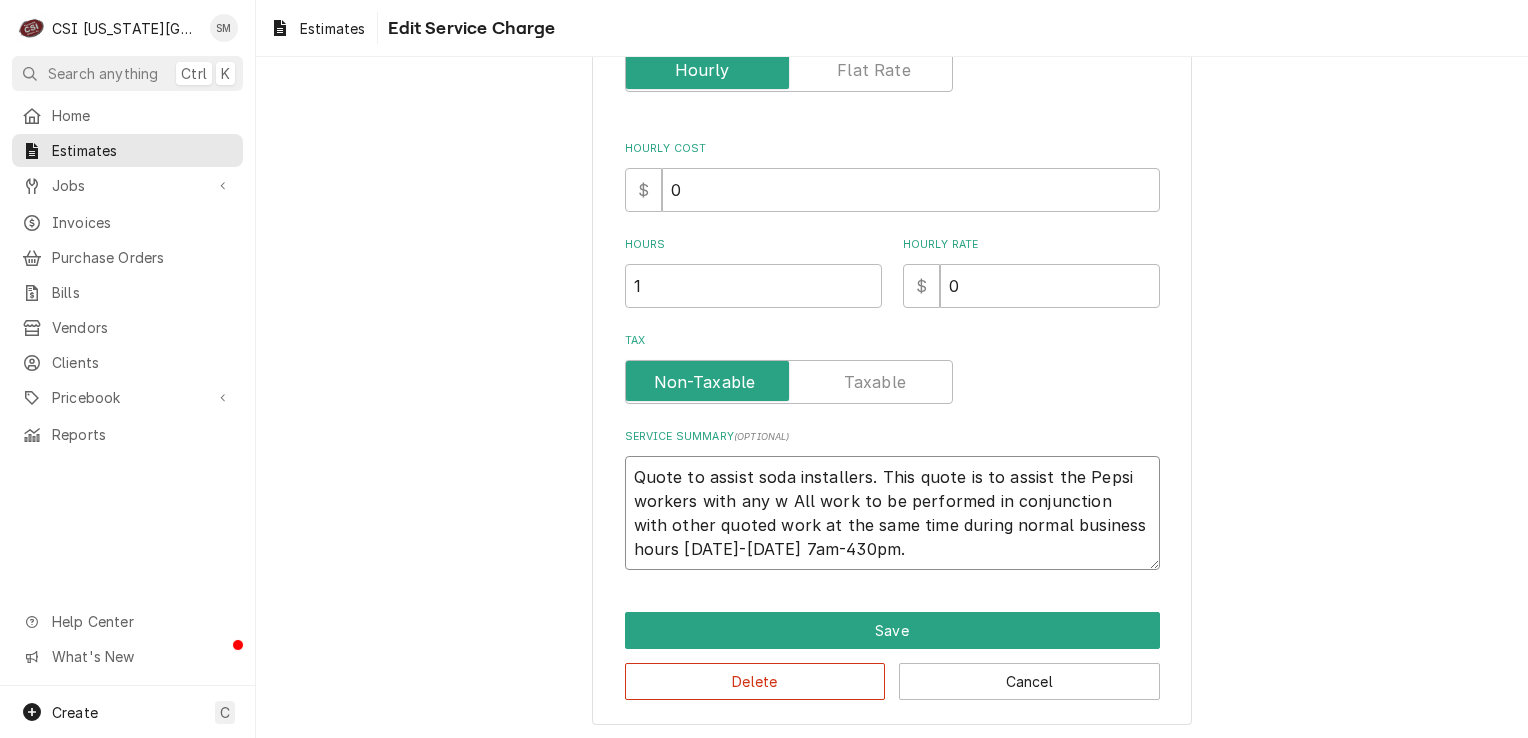 type on "x" 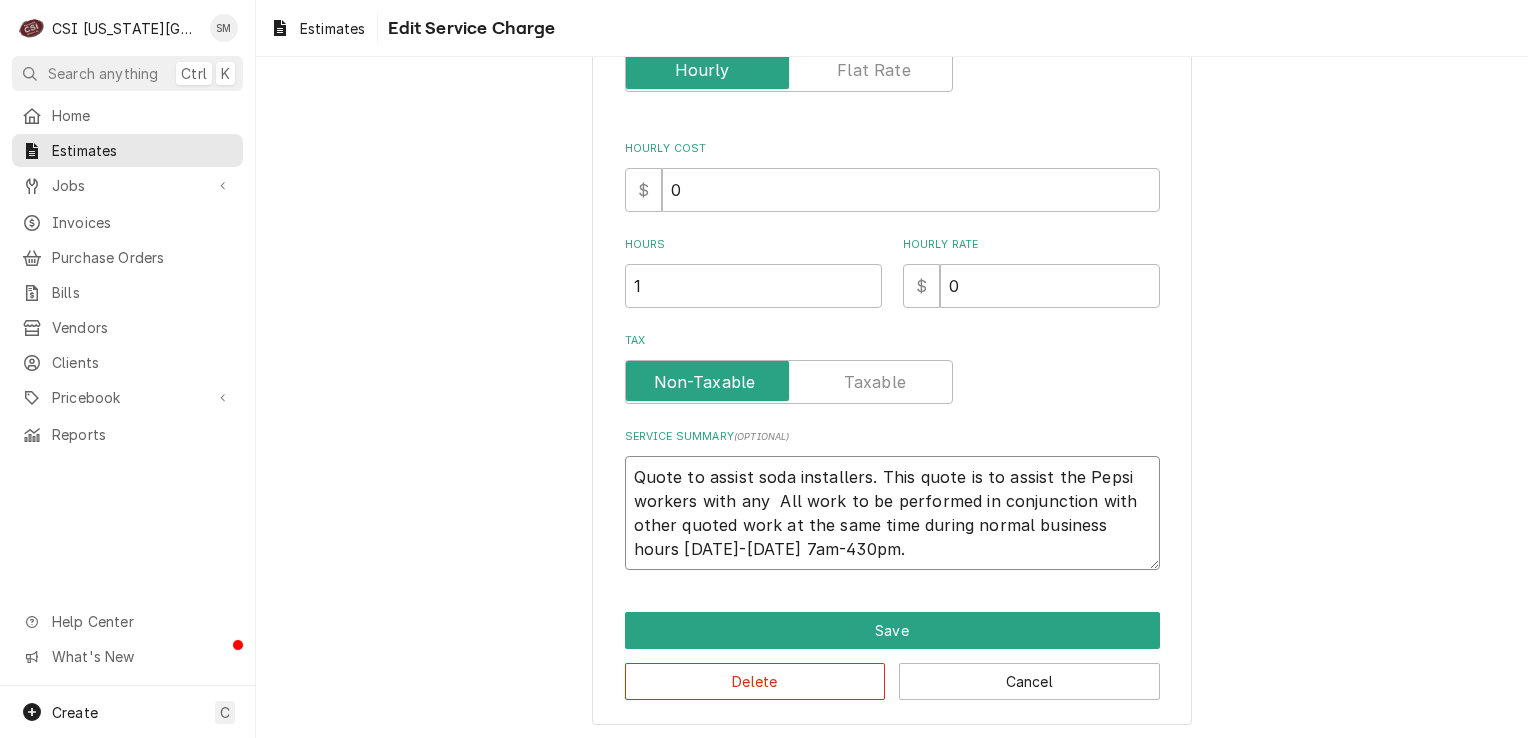 type on "x" 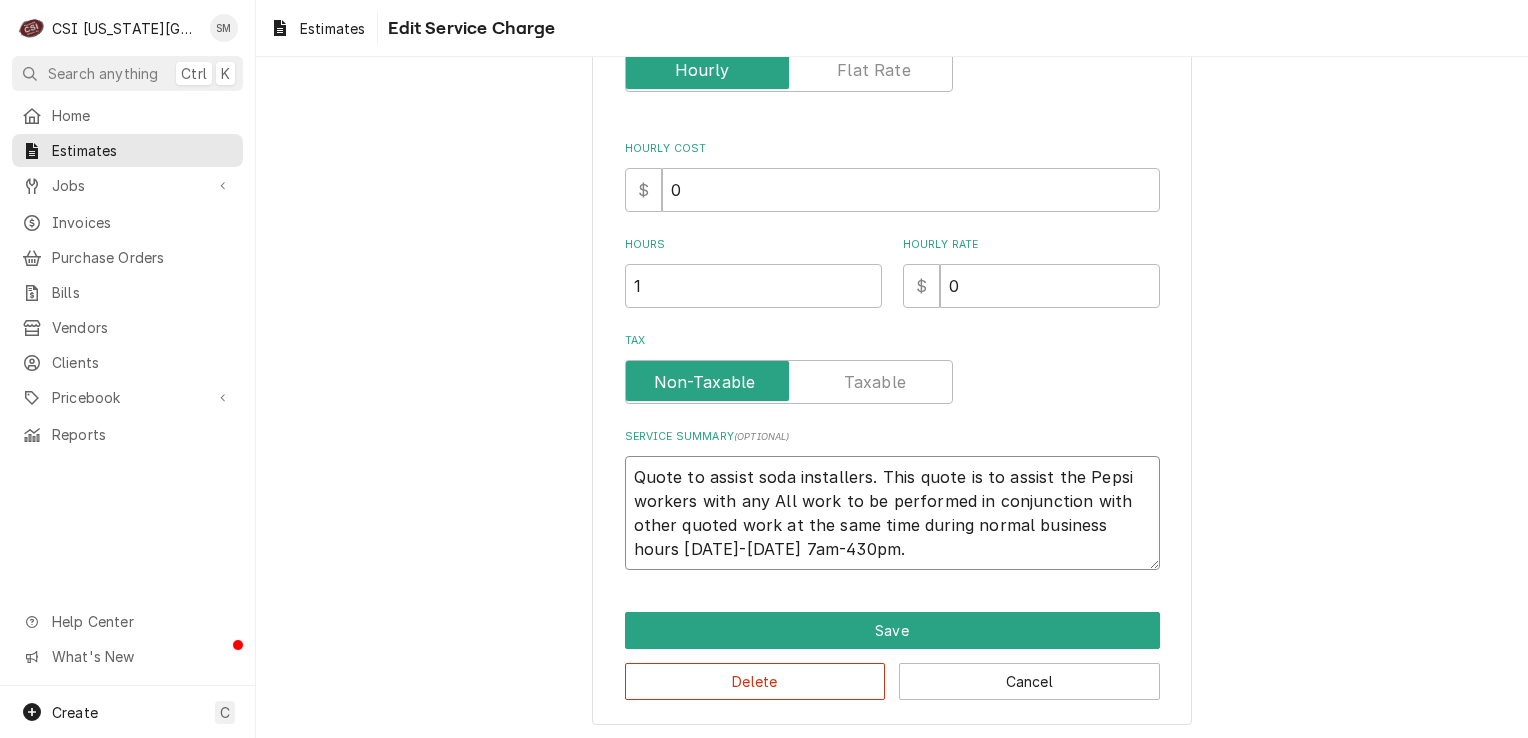 type on "x" 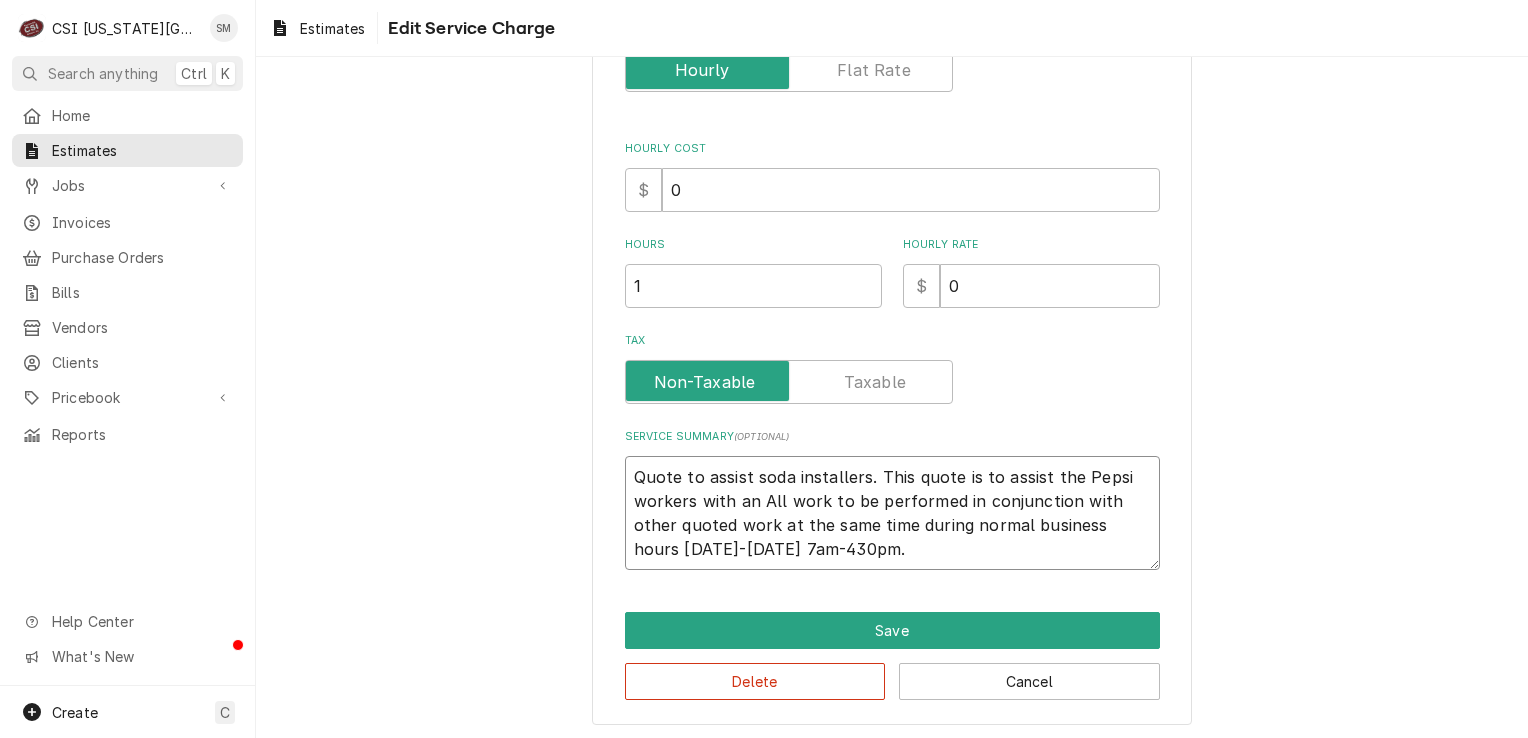 type on "x" 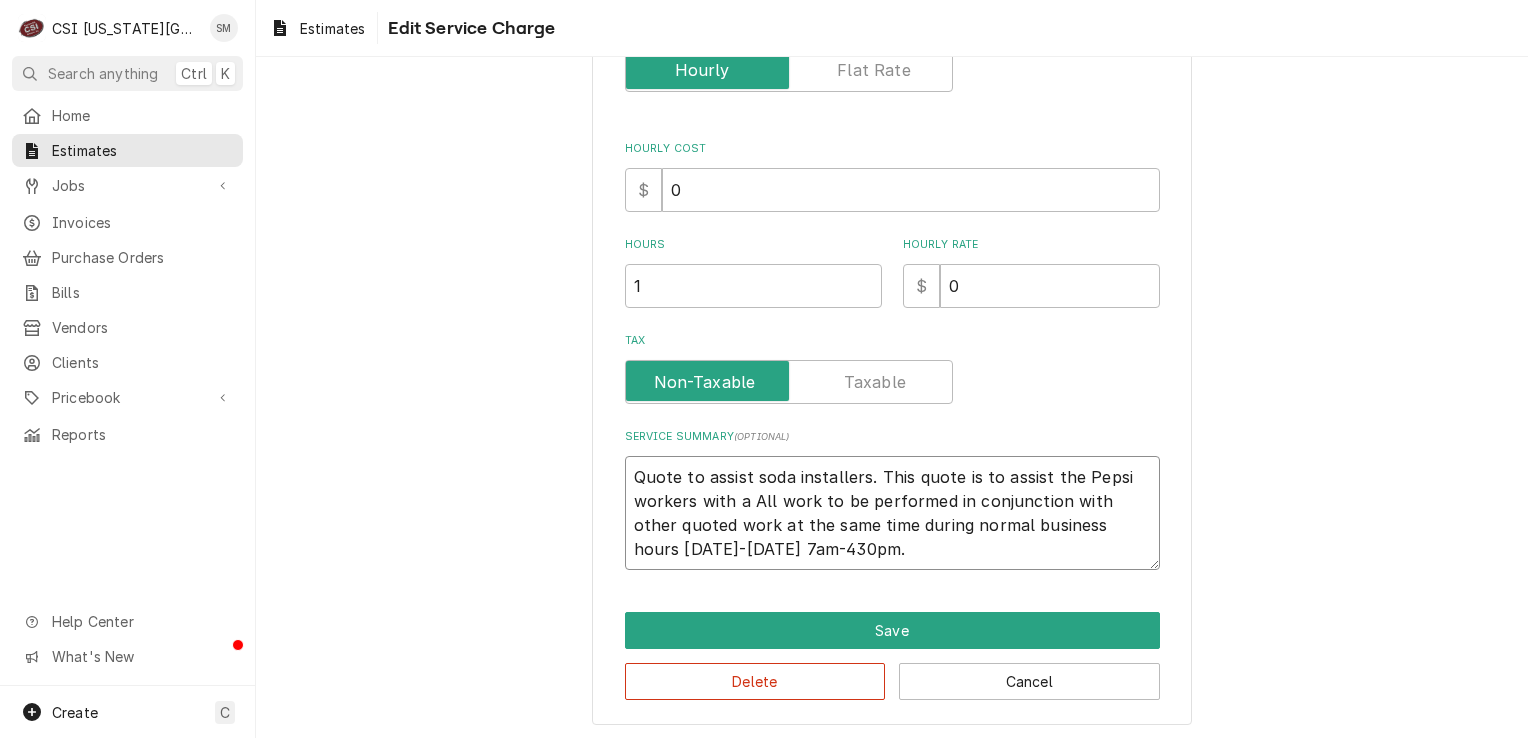 type on "x" 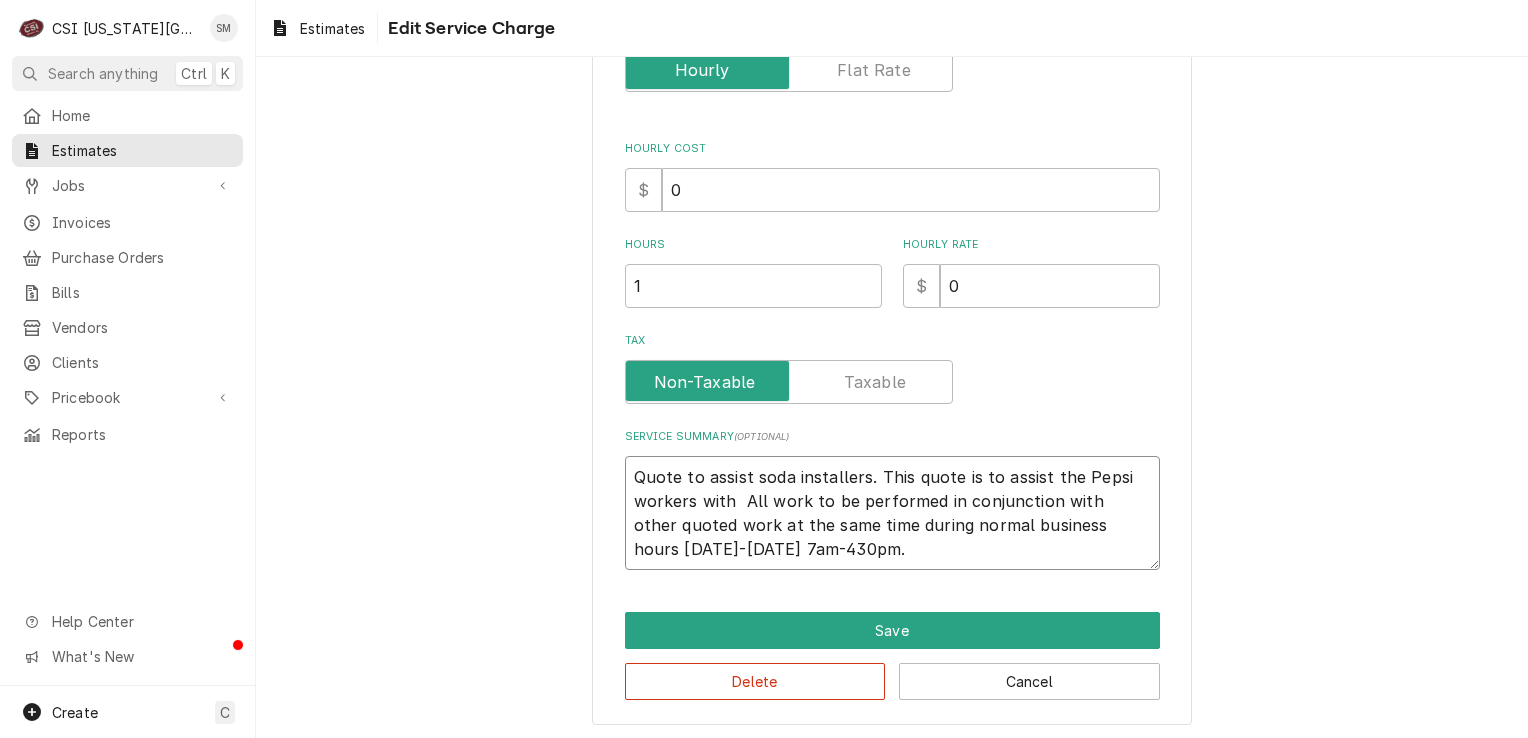 type on "x" 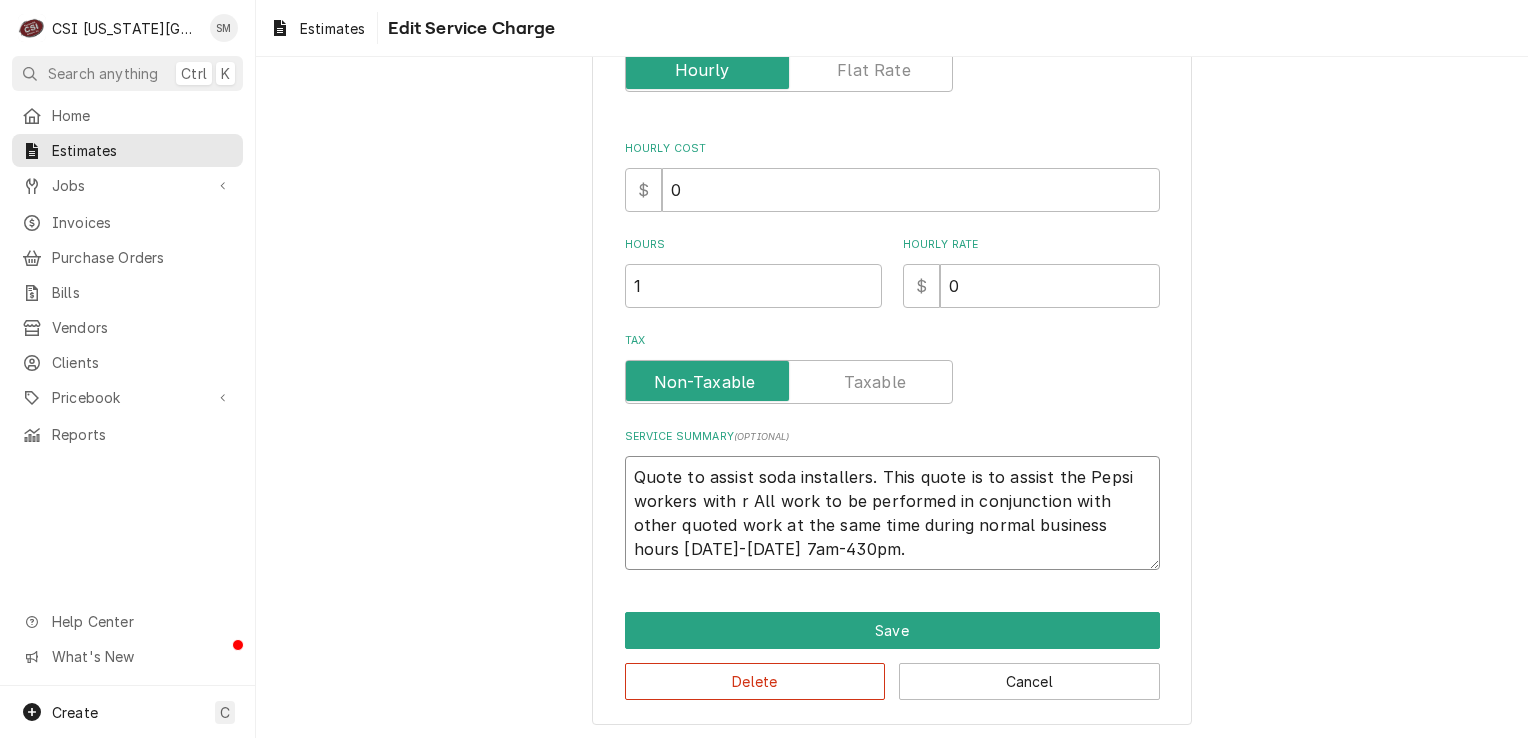 type on "x" 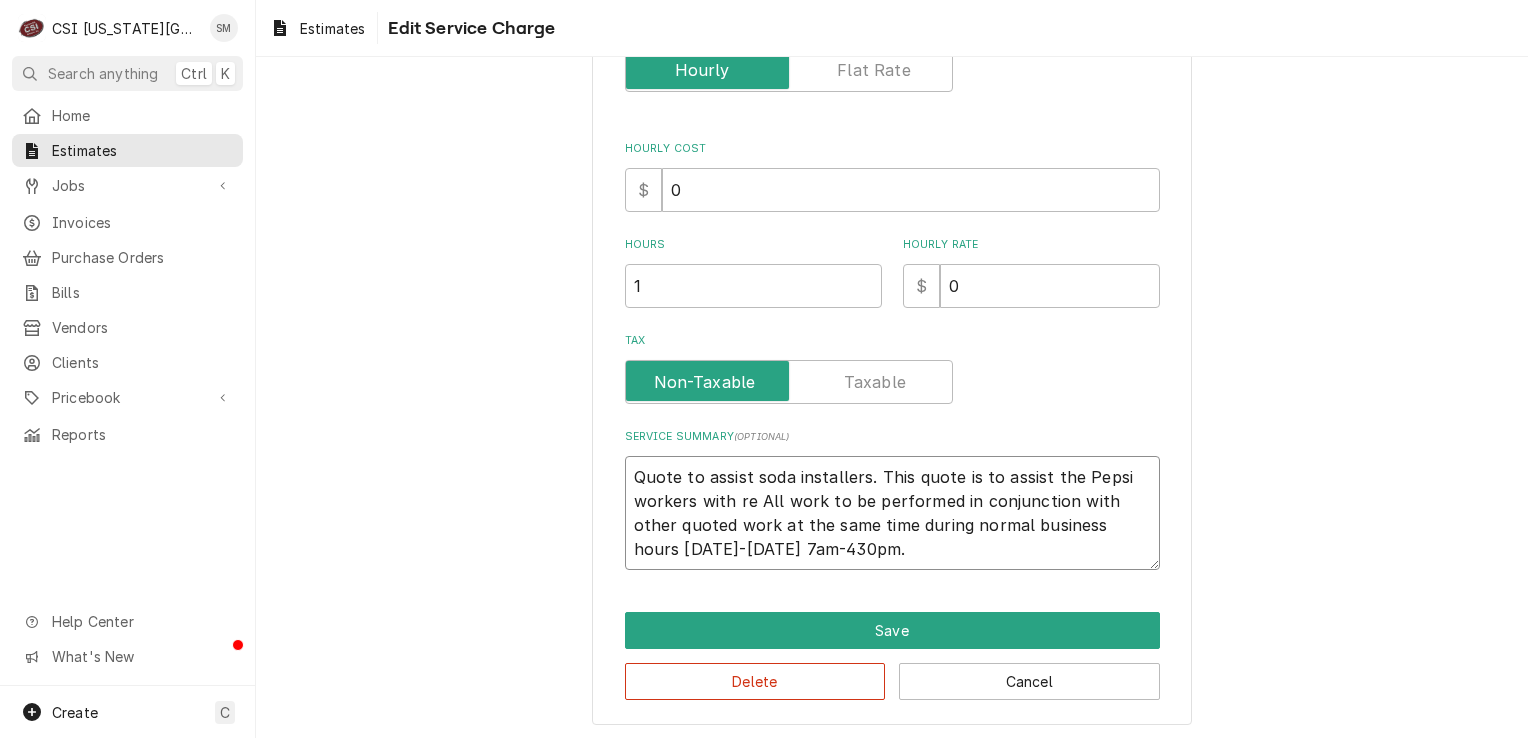 type on "x" 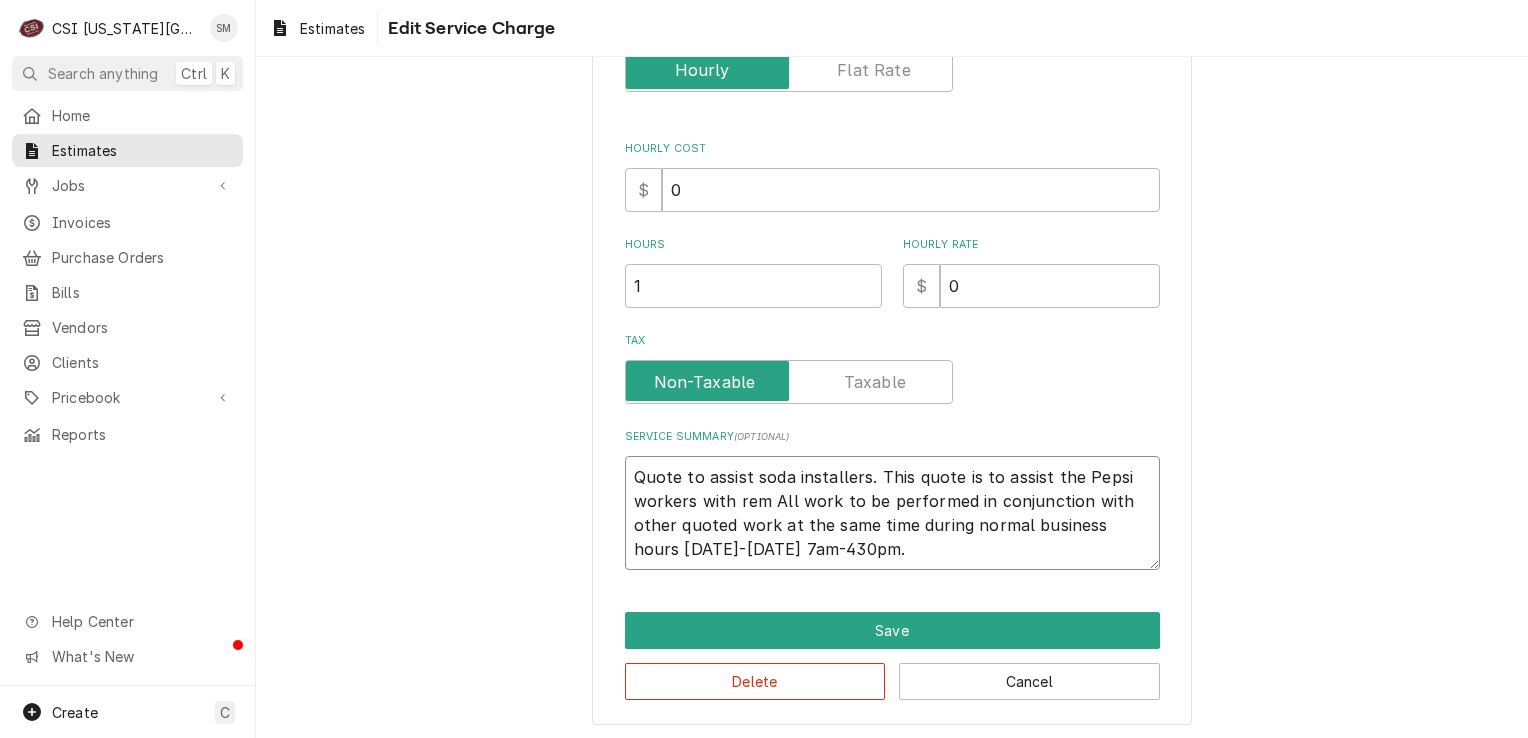 type on "x" 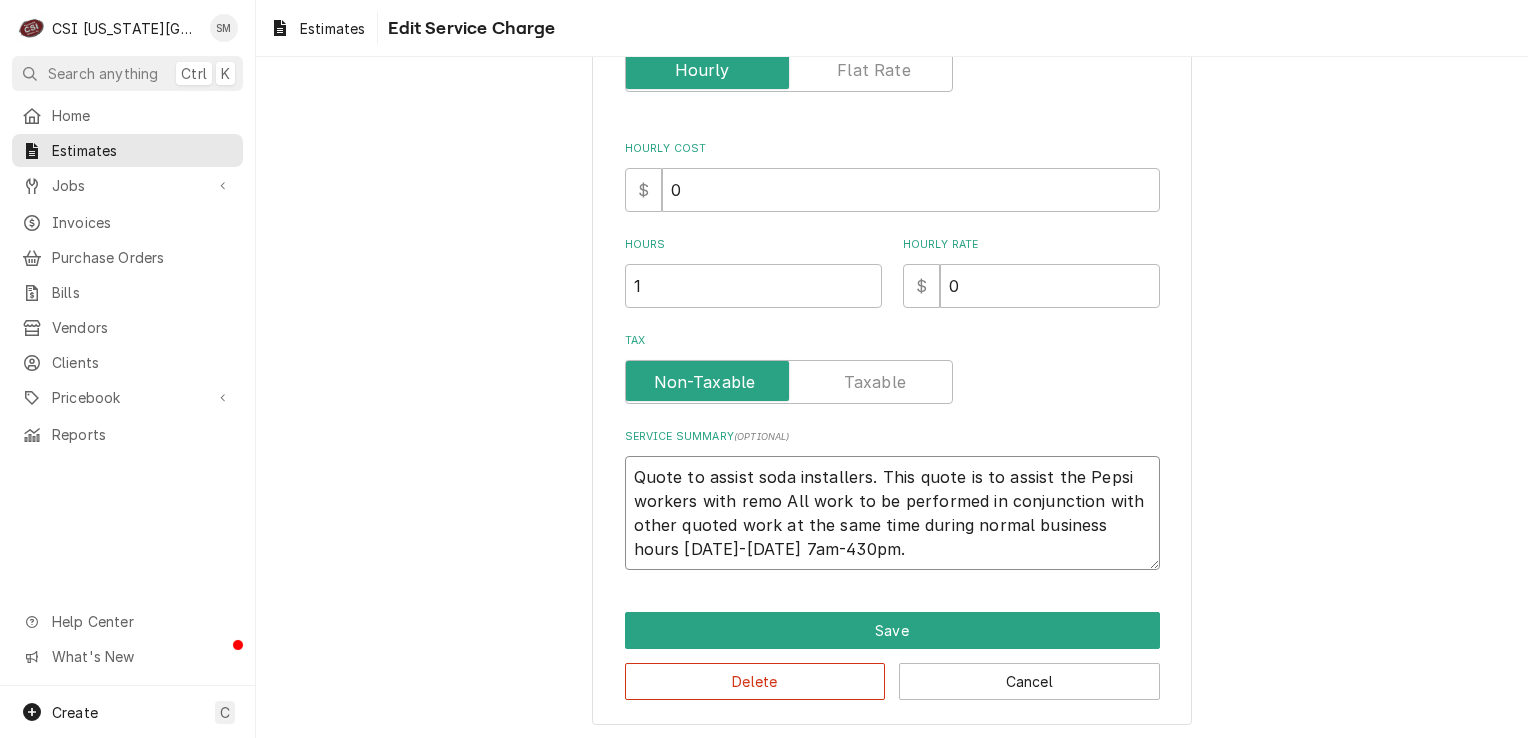 type on "x" 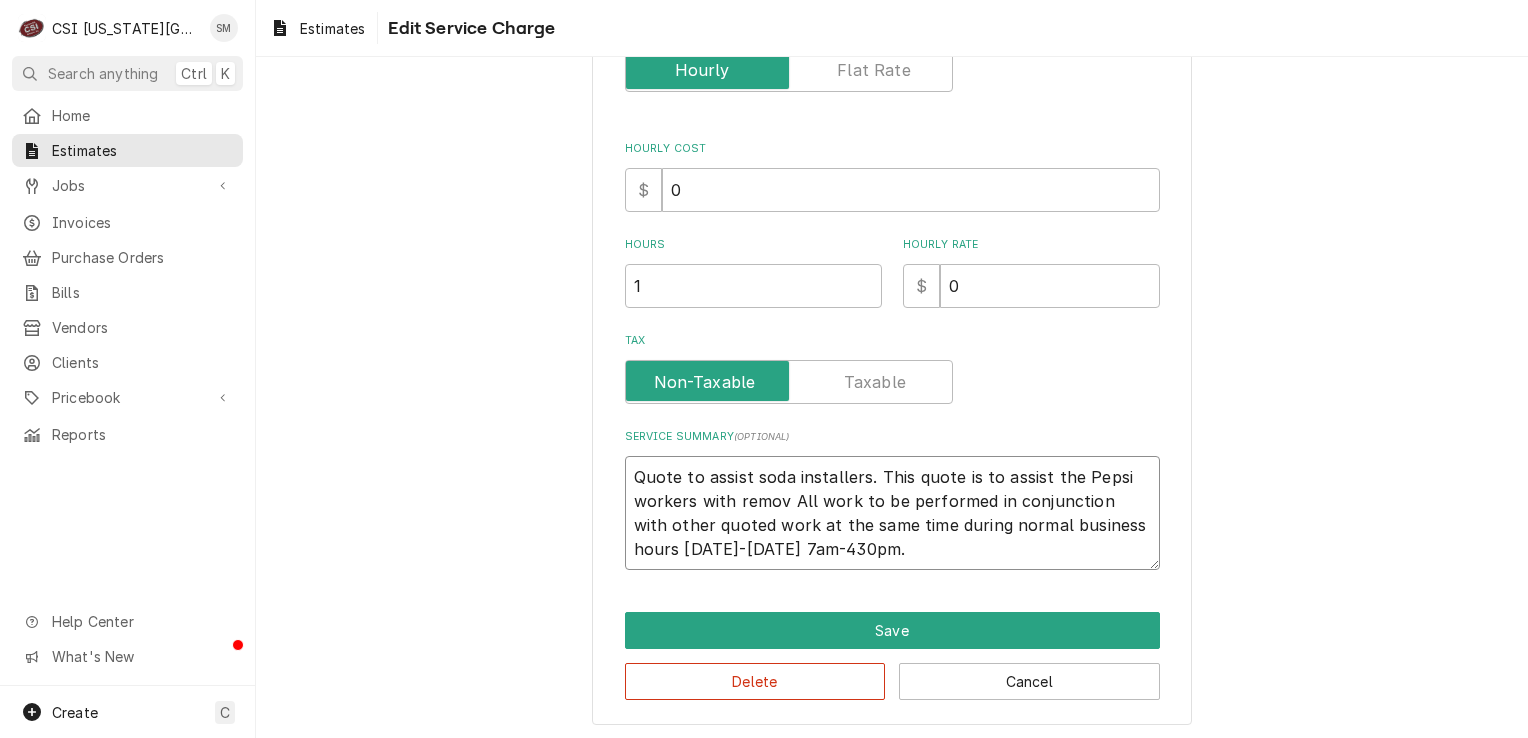 type on "x" 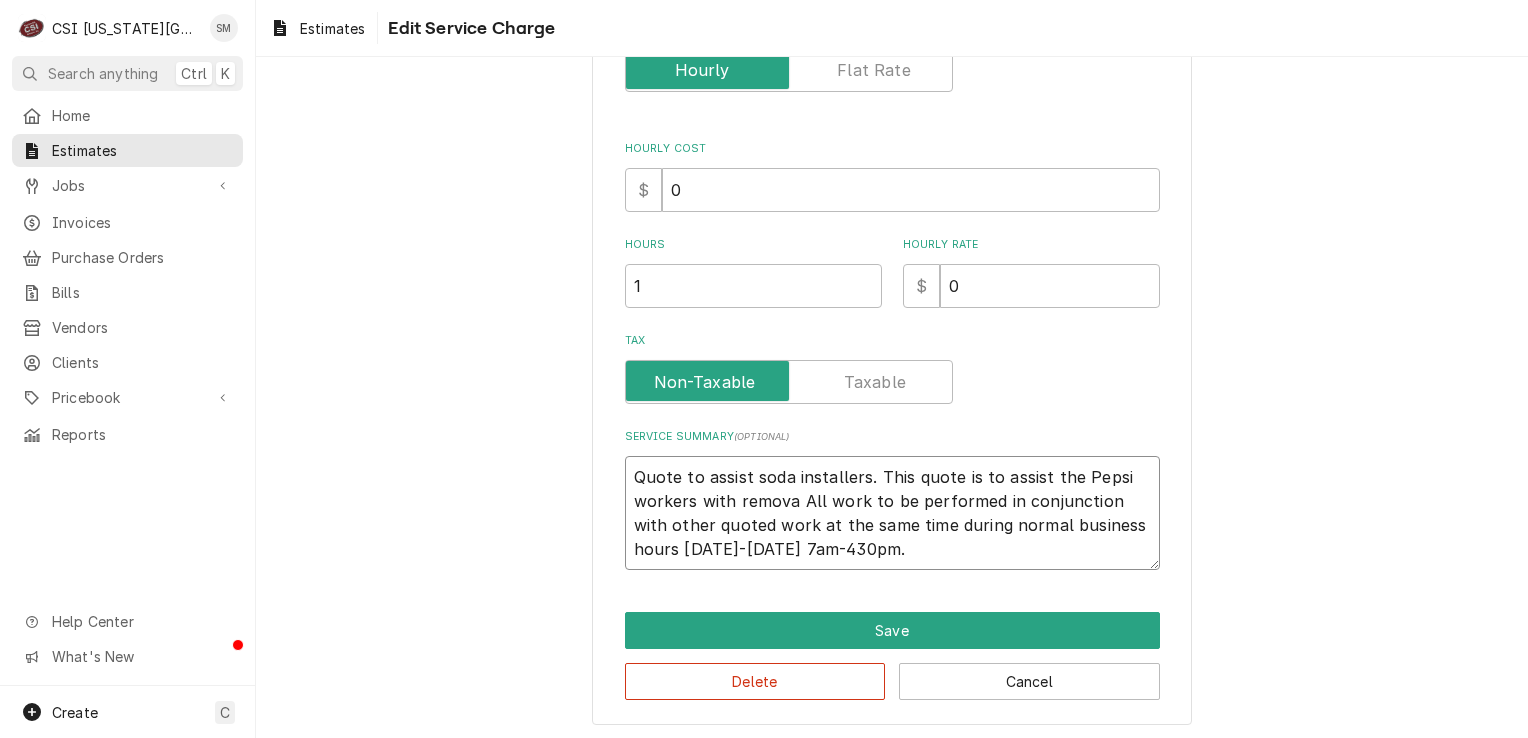 type on "x" 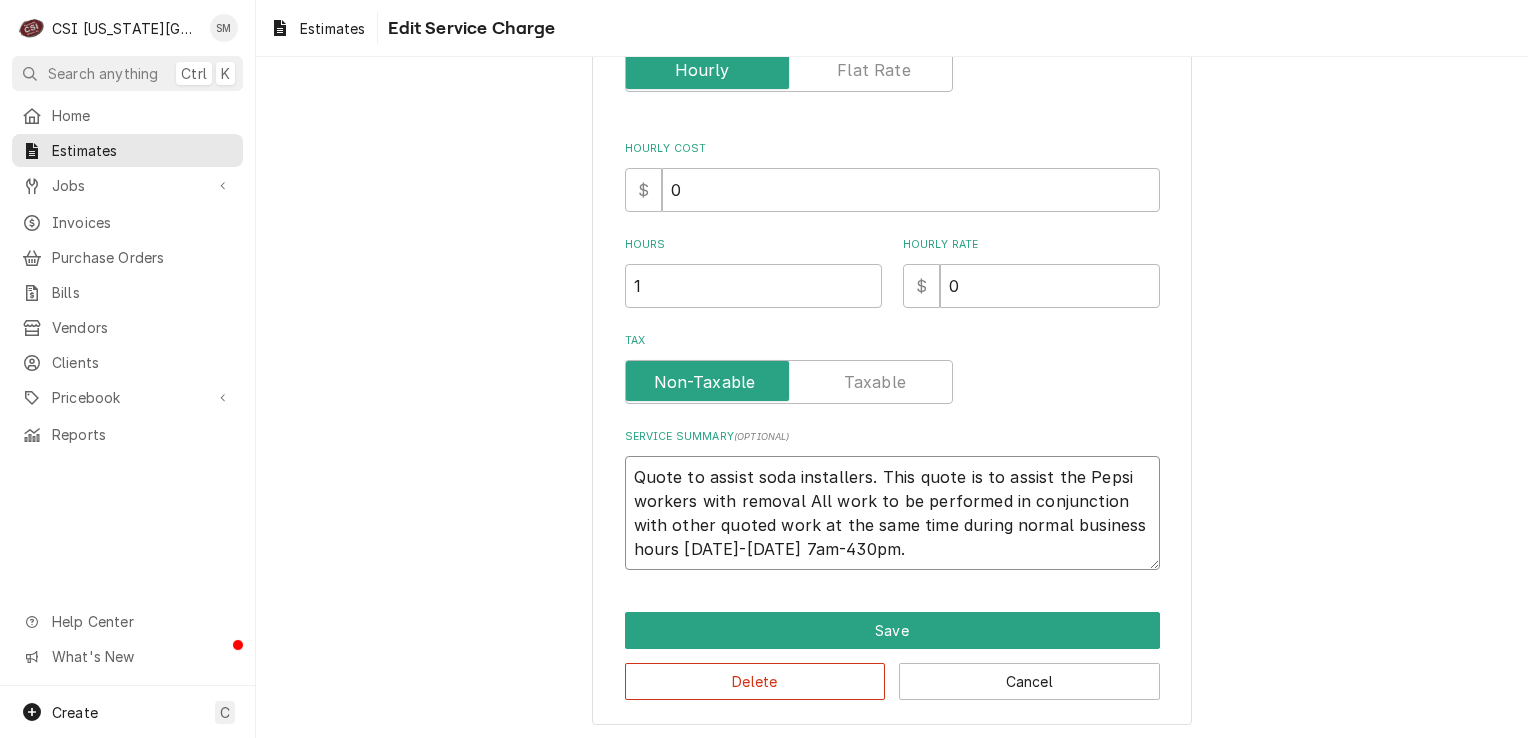 type on "x" 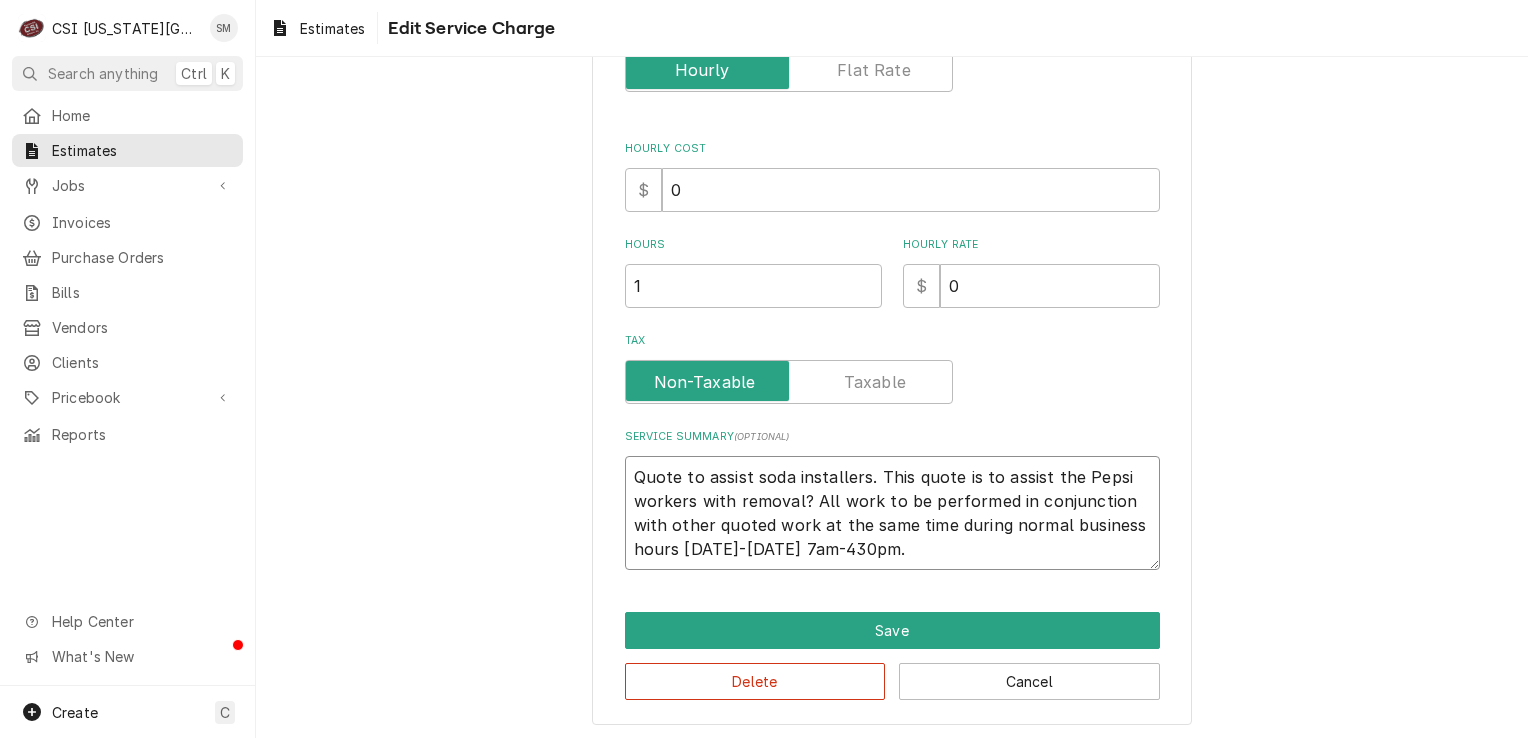 type on "x" 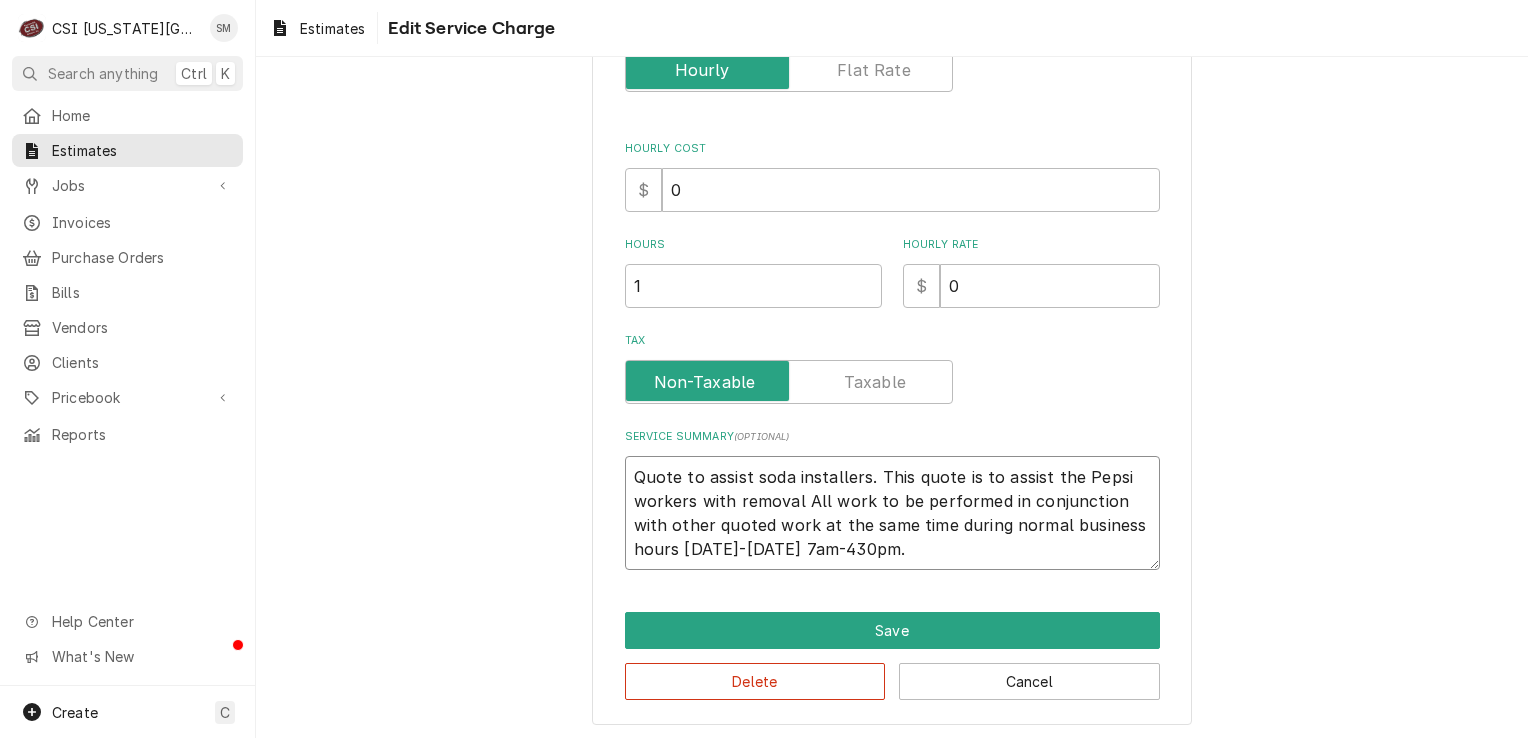 type on "x" 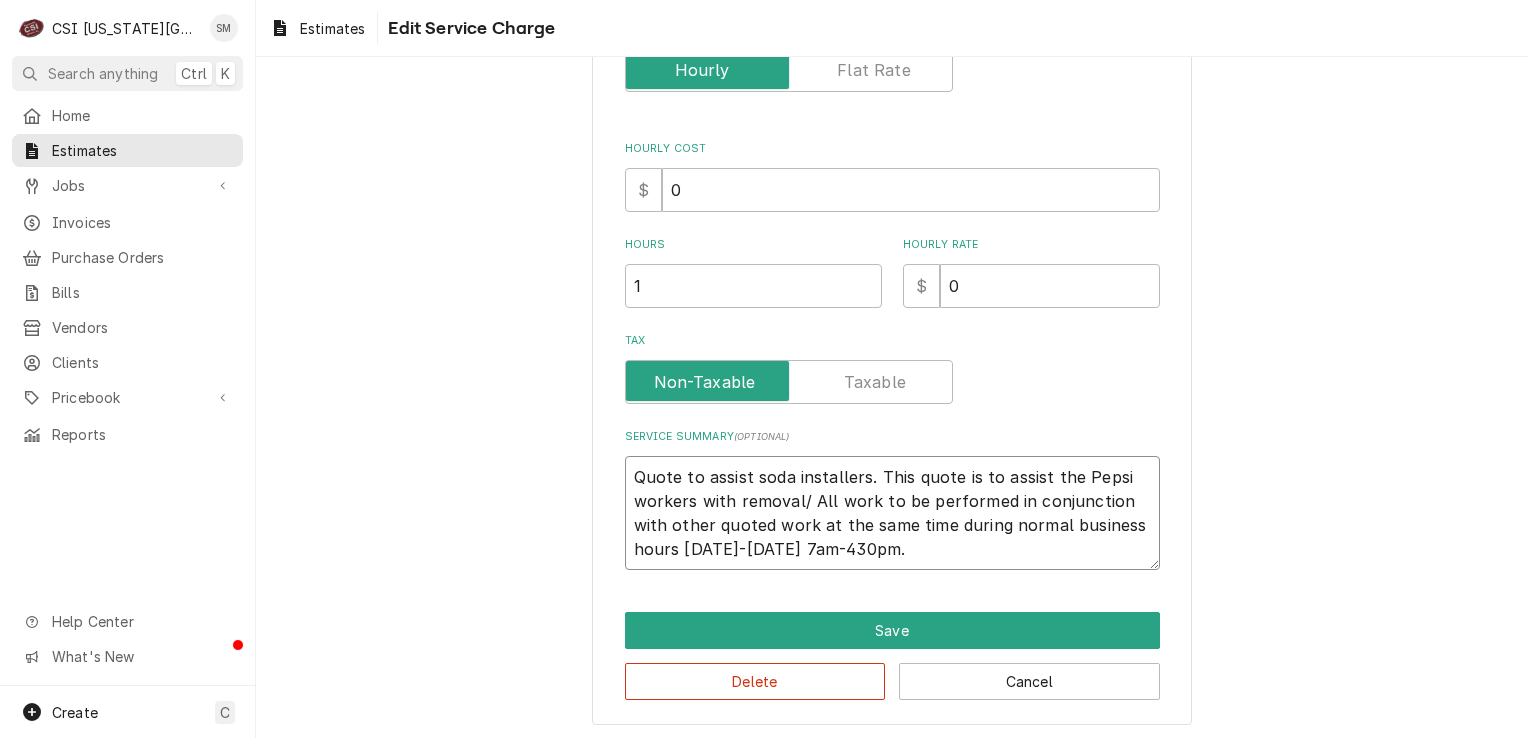type on "x" 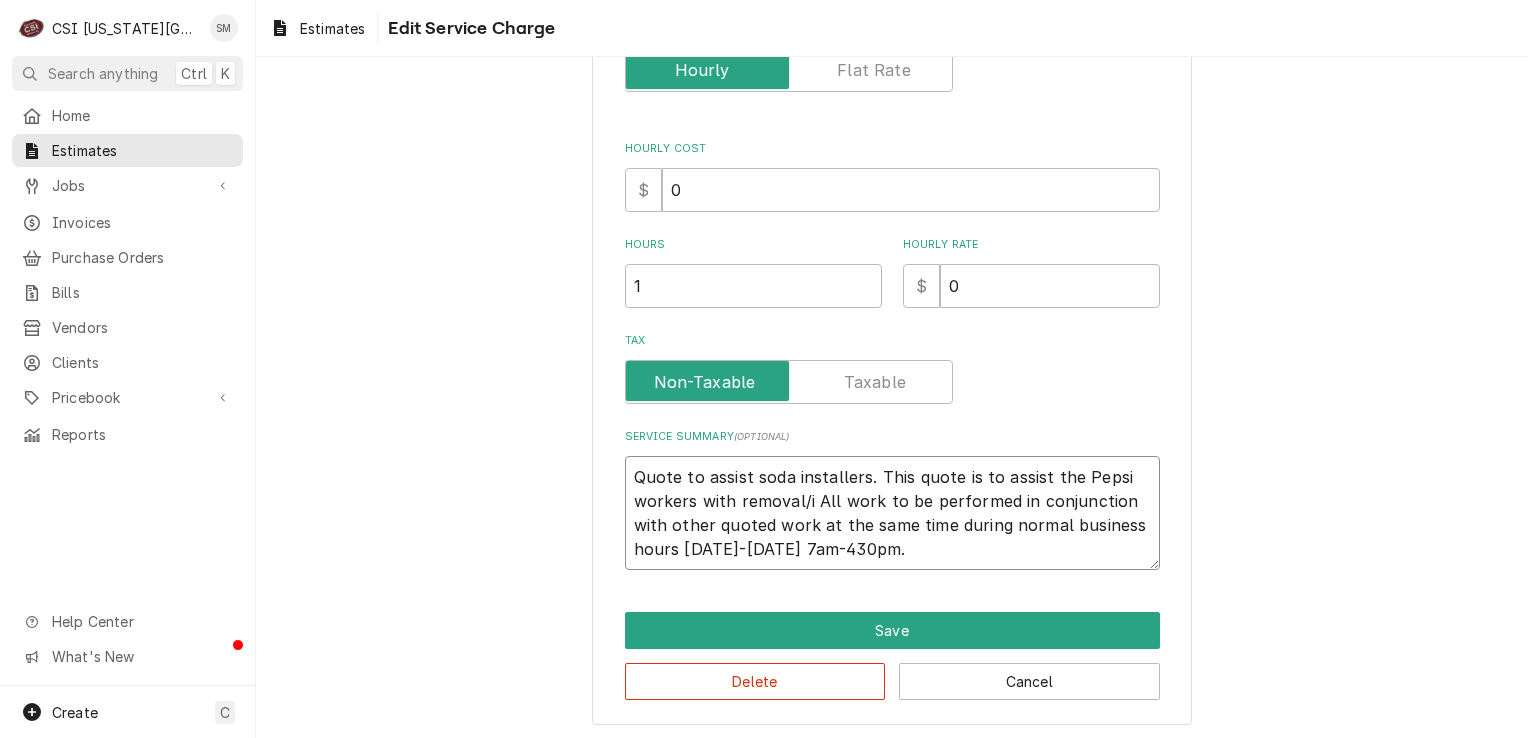 type on "x" 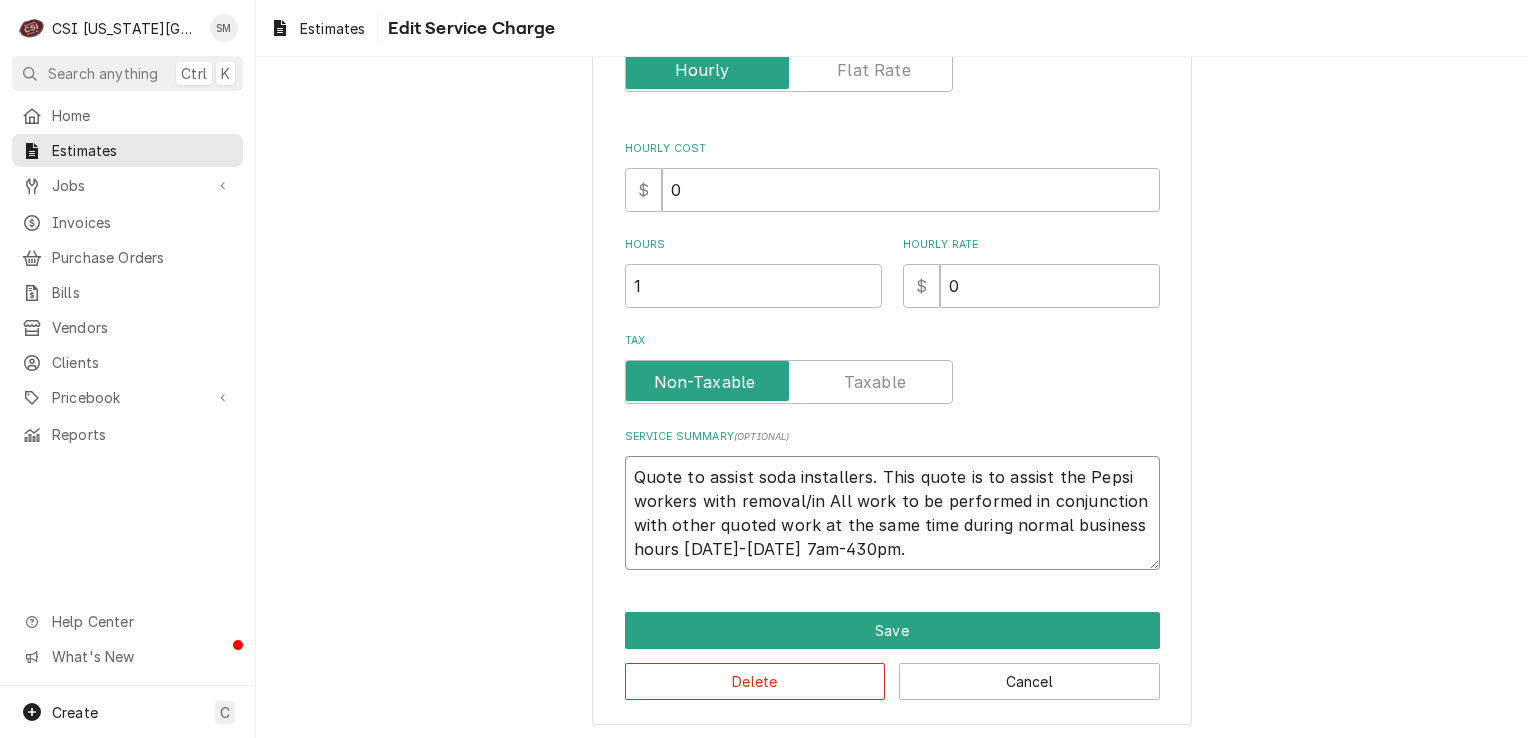 type on "x" 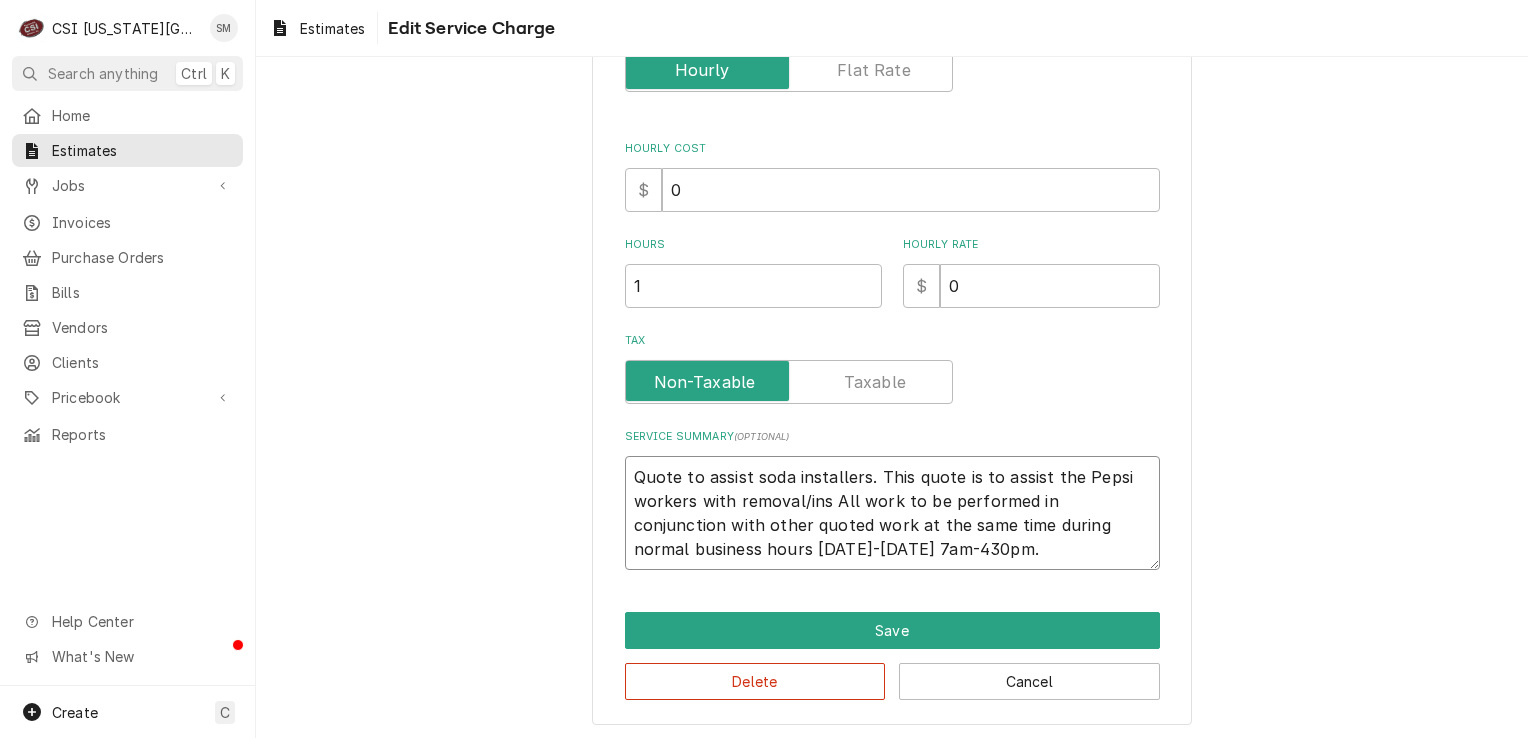 type on "x" 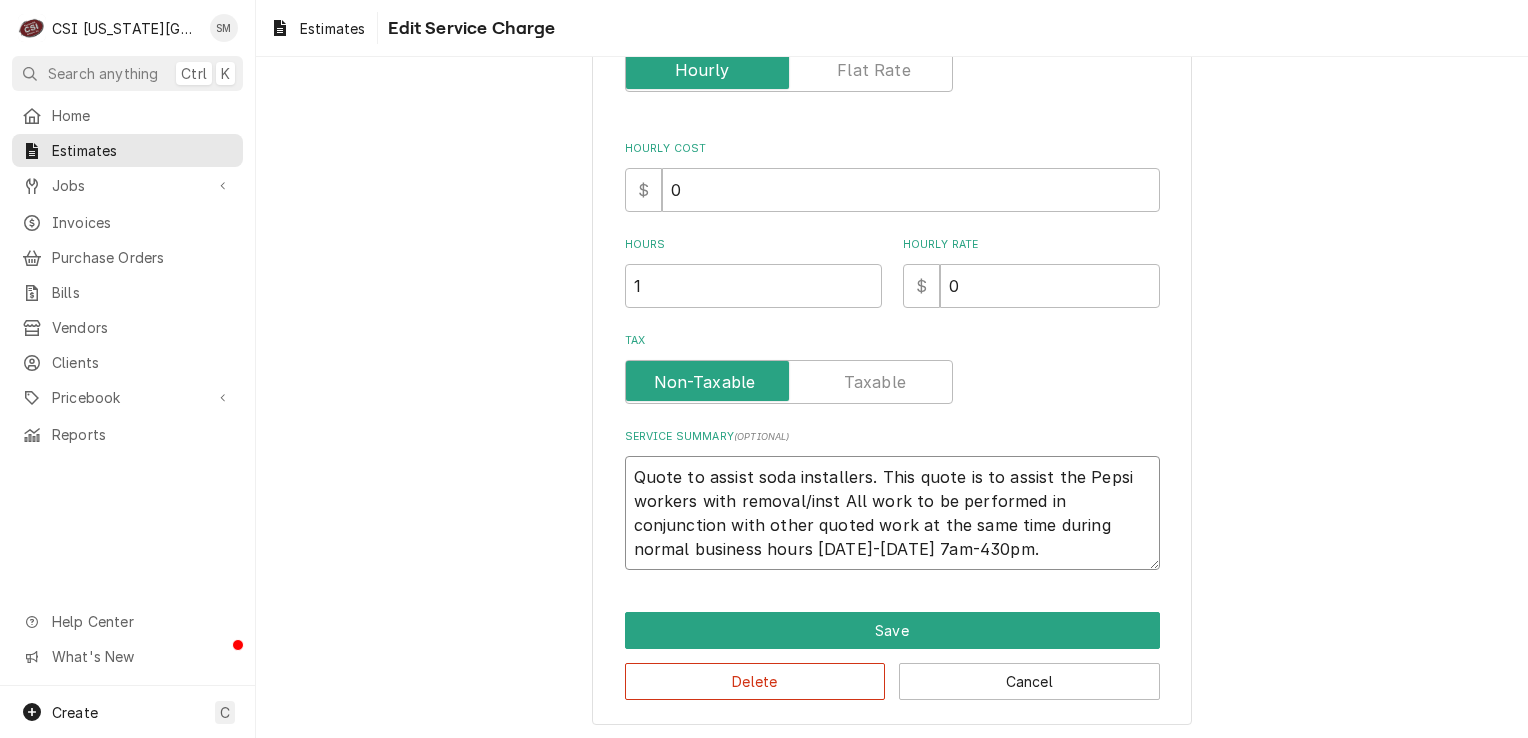type on "x" 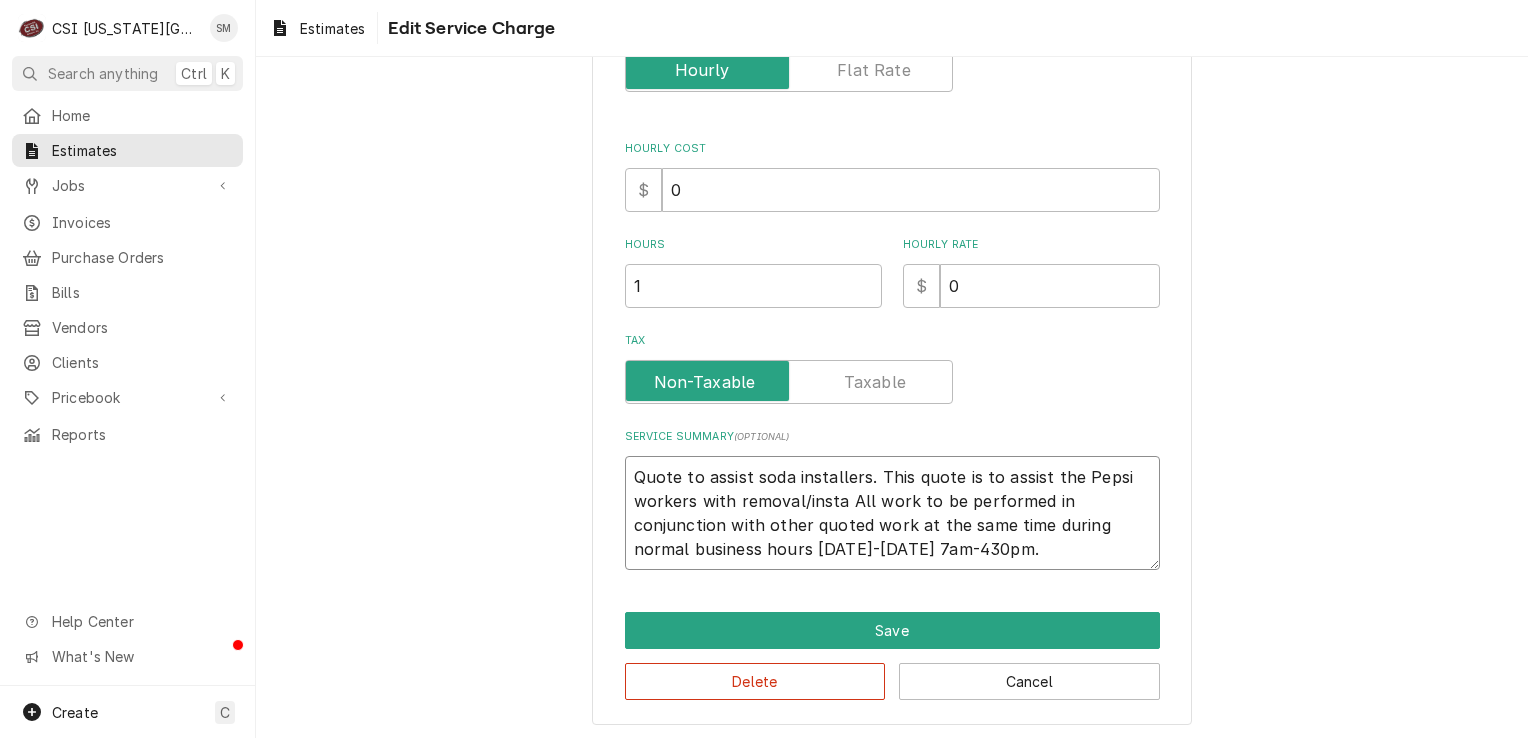 type on "x" 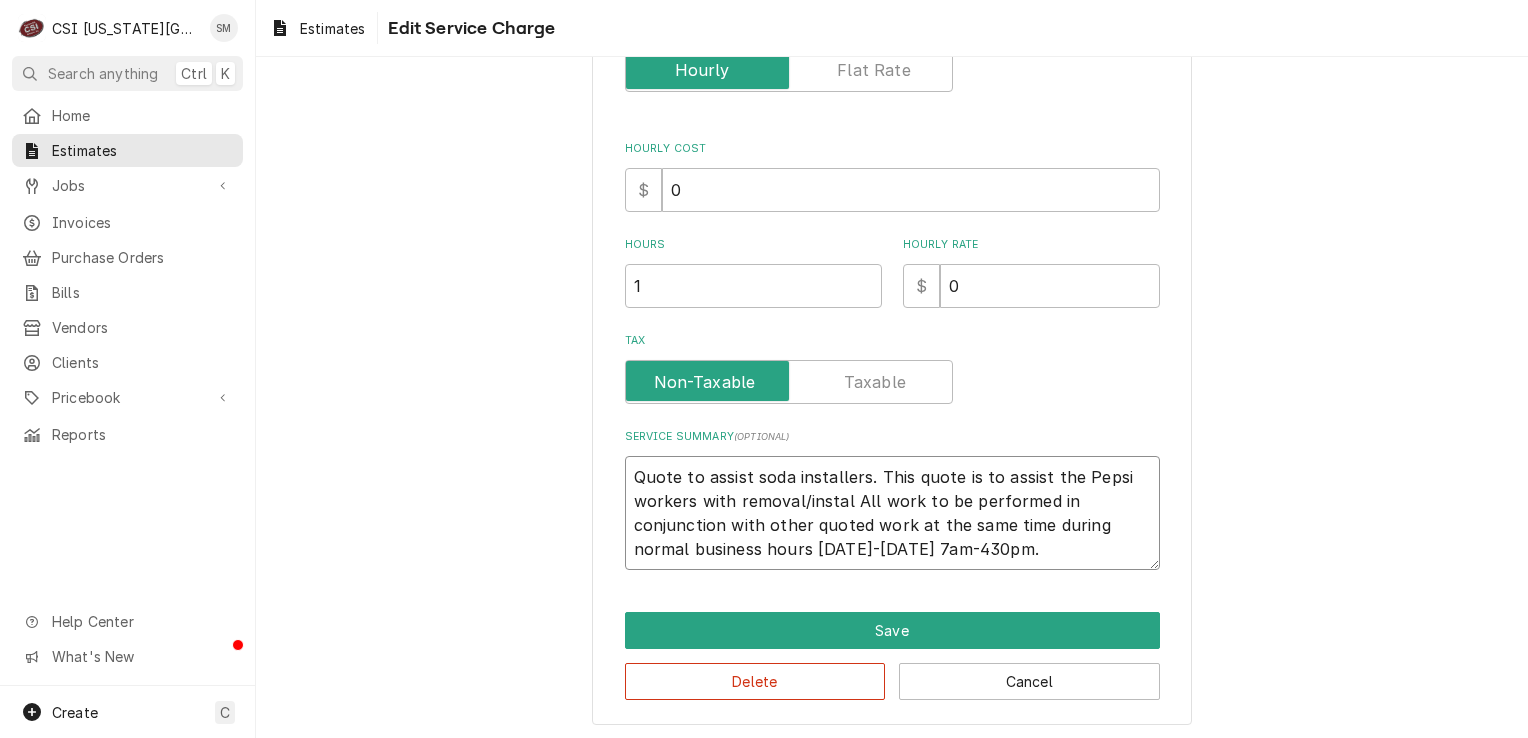 type on "x" 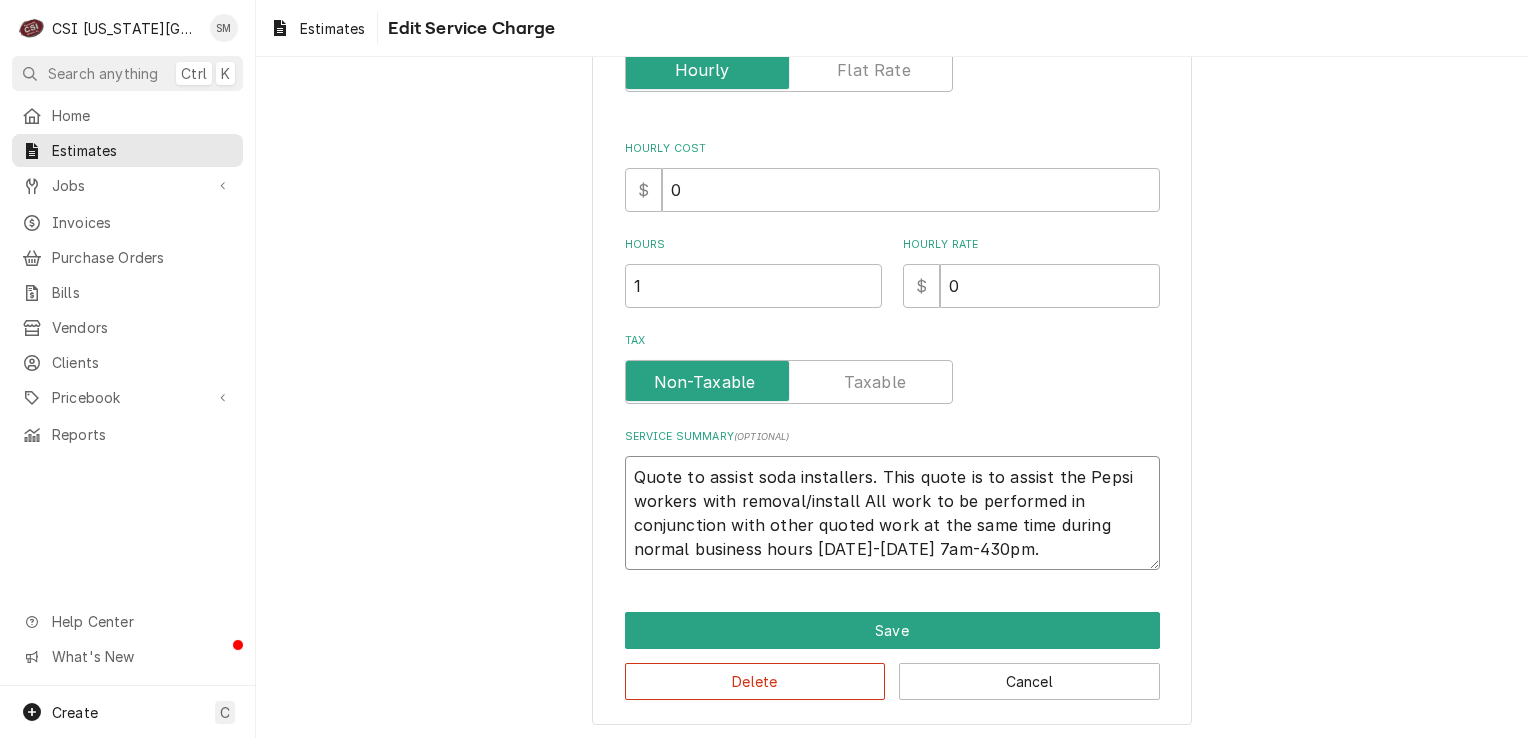type on "x" 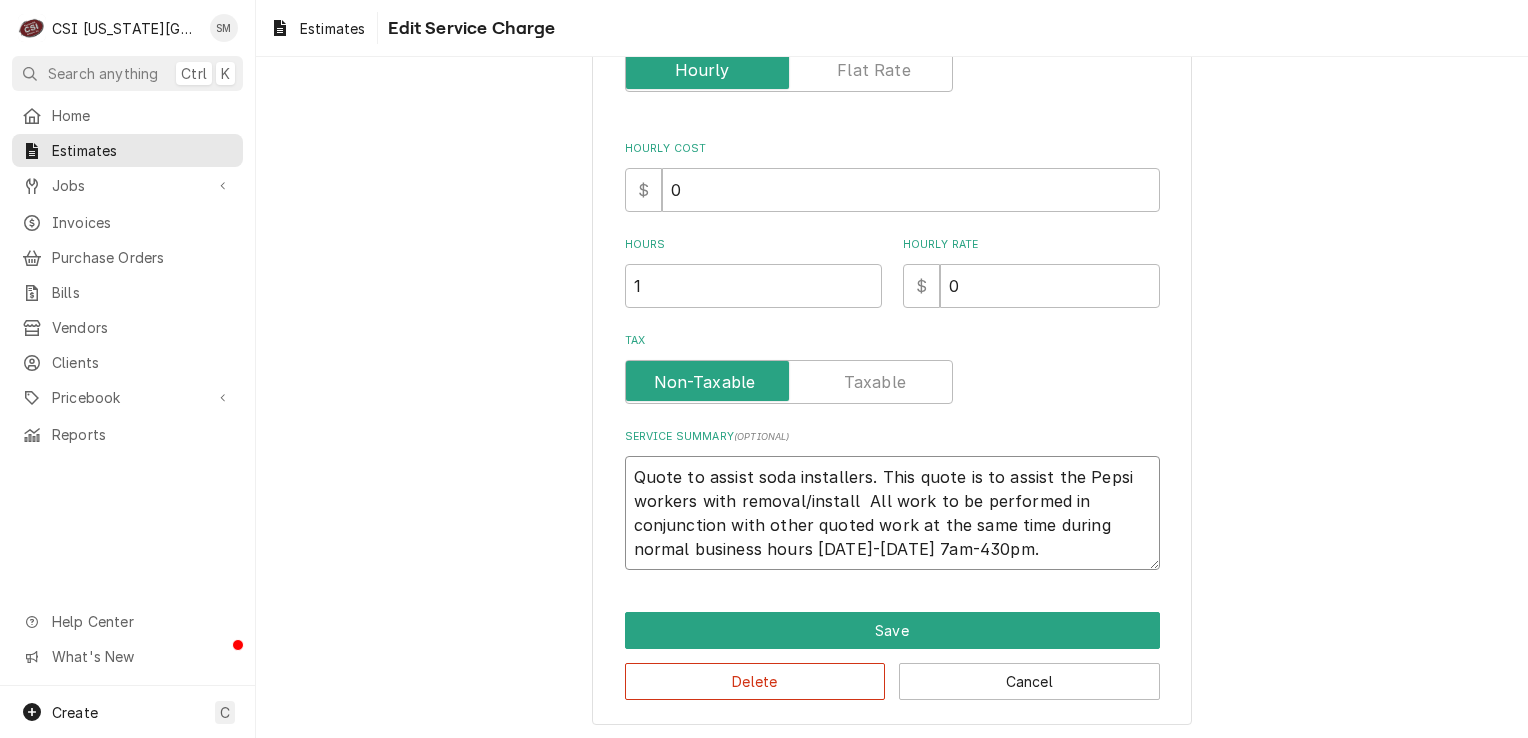 type on "x" 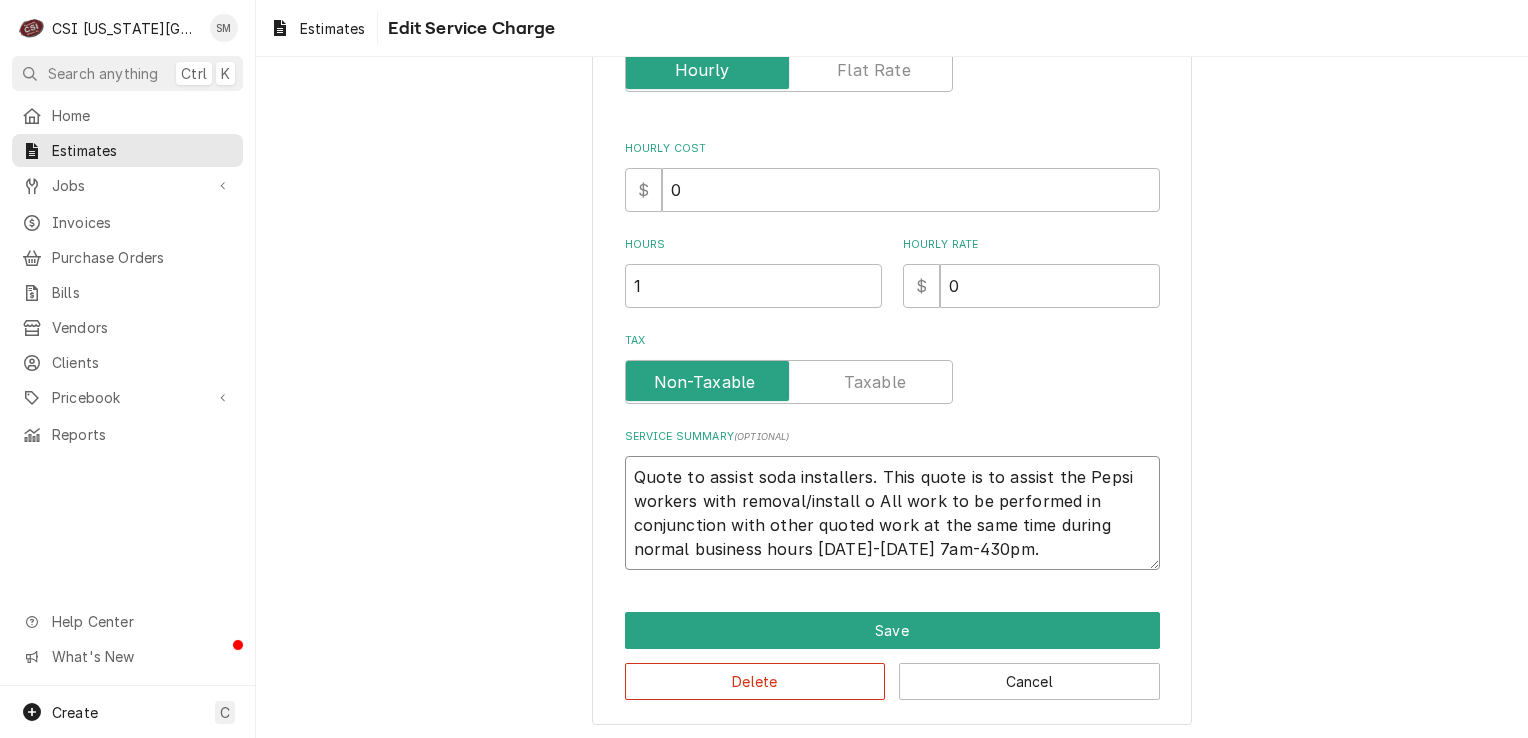 type on "x" 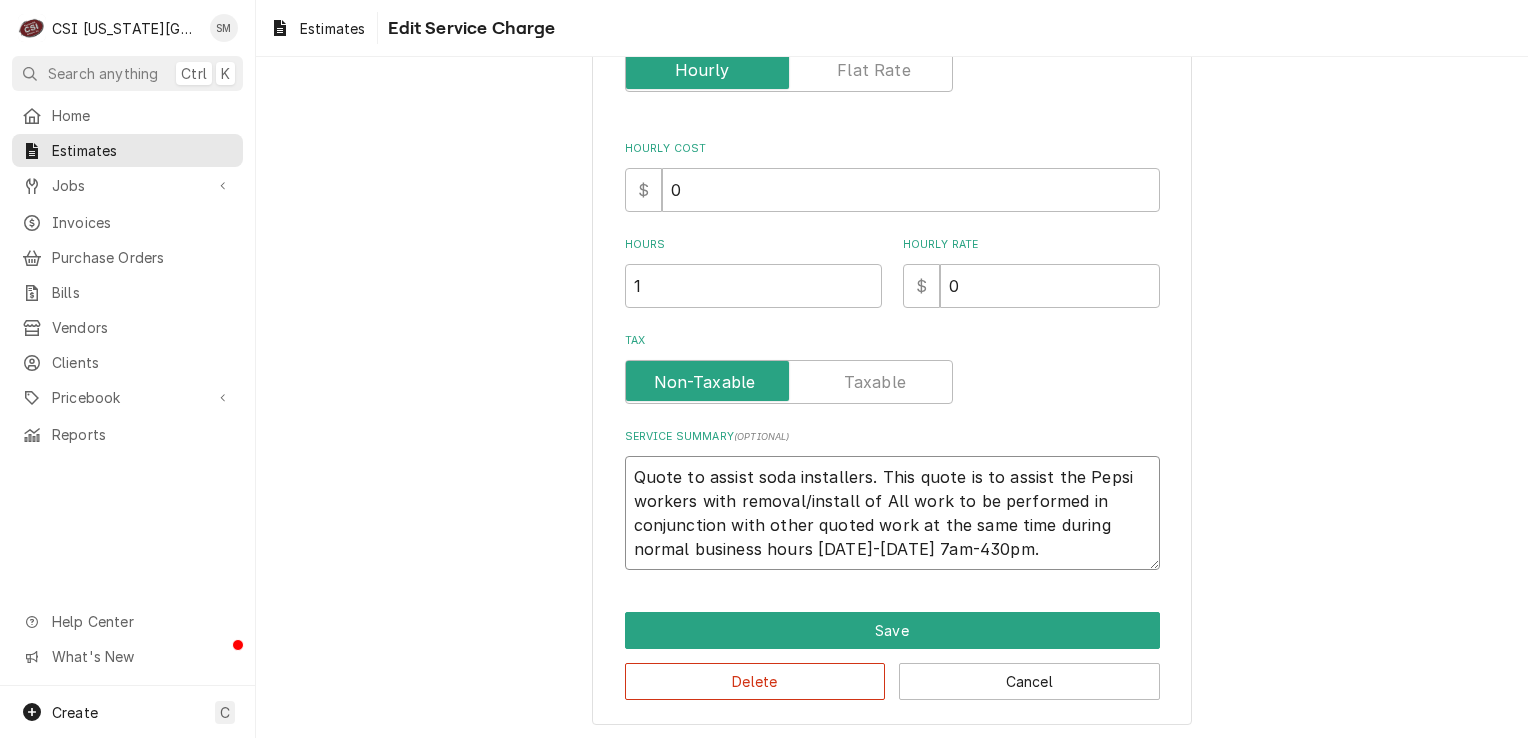 type on "x" 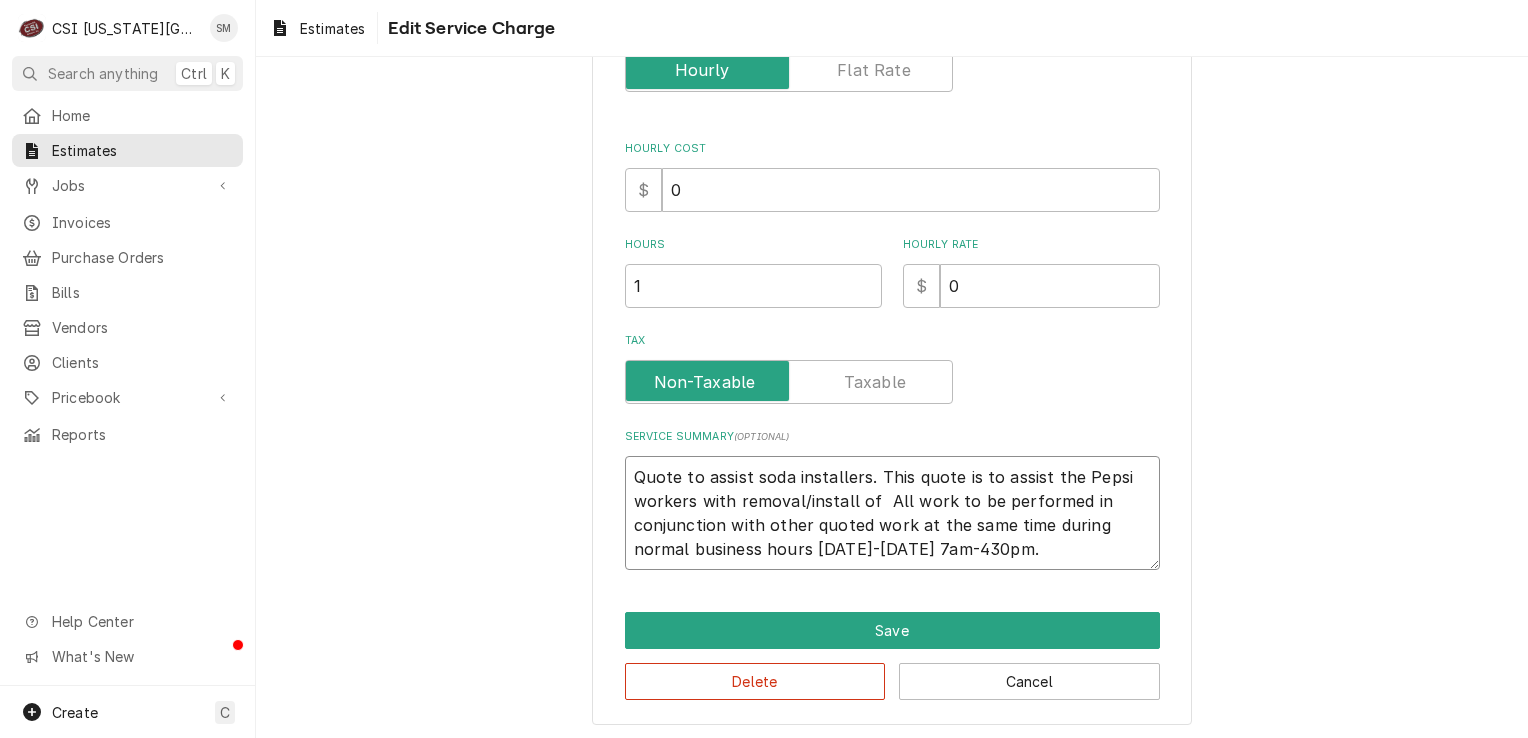 type on "x" 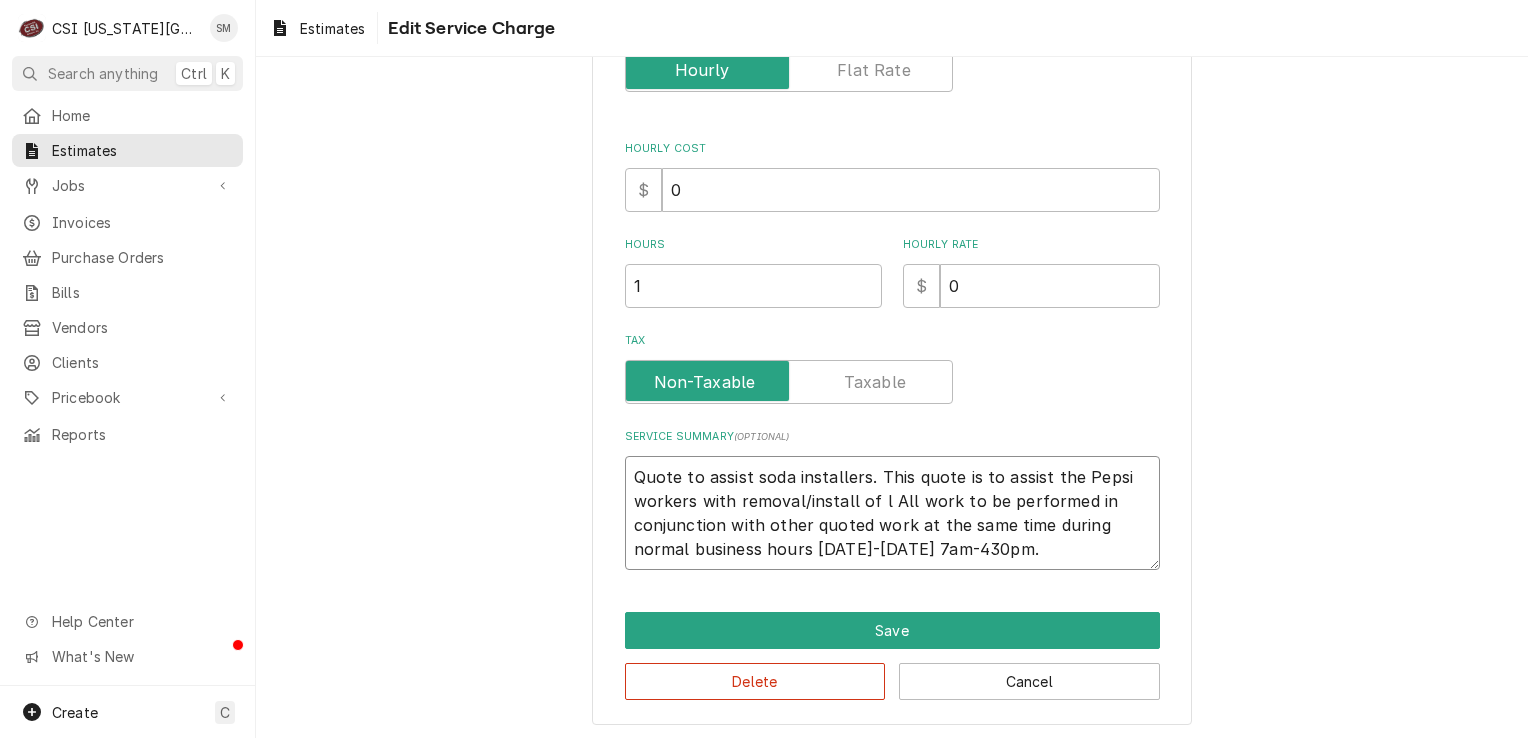 type 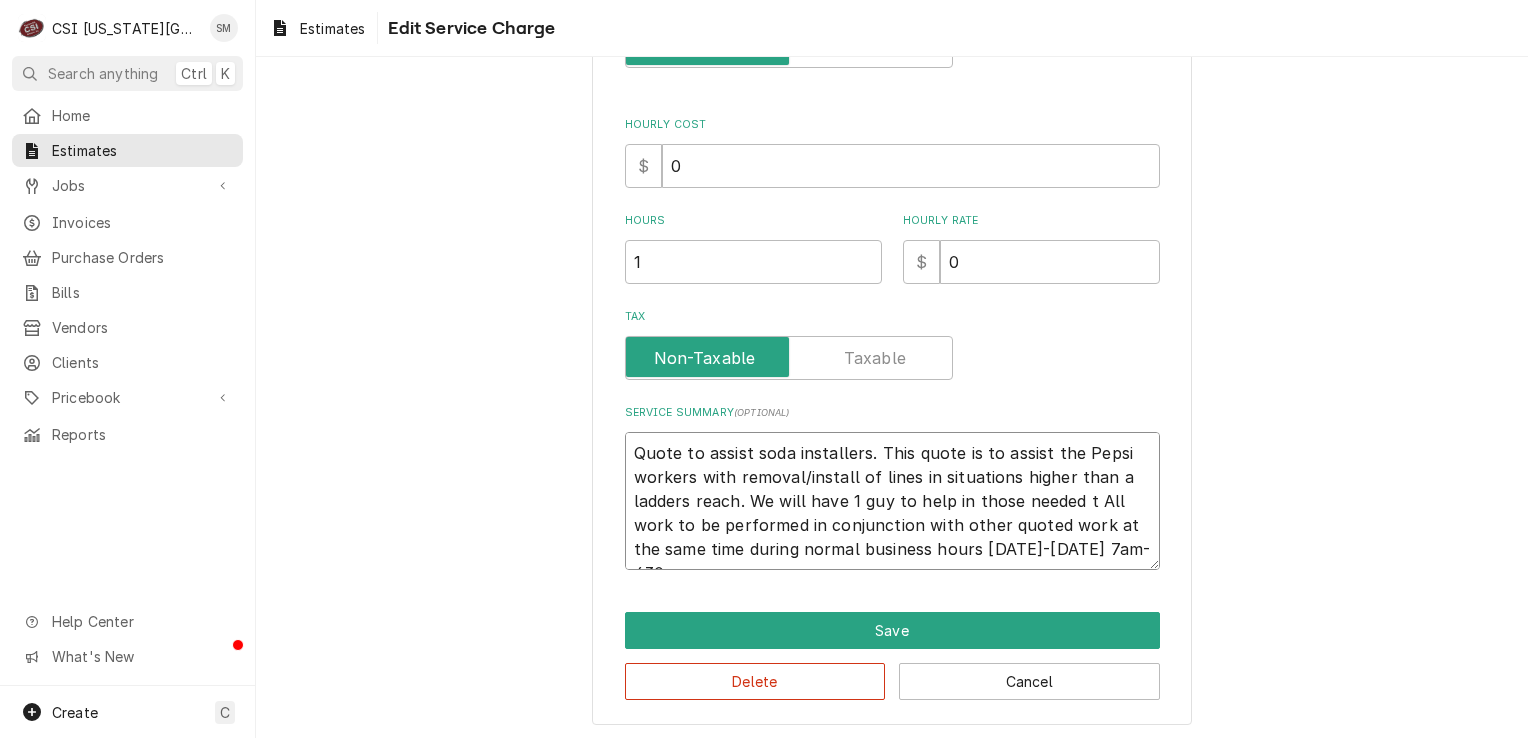 scroll, scrollTop: 413, scrollLeft: 0, axis: vertical 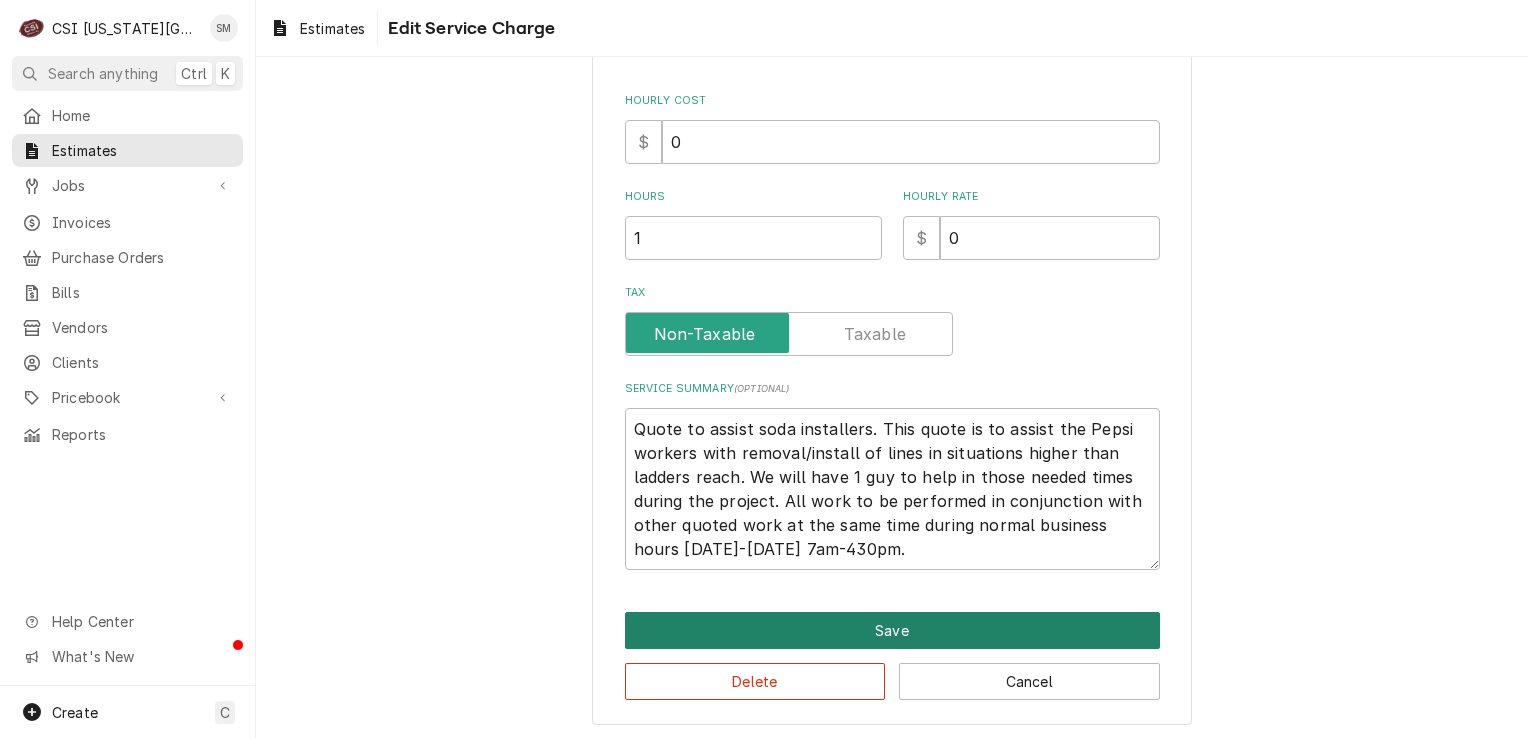click on "Save" at bounding box center [892, 630] 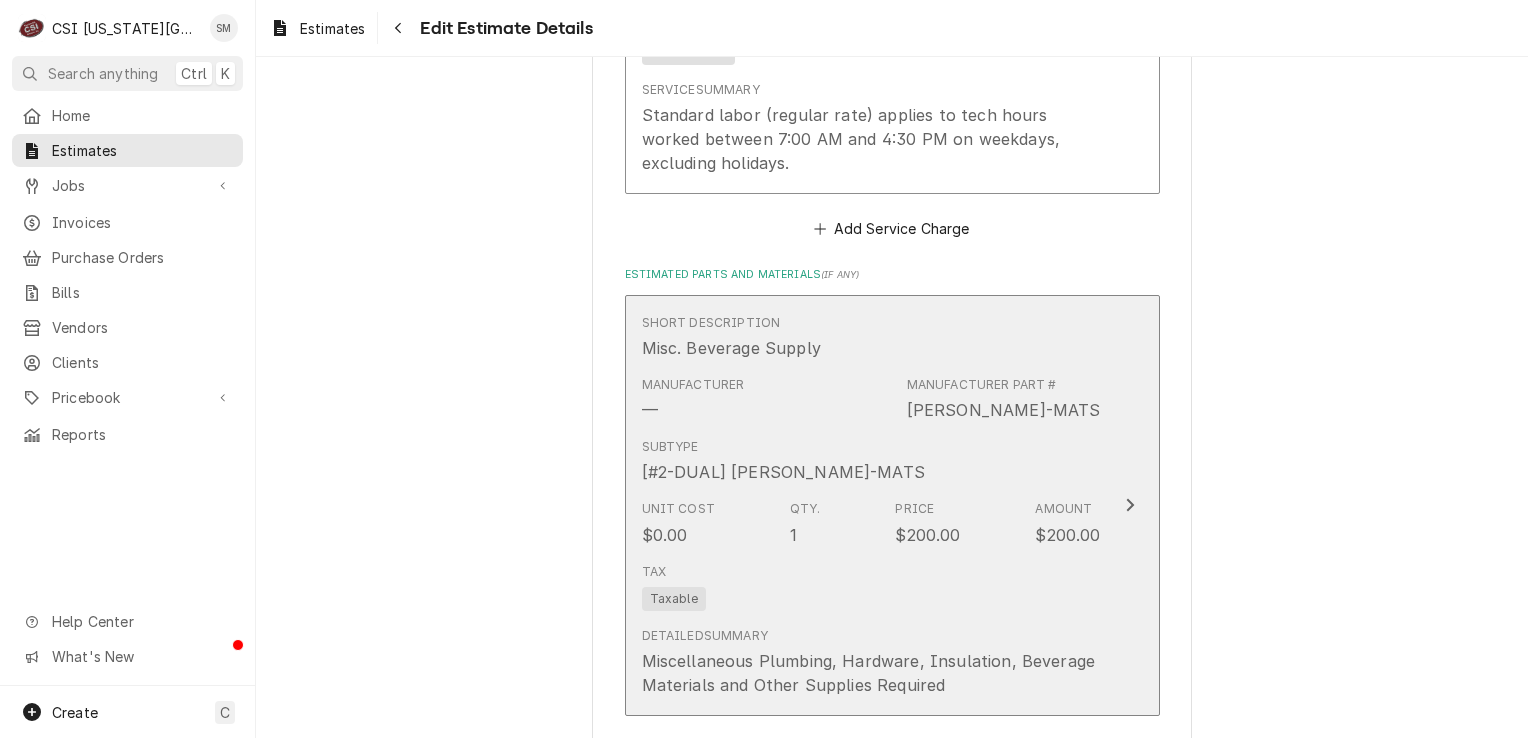 scroll, scrollTop: 2676, scrollLeft: 0, axis: vertical 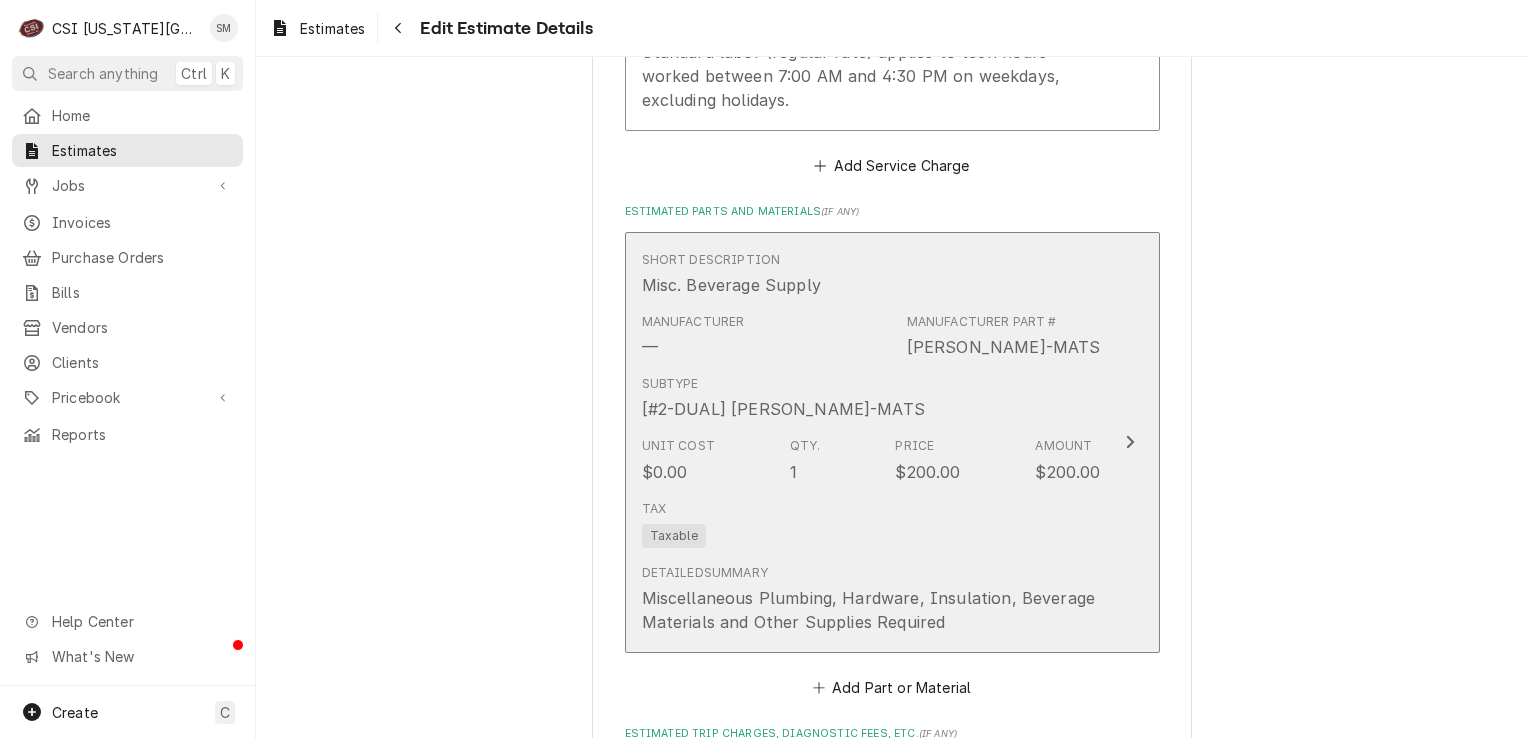 click on "Tax Taxable" at bounding box center (871, 524) 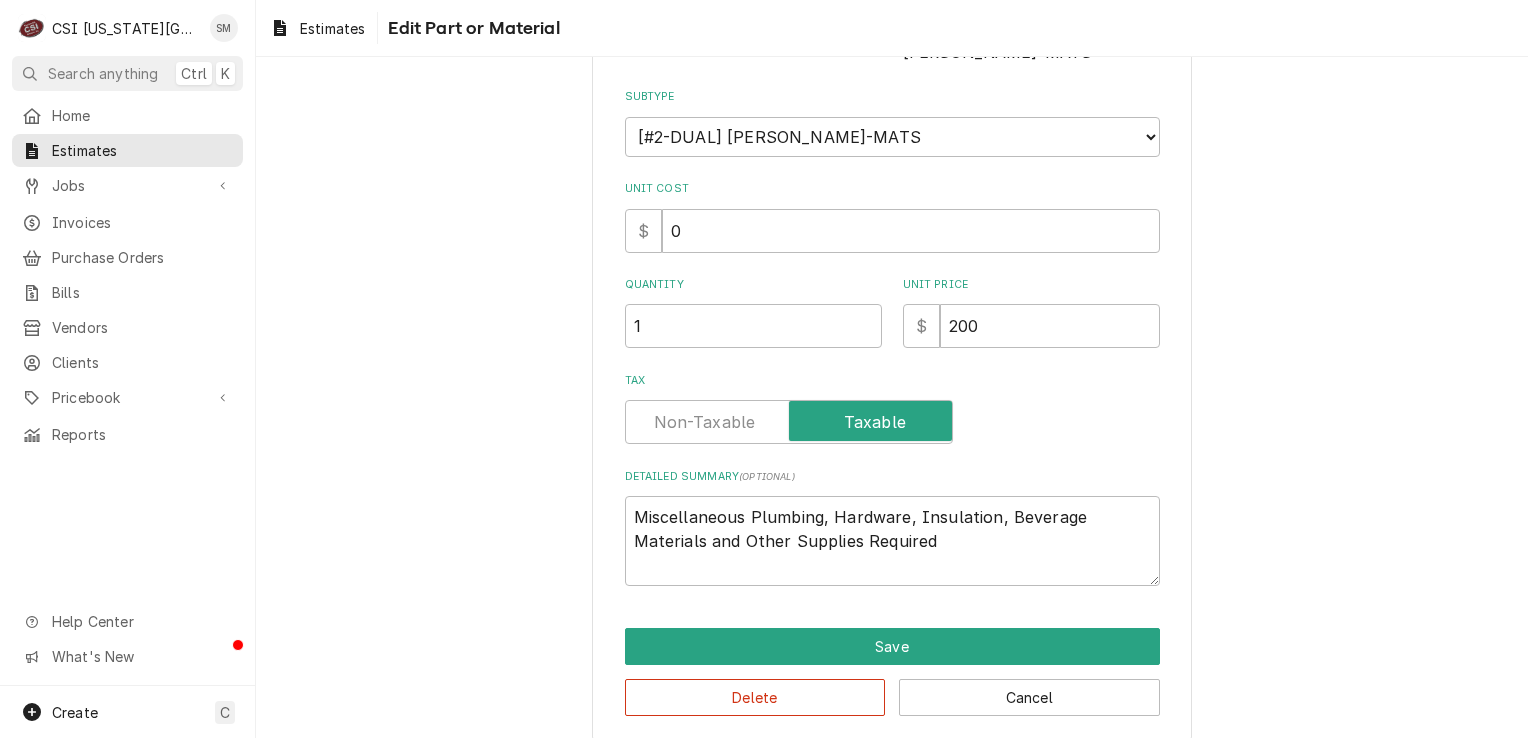 scroll, scrollTop: 288, scrollLeft: 0, axis: vertical 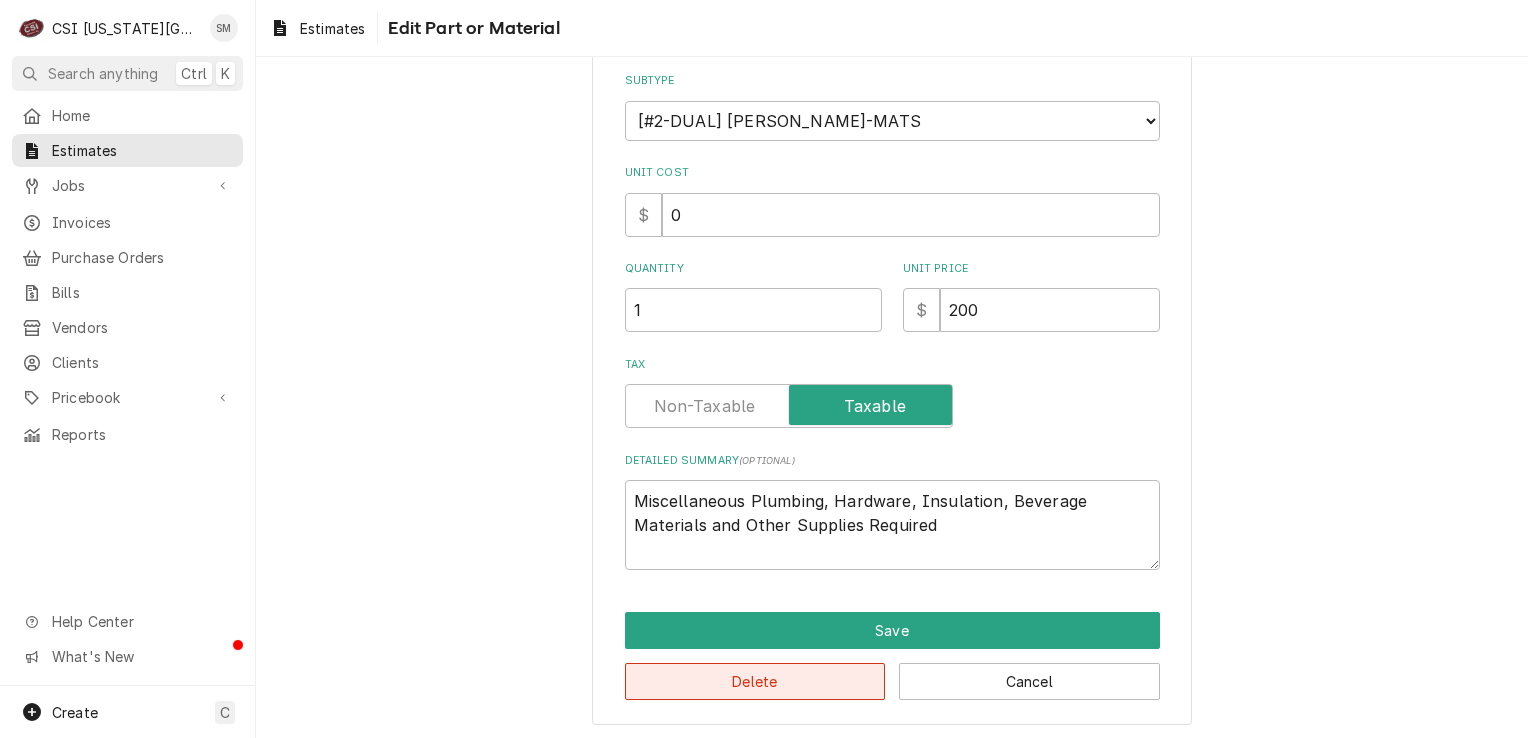 click on "Delete" at bounding box center [755, 681] 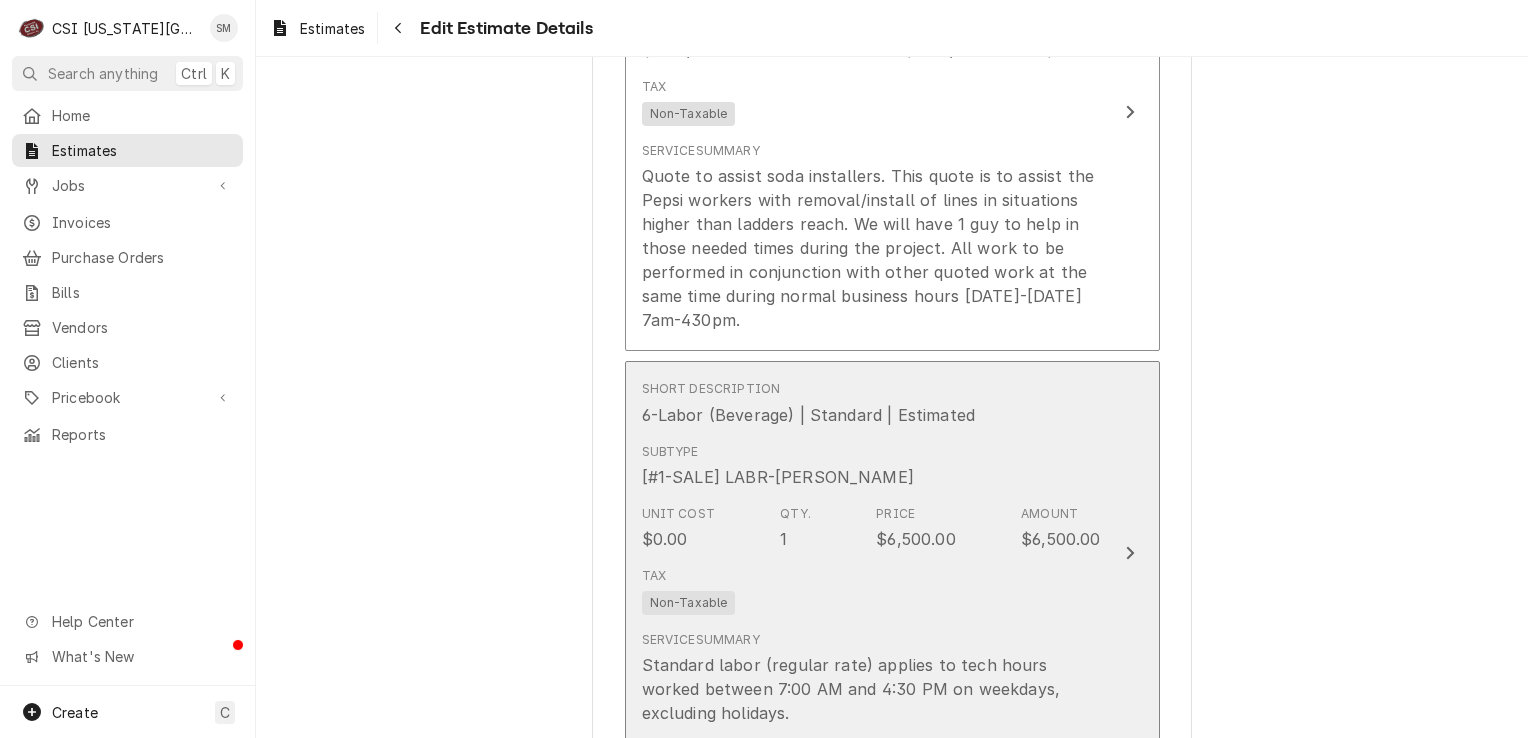 scroll, scrollTop: 1900, scrollLeft: 0, axis: vertical 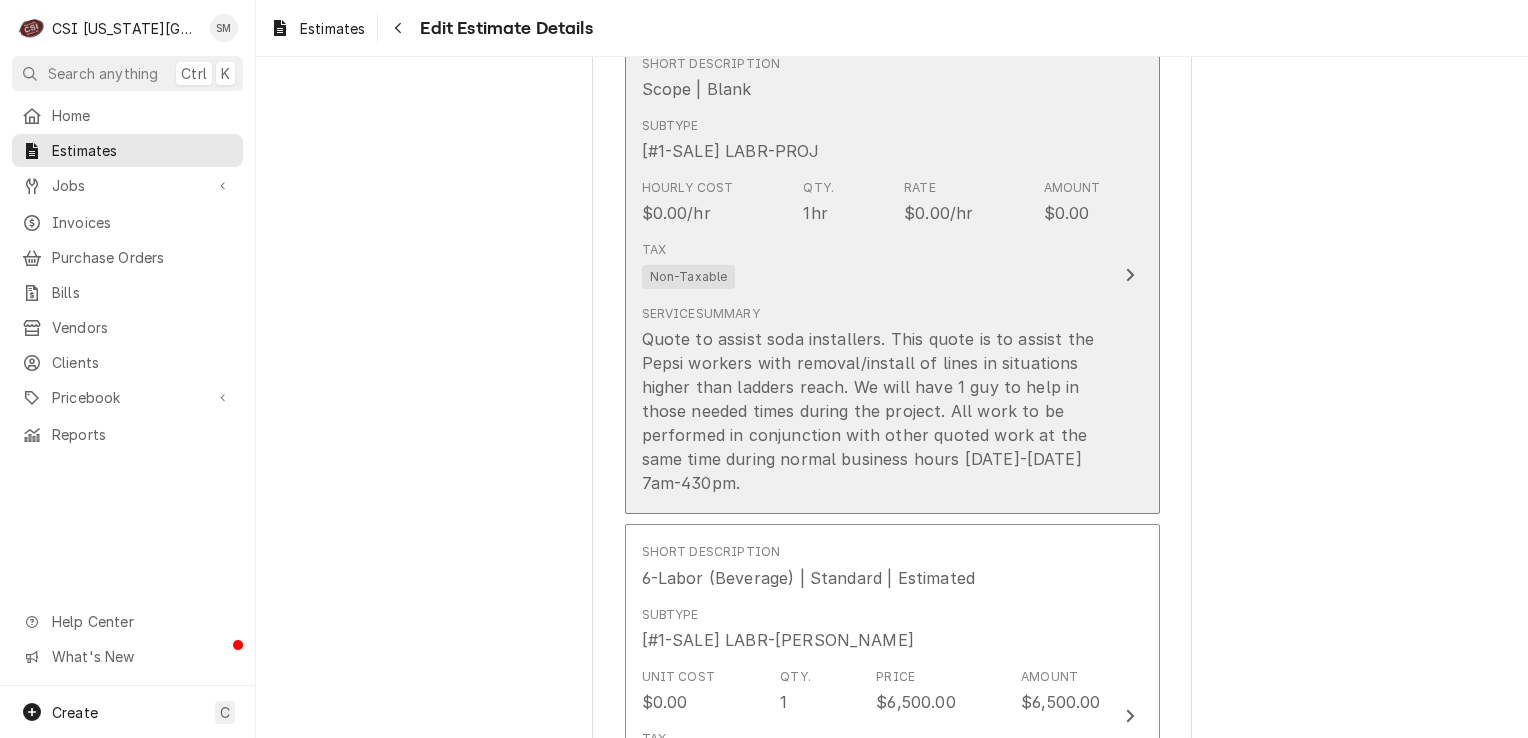 click on "Quote to assist soda installers. This quote is to assist the Pepsi workers with removal/install of lines in situations higher than ladders reach. We will have 1 guy to help in those needed times during the project. All work to be performed in conjunction with other quoted work at the same time during normal business hours Monday-Friday 7am-430pm." at bounding box center (871, 411) 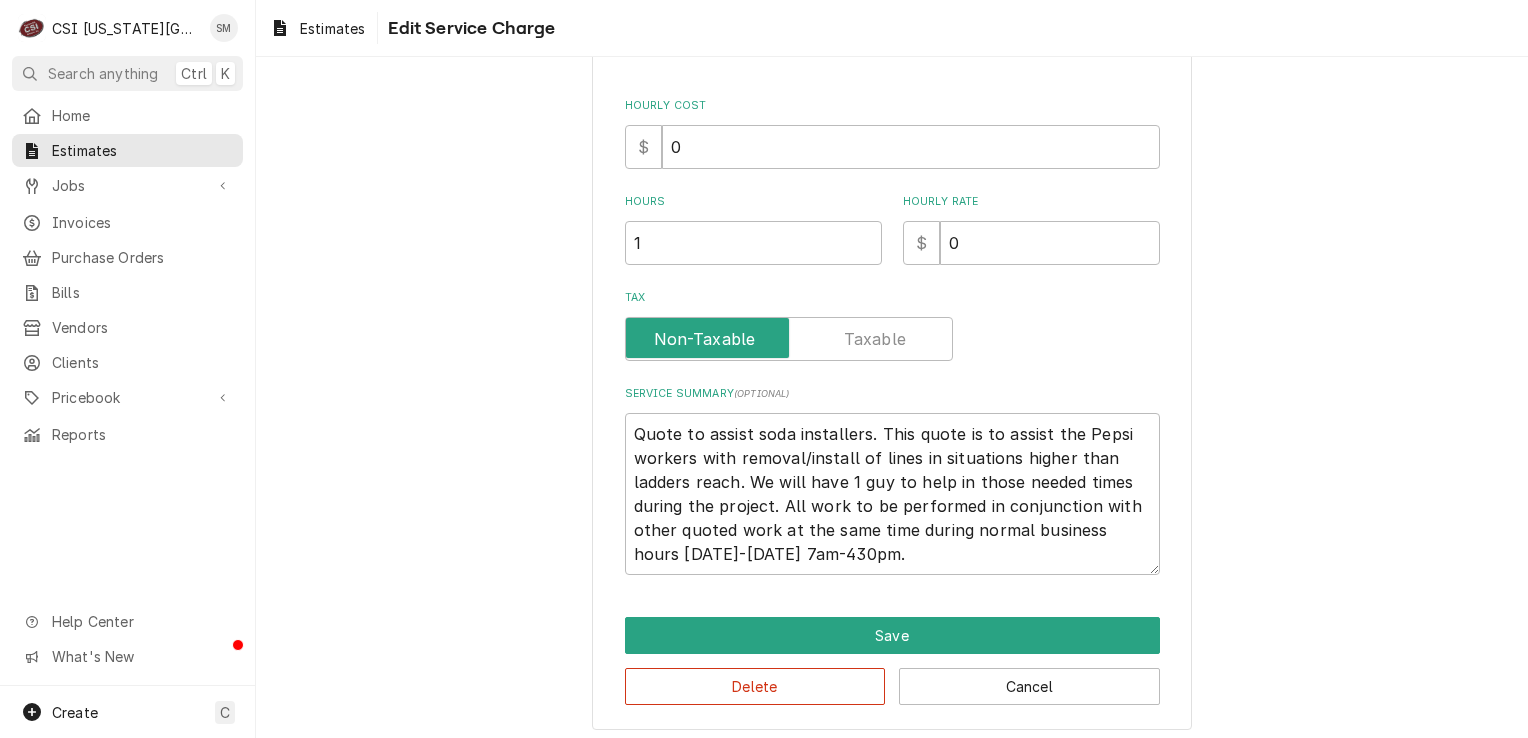 scroll, scrollTop: 413, scrollLeft: 0, axis: vertical 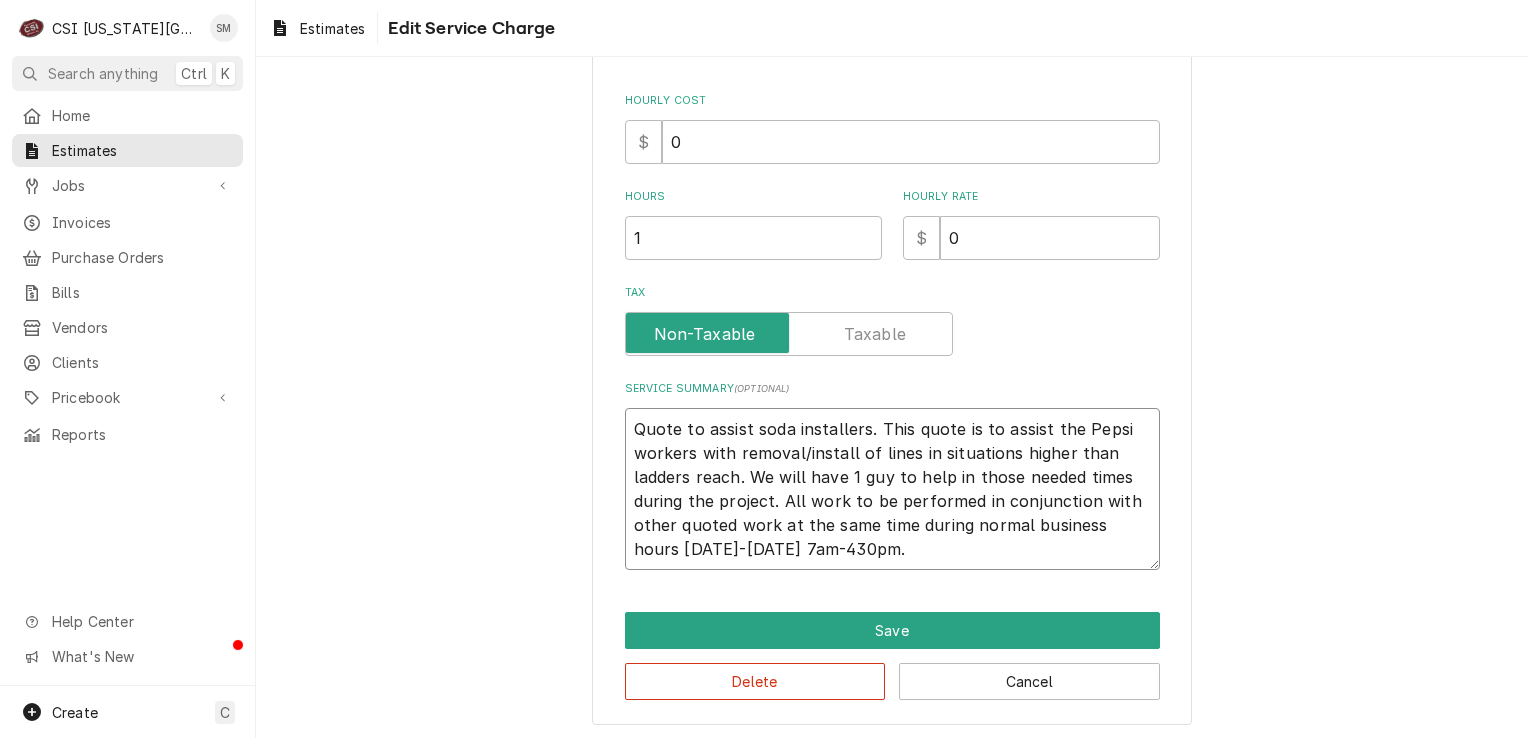 click on "Quote to assist soda installers. This quote is to assist the Pepsi workers with removal/install of lines in situations higher than ladders reach. We will have 1 guy to help in those needed times during the project. All work to be performed in conjunction with other quoted work at the same time during normal business hours Monday-Friday 7am-430pm." at bounding box center (892, 489) 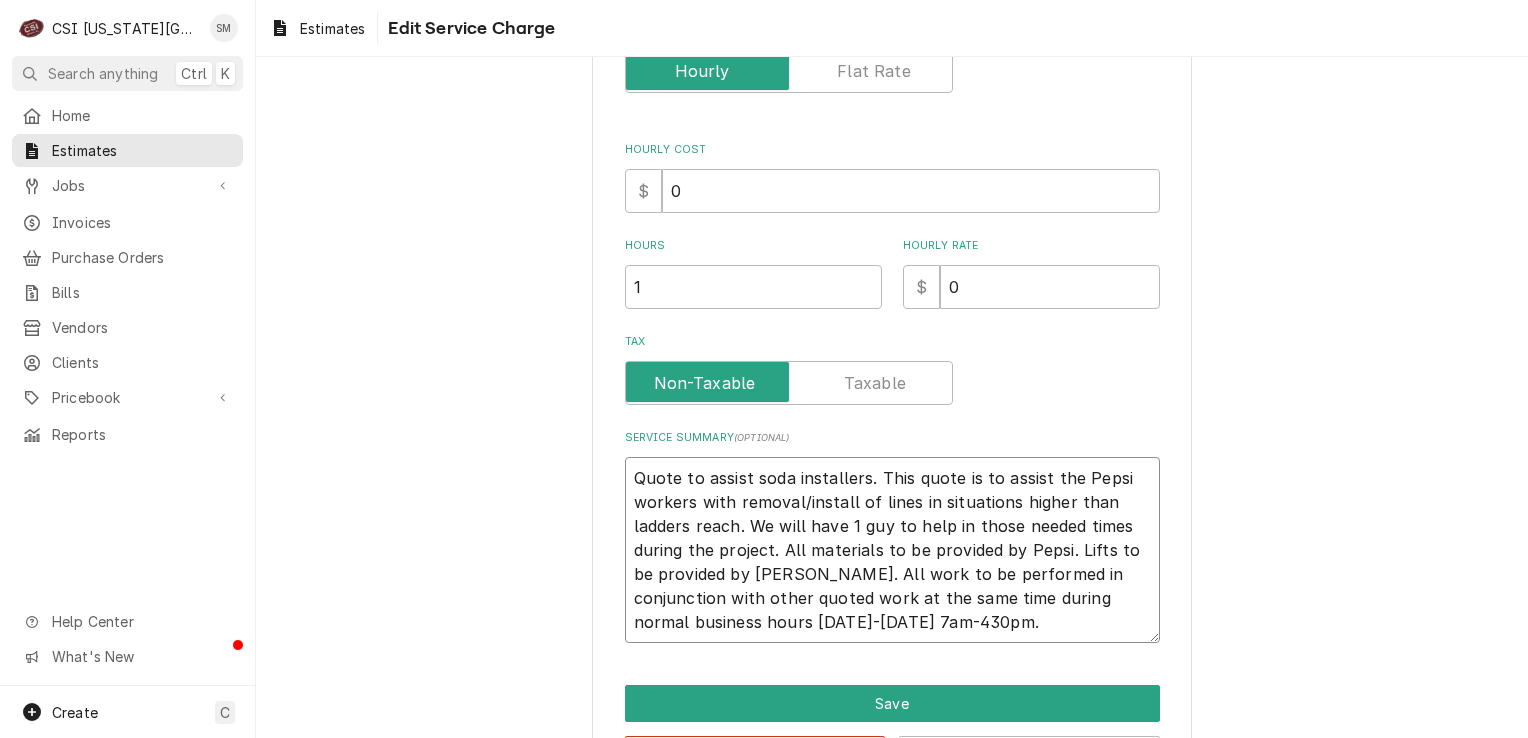 scroll, scrollTop: 437, scrollLeft: 0, axis: vertical 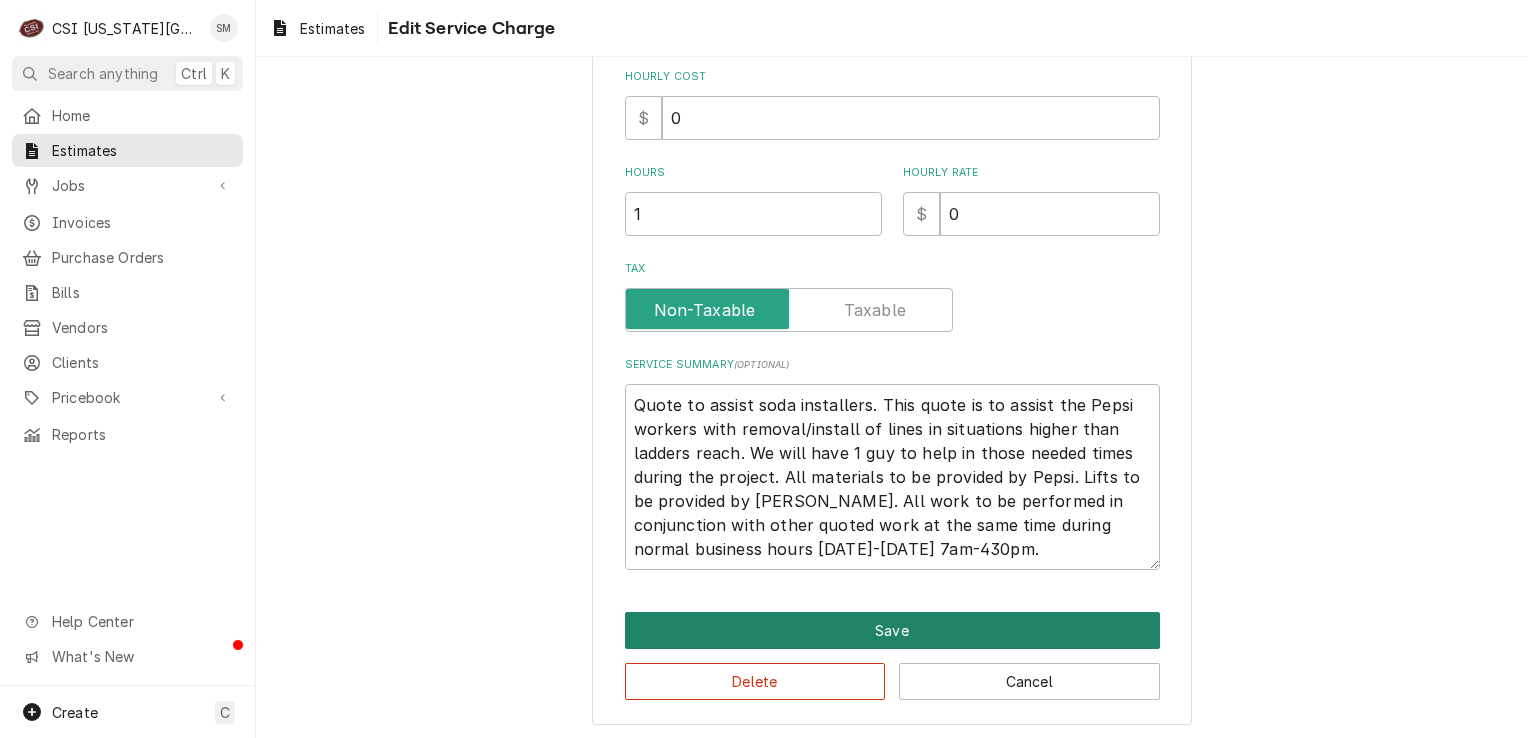 click on "Save" at bounding box center (892, 630) 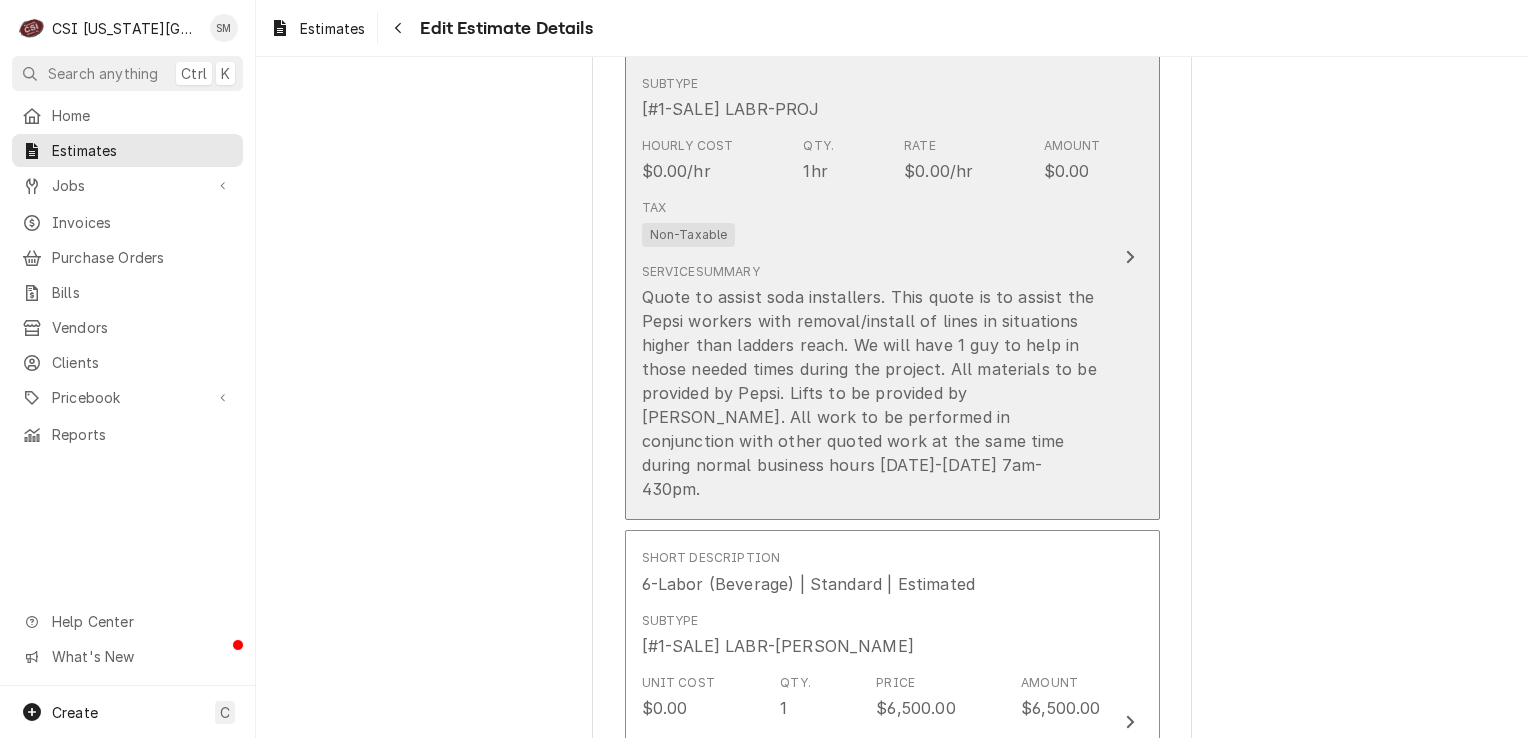 scroll, scrollTop: 1975, scrollLeft: 0, axis: vertical 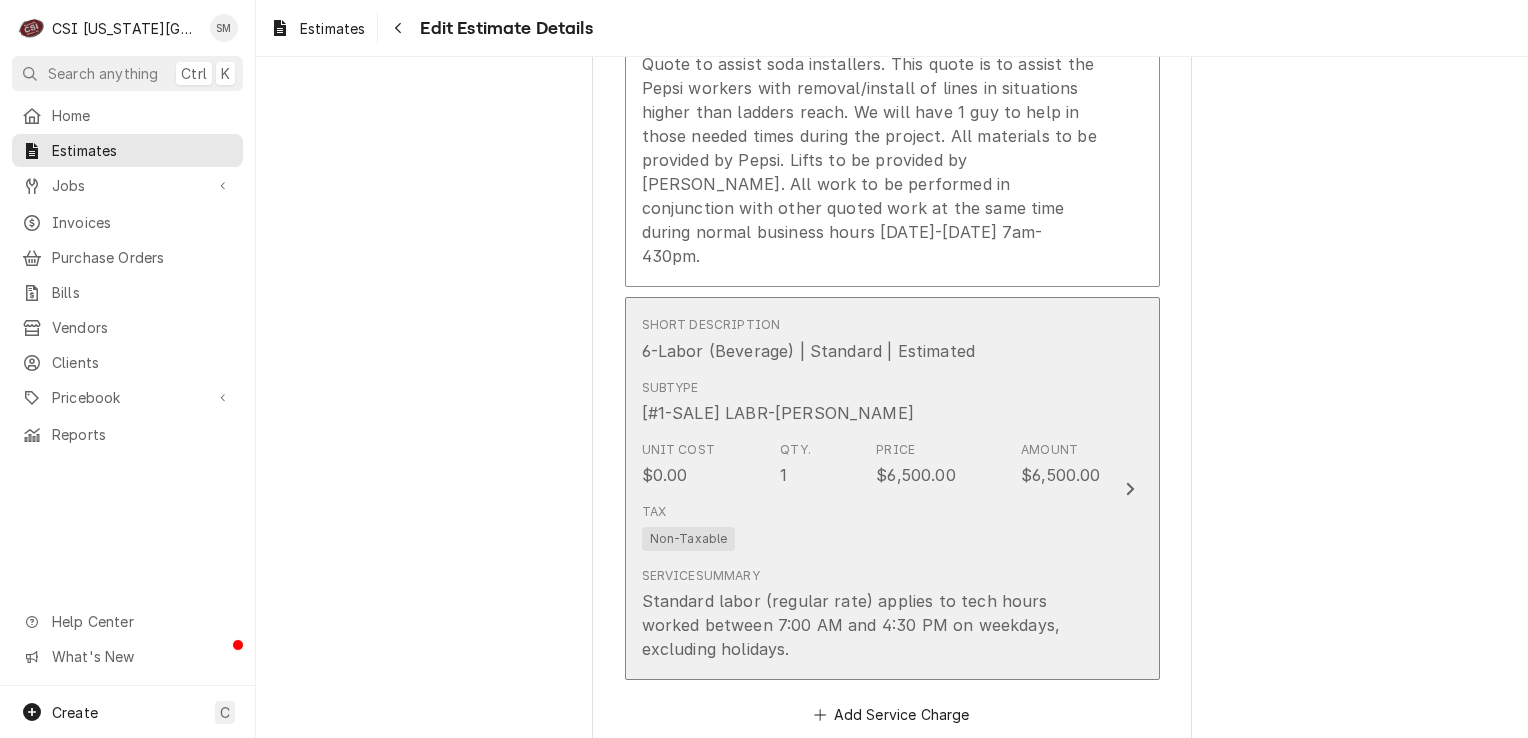 click on "Unit Cost $0.00 Qty. 1 Price $6,500.00 Amount $6,500.00" at bounding box center (871, 464) 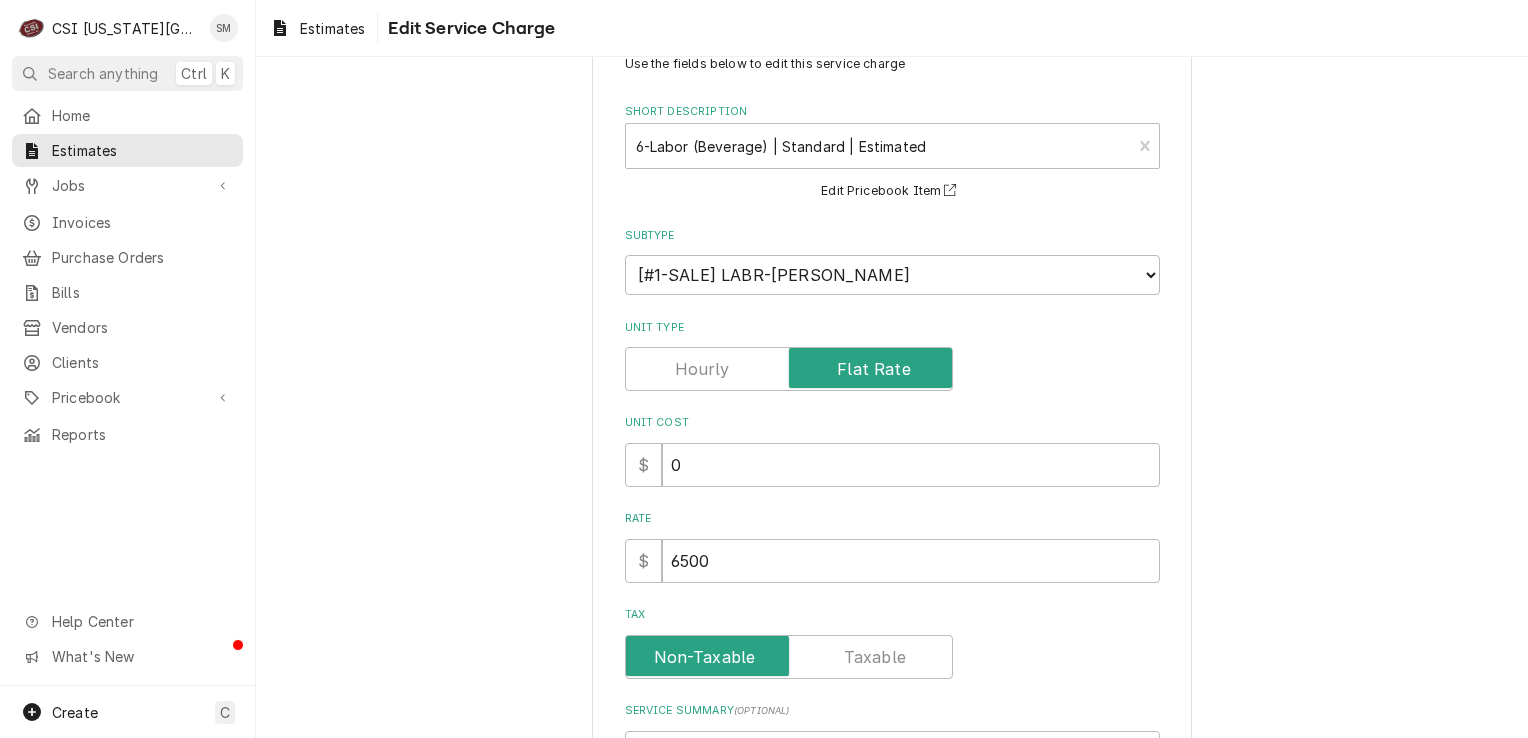 scroll, scrollTop: 100, scrollLeft: 0, axis: vertical 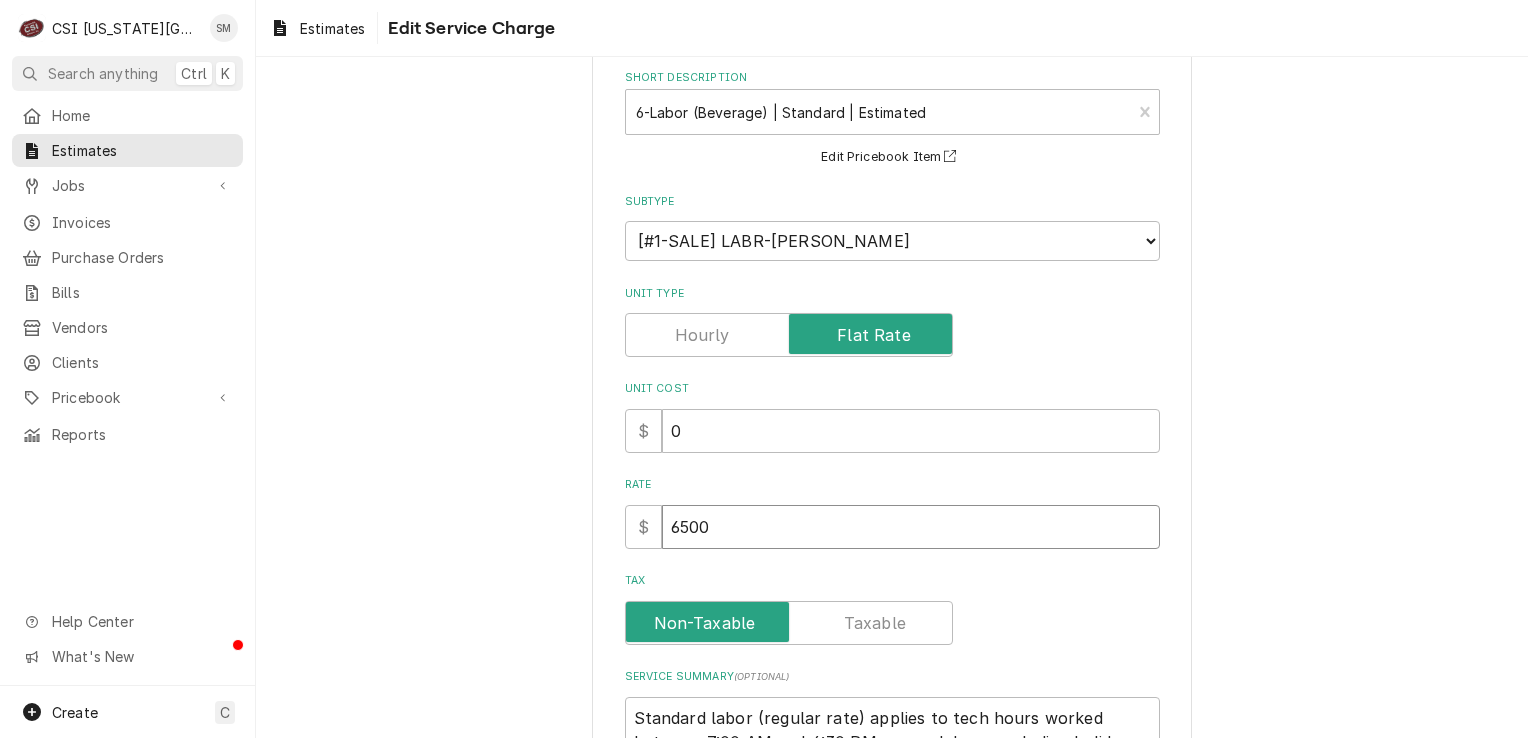 click on "6500" at bounding box center (911, 527) 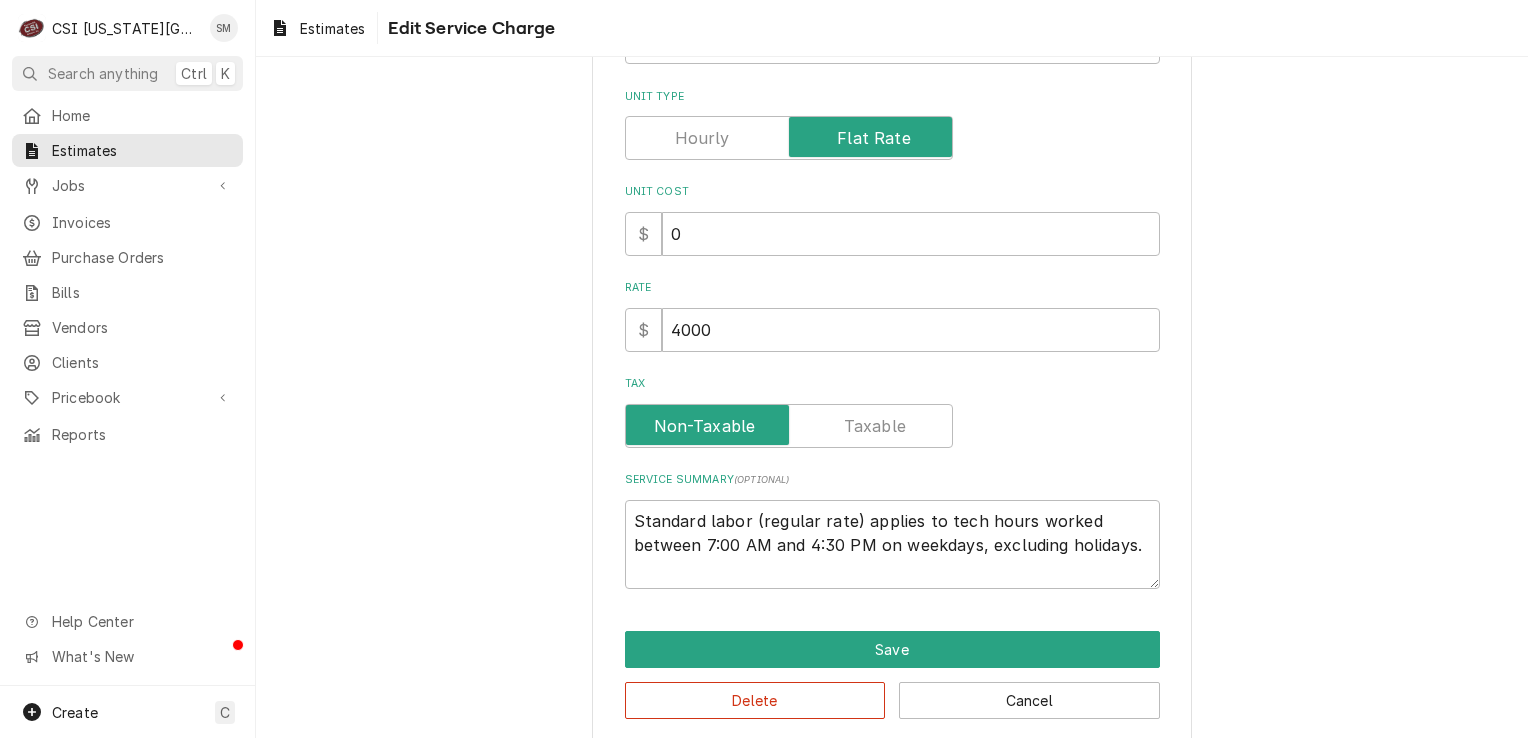scroll, scrollTop: 317, scrollLeft: 0, axis: vertical 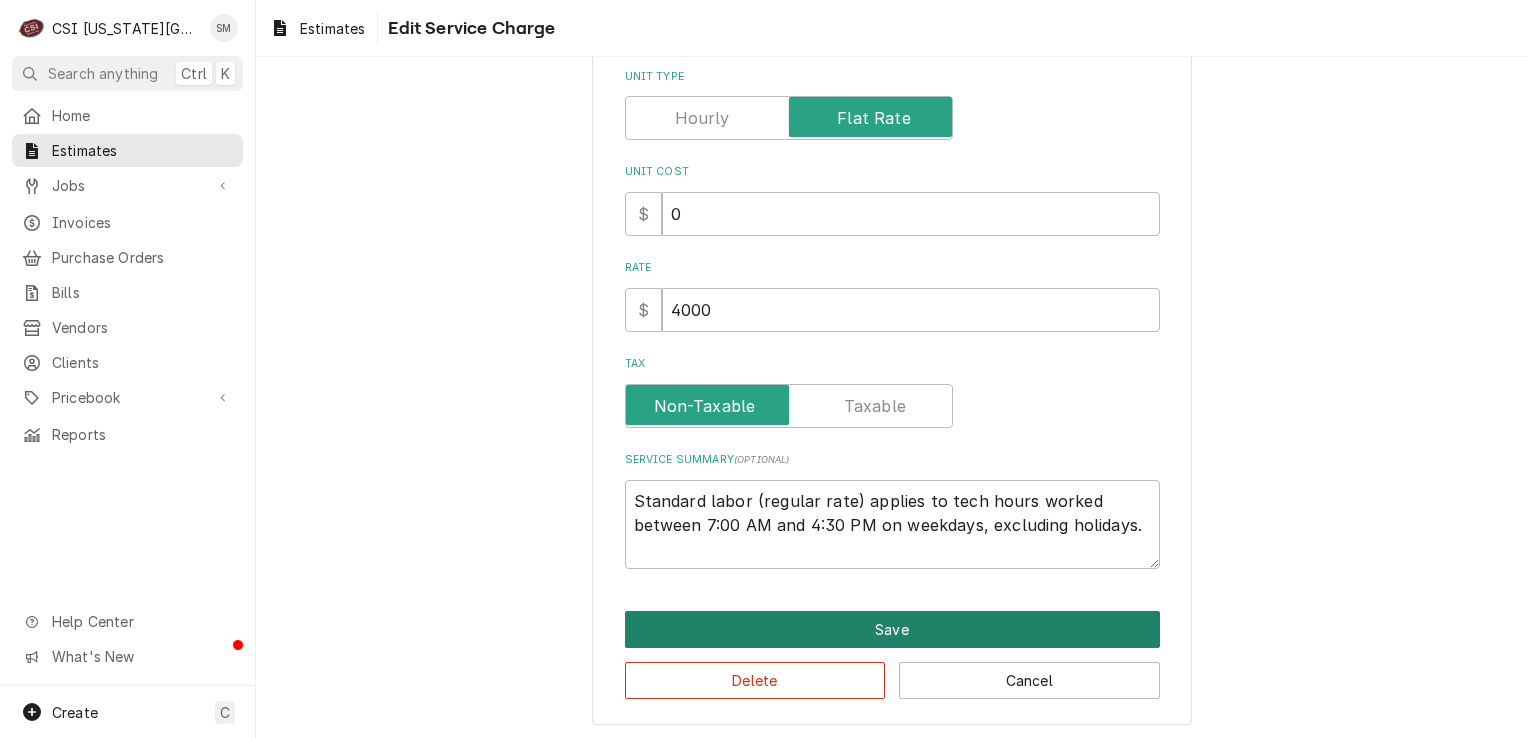 click on "Save" at bounding box center (892, 629) 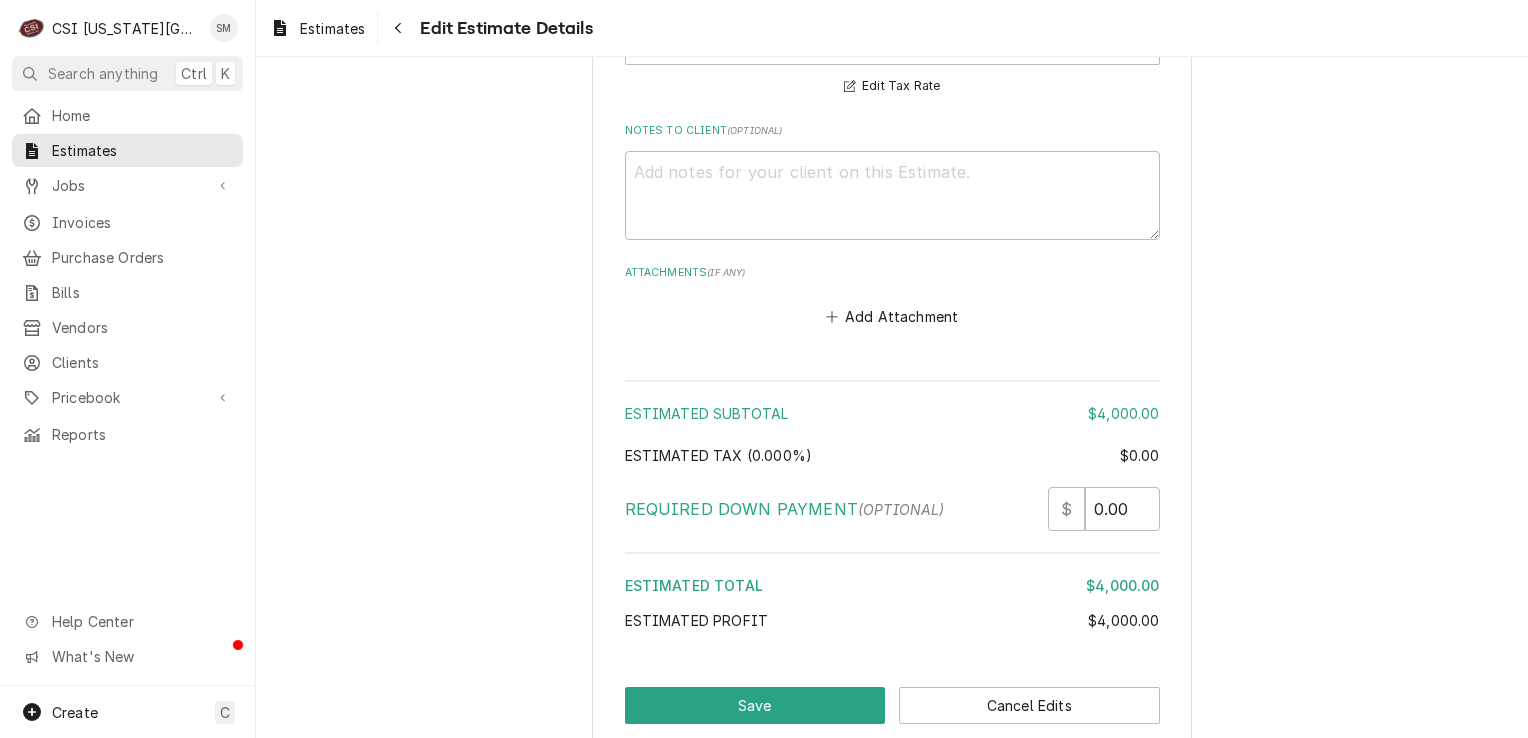 scroll, scrollTop: 3293, scrollLeft: 0, axis: vertical 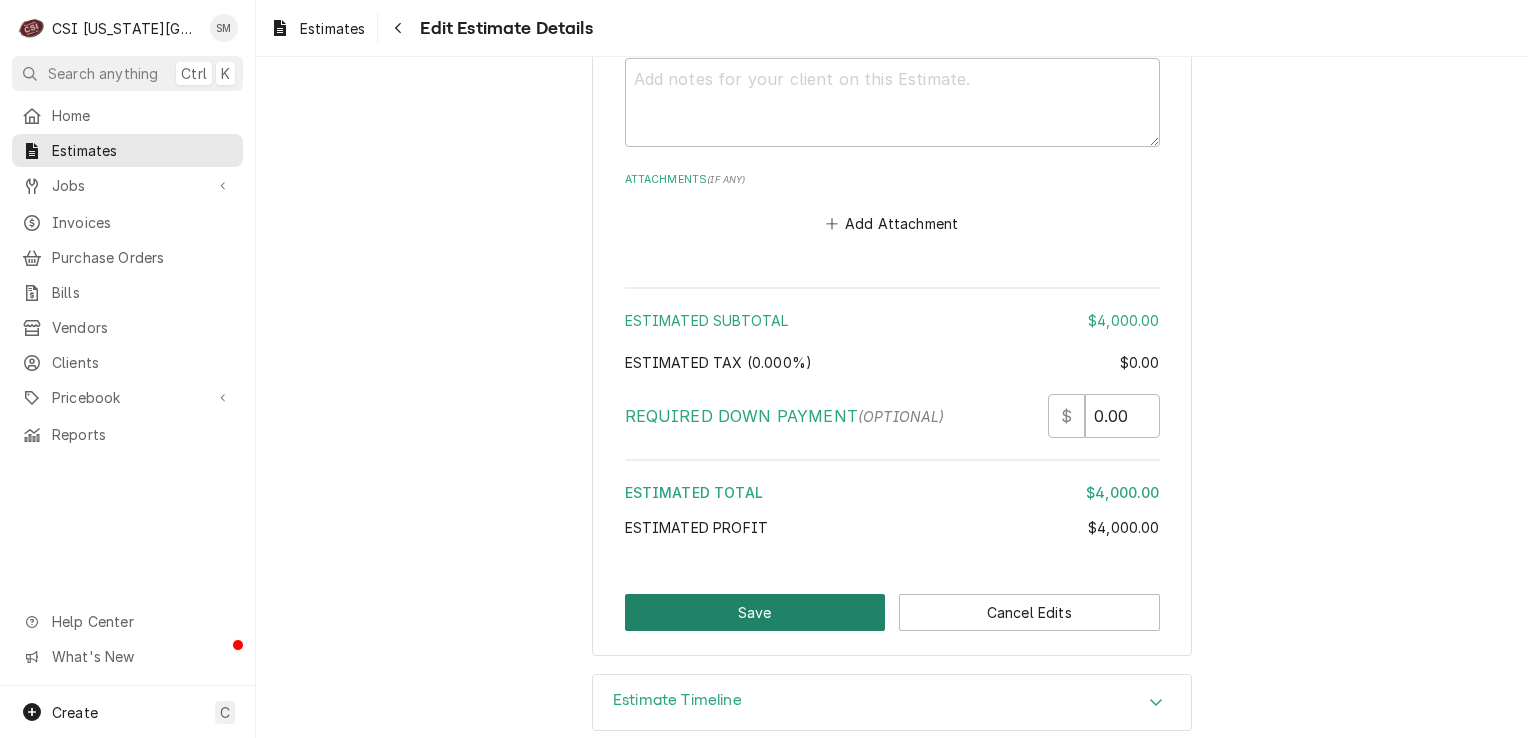 click on "Save" at bounding box center [755, 612] 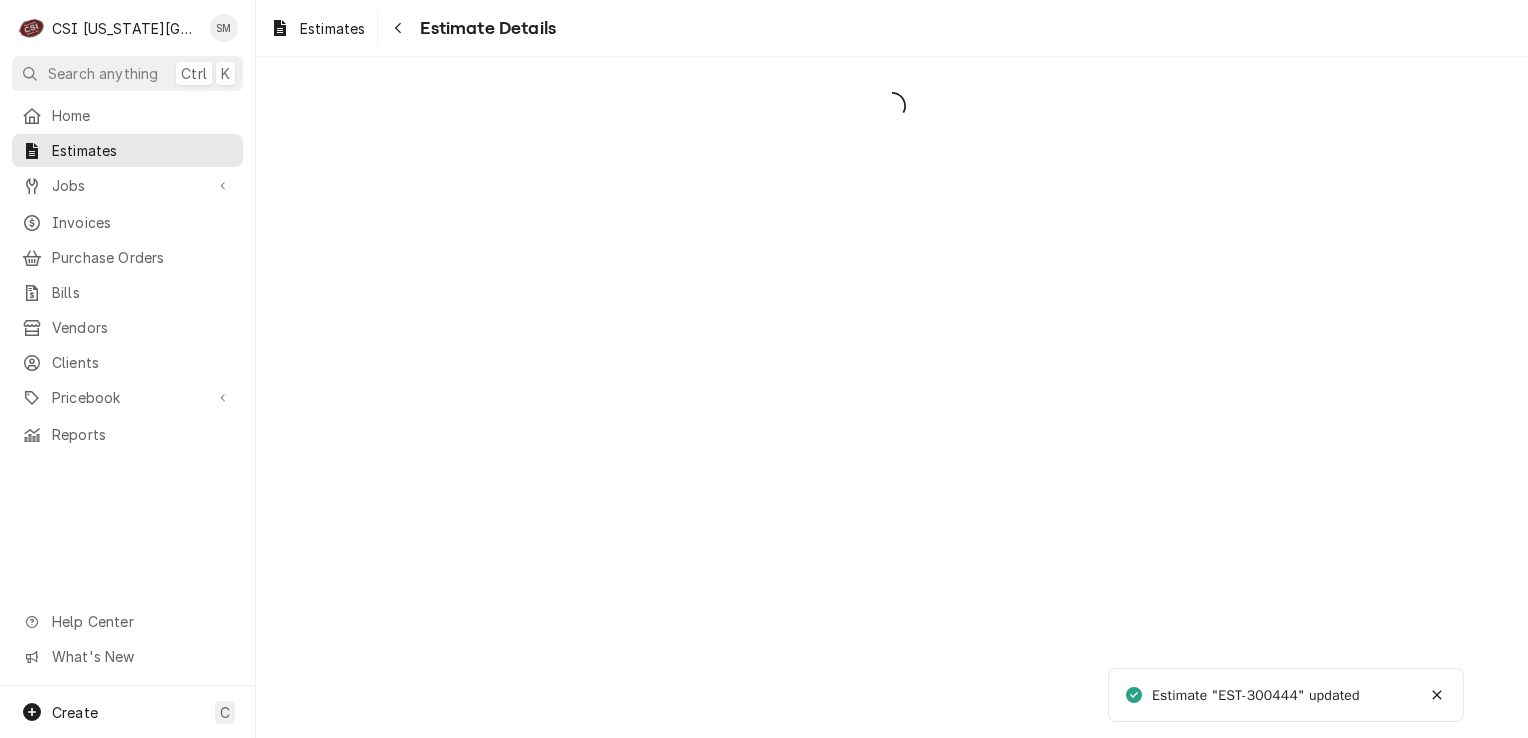 scroll, scrollTop: 0, scrollLeft: 0, axis: both 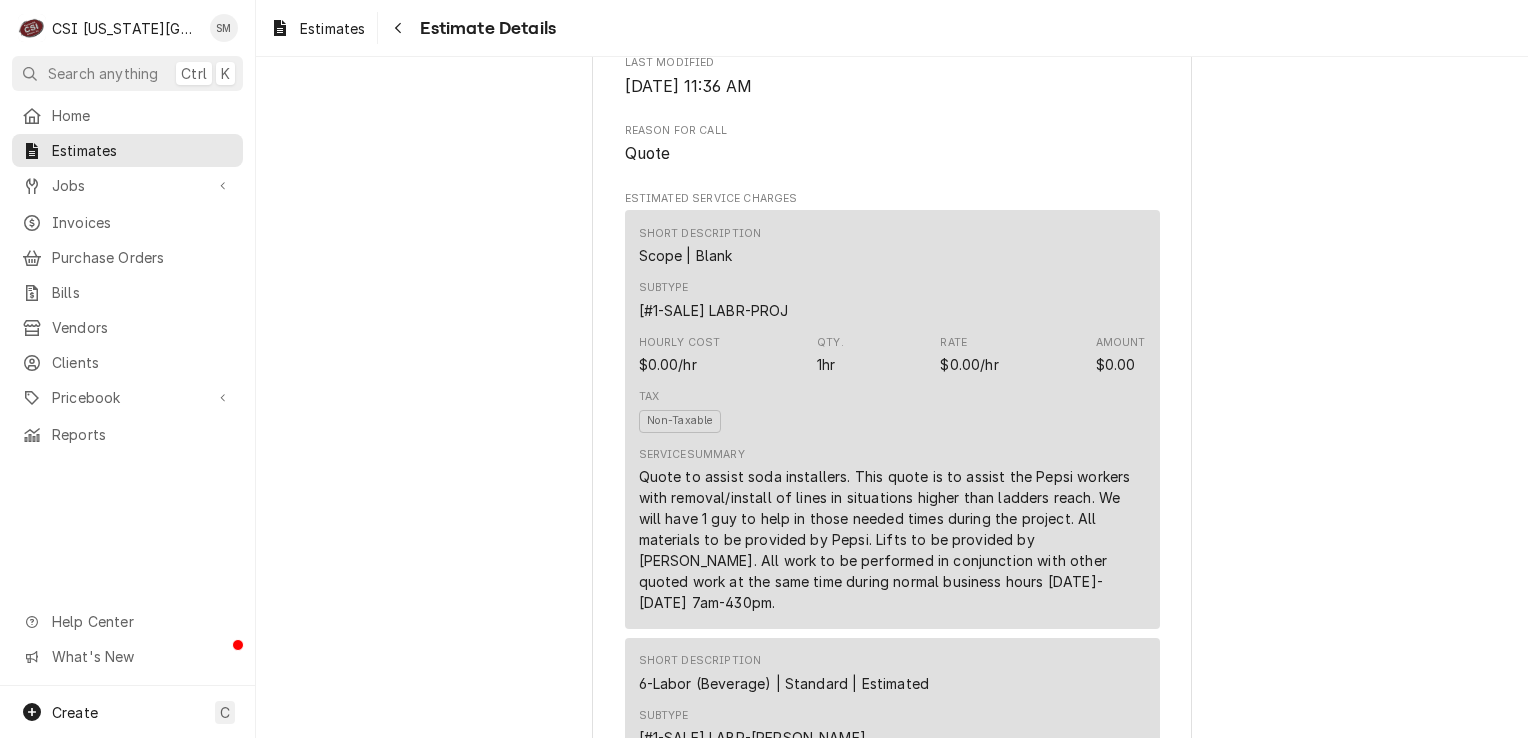 click on "Service  Summary Quote to assist soda installers. This quote is to assist the Pepsi workers with removal/install of lines in situations higher than ladders reach. We will have 1 guy to help in those needed times during the project. All materials to be provided by Pepsi. Lifts to be provided by [PERSON_NAME]. All work to be performed in conjunction with other quoted work at the same time during normal business hours [DATE]-[DATE] 7am-430pm." at bounding box center [892, 530] 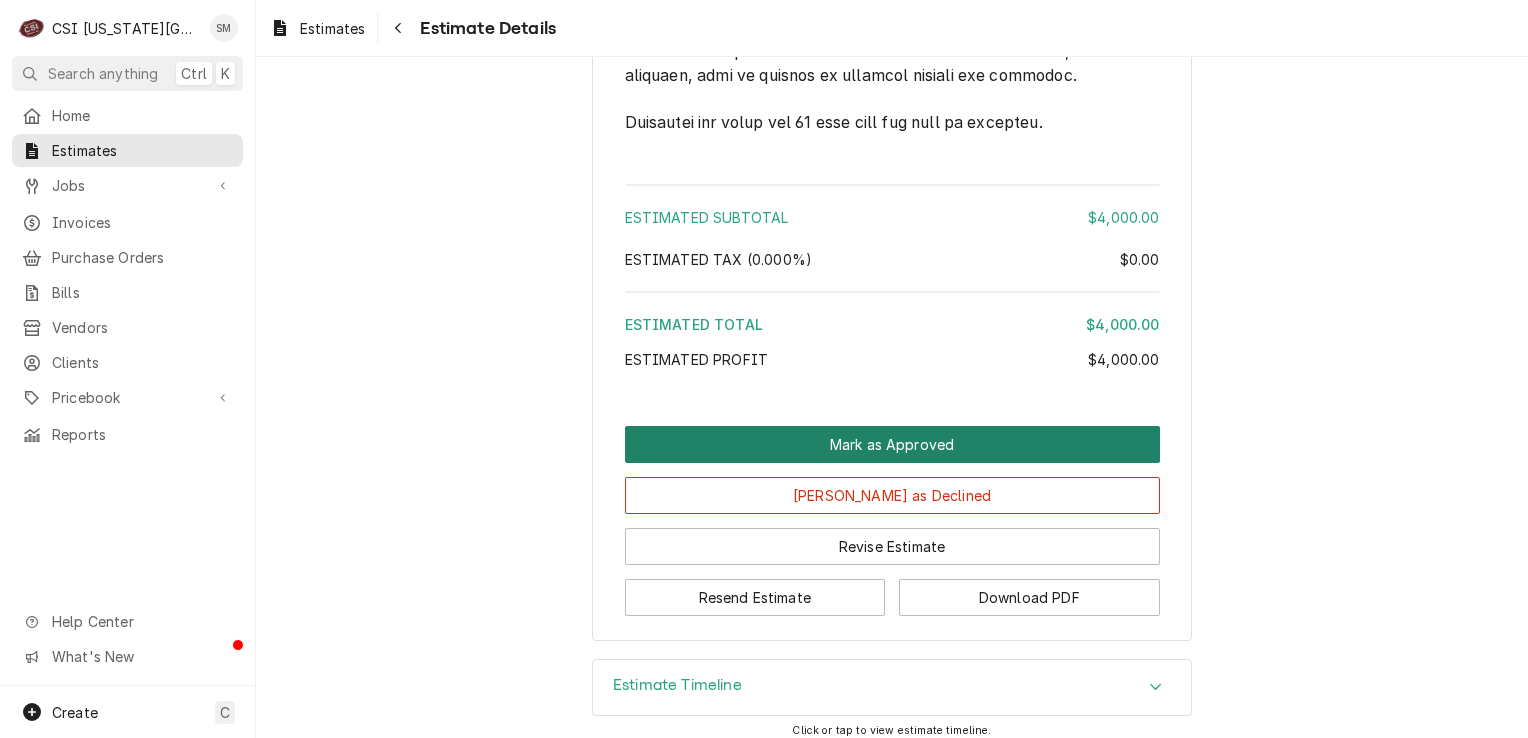scroll, scrollTop: 3012, scrollLeft: 0, axis: vertical 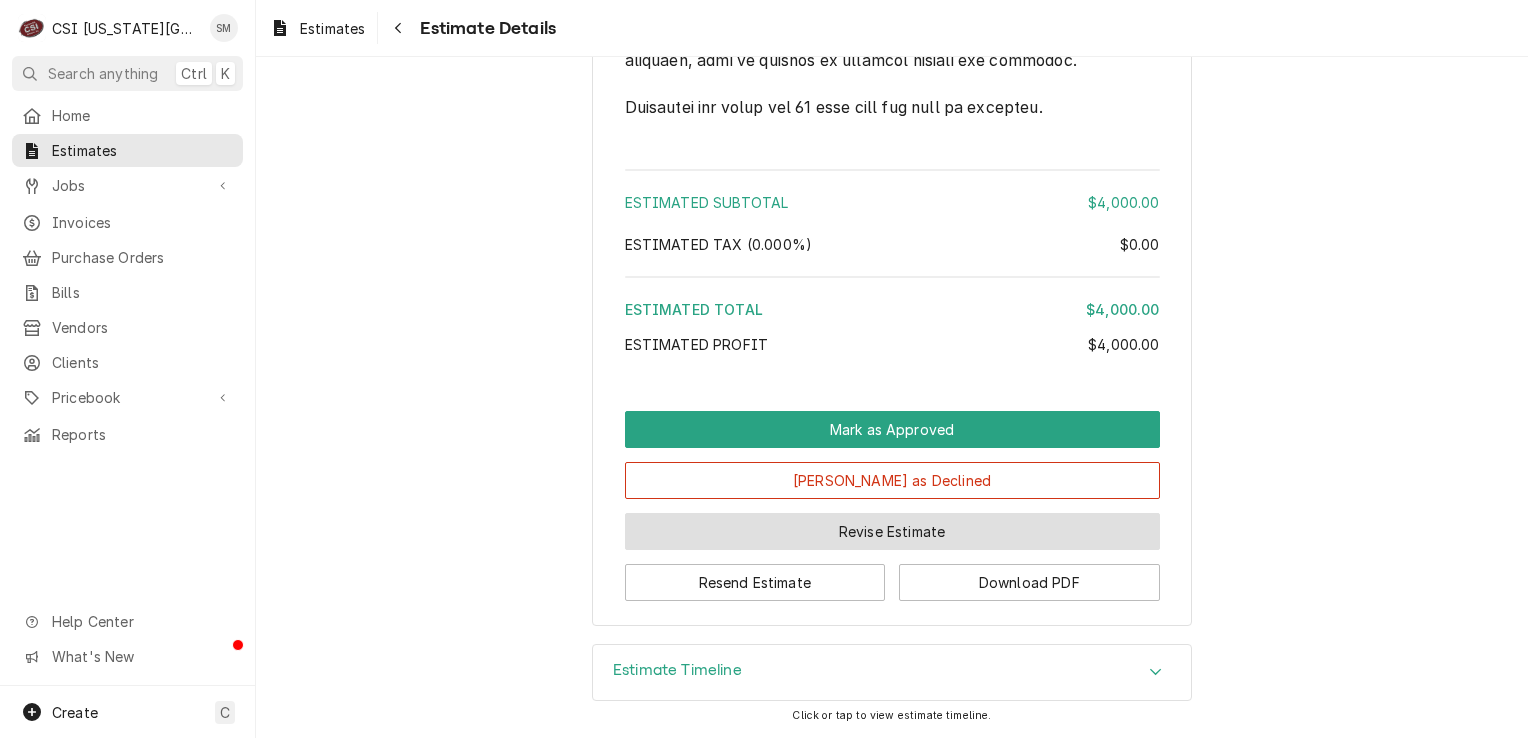 click on "Revise Estimate" at bounding box center (892, 531) 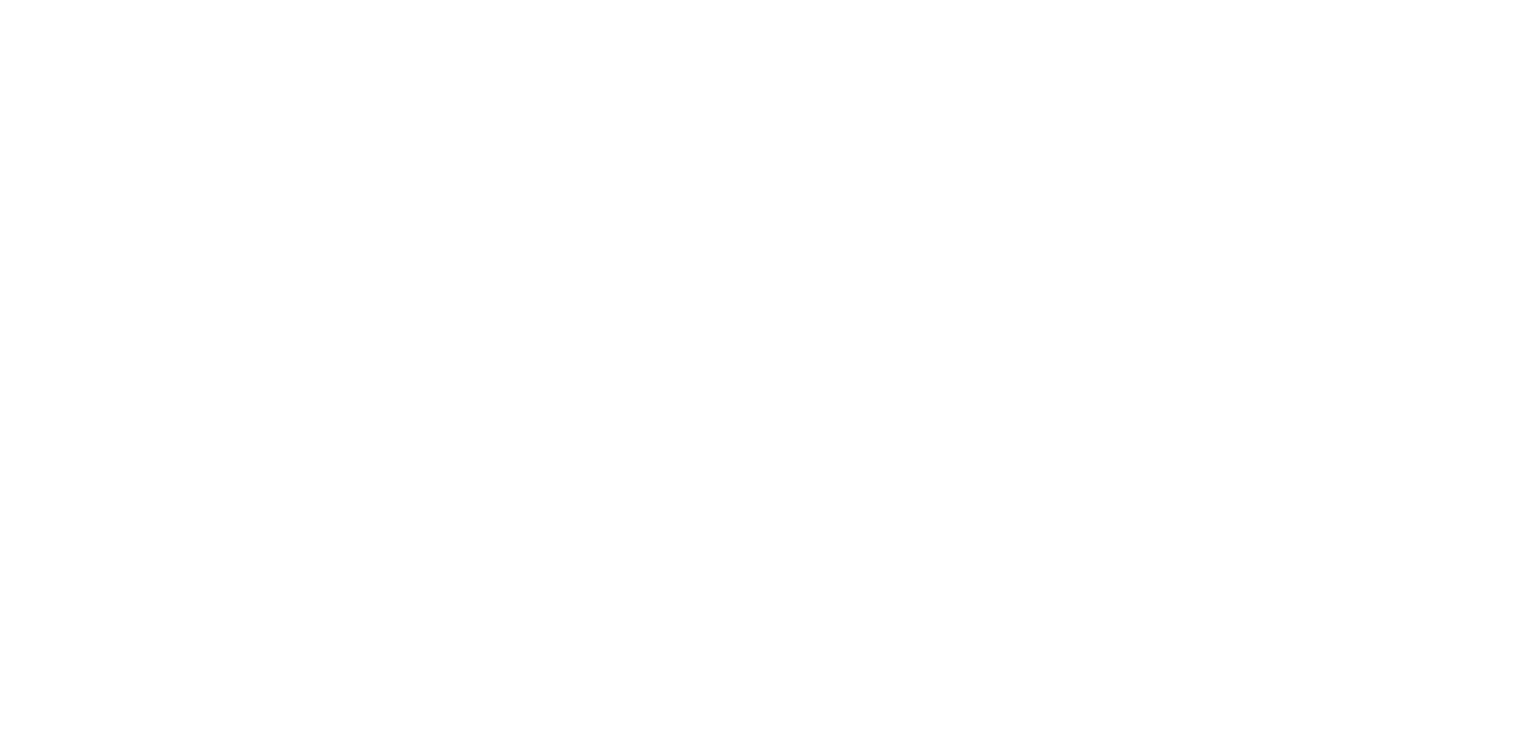 scroll, scrollTop: 0, scrollLeft: 0, axis: both 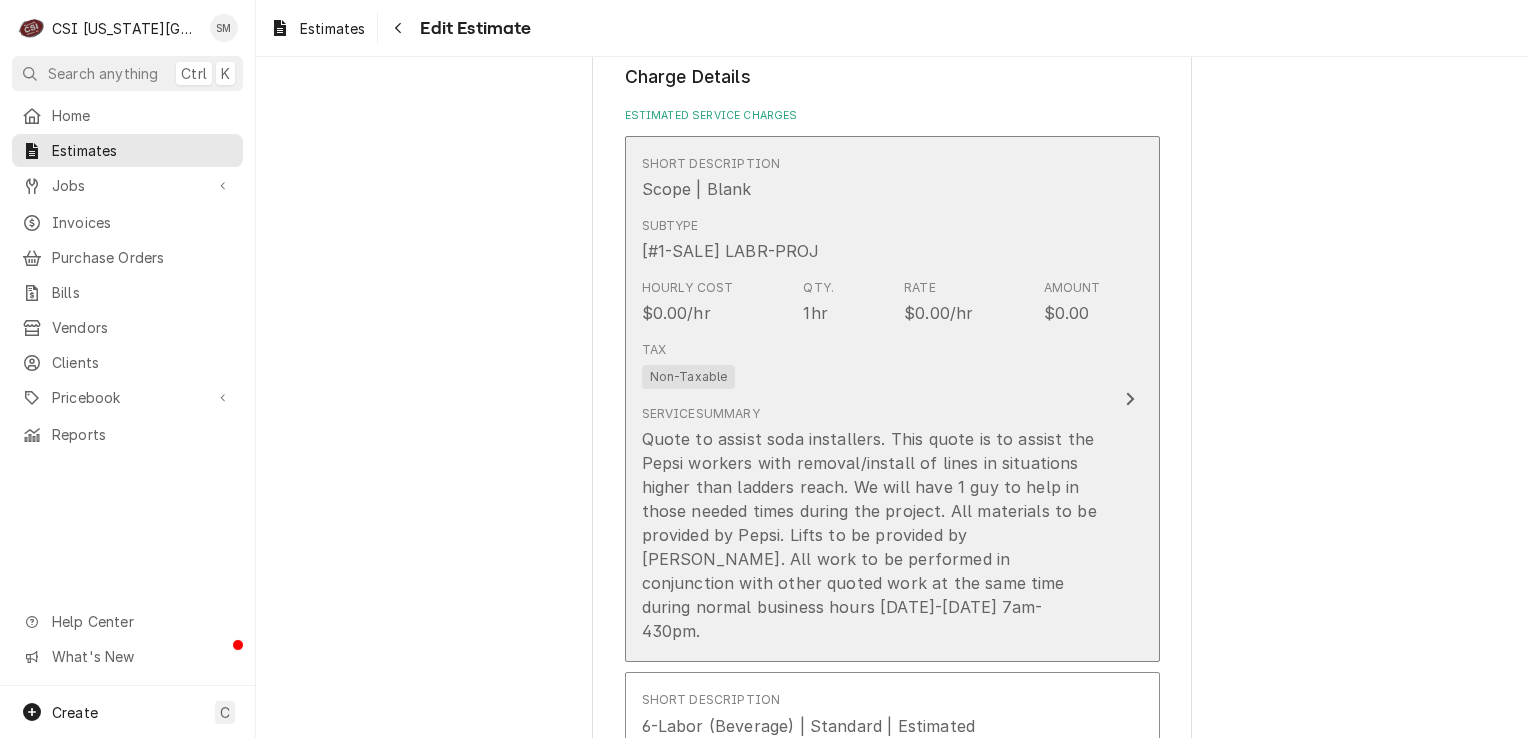 click on "Quote to assist soda installers. This quote is to assist the Pepsi workers with removal/install of lines in situations higher than ladders reach. We will have 1 guy to help in those needed times during the project. All materials to be provided by Pepsi. Lifts to be provided by [PERSON_NAME]. All work to be performed in conjunction with other quoted work at the same time during normal business hours [DATE]-[DATE] 7am-430pm." at bounding box center [871, 535] 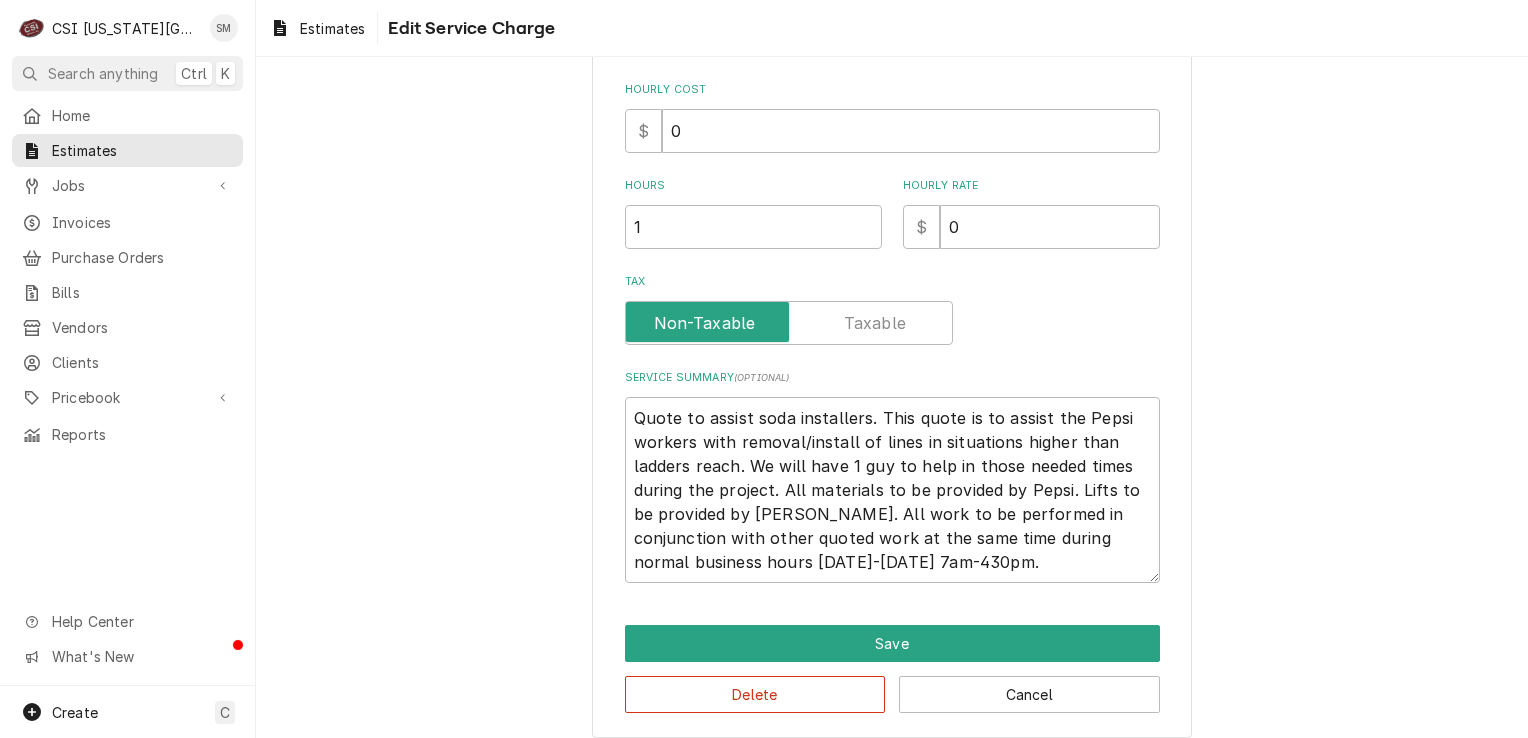 scroll, scrollTop: 437, scrollLeft: 0, axis: vertical 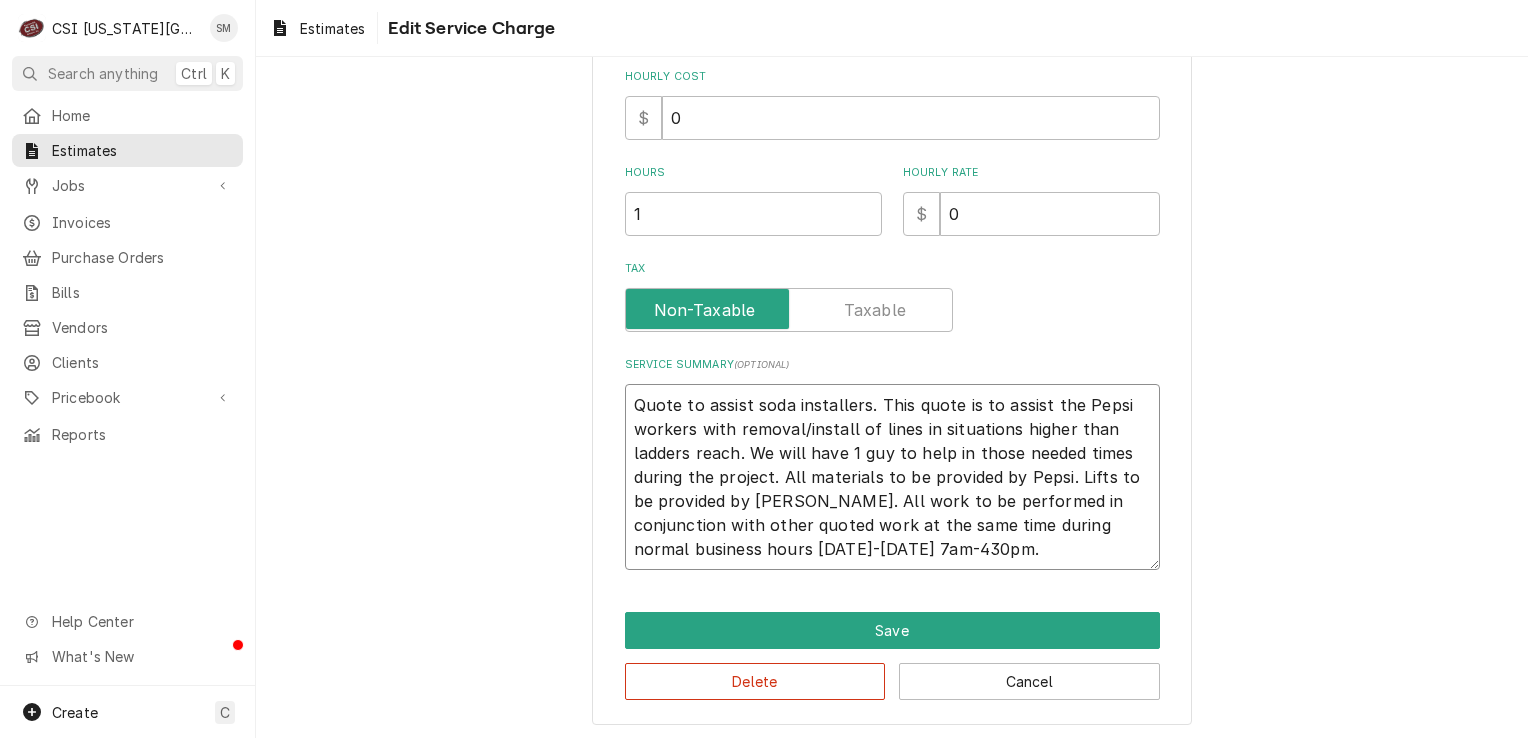 click on "Quote to assist soda installers. This quote is to assist the Pepsi workers with removal/install of lines in situations higher than ladders reach. We will have 1 guy to help in those needed times during the project. All materials to be provided by Pepsi. Lifts to be provided by Harrahs. All work to be performed in conjunction with other quoted work at the same time during normal business hours Monday-Friday 7am-430pm." at bounding box center (892, 477) 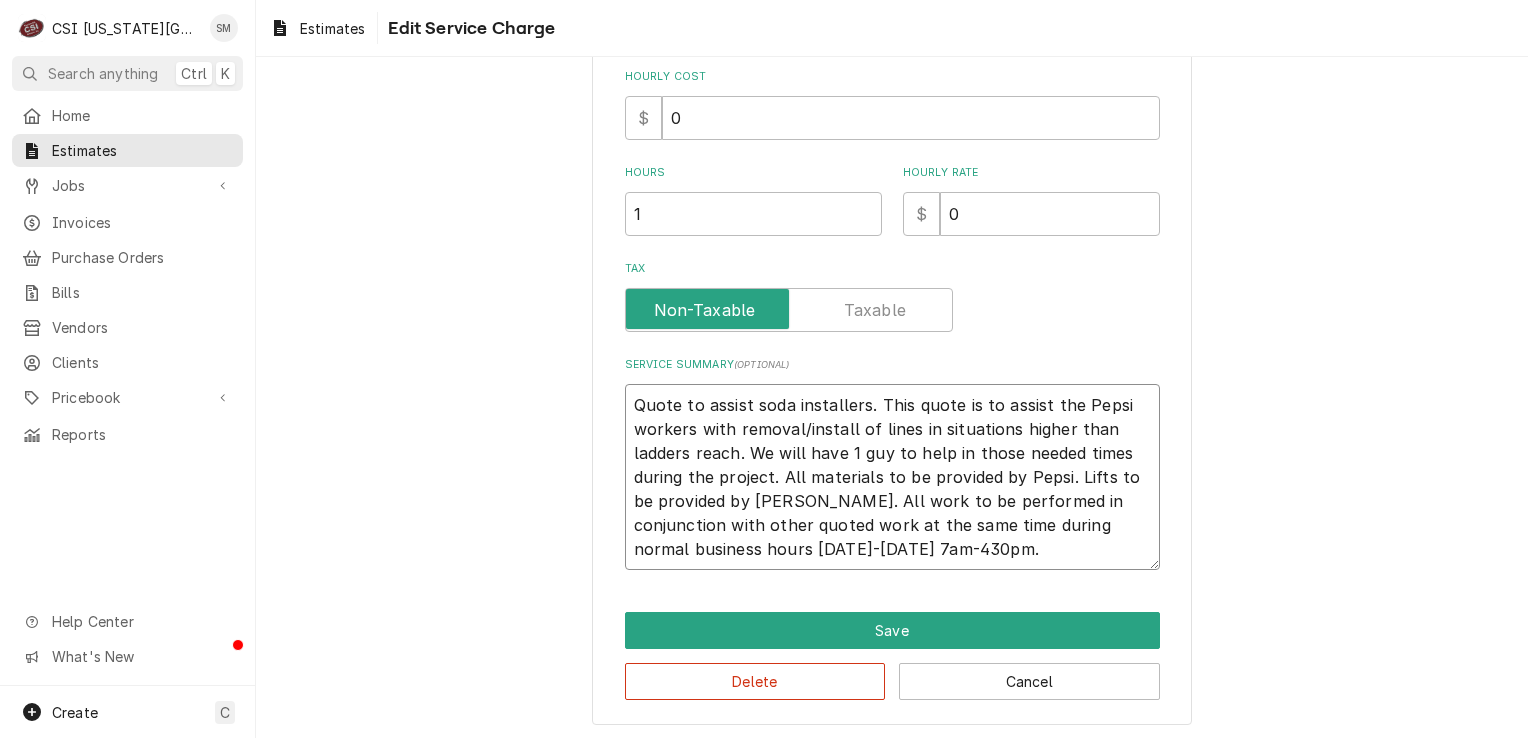 type on "x" 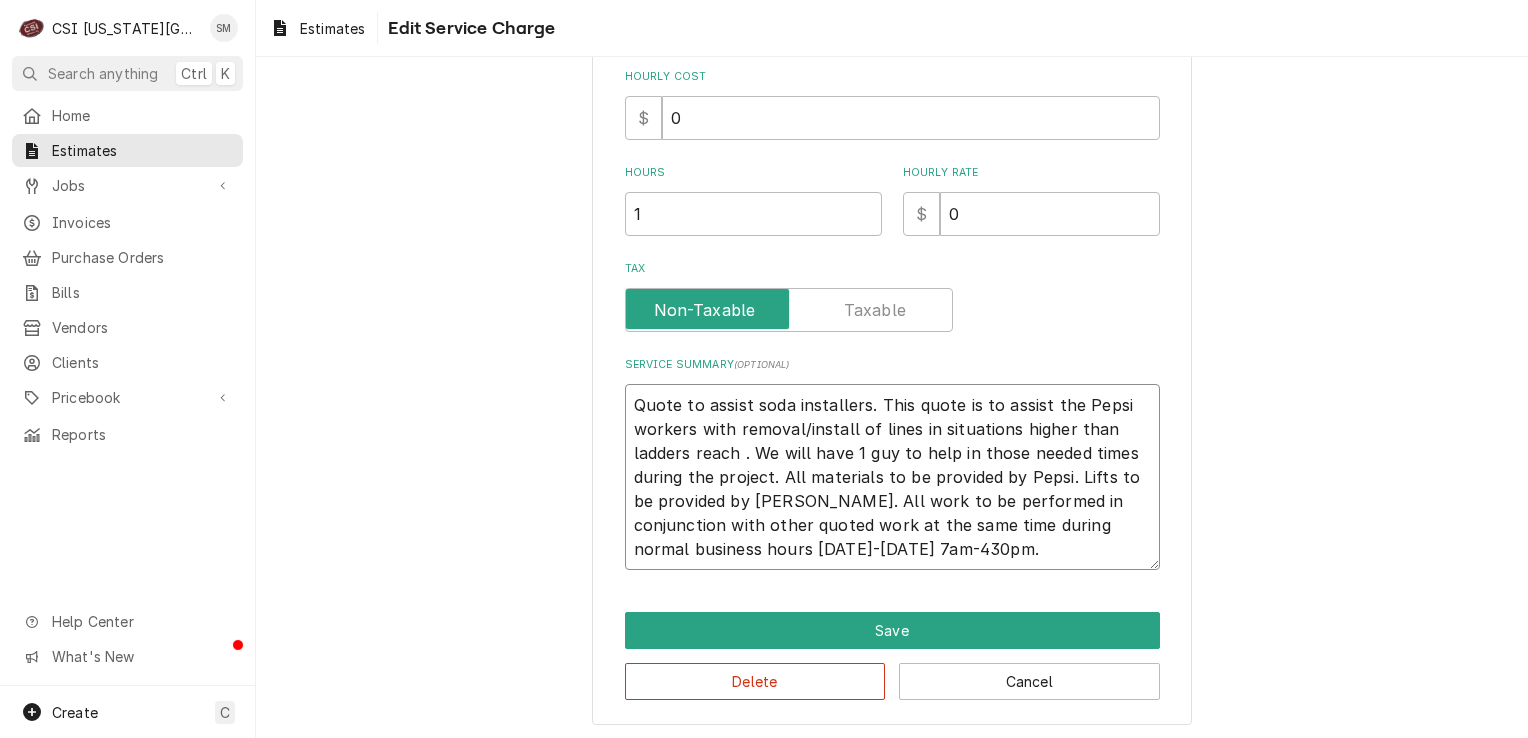 type on "x" 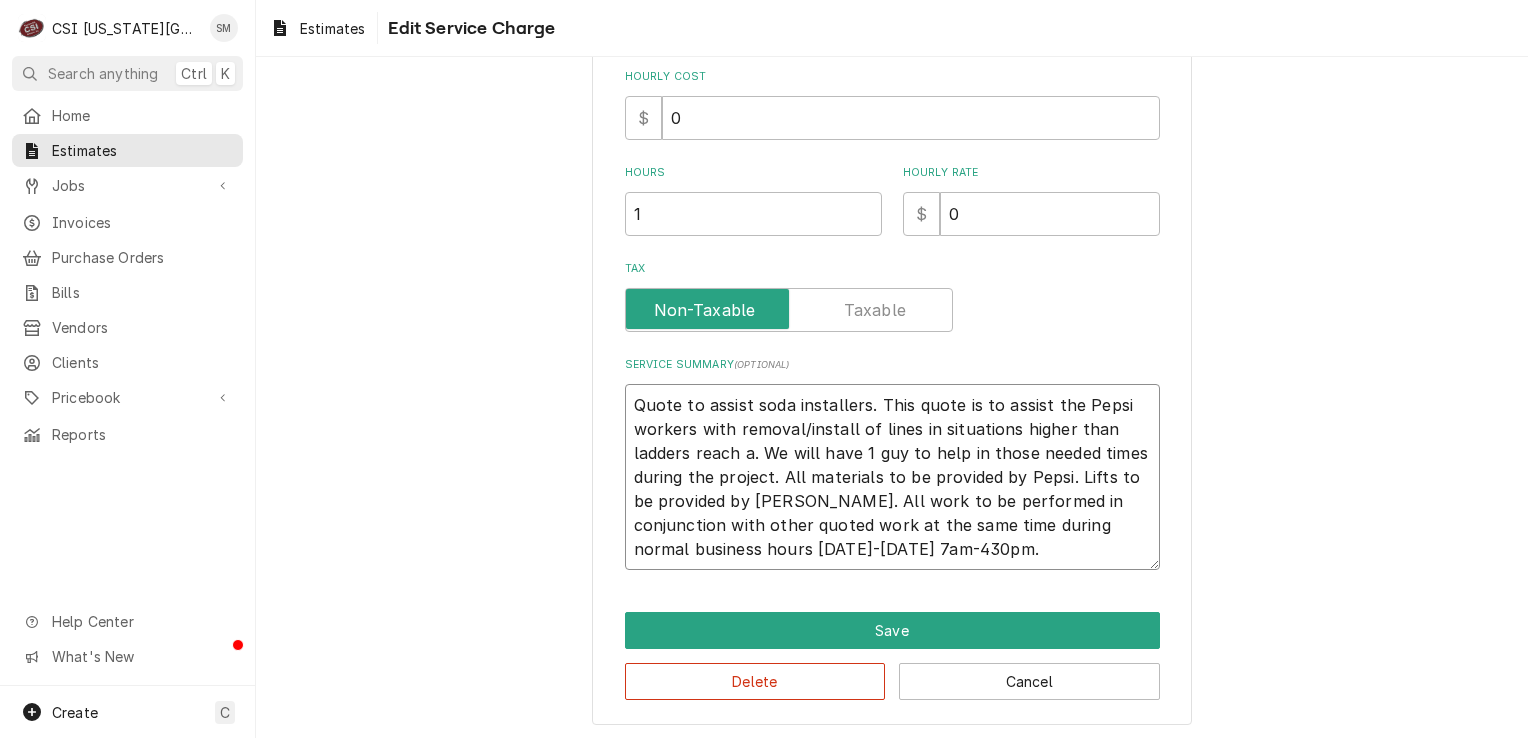 type on "x" 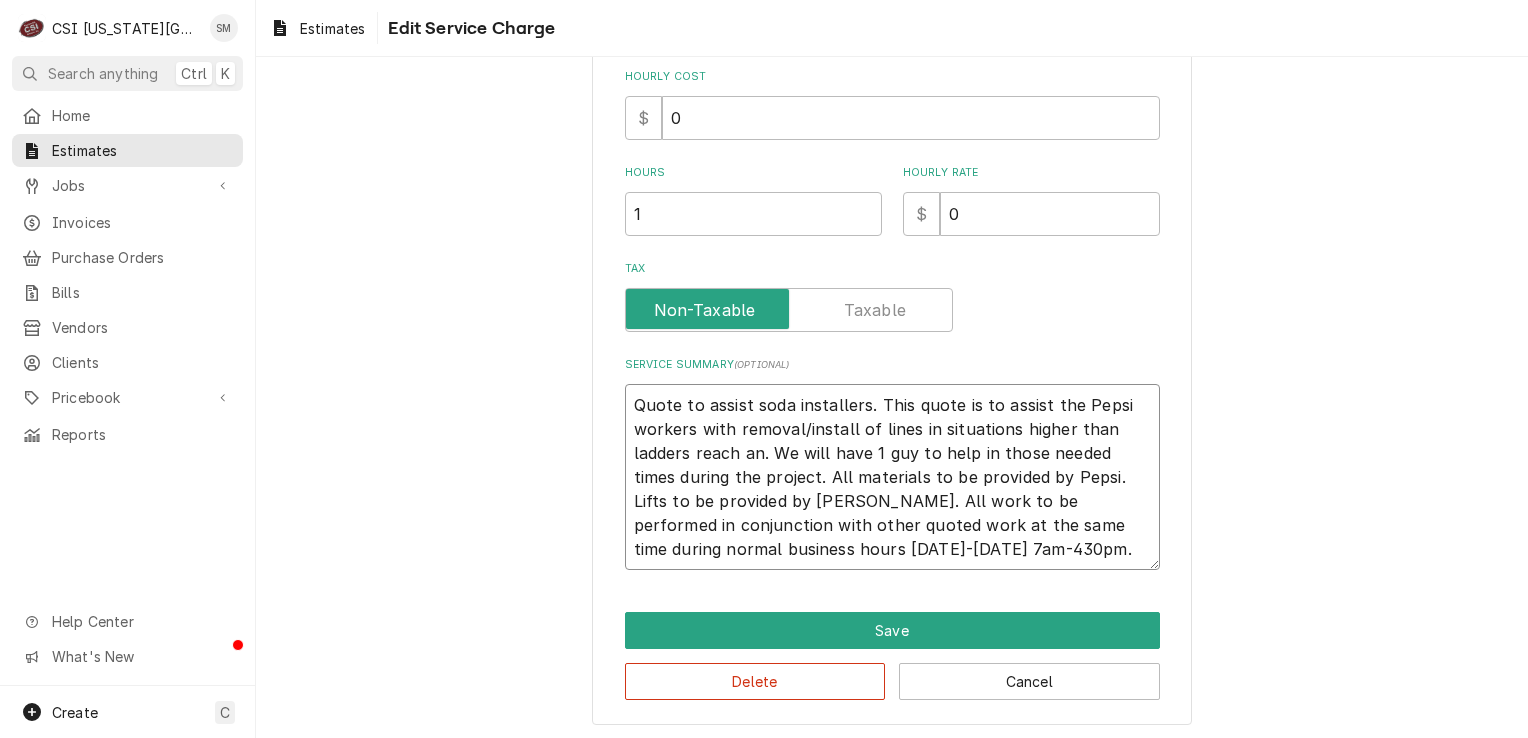 type on "x" 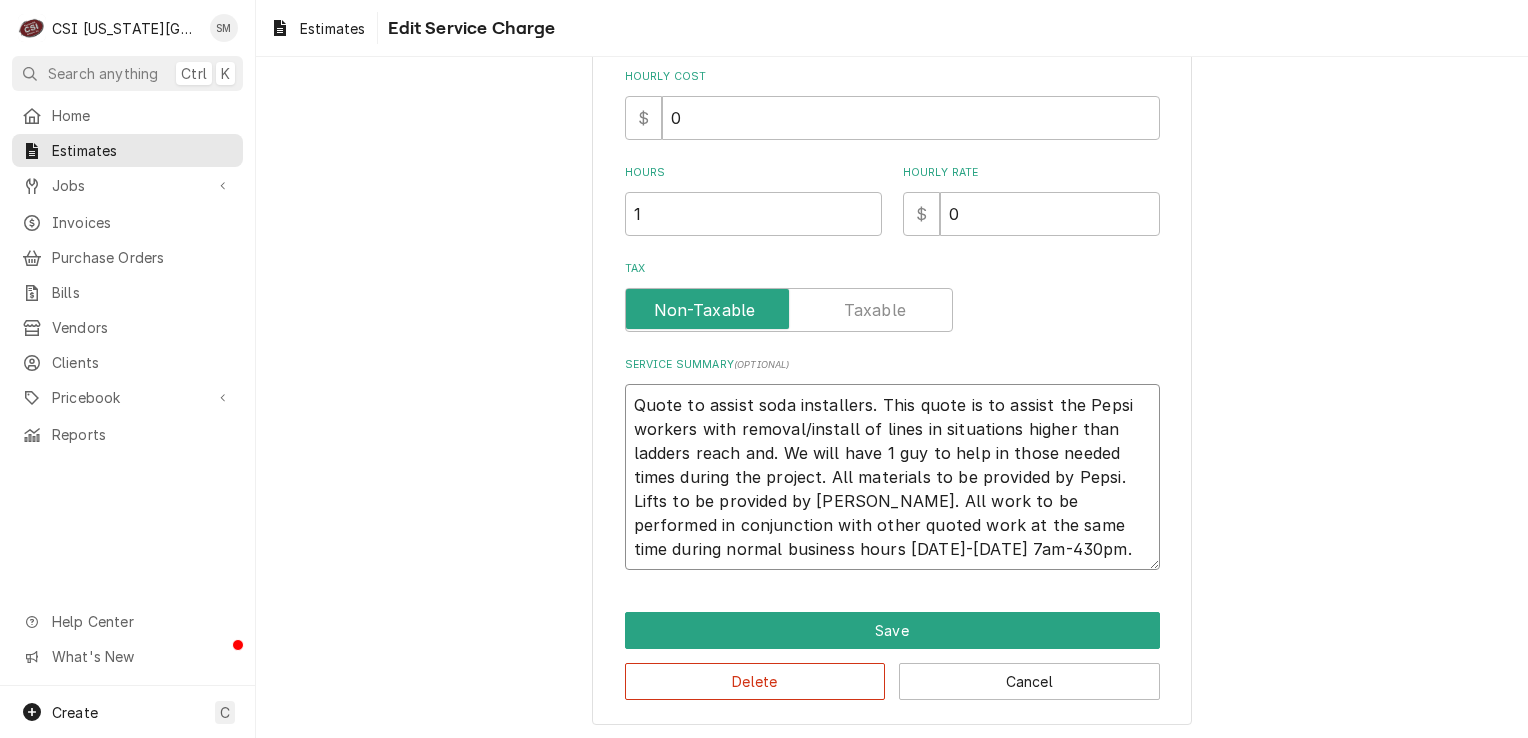 type on "x" 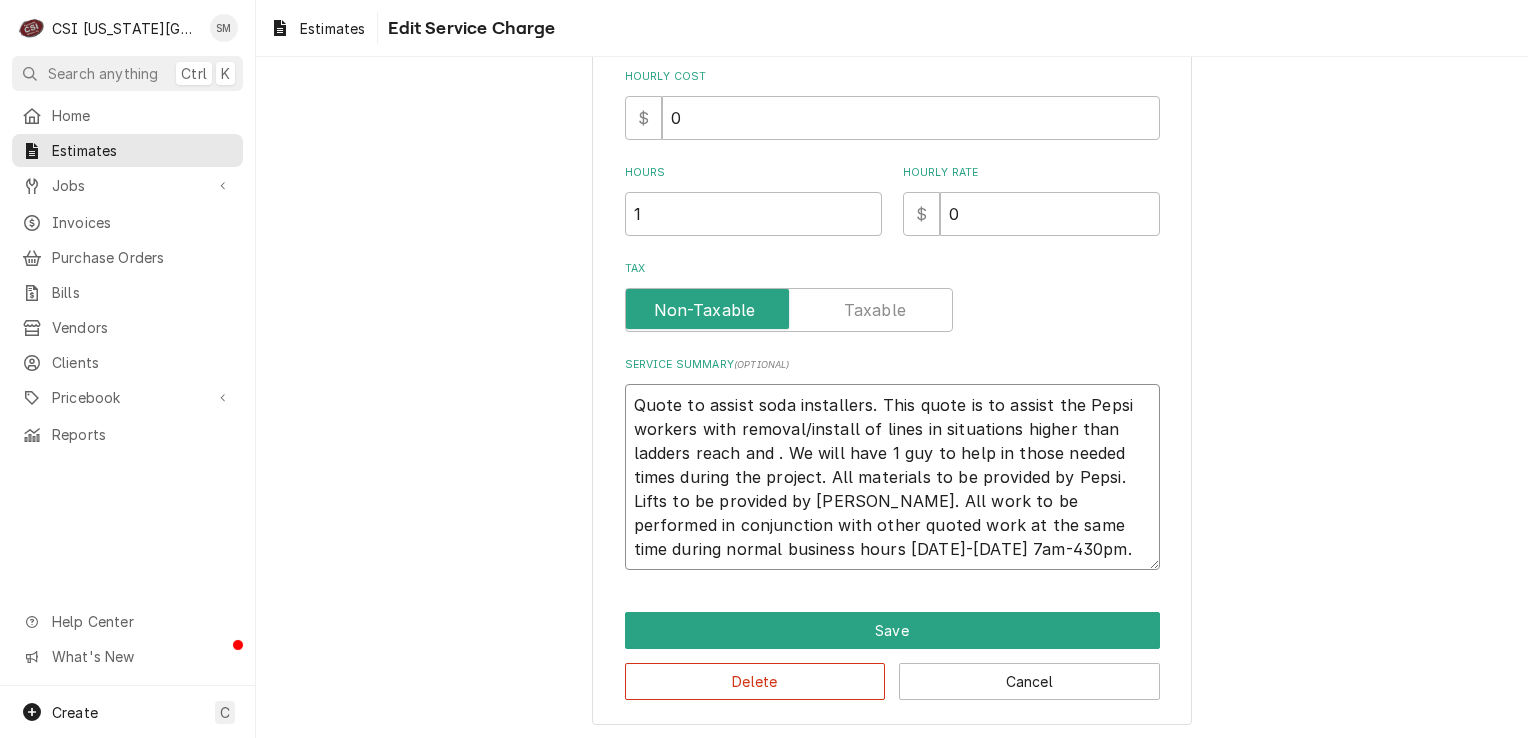 type on "x" 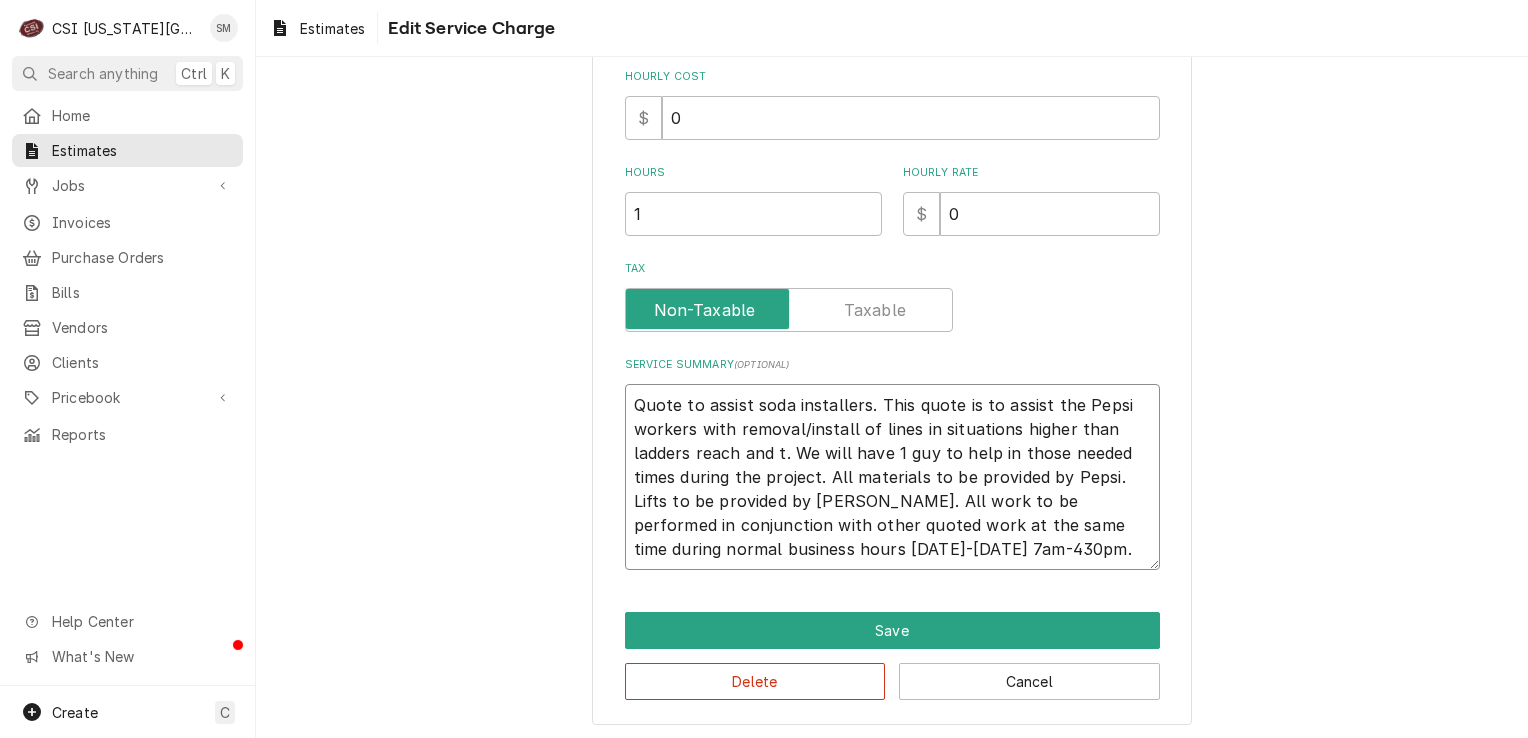 type on "x" 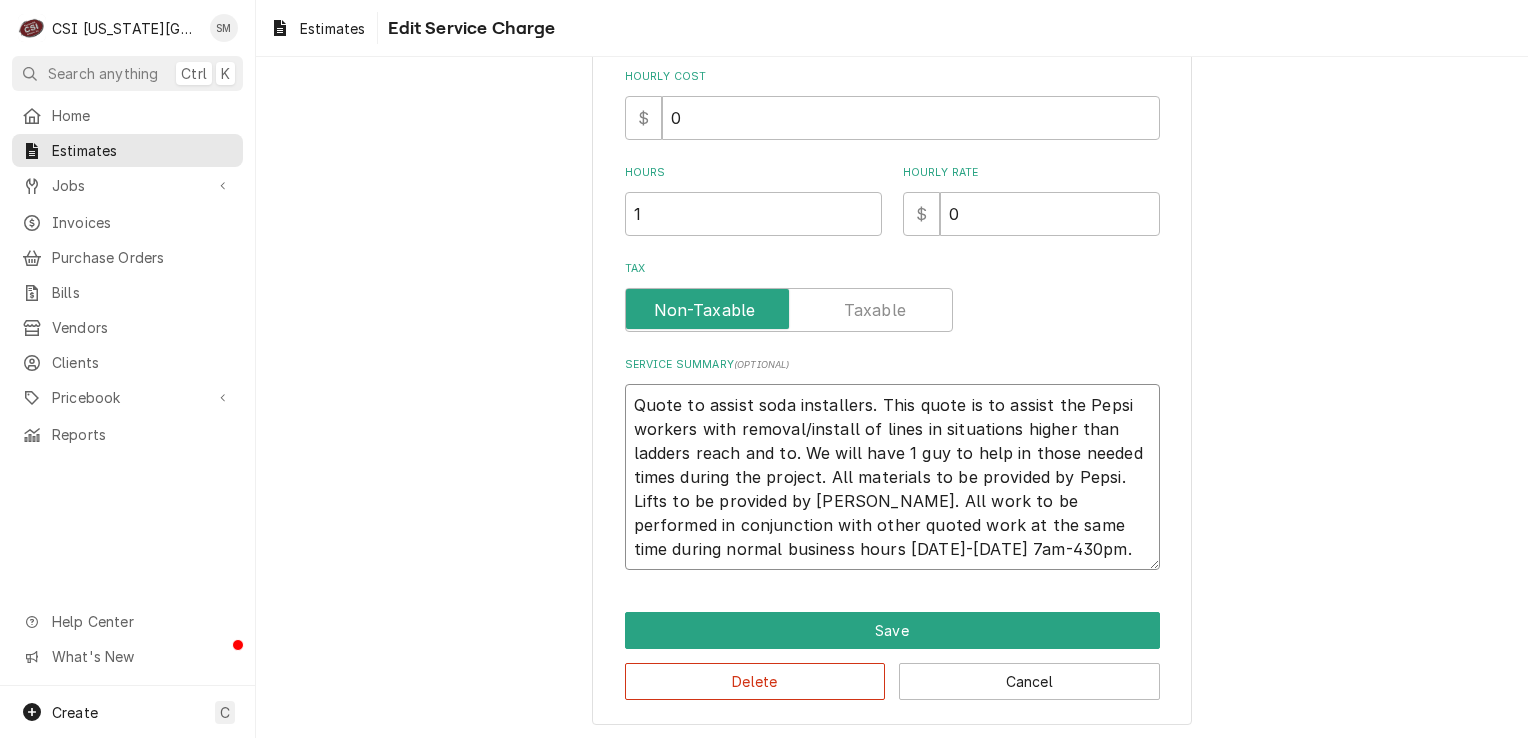 type on "x" 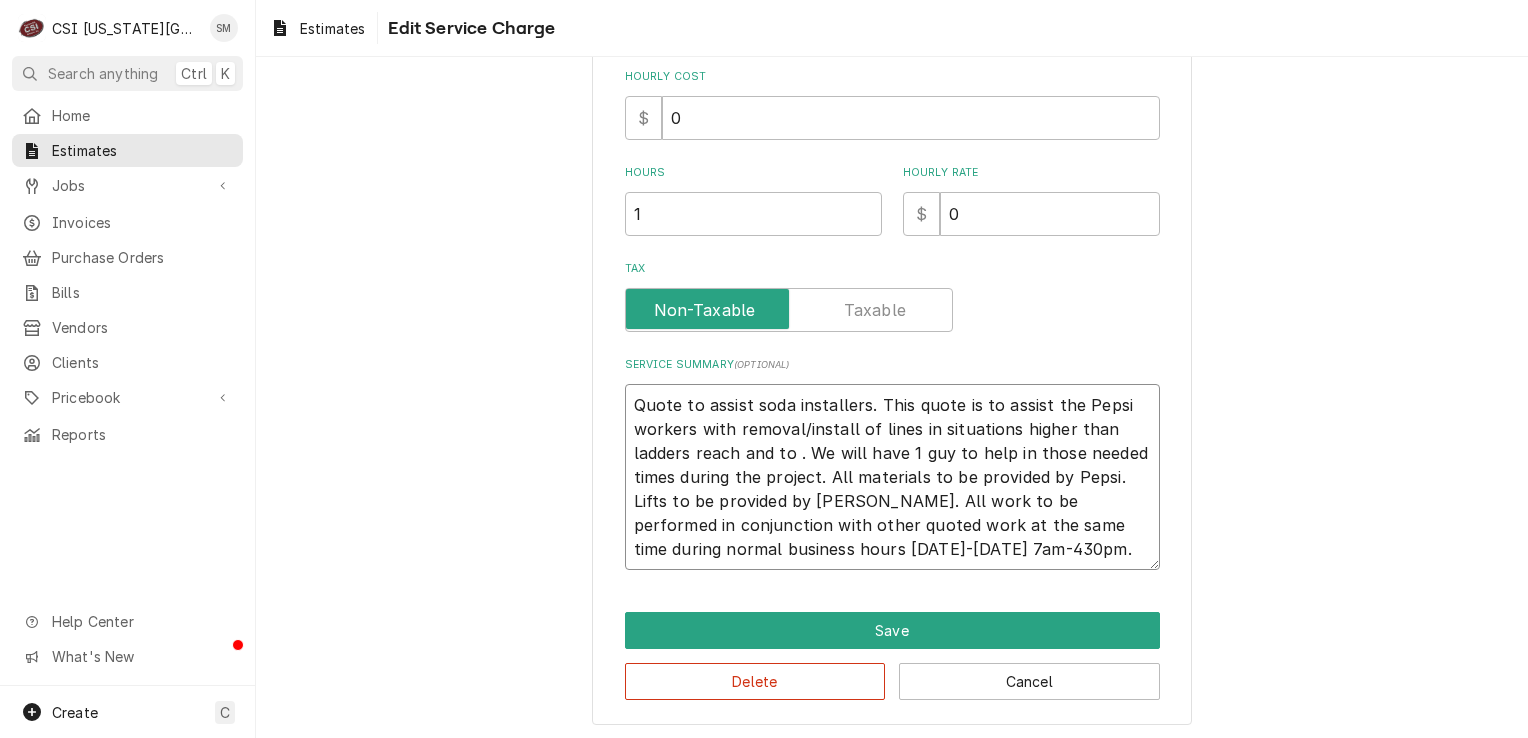 type on "x" 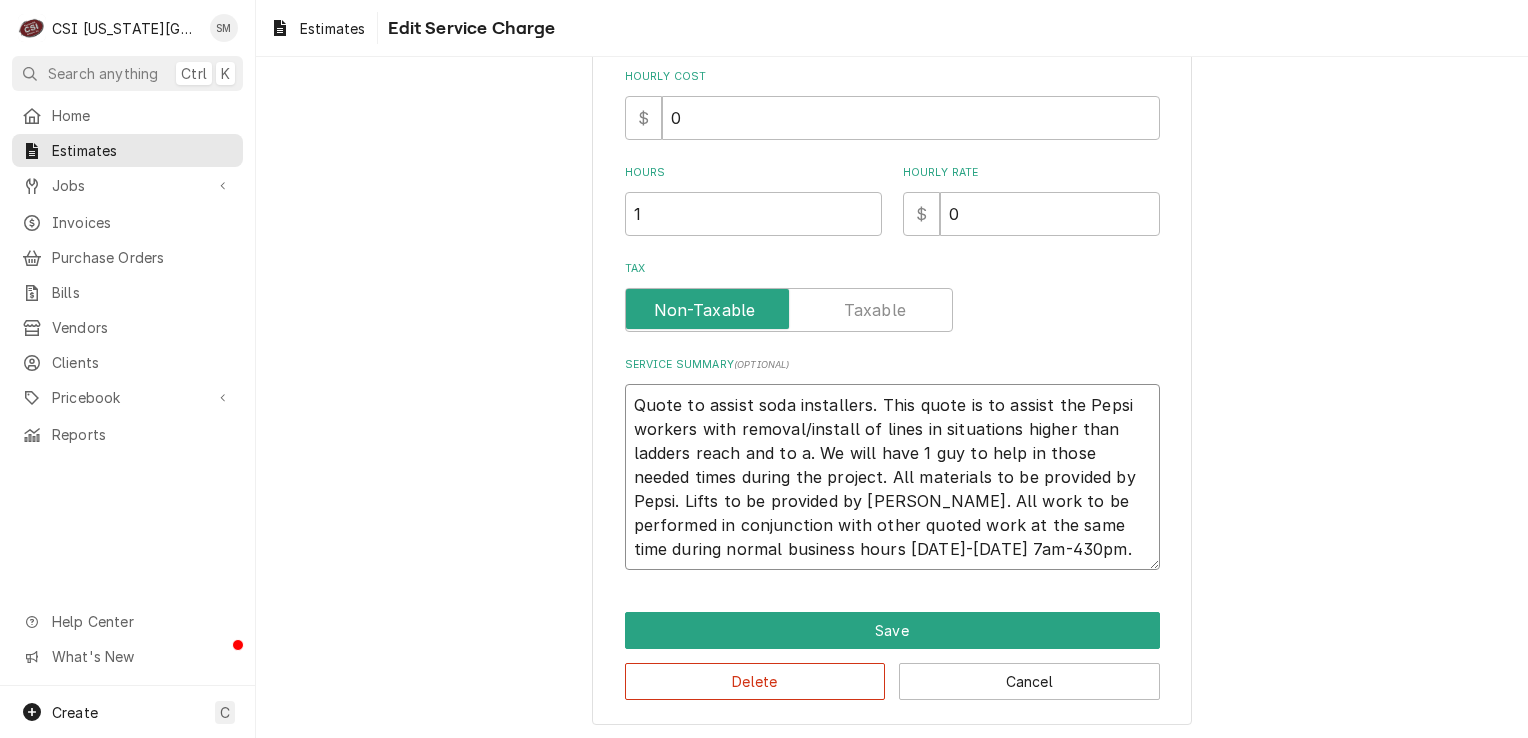 type on "x" 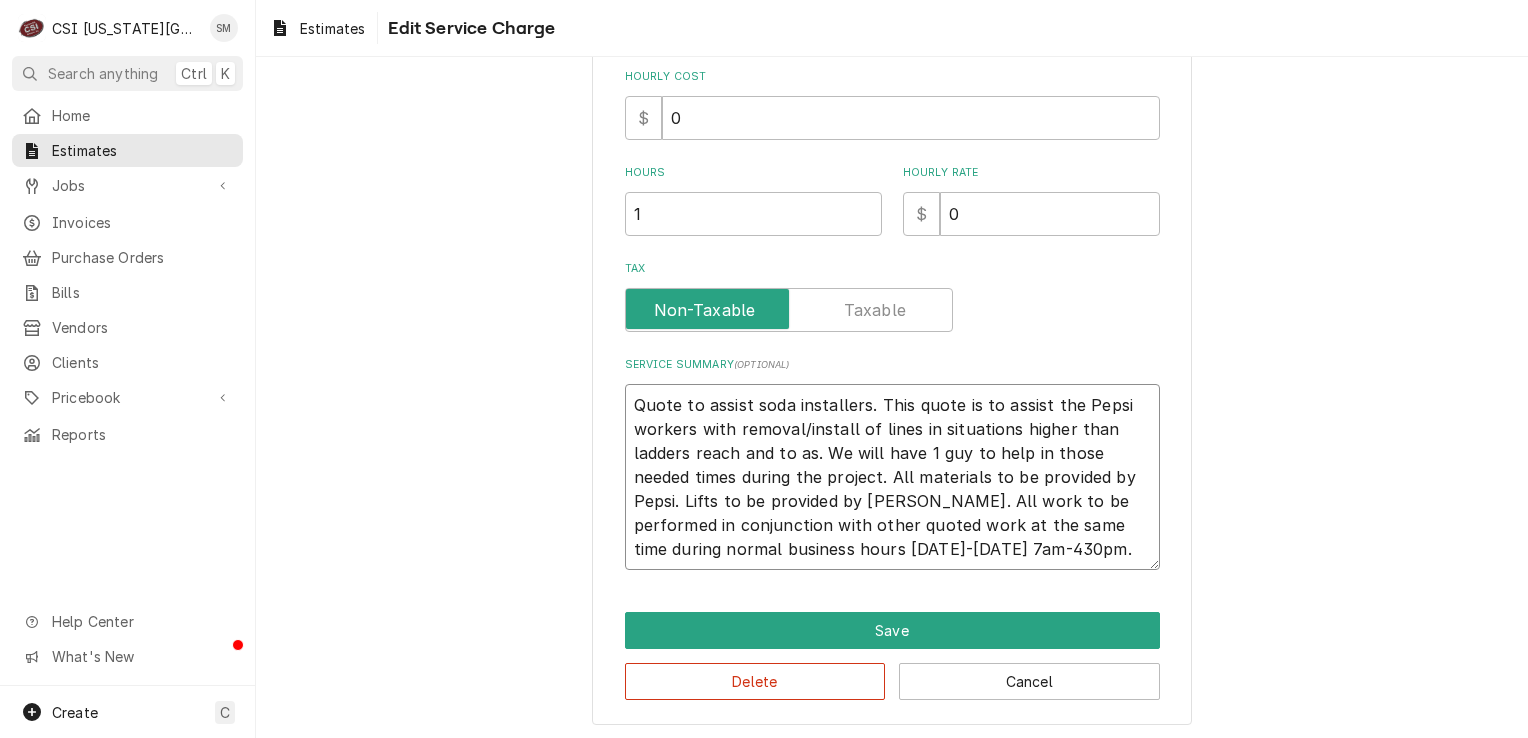 type on "x" 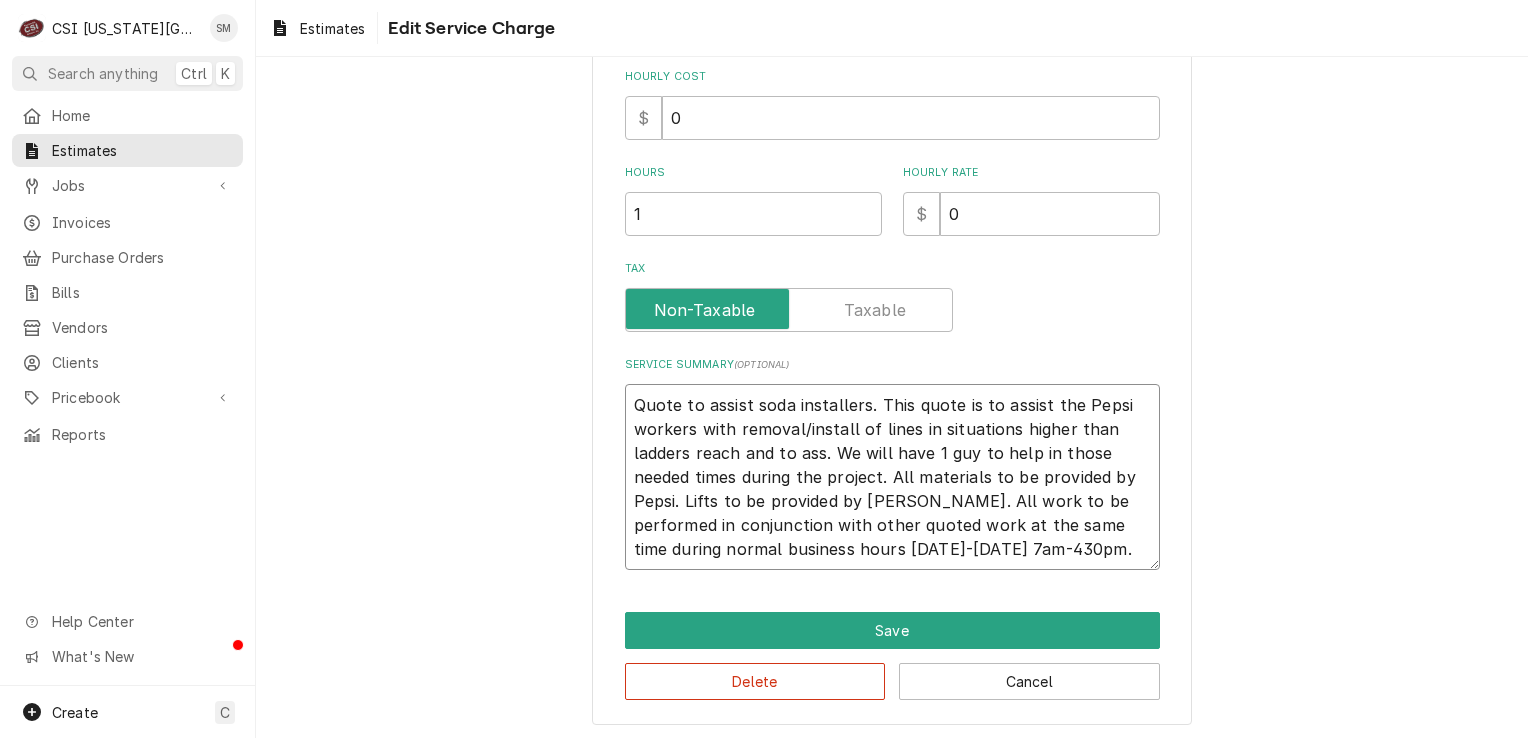 type on "x" 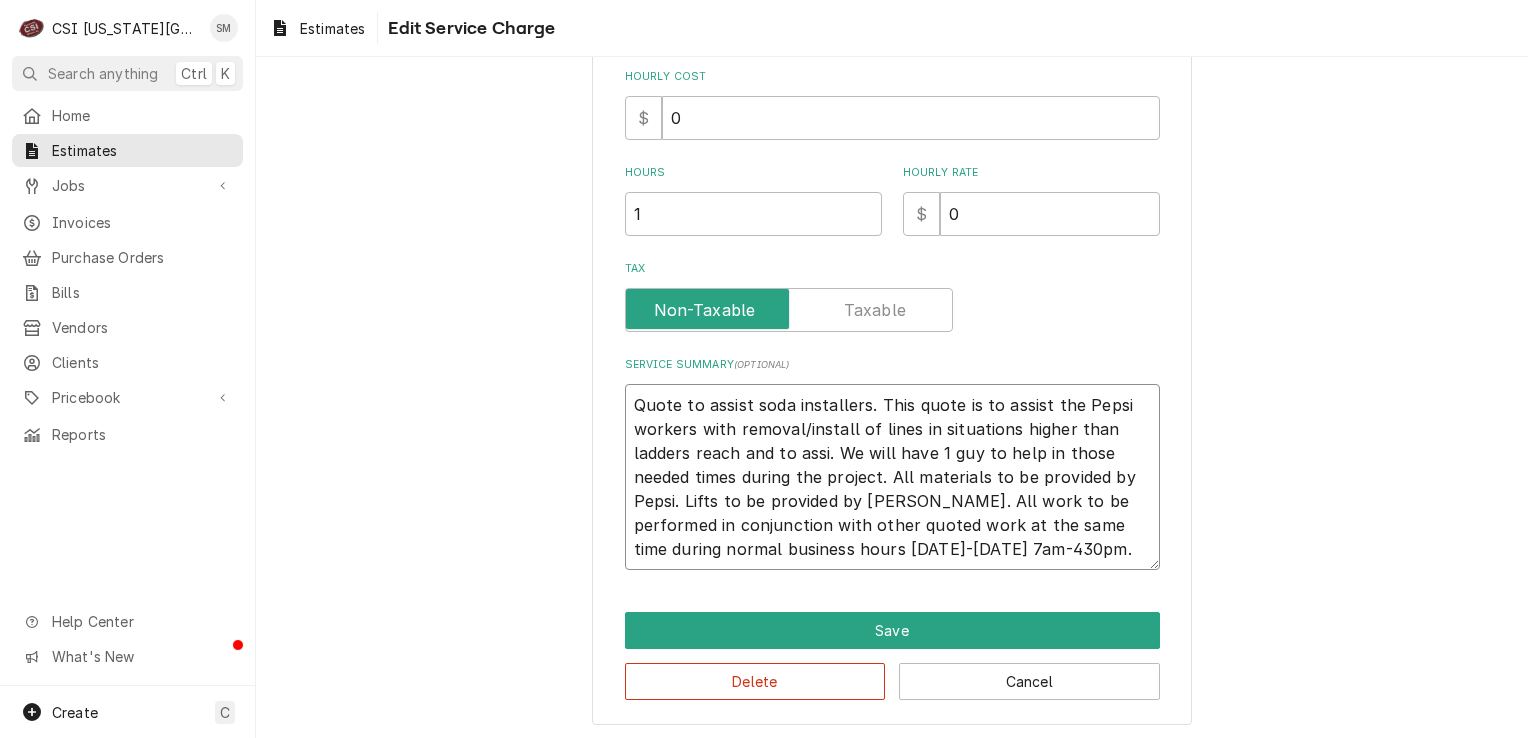 type on "x" 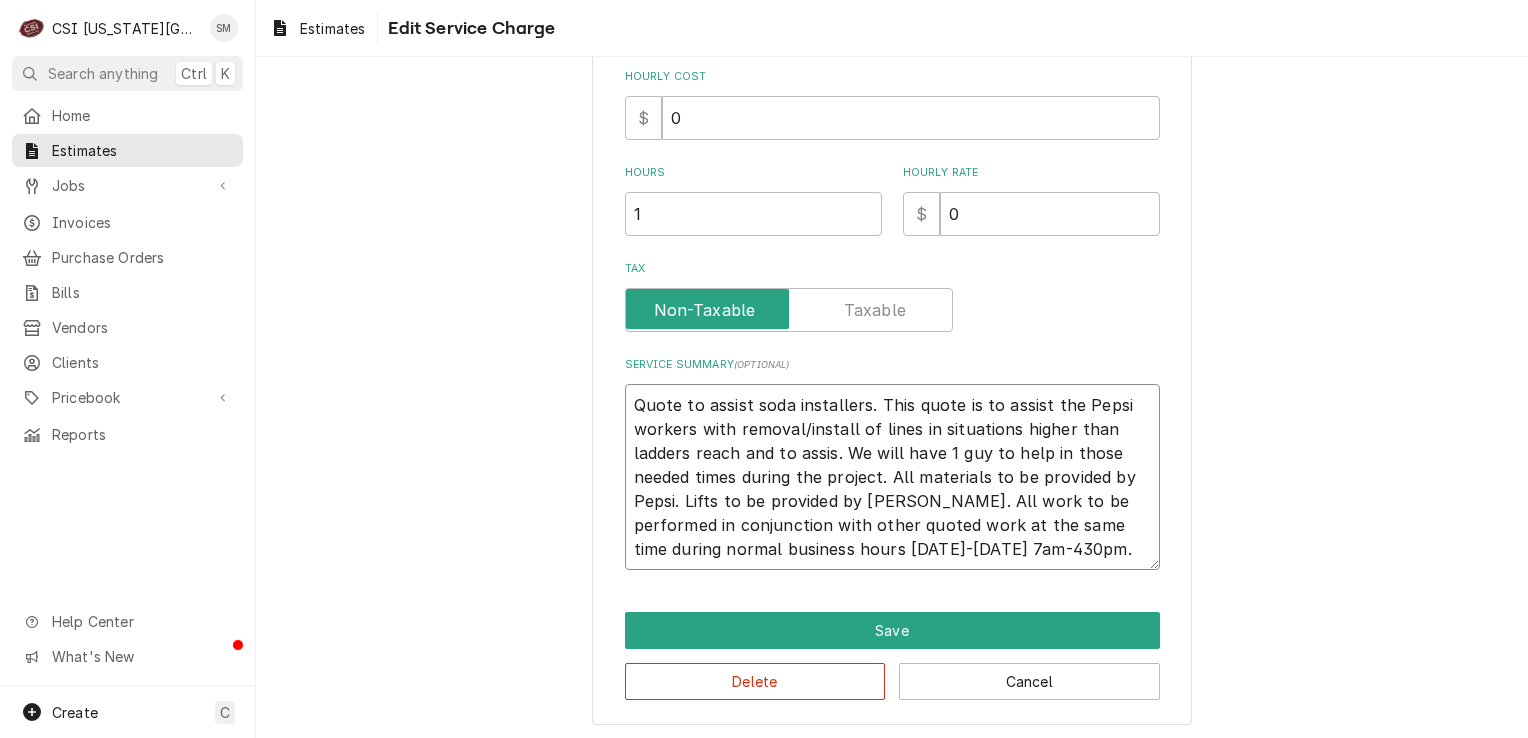type on "x" 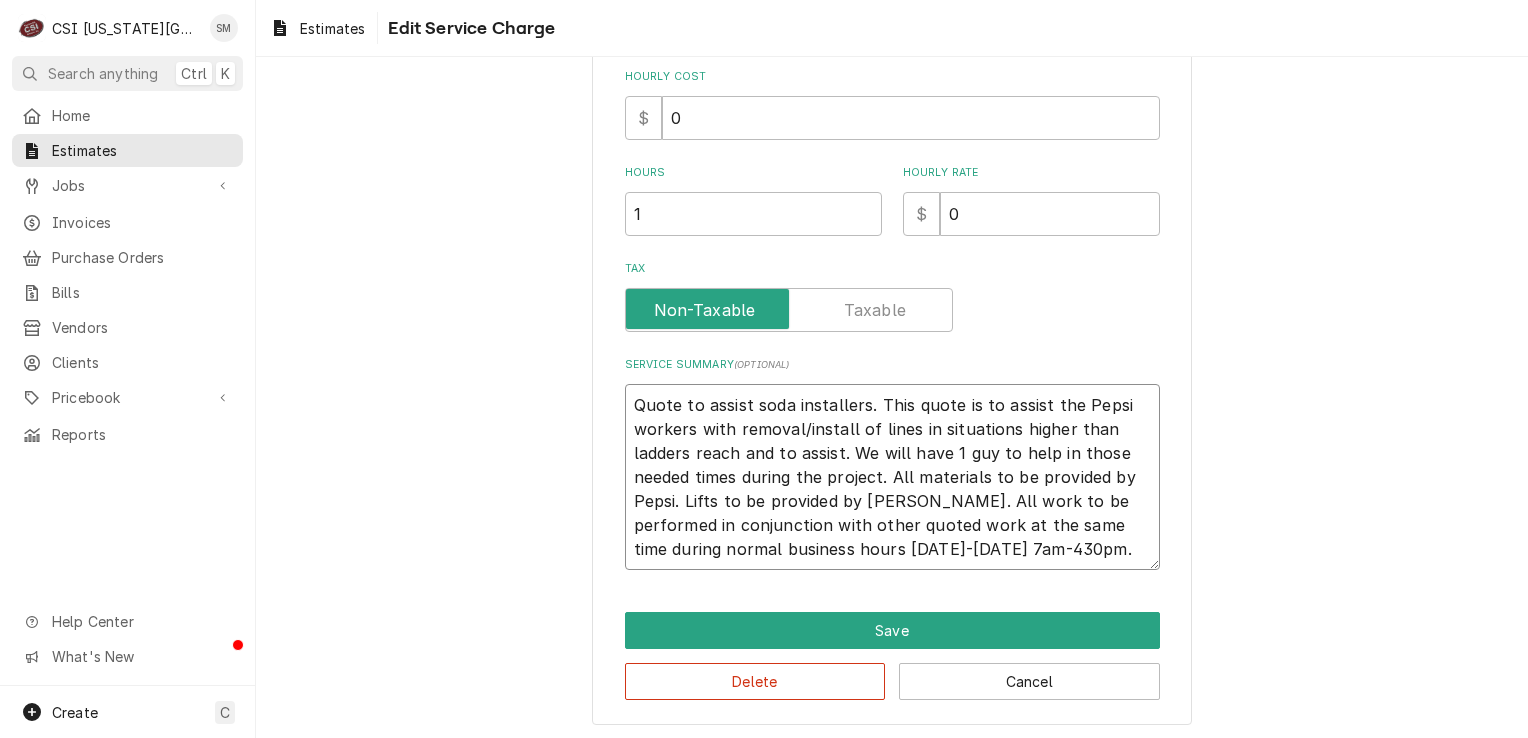 type on "x" 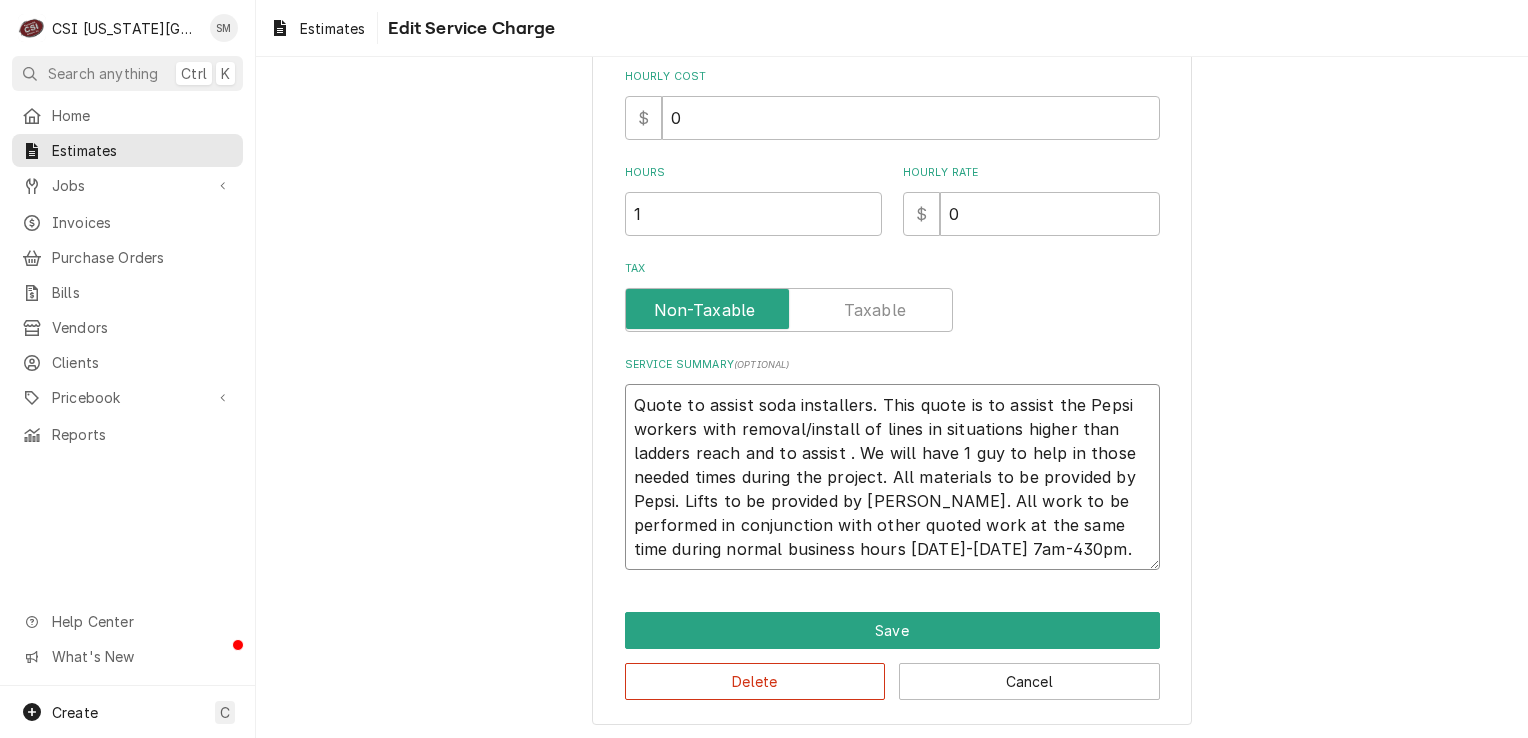 type on "x" 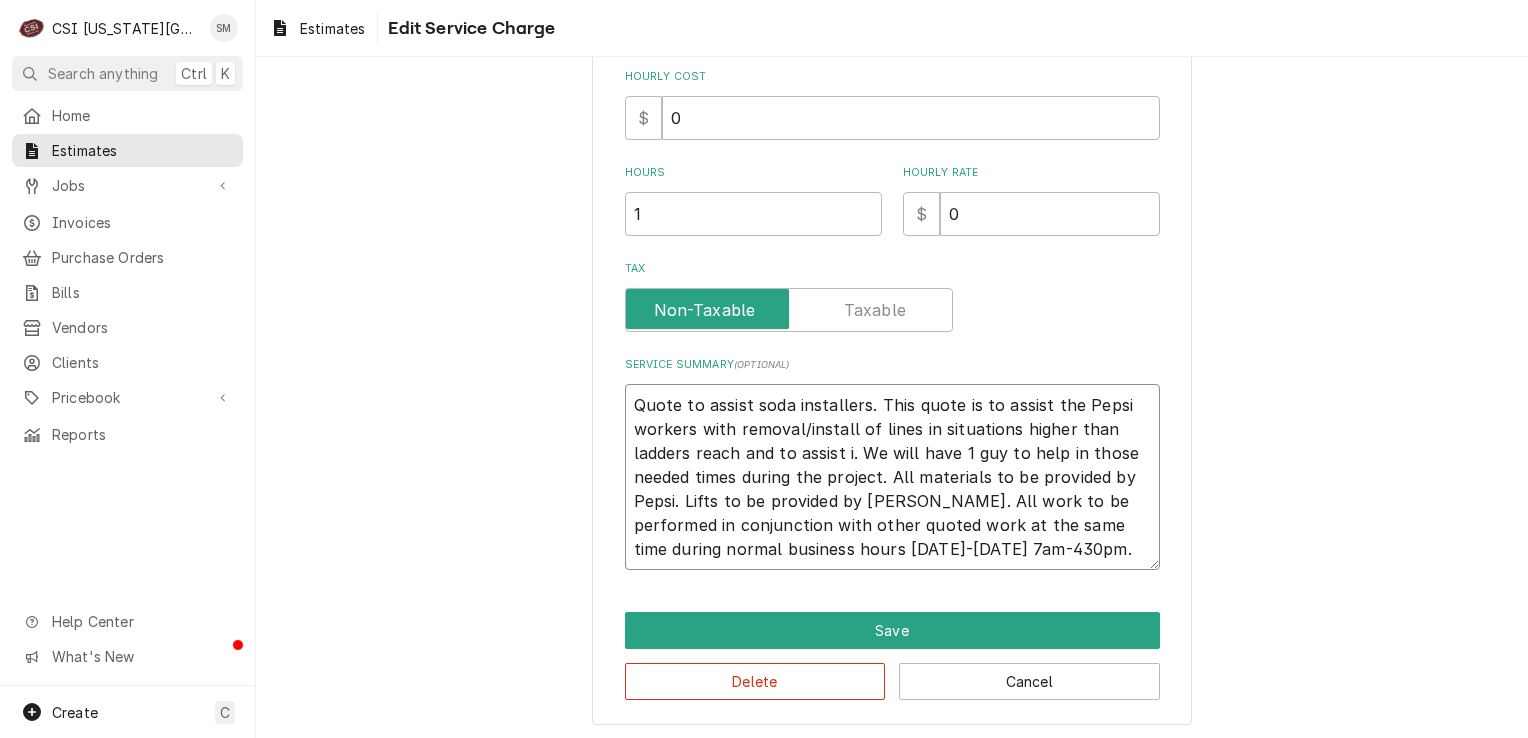 type on "x" 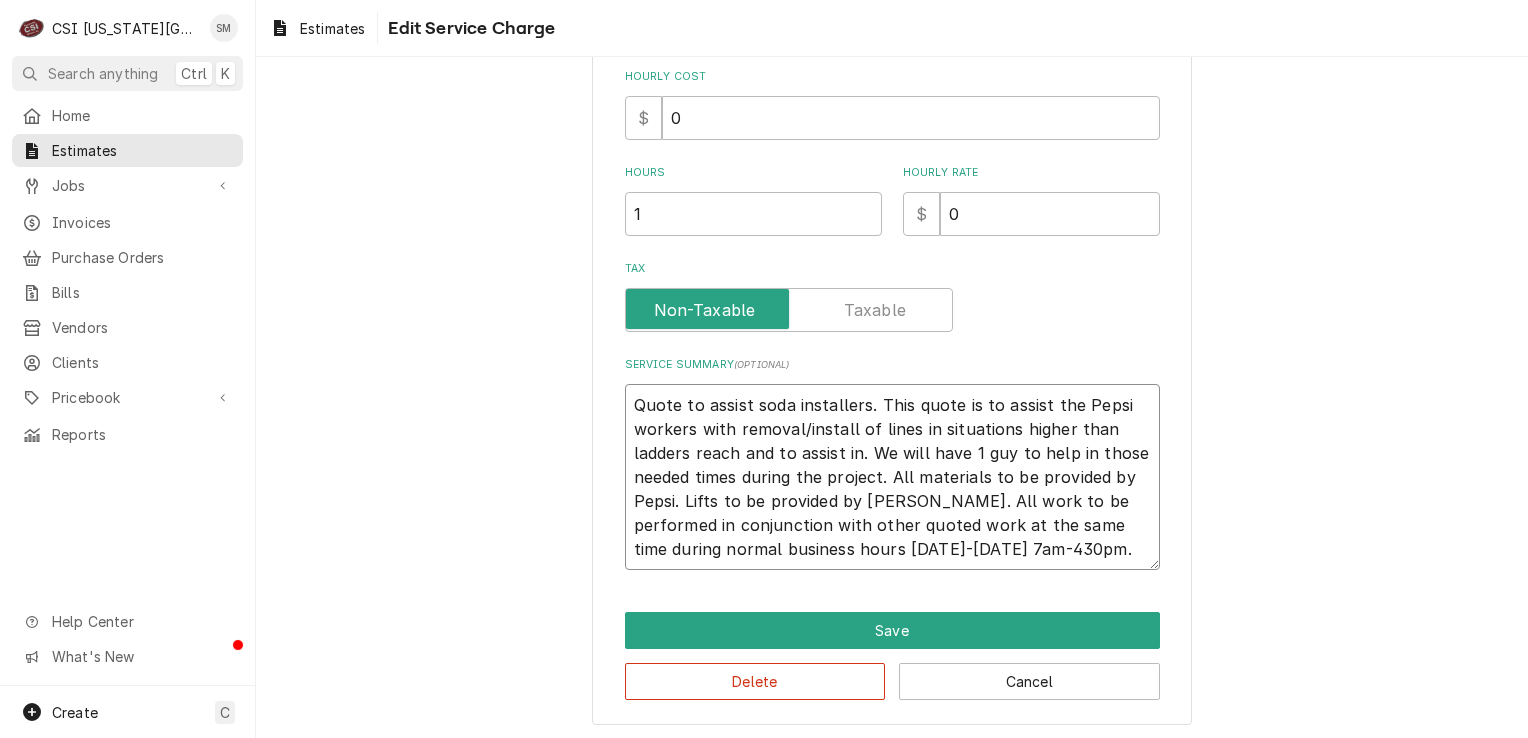 type on "x" 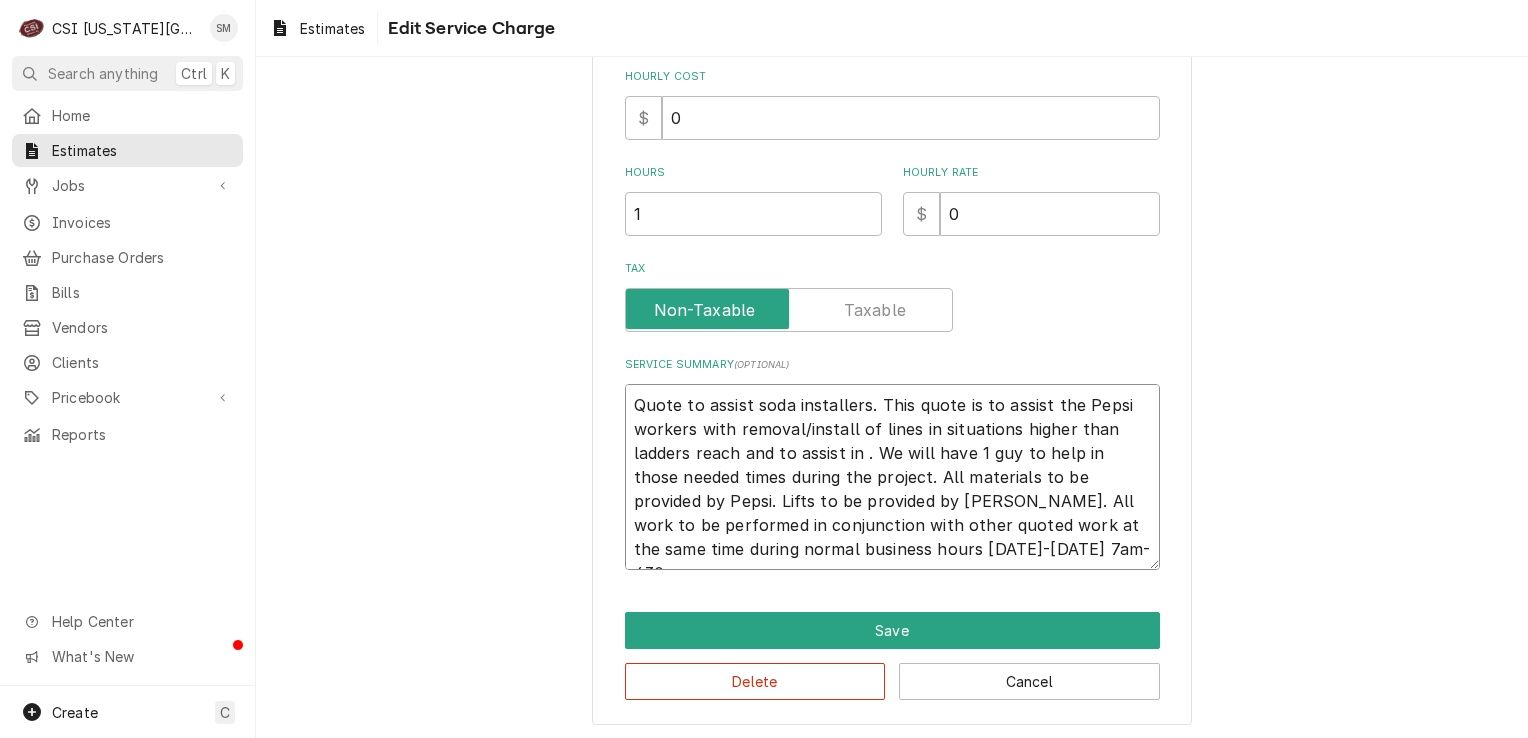 type on "x" 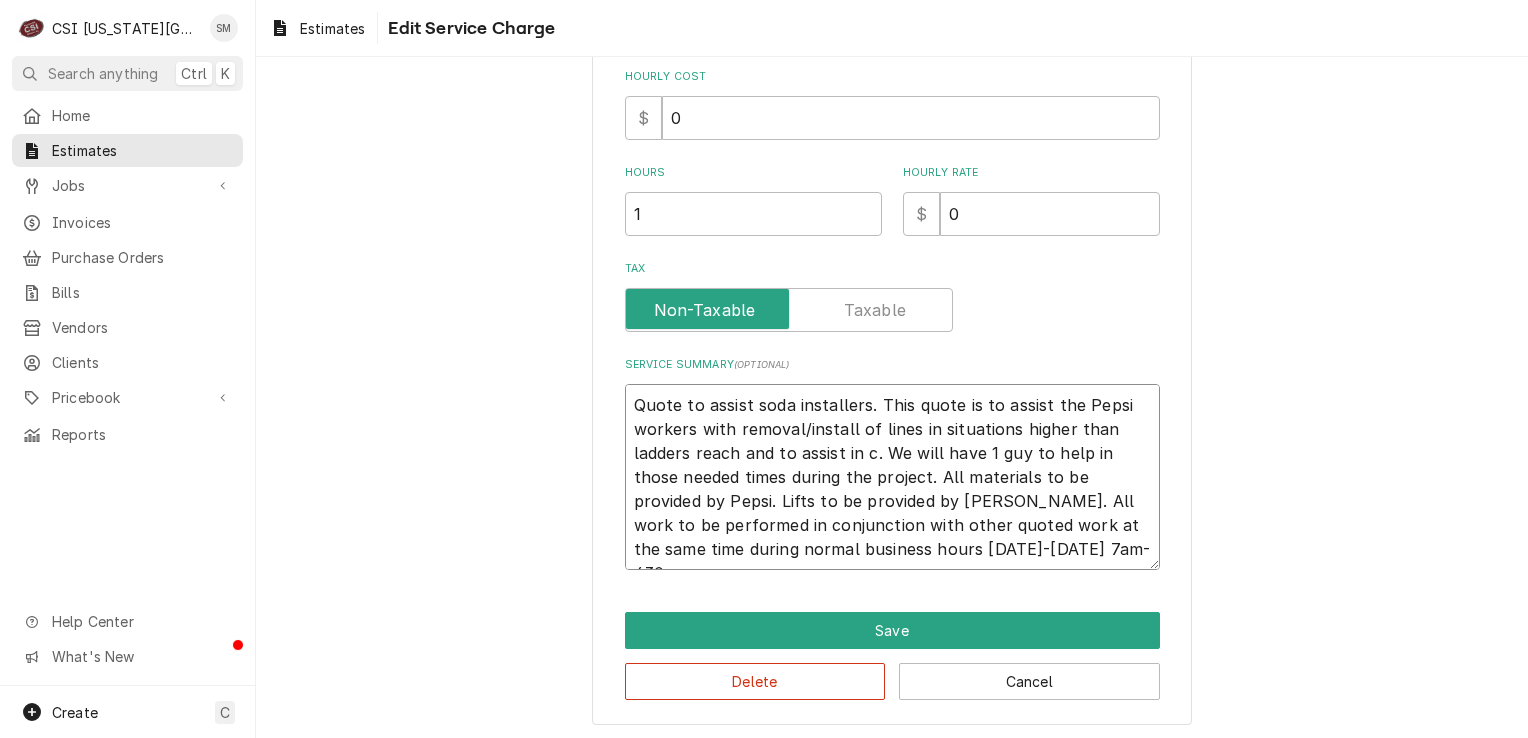 type on "x" 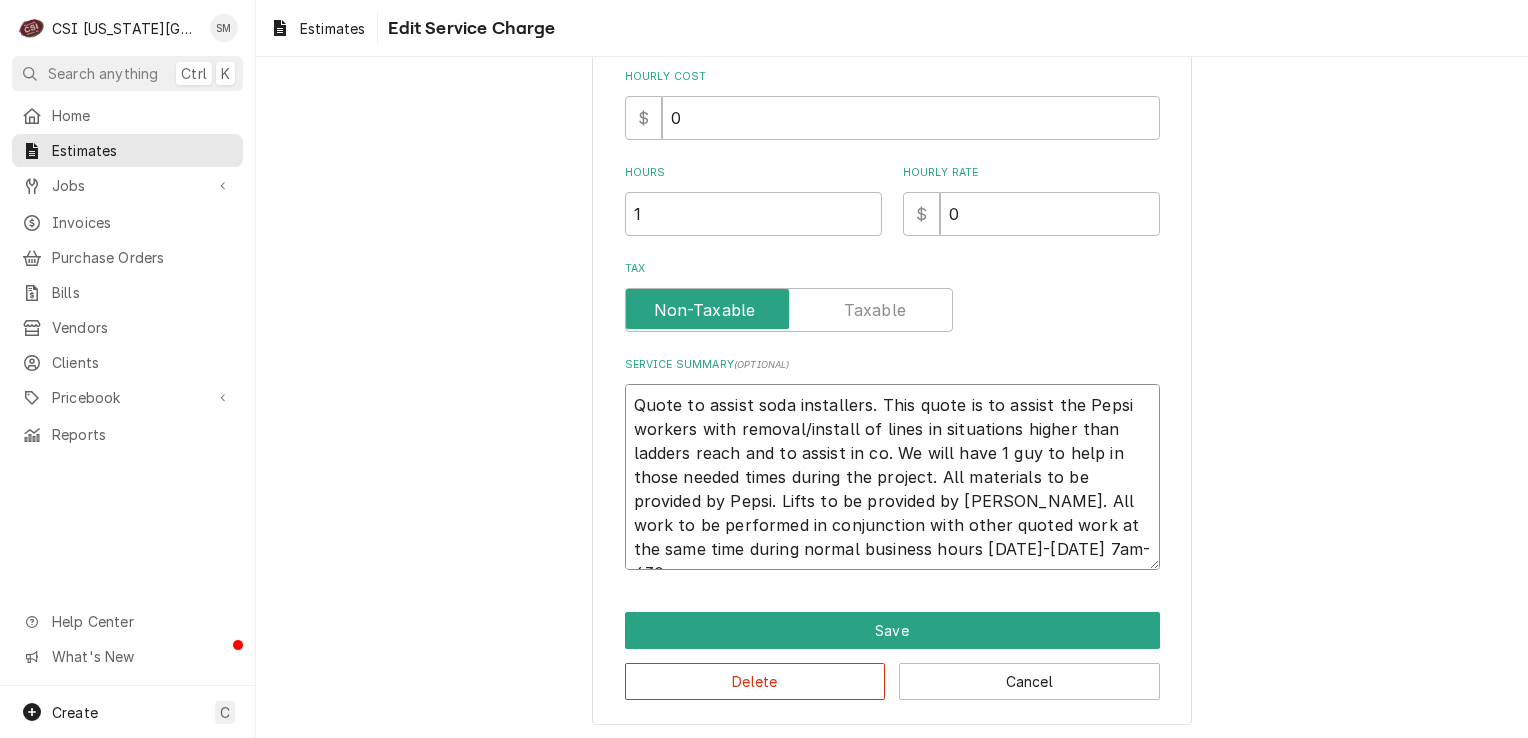 type on "x" 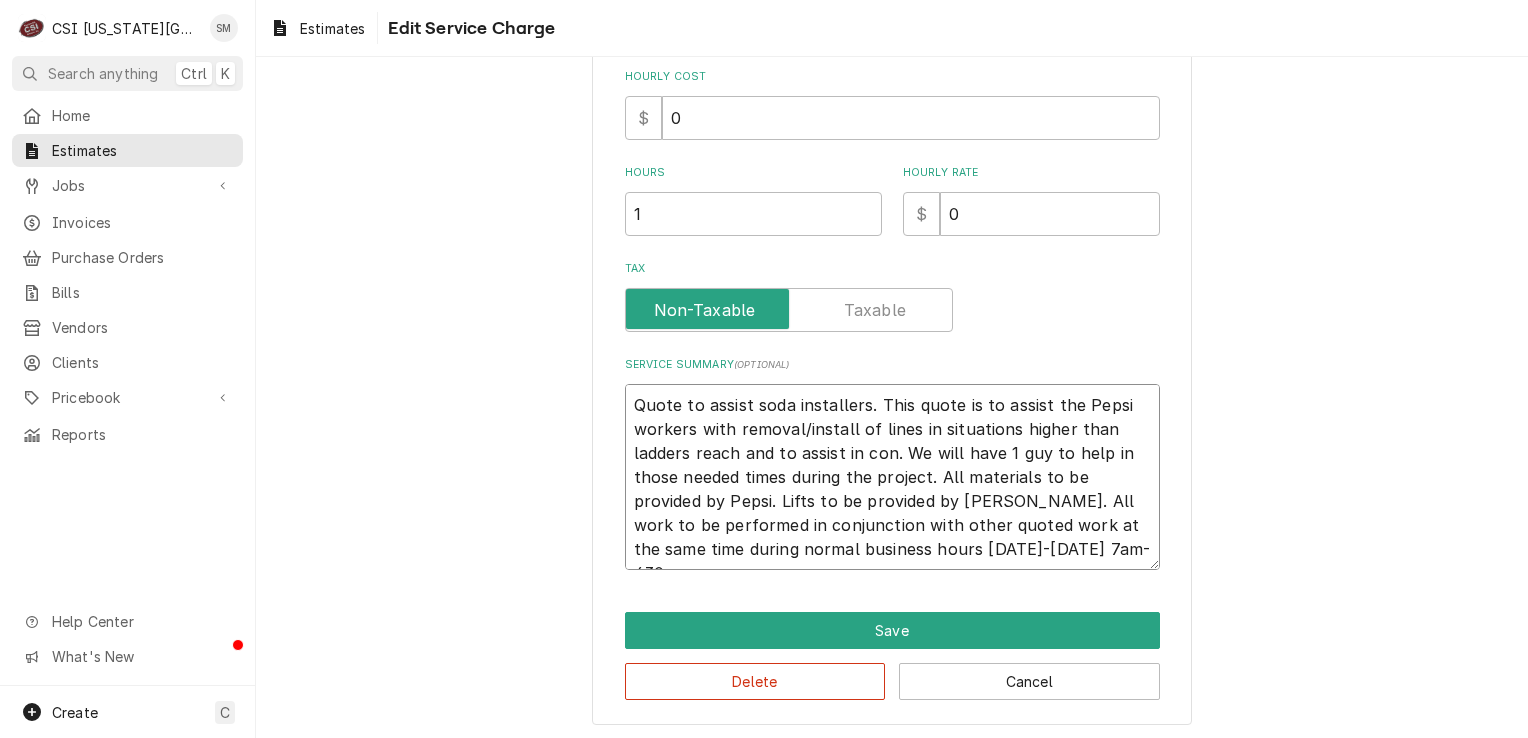 type on "x" 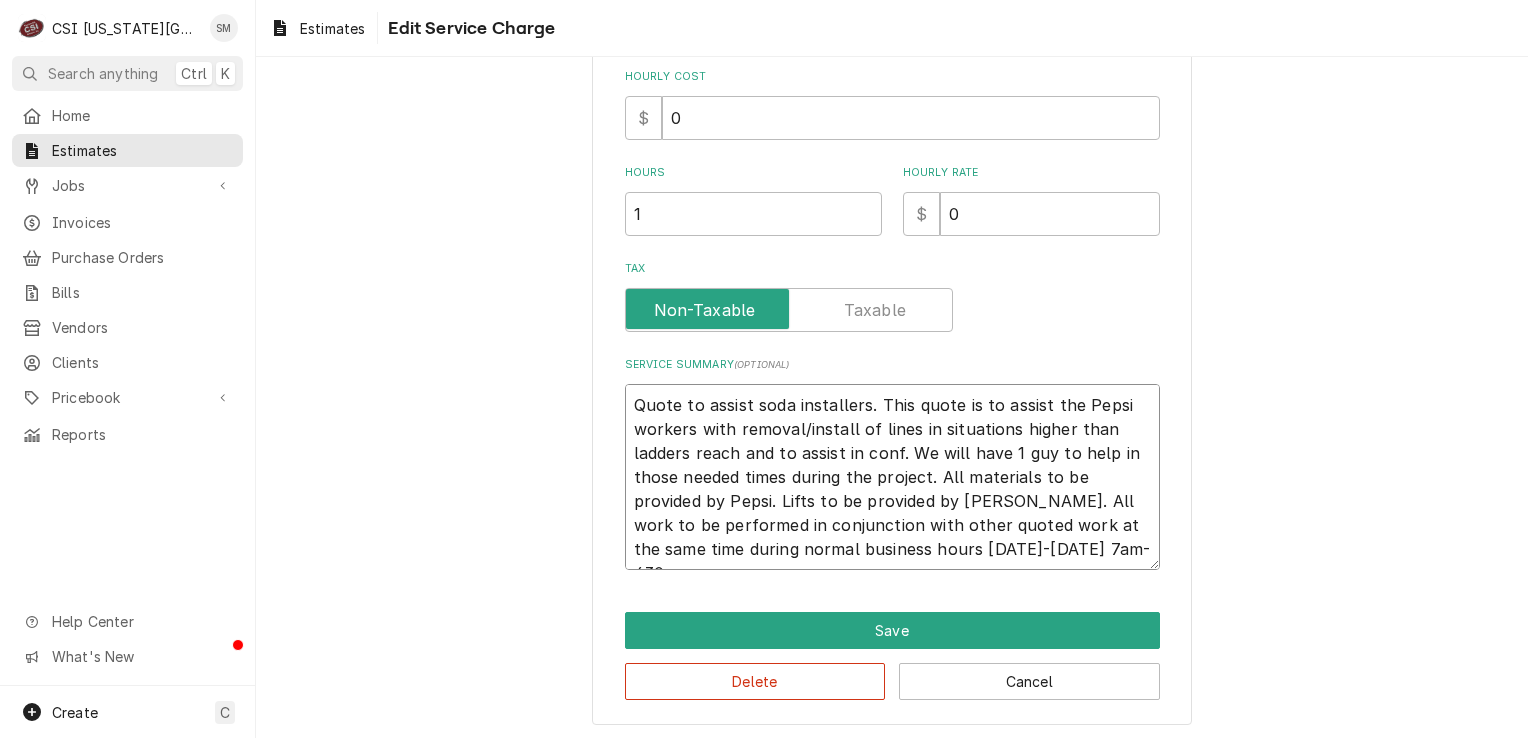 type on "x" 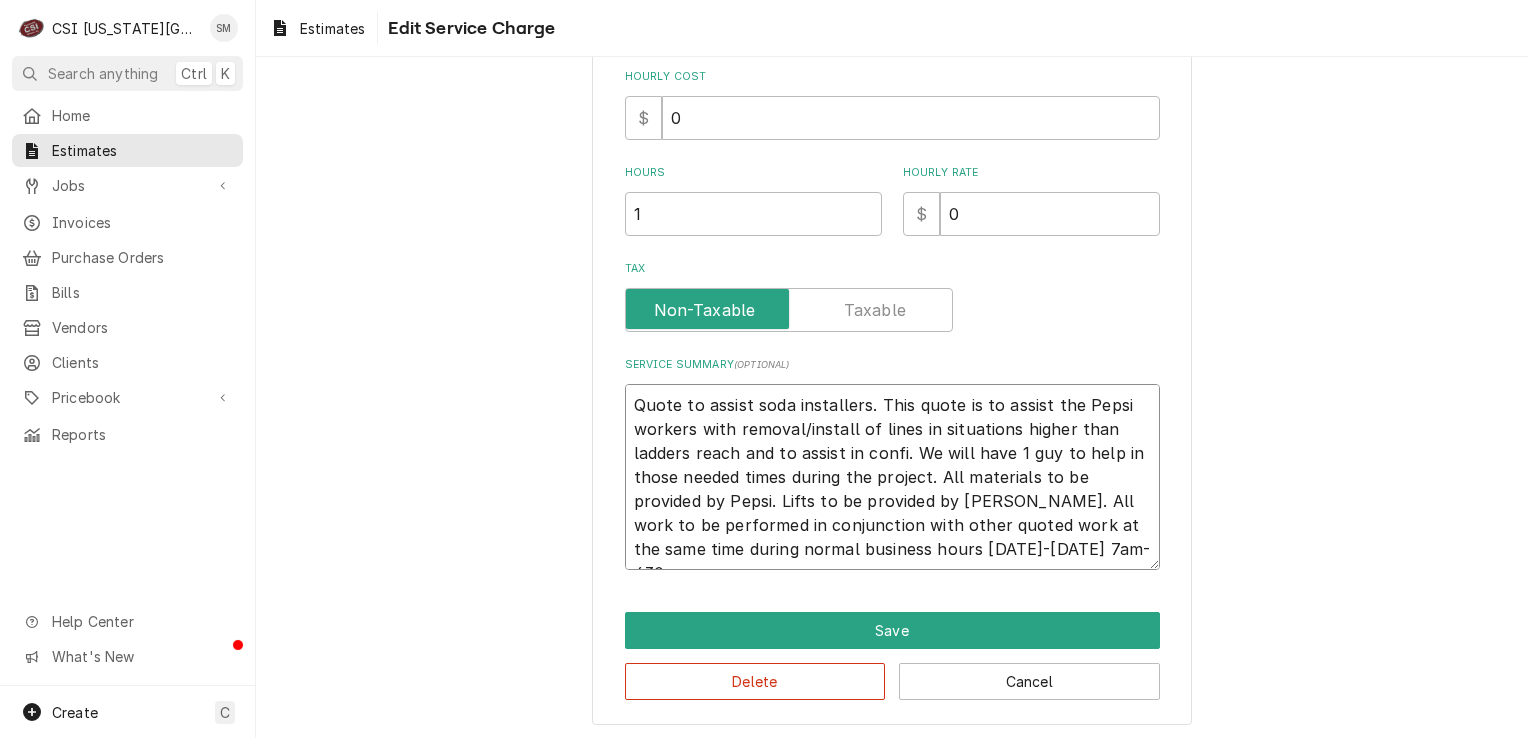 type on "x" 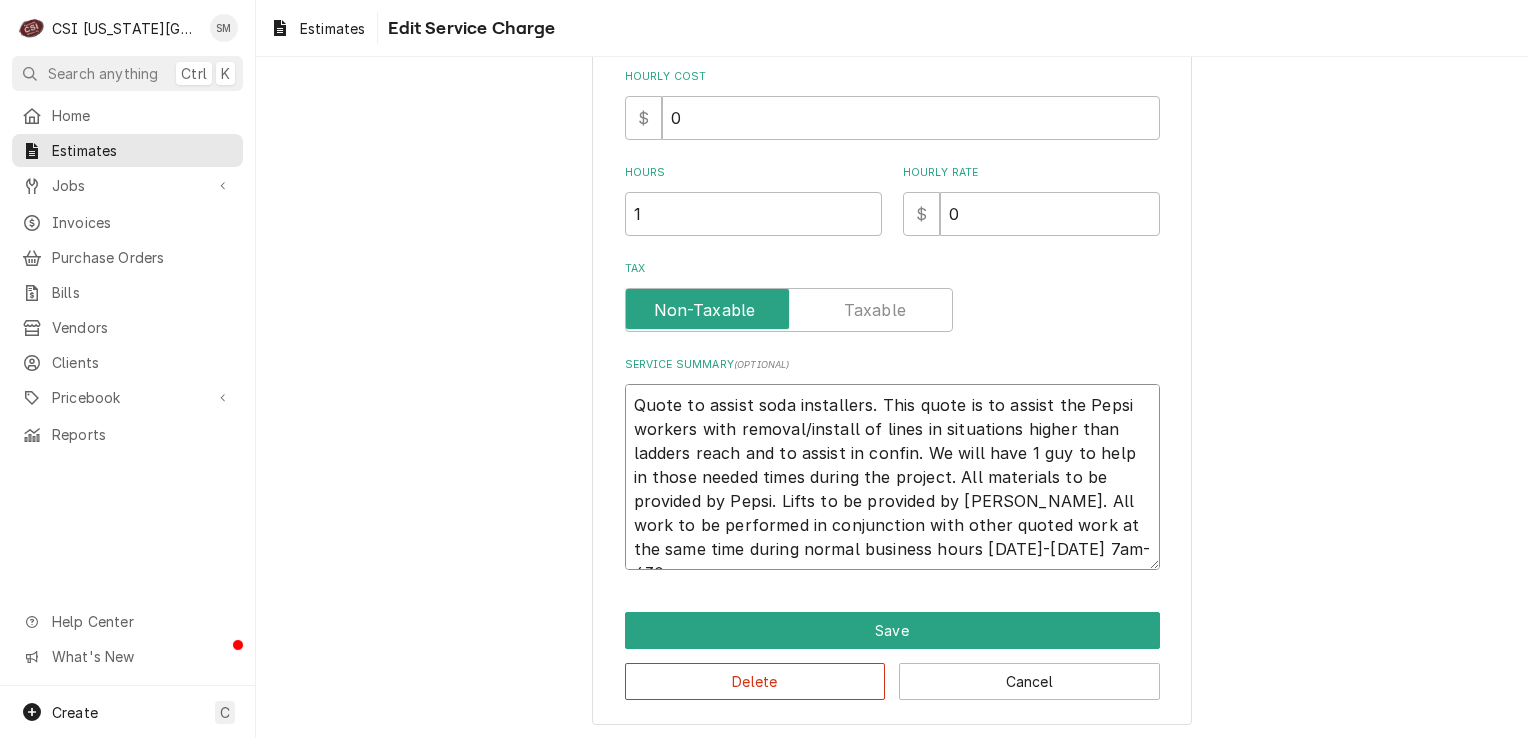 type on "x" 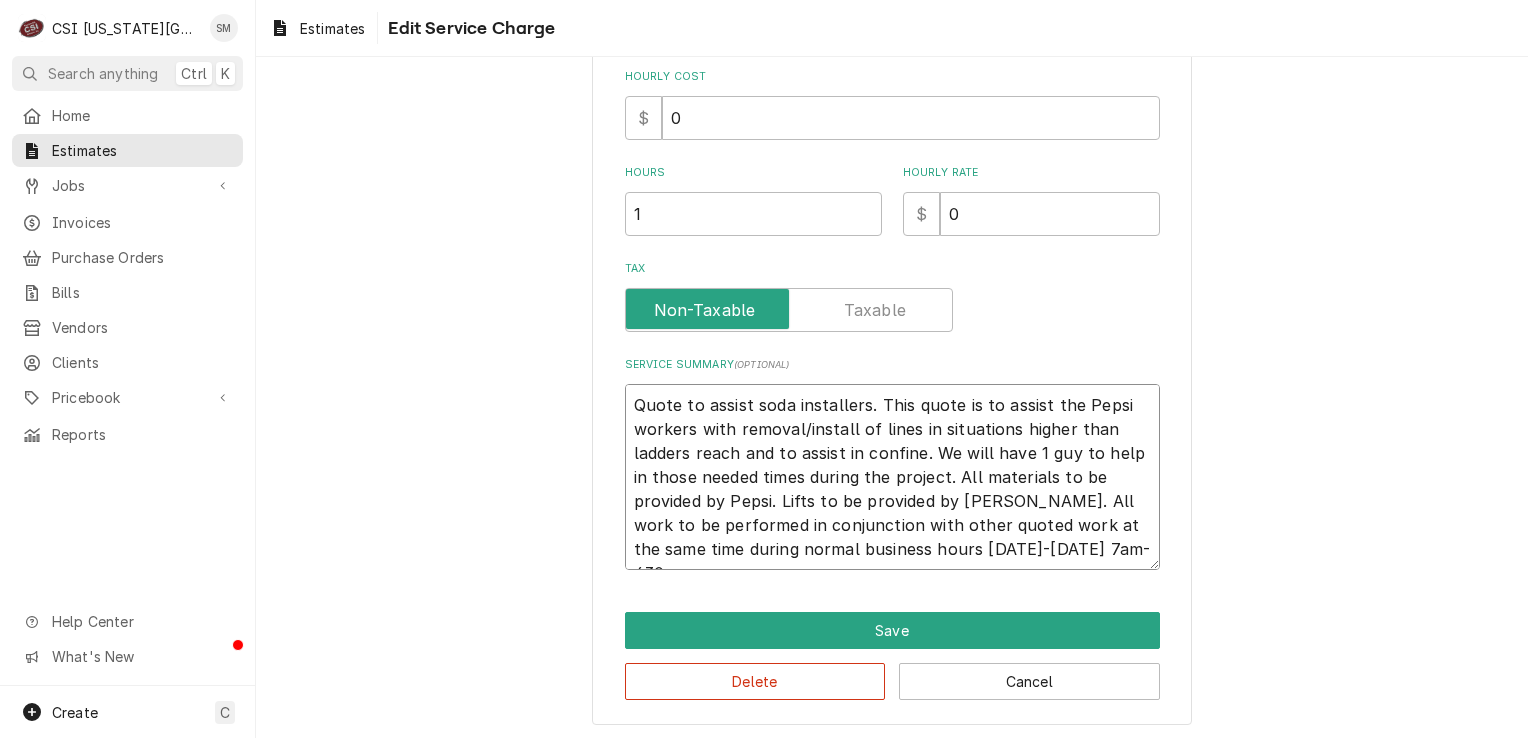 type on "x" 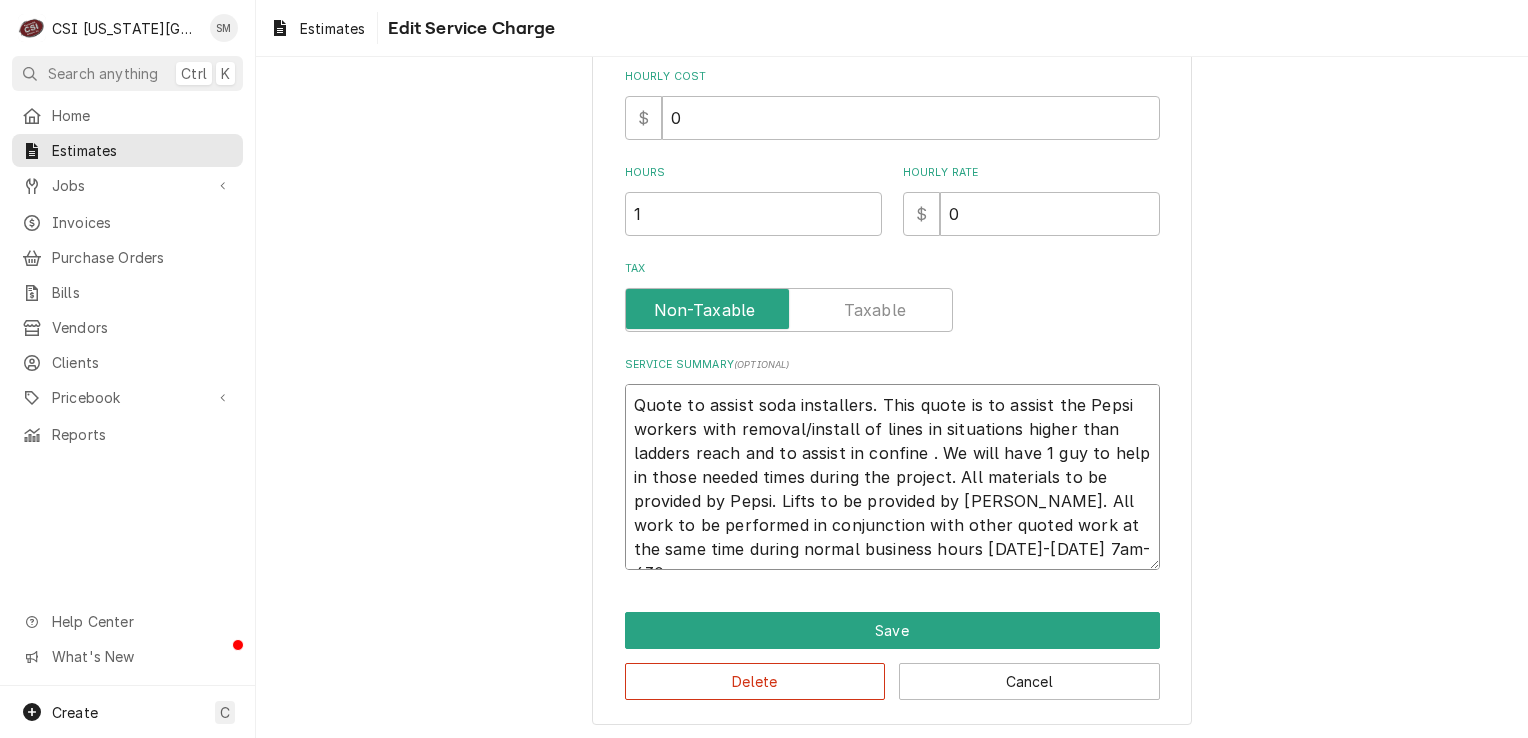 type on "x" 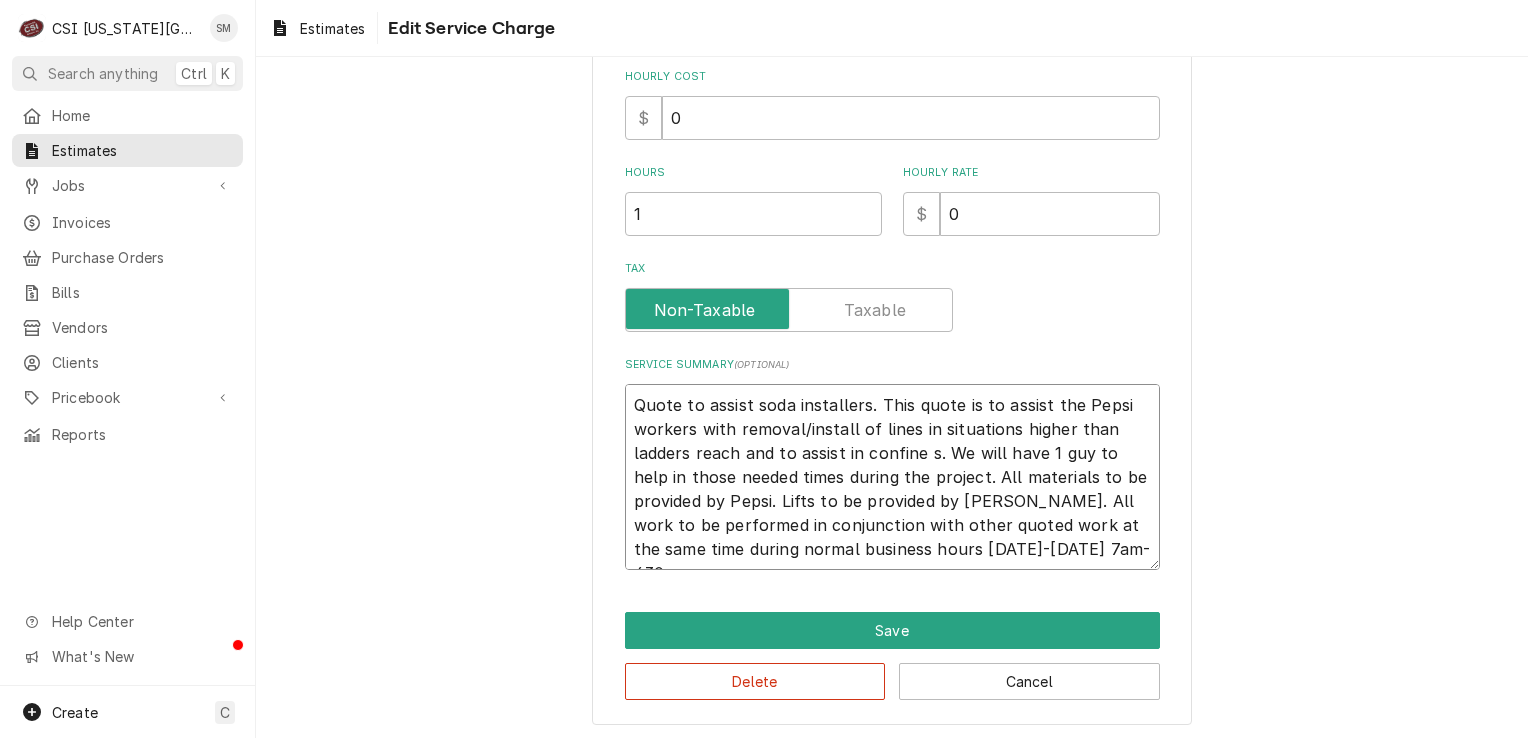 type on "x" 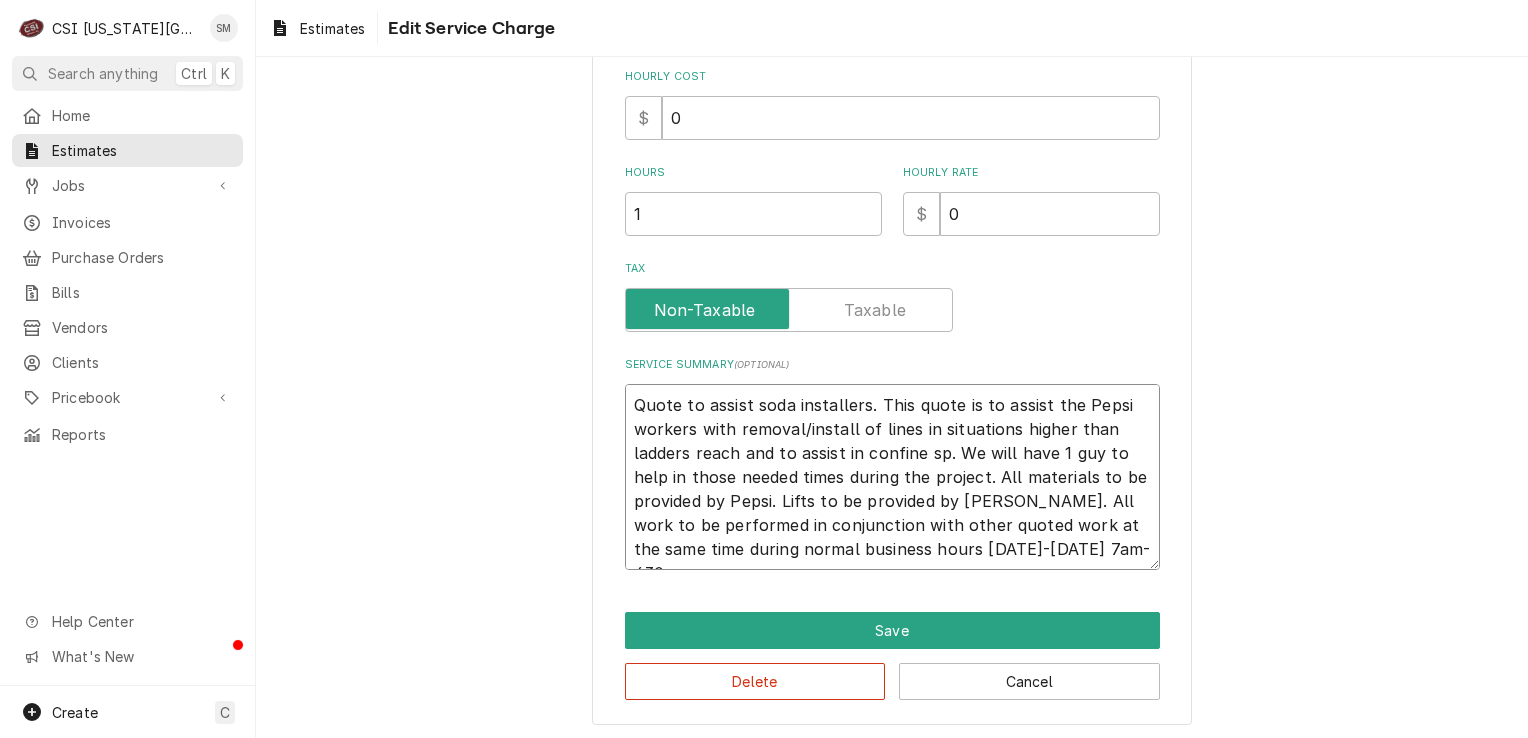 type on "x" 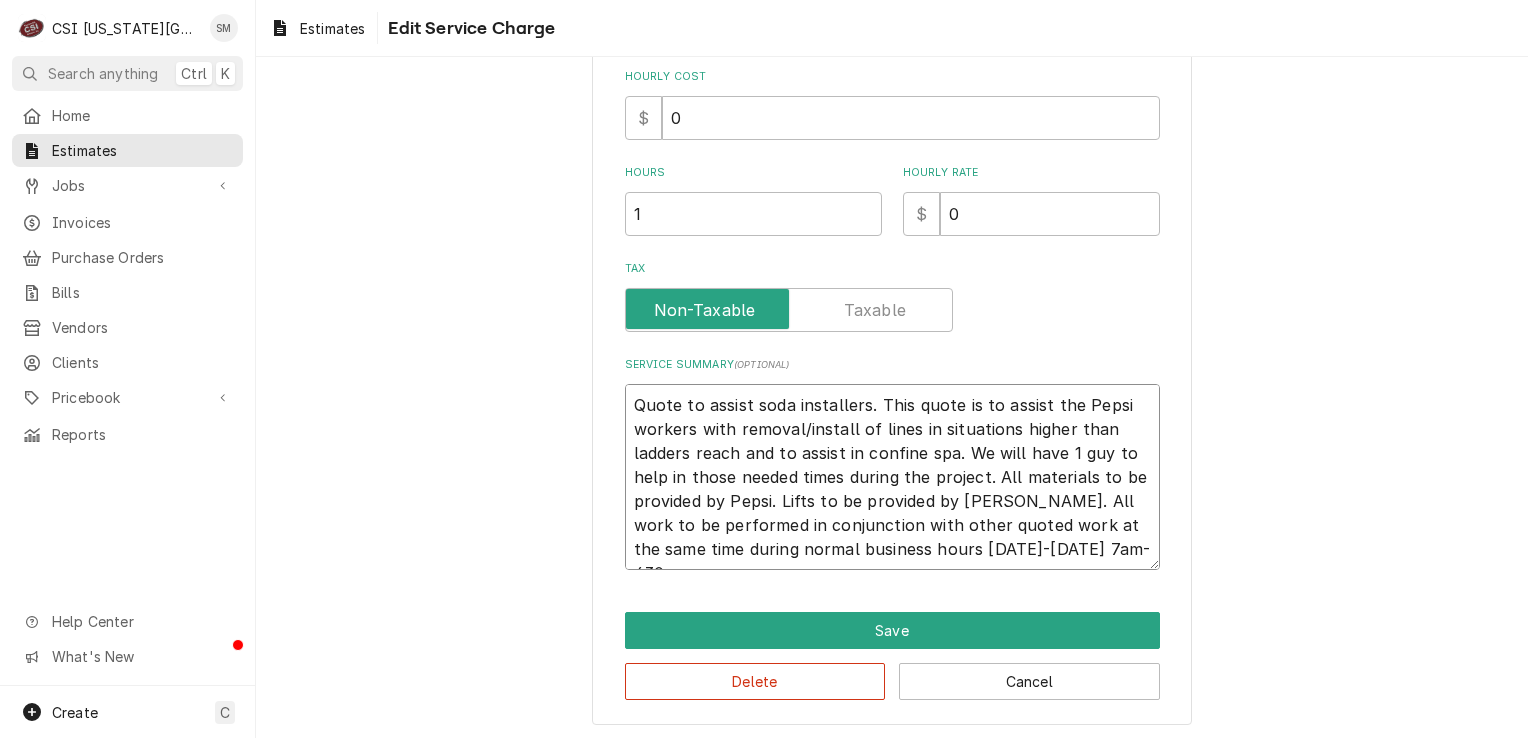type on "x" 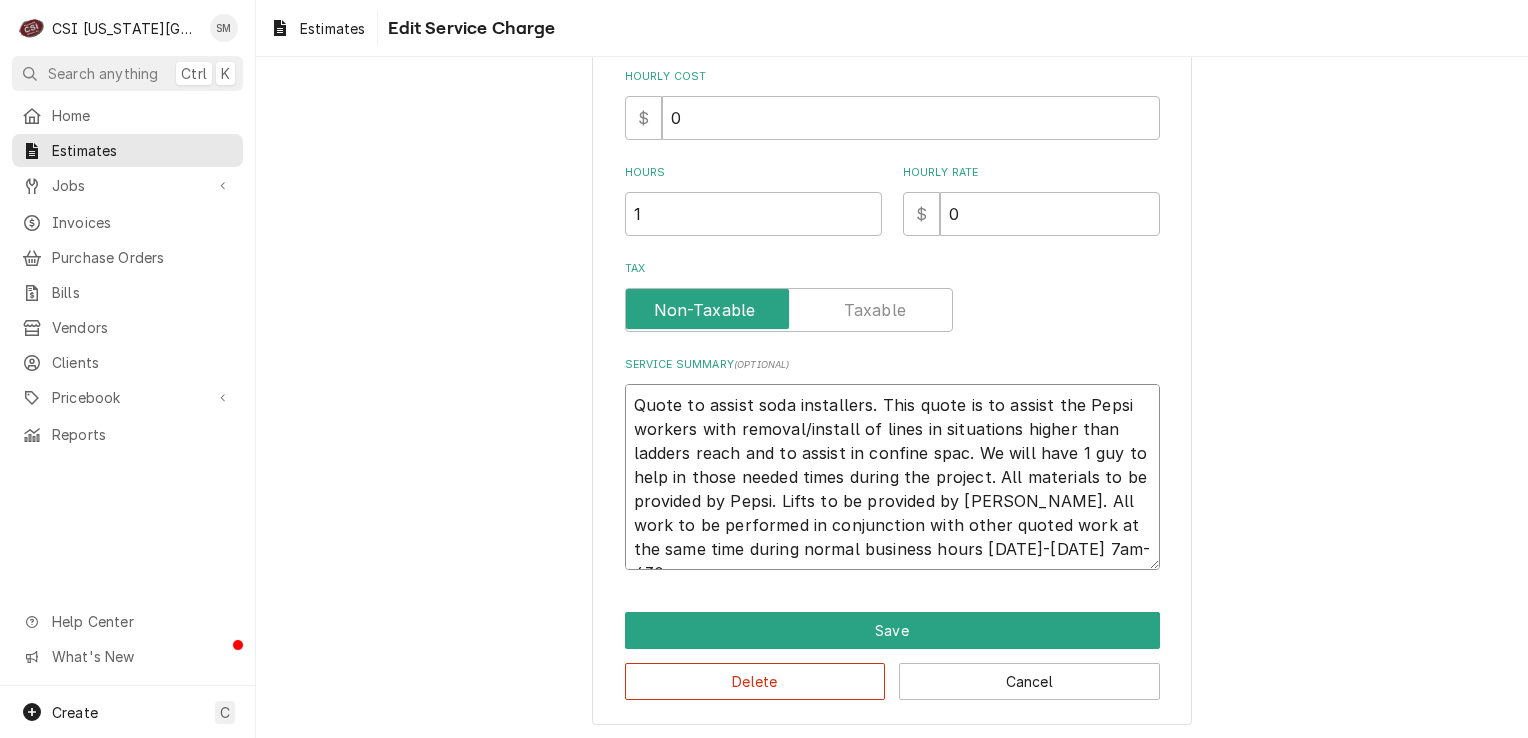 type on "x" 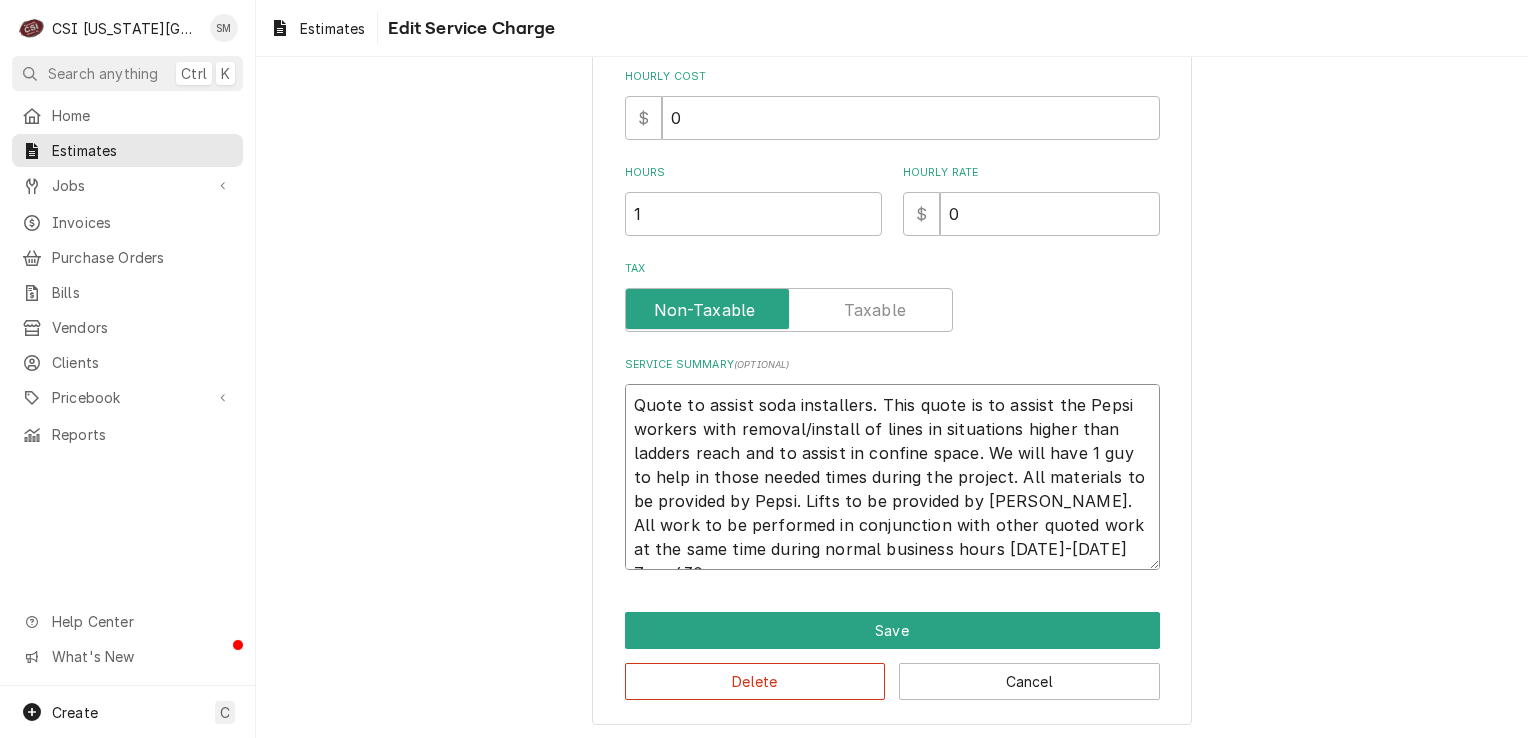 type on "x" 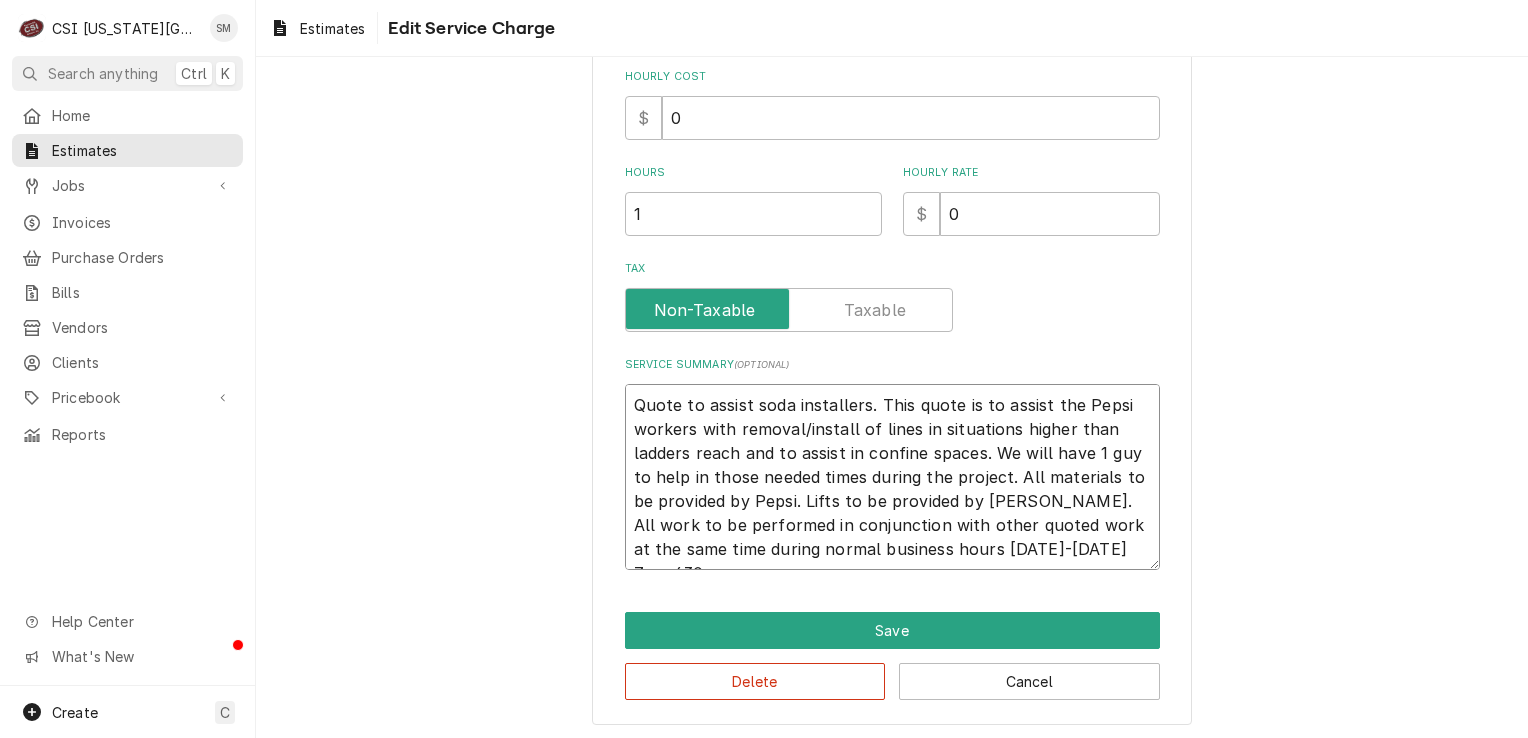 type on "x" 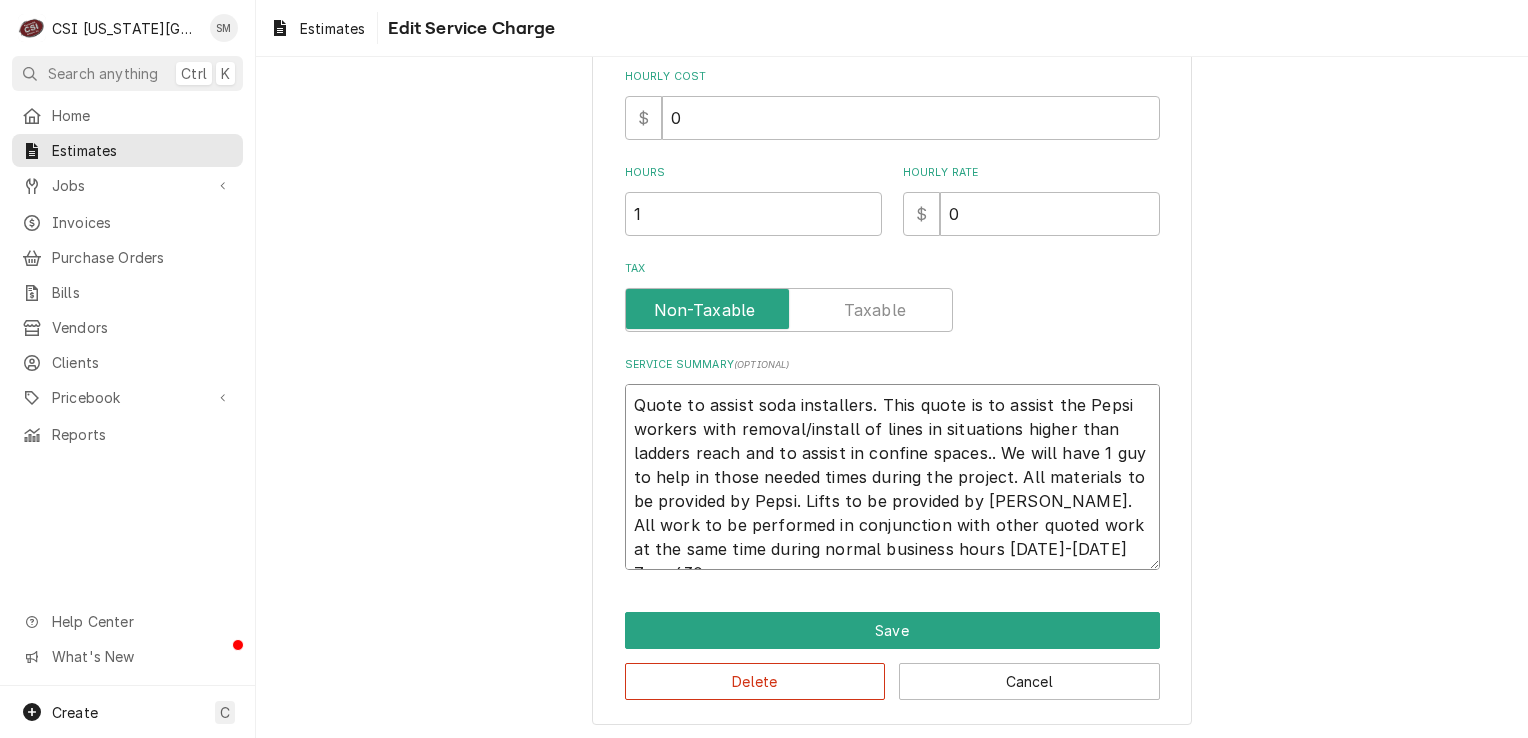 type on "x" 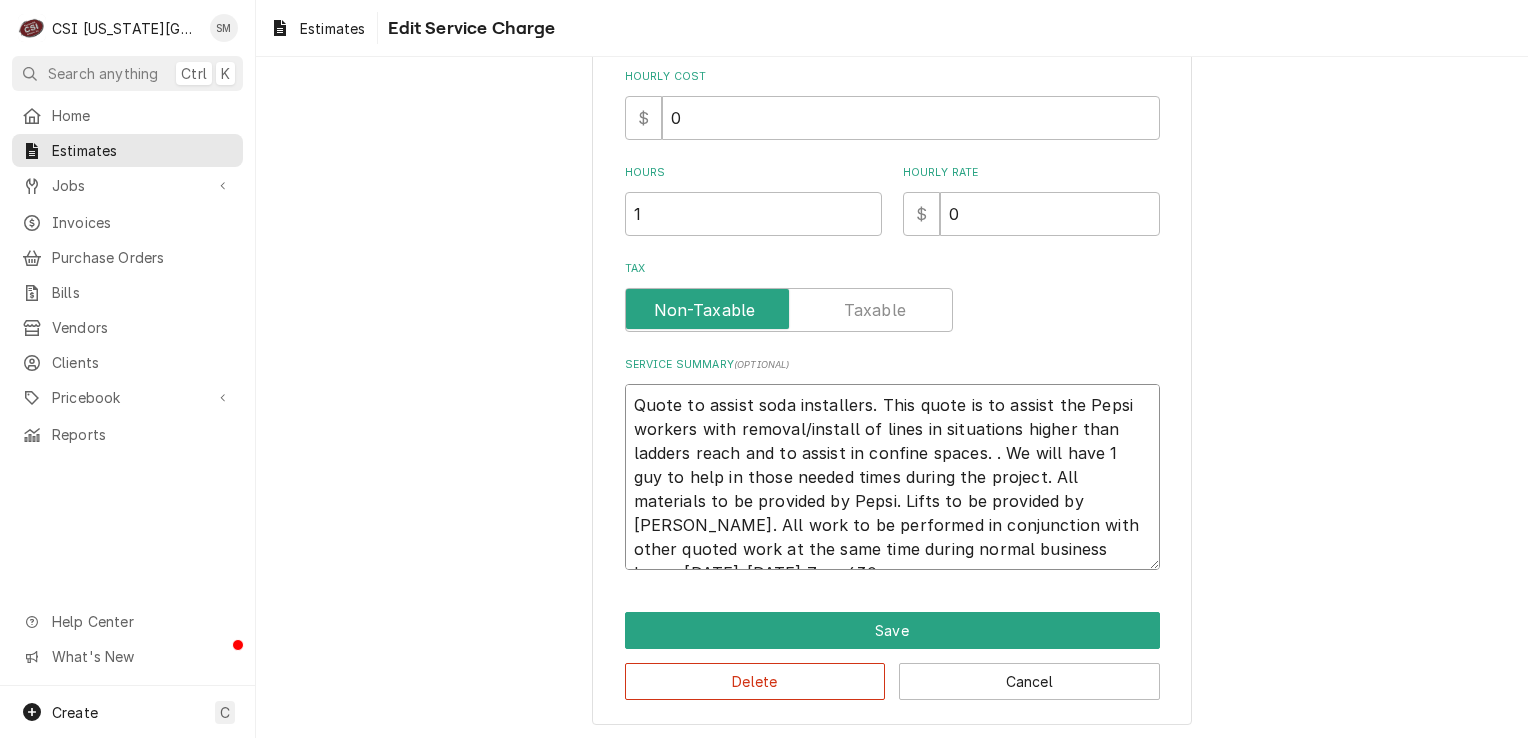 type on "x" 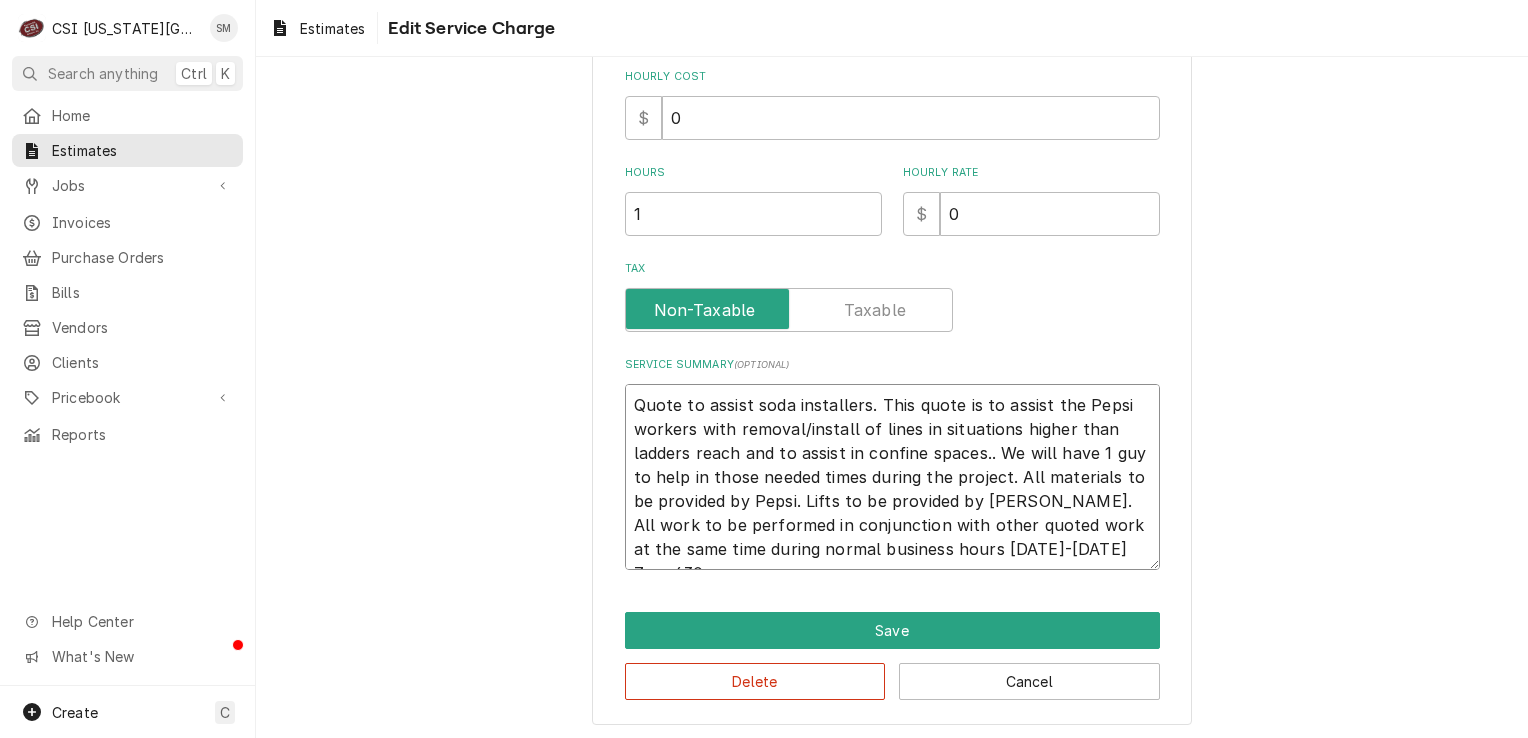 type on "x" 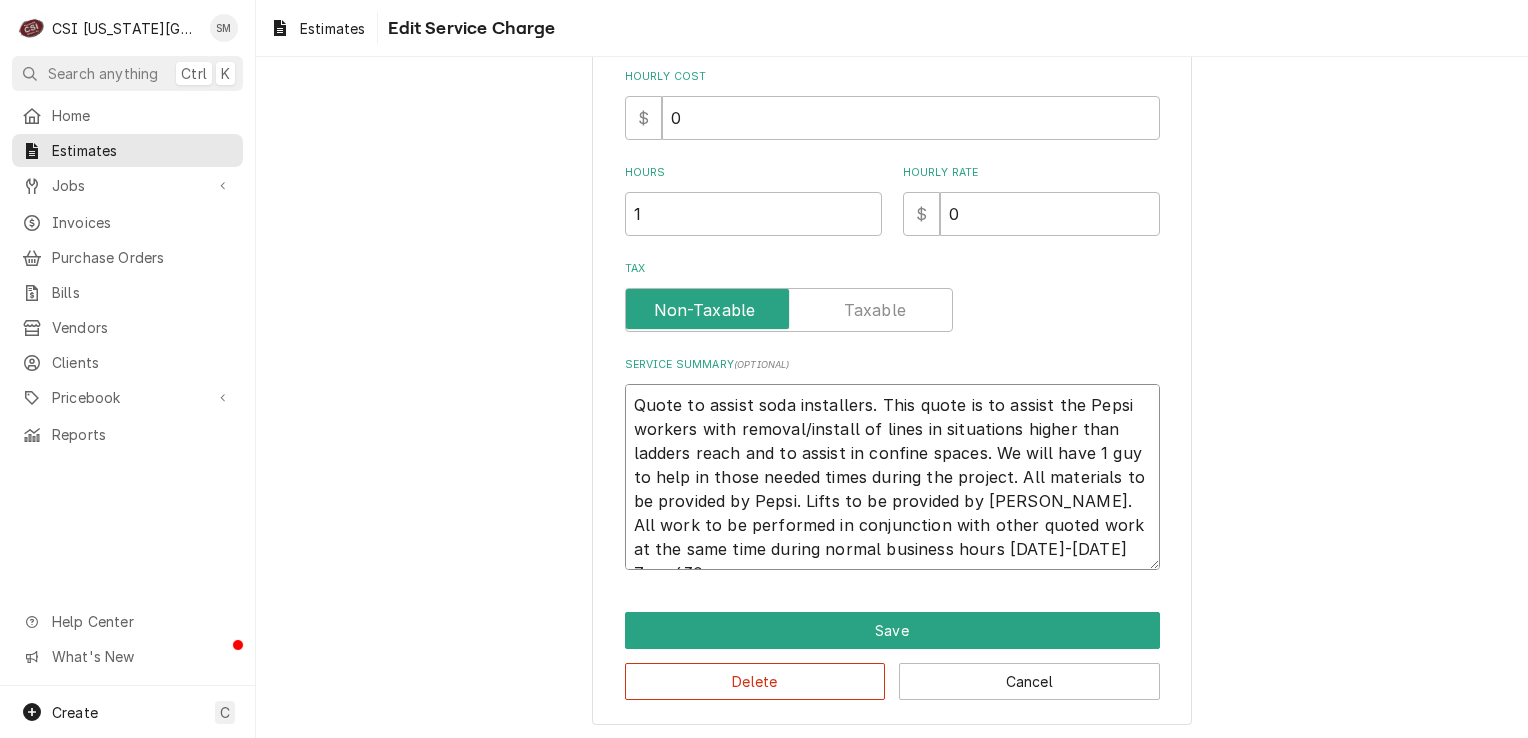 type on "x" 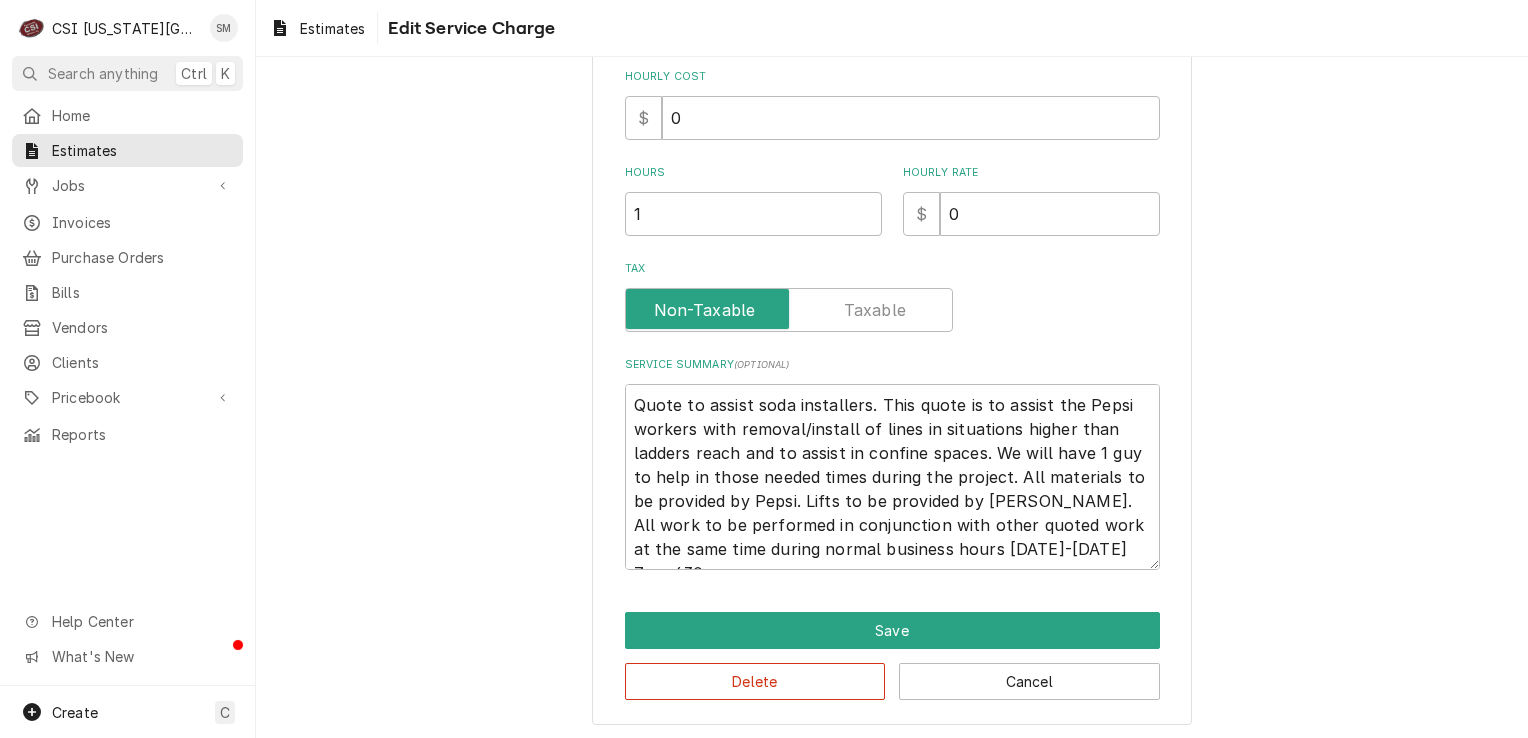 type on "x" 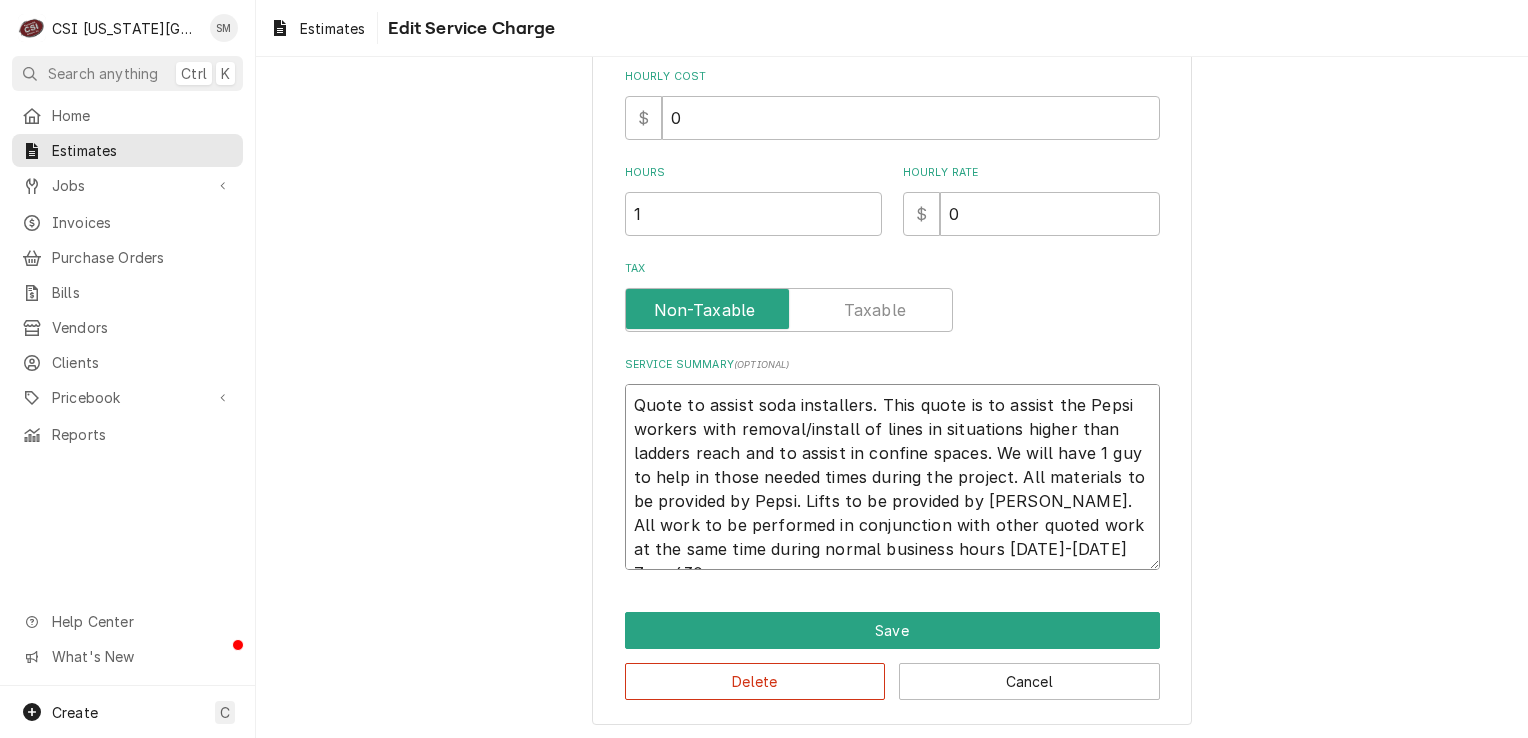 type on "x" 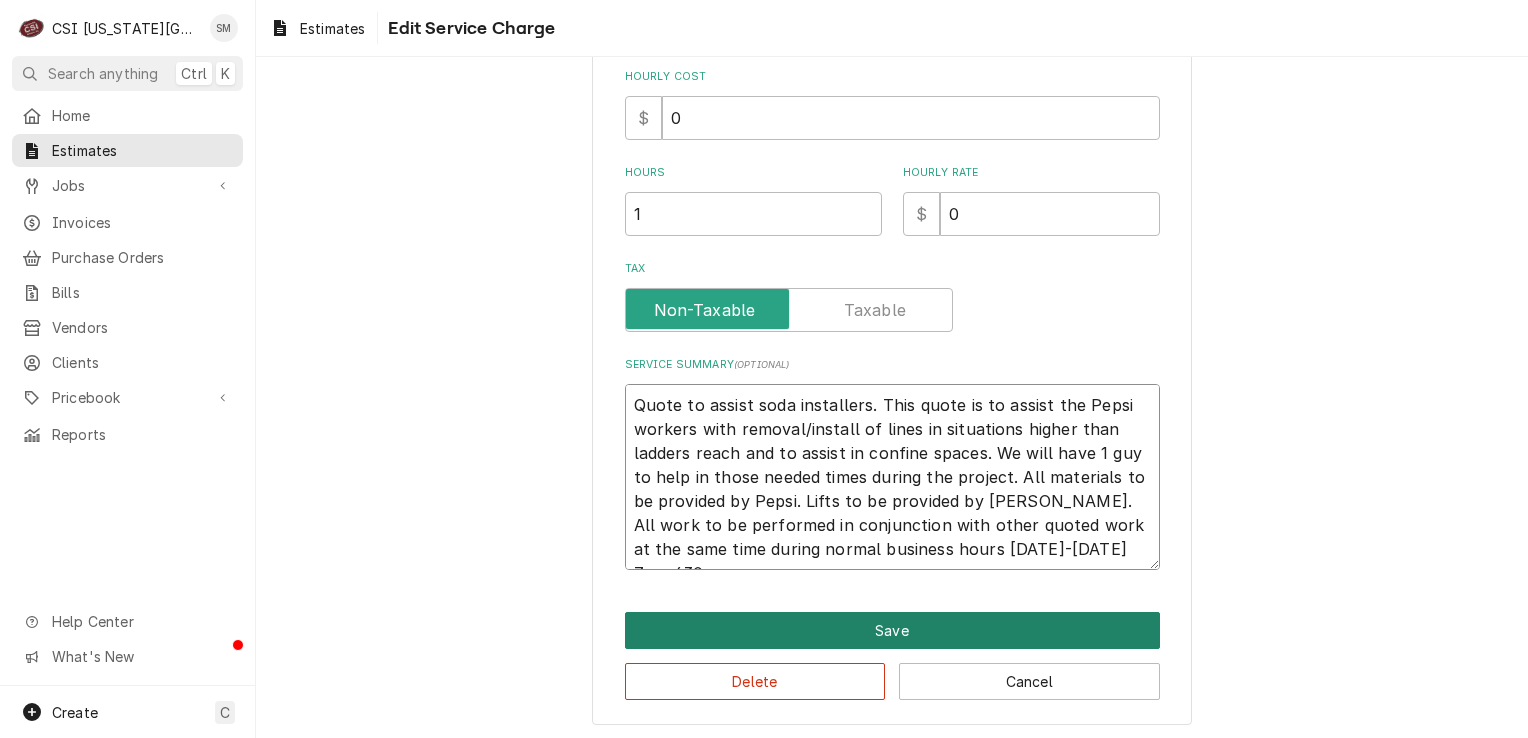 type on "Quote to assist soda installers. This quote is to assist the Pepsi workers with removal/install of lines in situations higher than ladders reach and to assist in confine spaces. We will have 1 guy to help in those needed times during the project. All materials to be provided by Pepsi. Lifts to be provided by Harrah's. All work to be performed in conjunction with other quoted work at the same time during normal business hours Monday-Friday 7am-430pm." 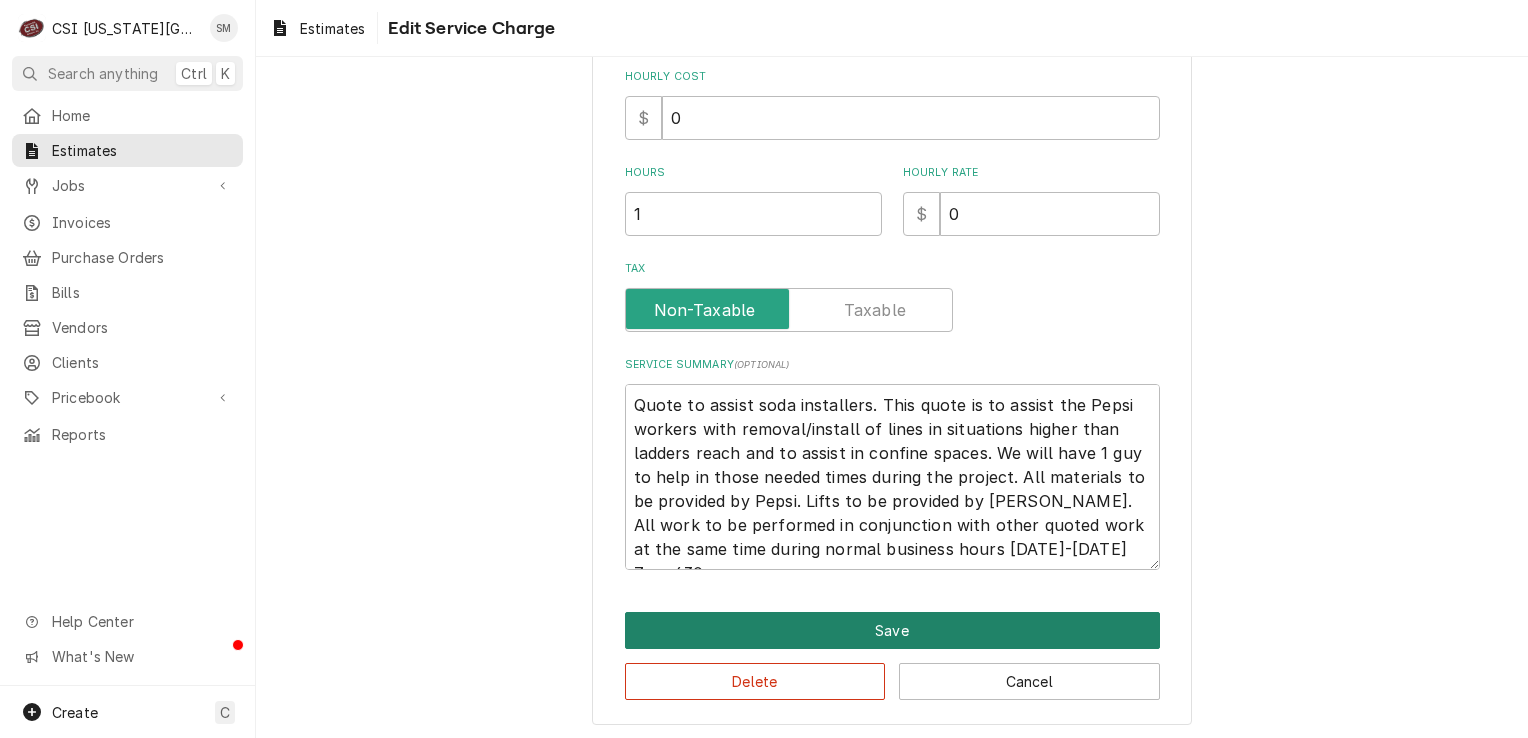 click on "Save" at bounding box center [892, 630] 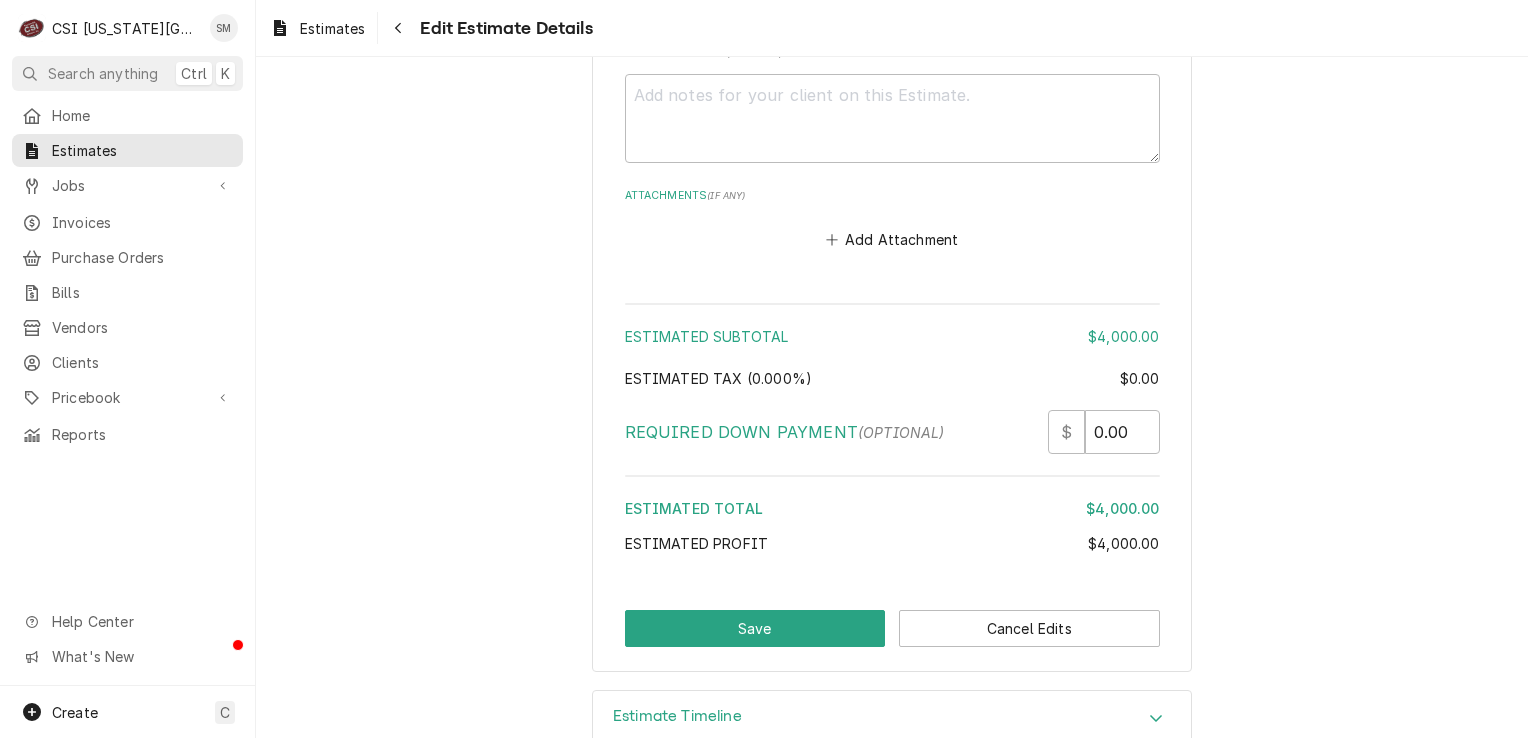 scroll, scrollTop: 3293, scrollLeft: 0, axis: vertical 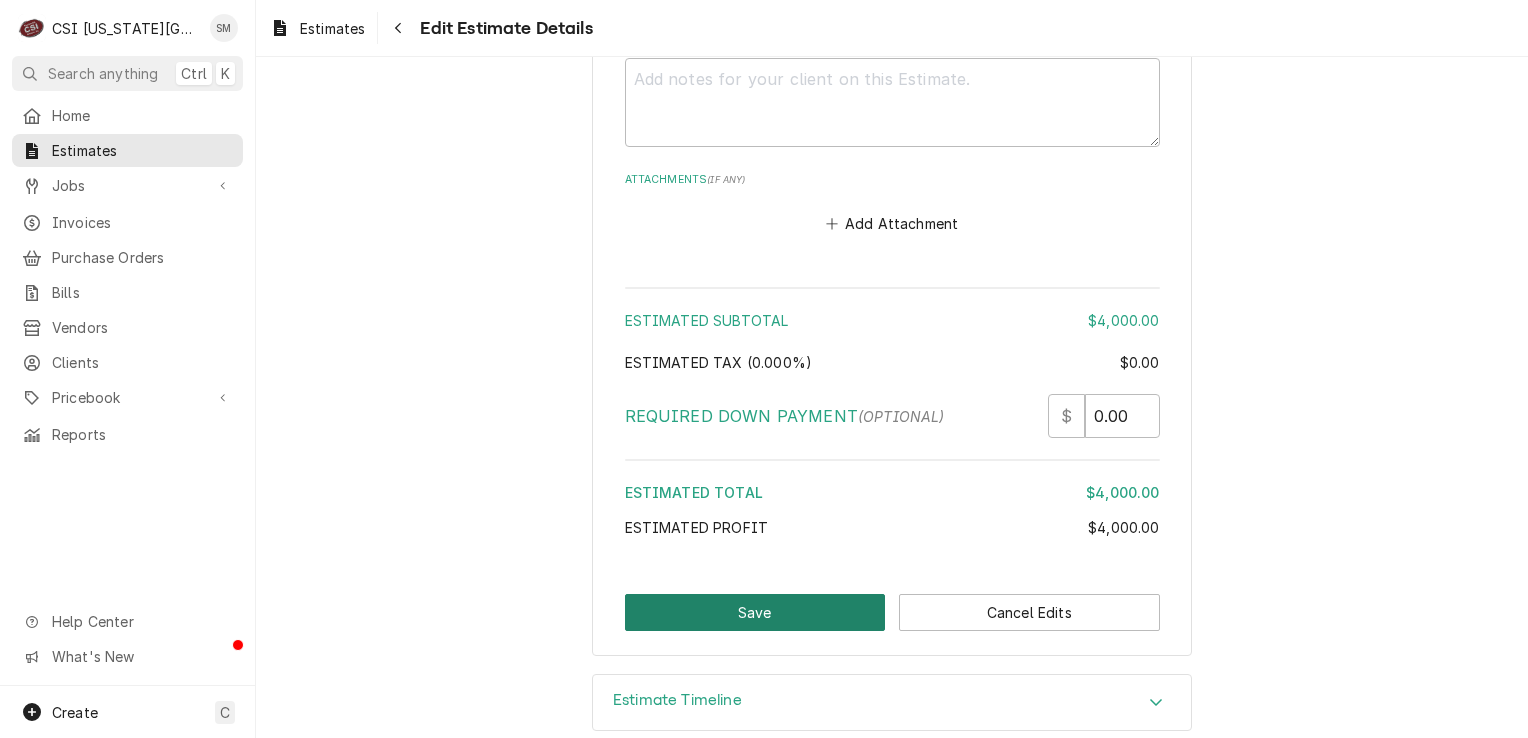 click on "Save" at bounding box center [755, 612] 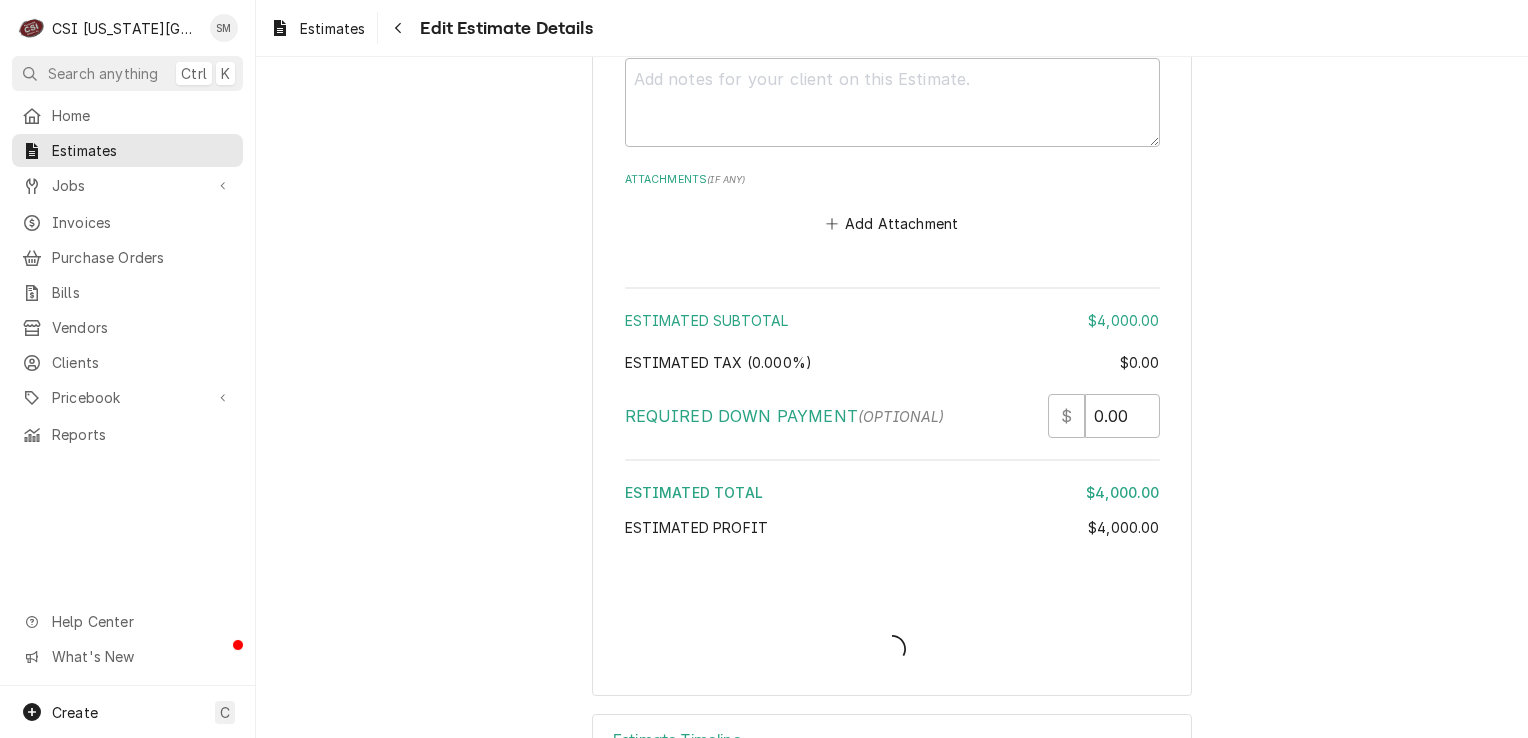 type on "x" 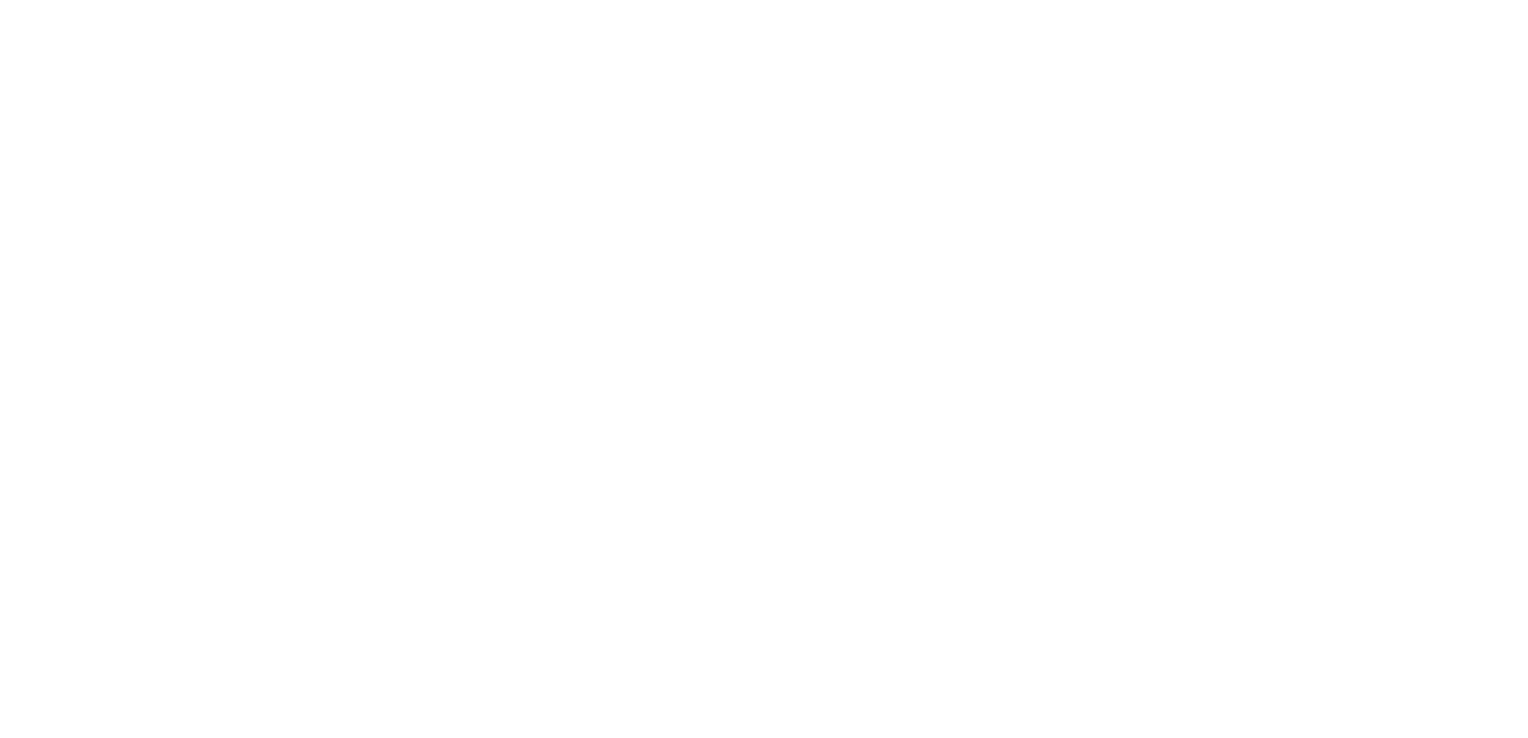 scroll, scrollTop: 0, scrollLeft: 0, axis: both 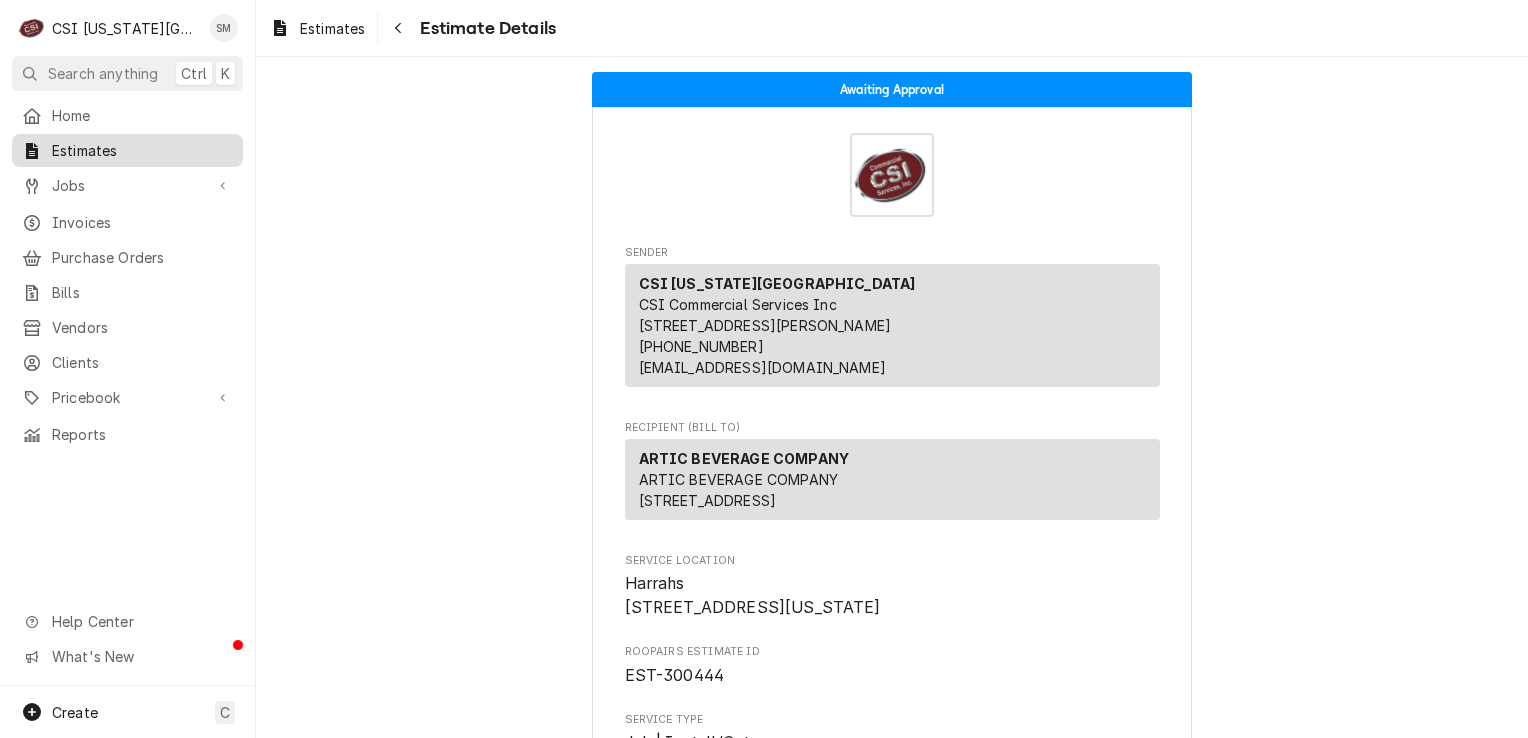 click on "Estimates" at bounding box center [142, 150] 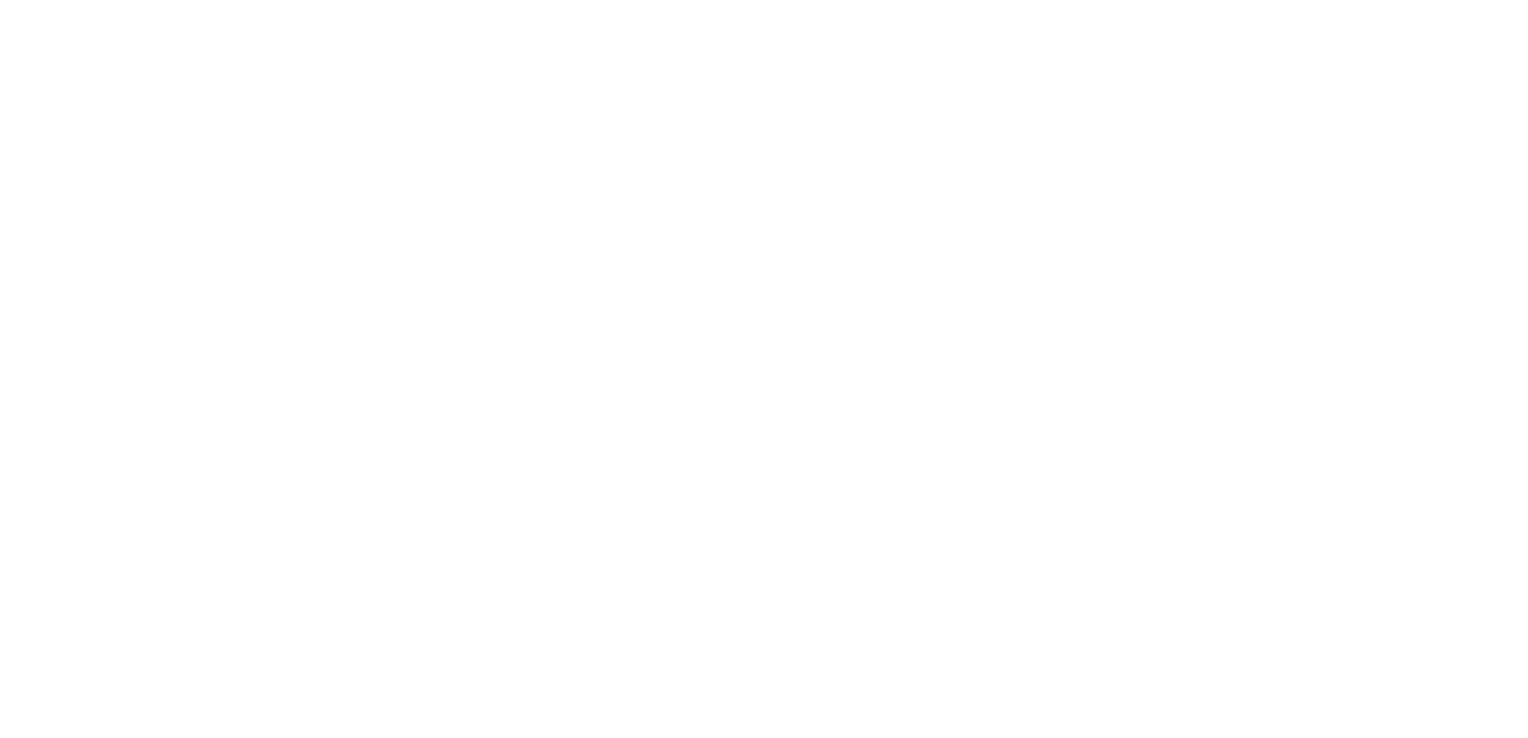 scroll, scrollTop: 0, scrollLeft: 0, axis: both 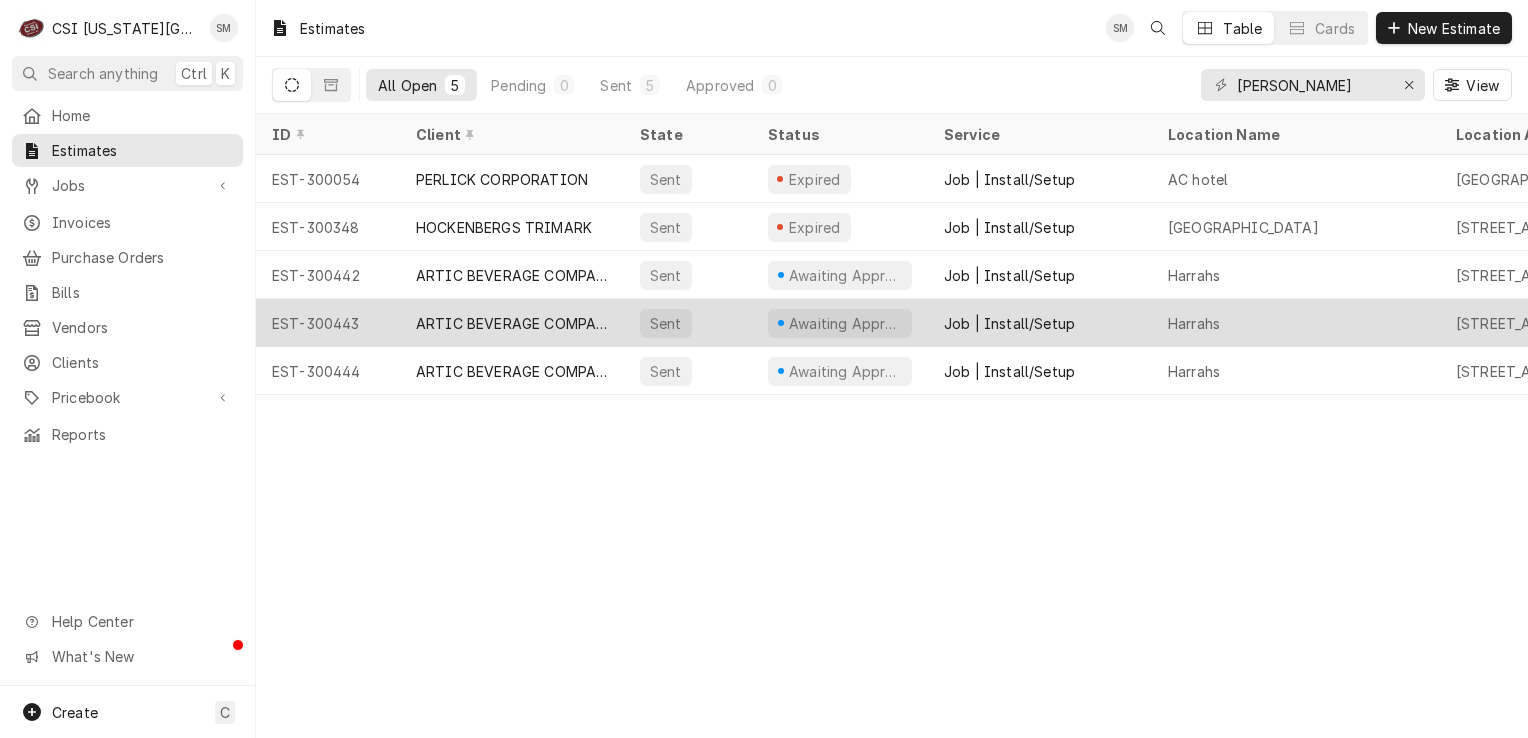 click on "ARTIC BEVERAGE COMPANY" at bounding box center [512, 323] 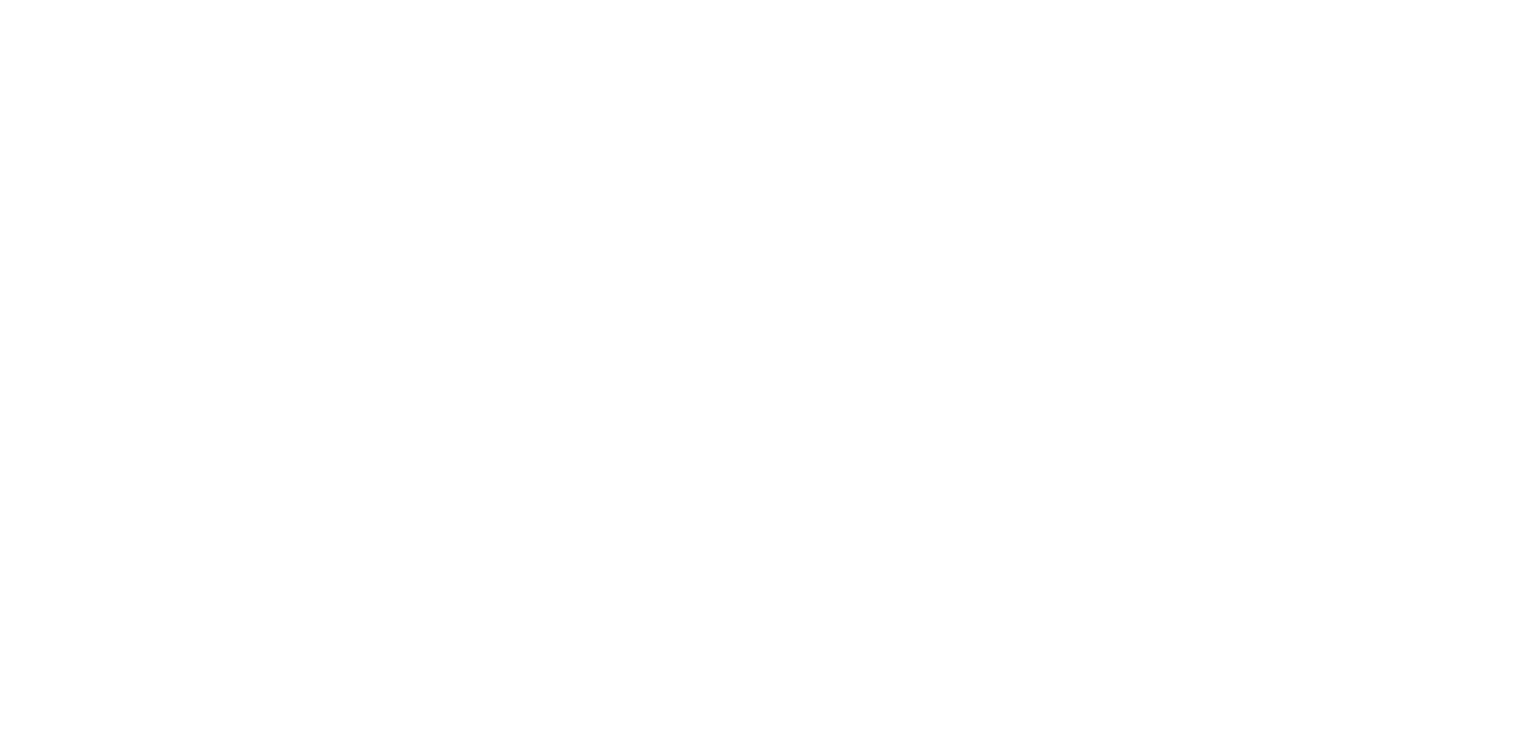 scroll, scrollTop: 0, scrollLeft: 0, axis: both 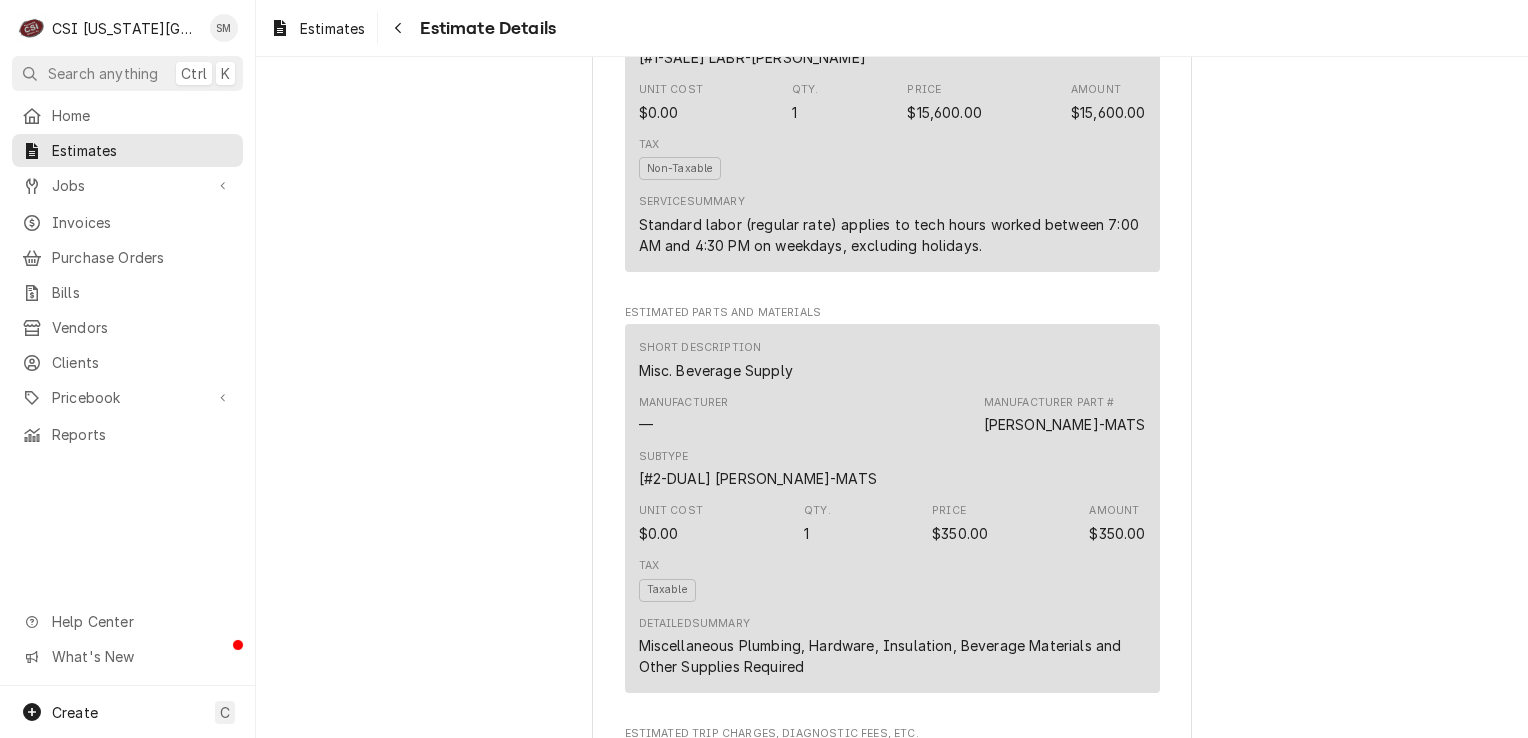 click on "Tax Non-Taxable" at bounding box center [892, 159] 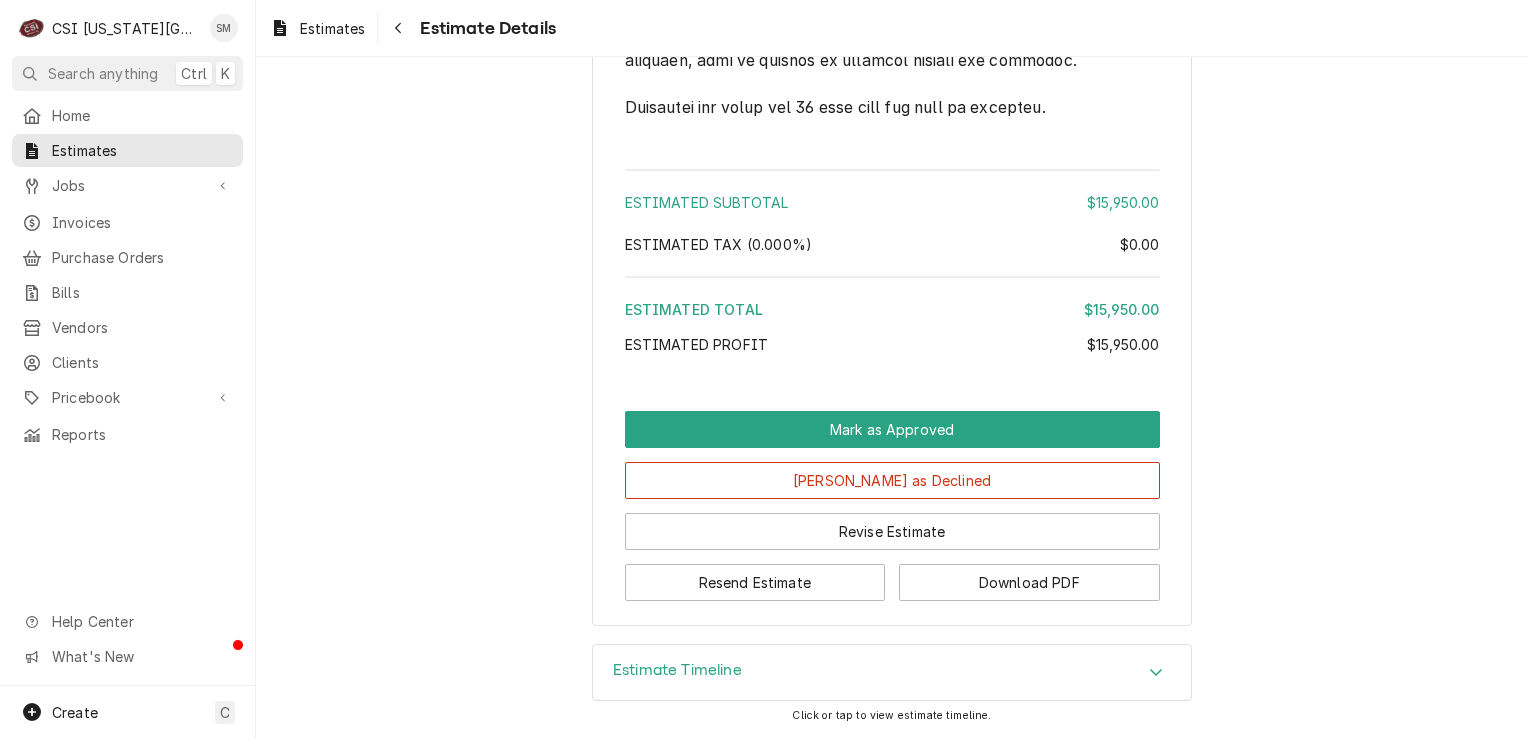scroll, scrollTop: 3808, scrollLeft: 0, axis: vertical 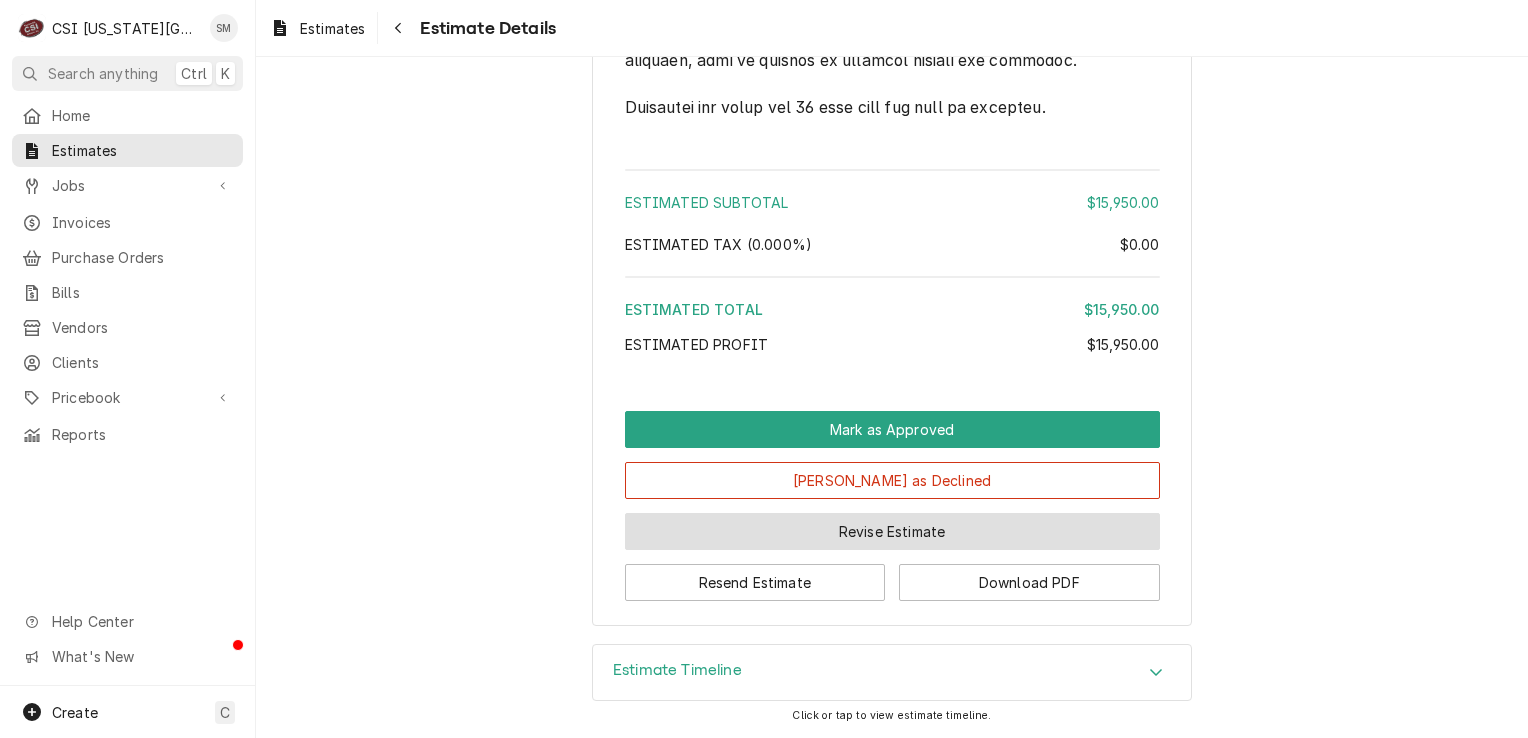 click on "Revise Estimate" at bounding box center [892, 531] 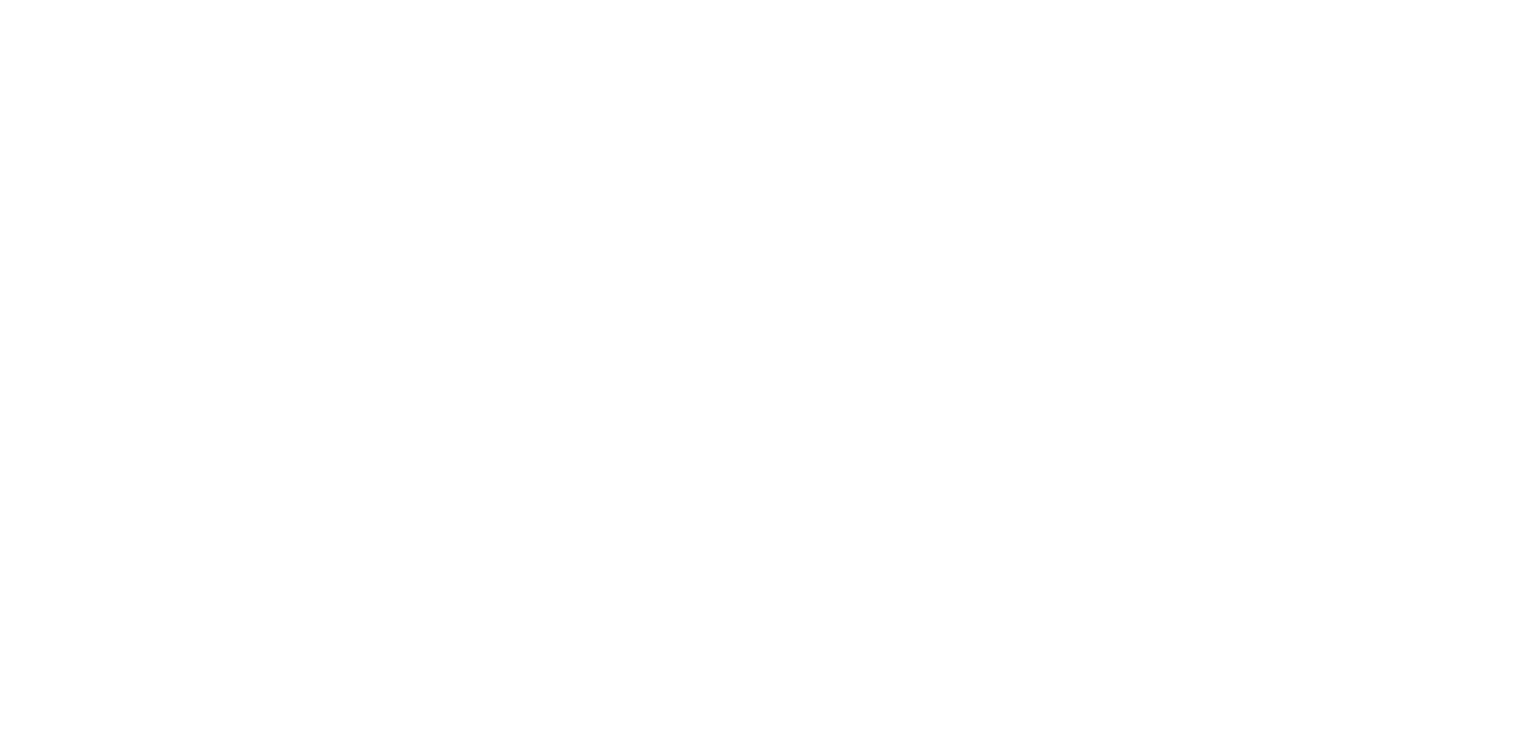 scroll, scrollTop: 0, scrollLeft: 0, axis: both 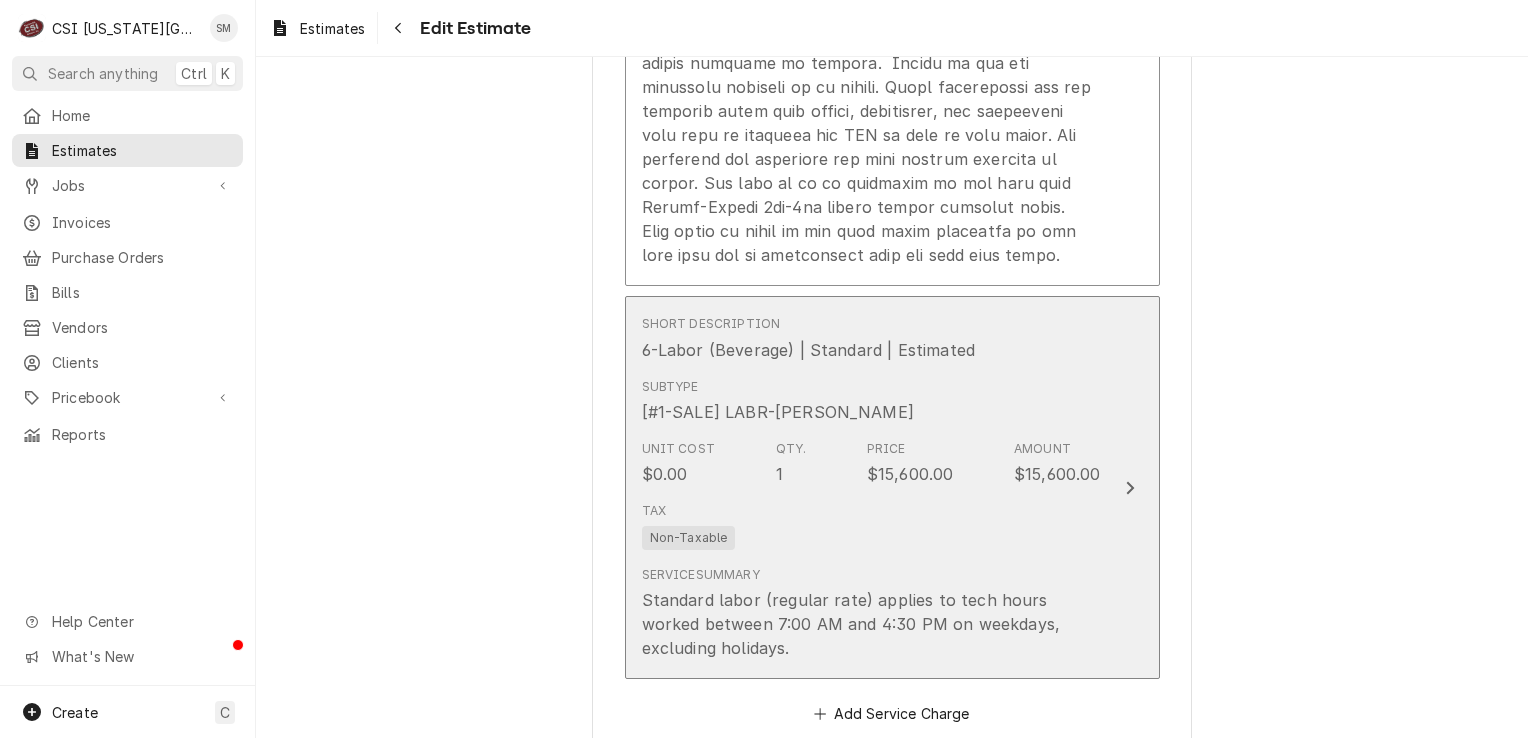 click on "Tax Non-Taxable" at bounding box center (871, 526) 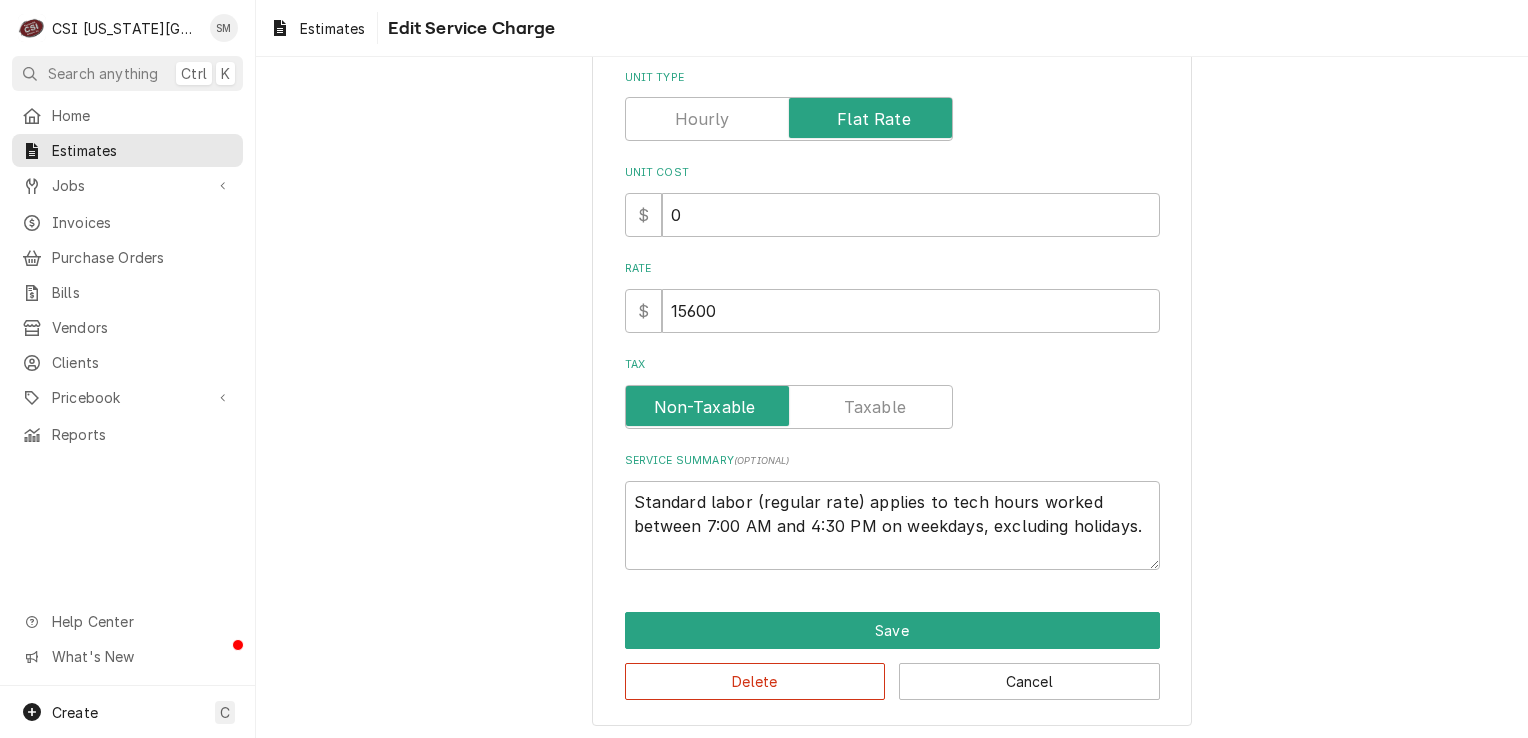 scroll, scrollTop: 317, scrollLeft: 0, axis: vertical 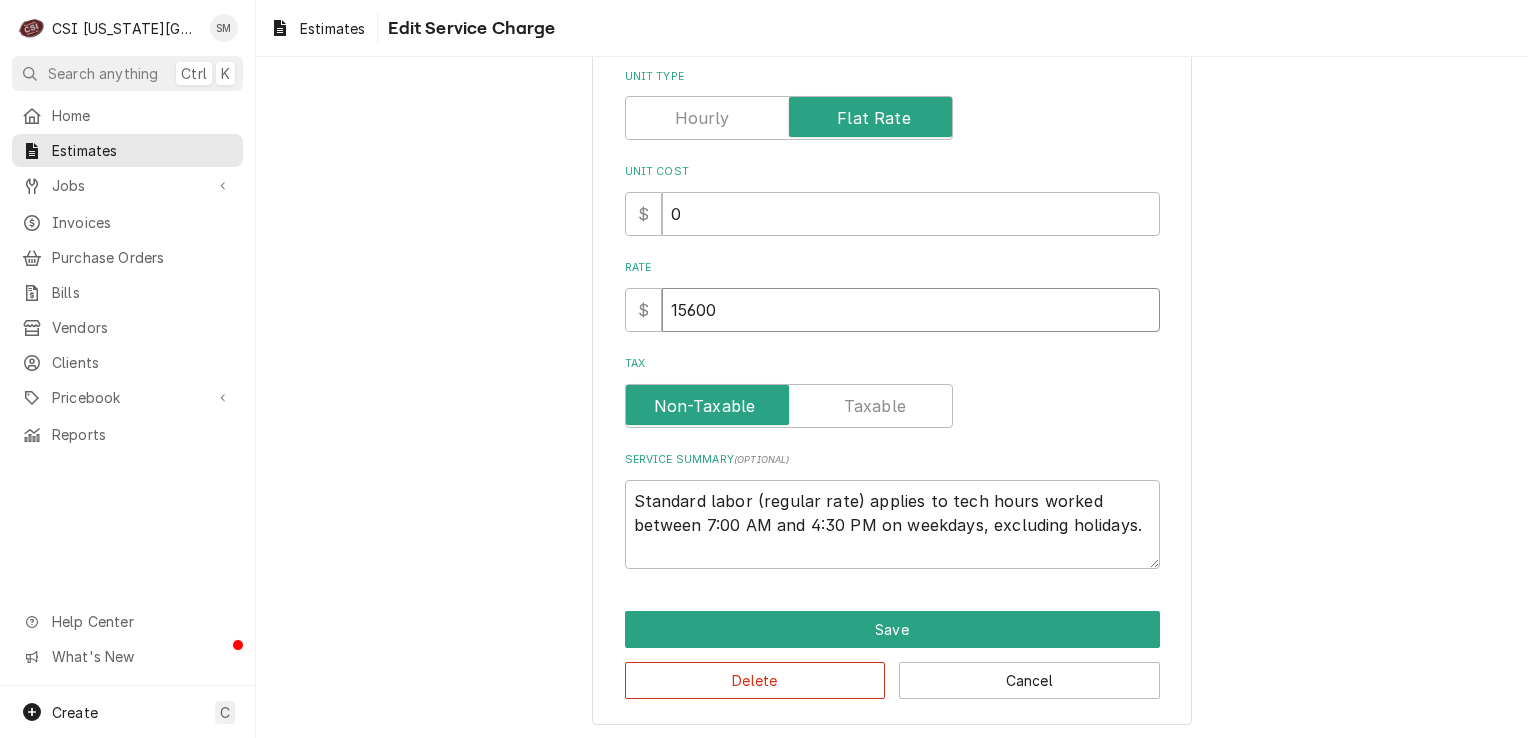click on "15600" at bounding box center [911, 310] 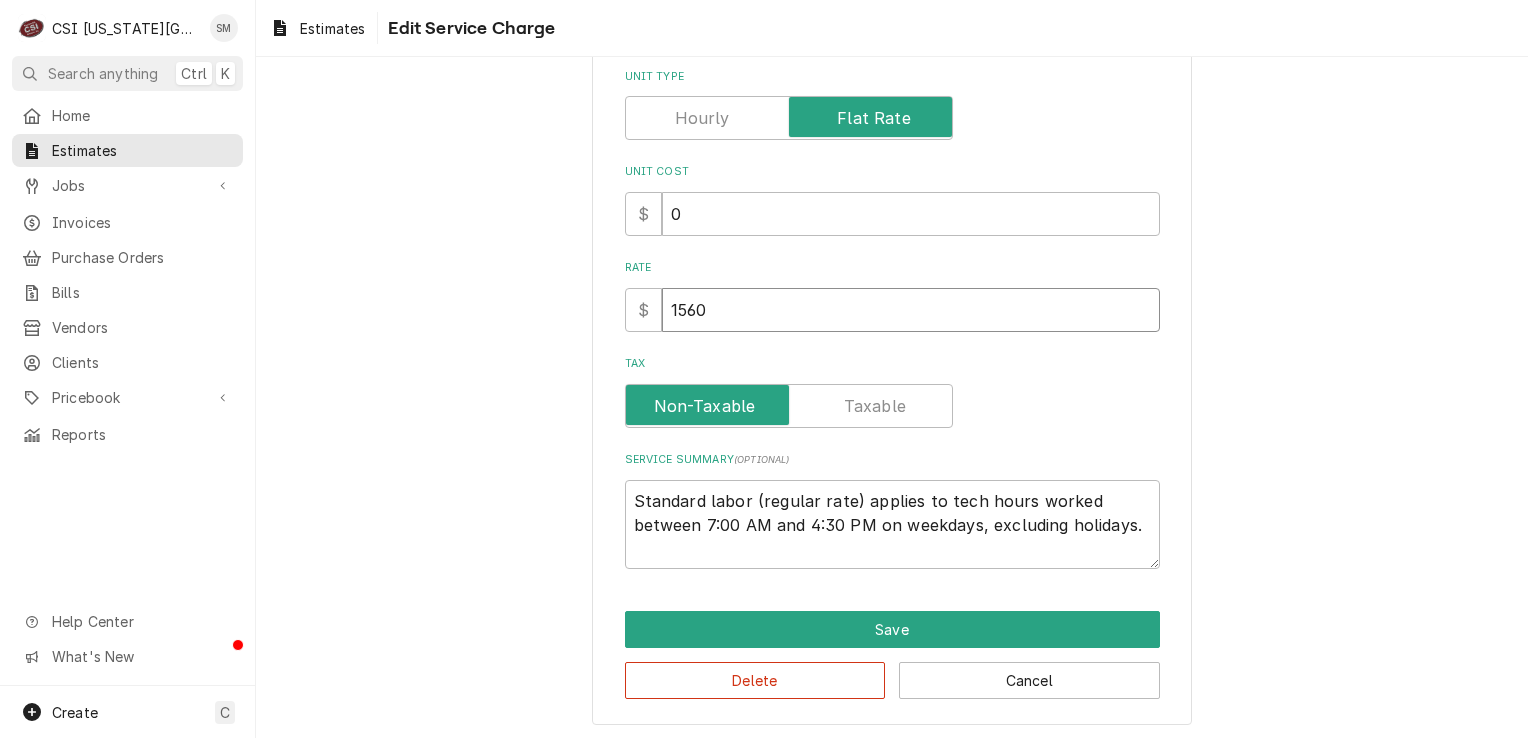 type on "x" 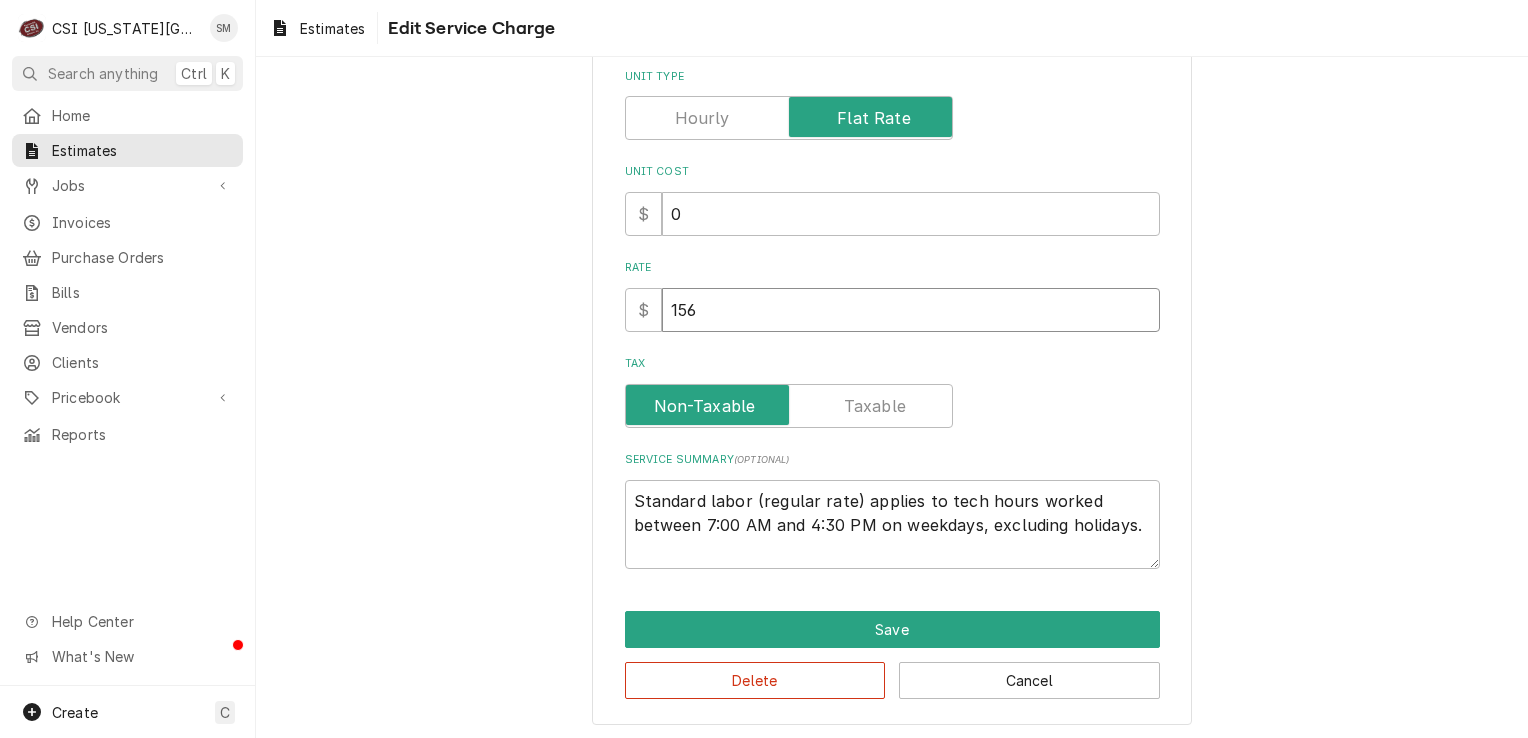 type on "x" 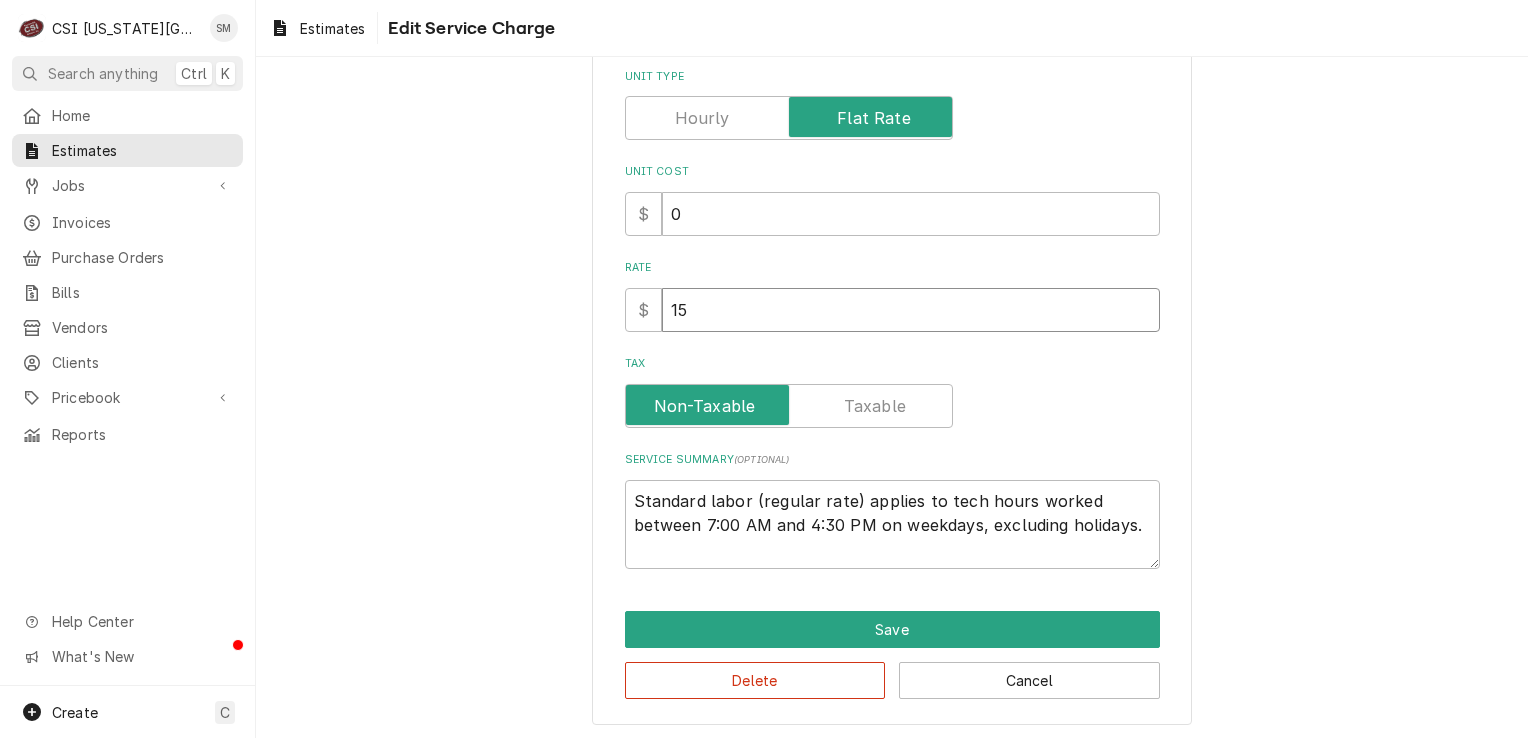 type on "x" 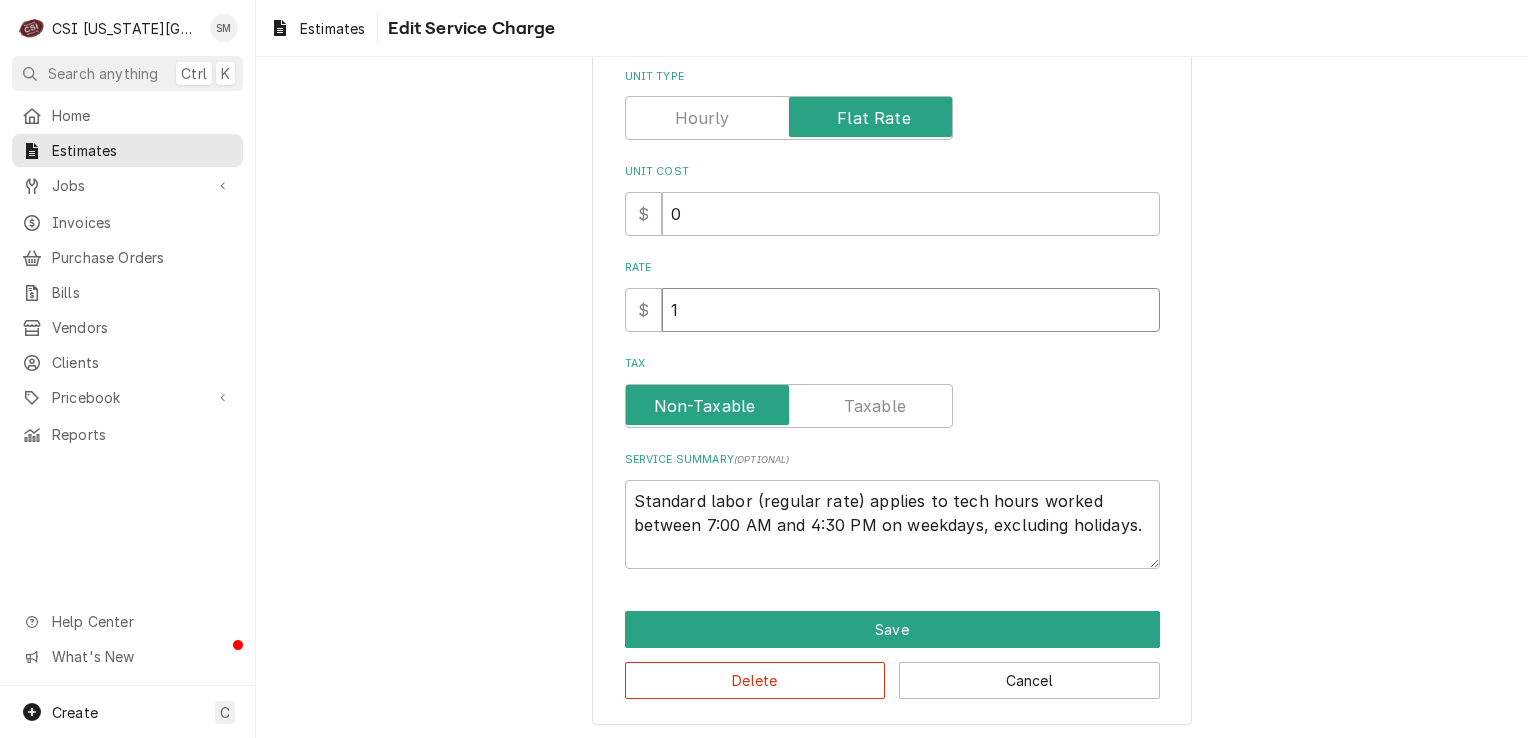 type on "x" 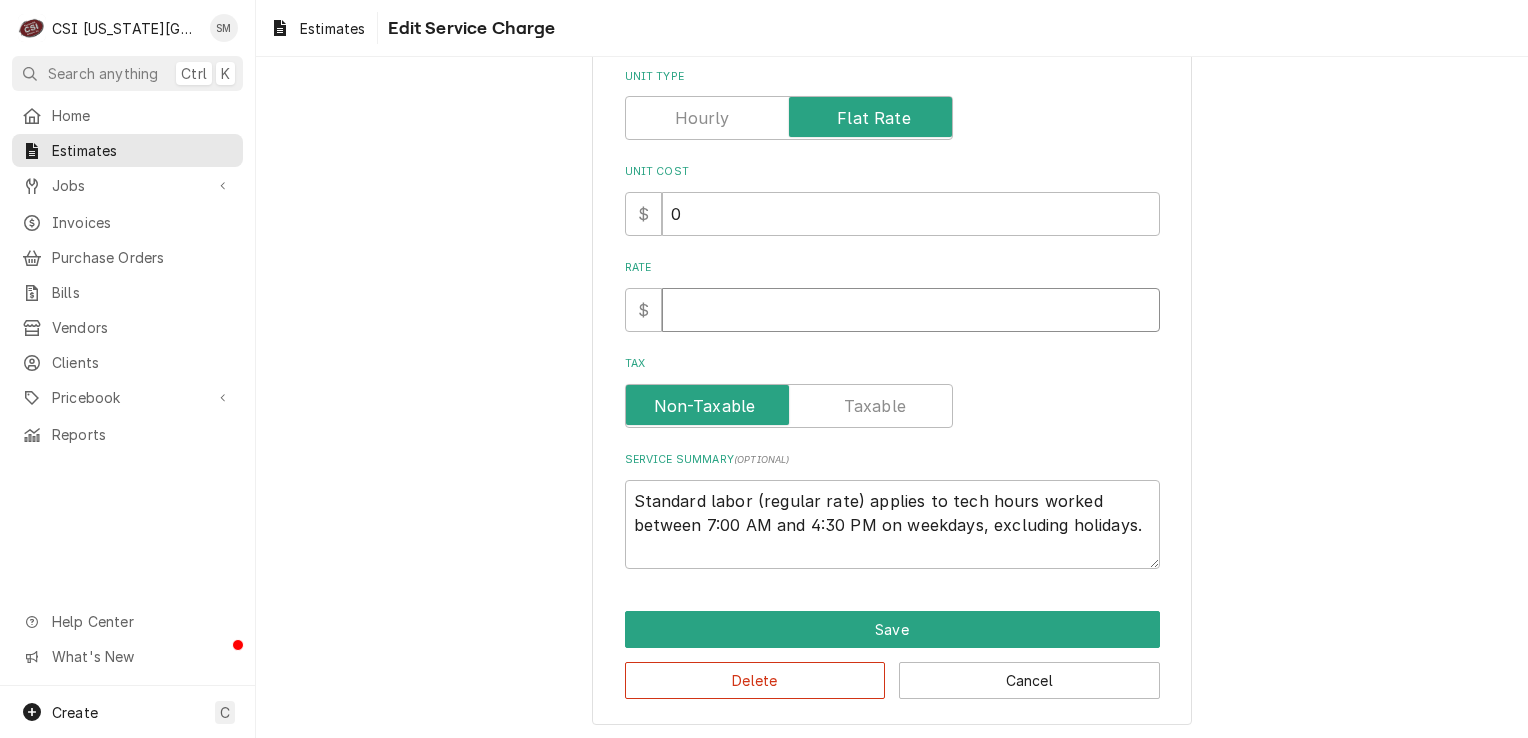 type on "x" 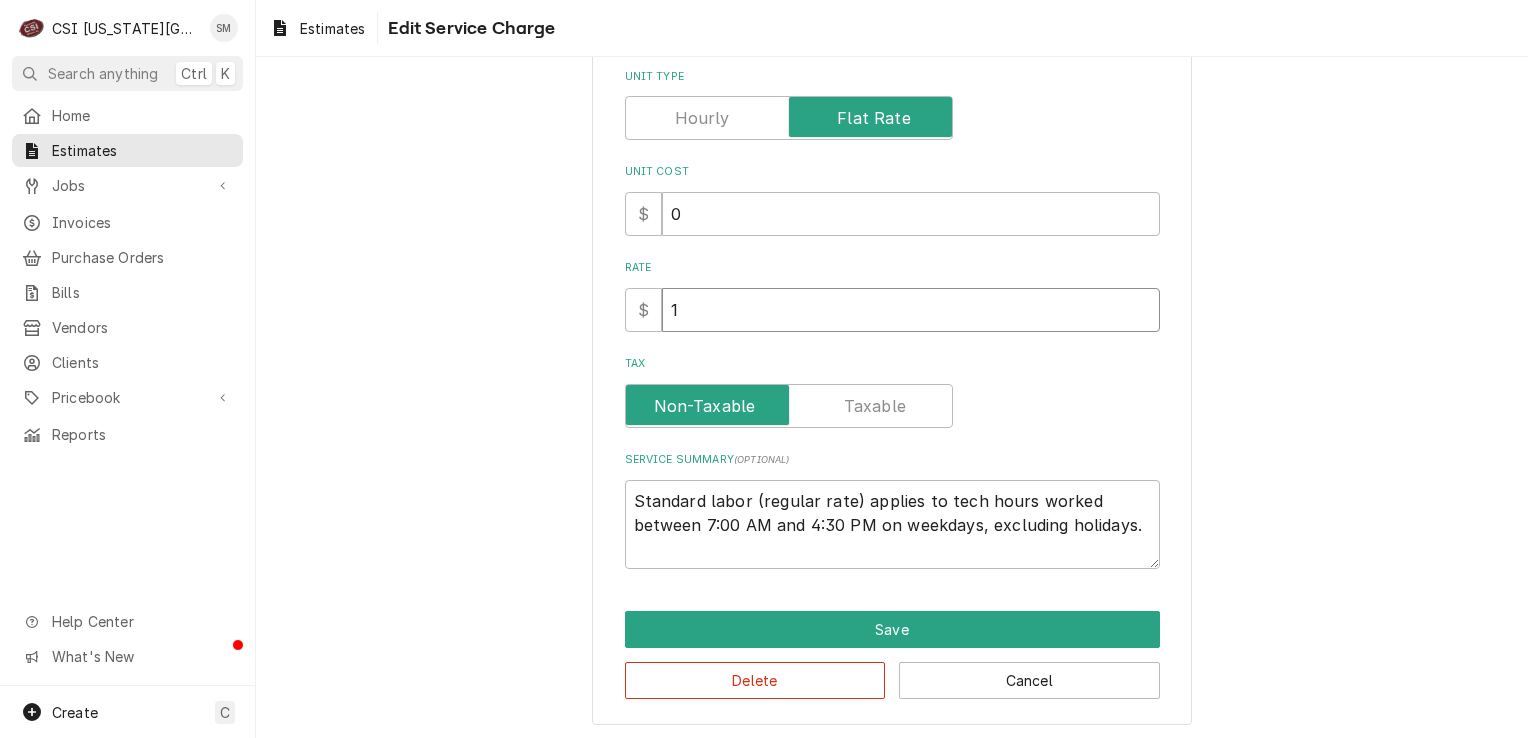 type on "x" 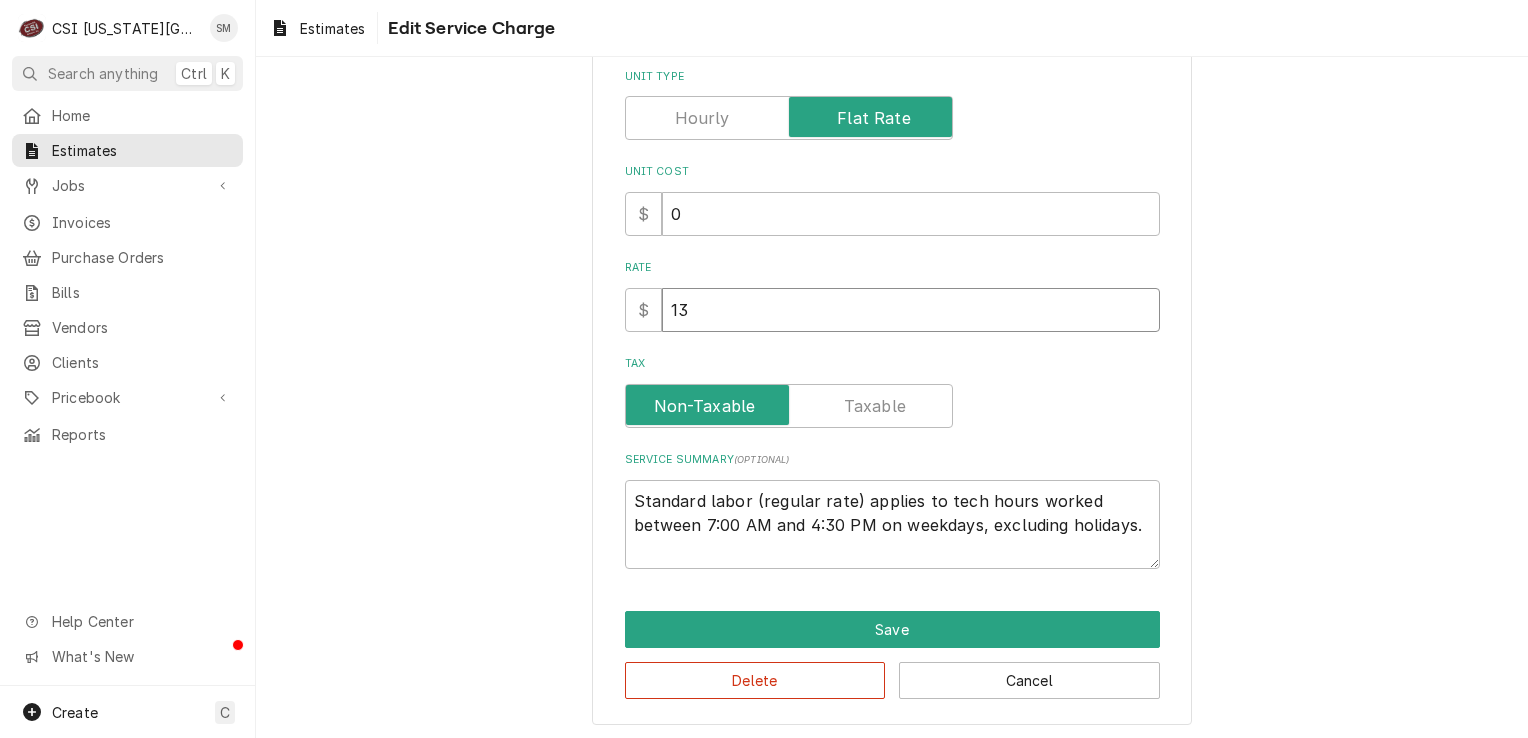 type on "x" 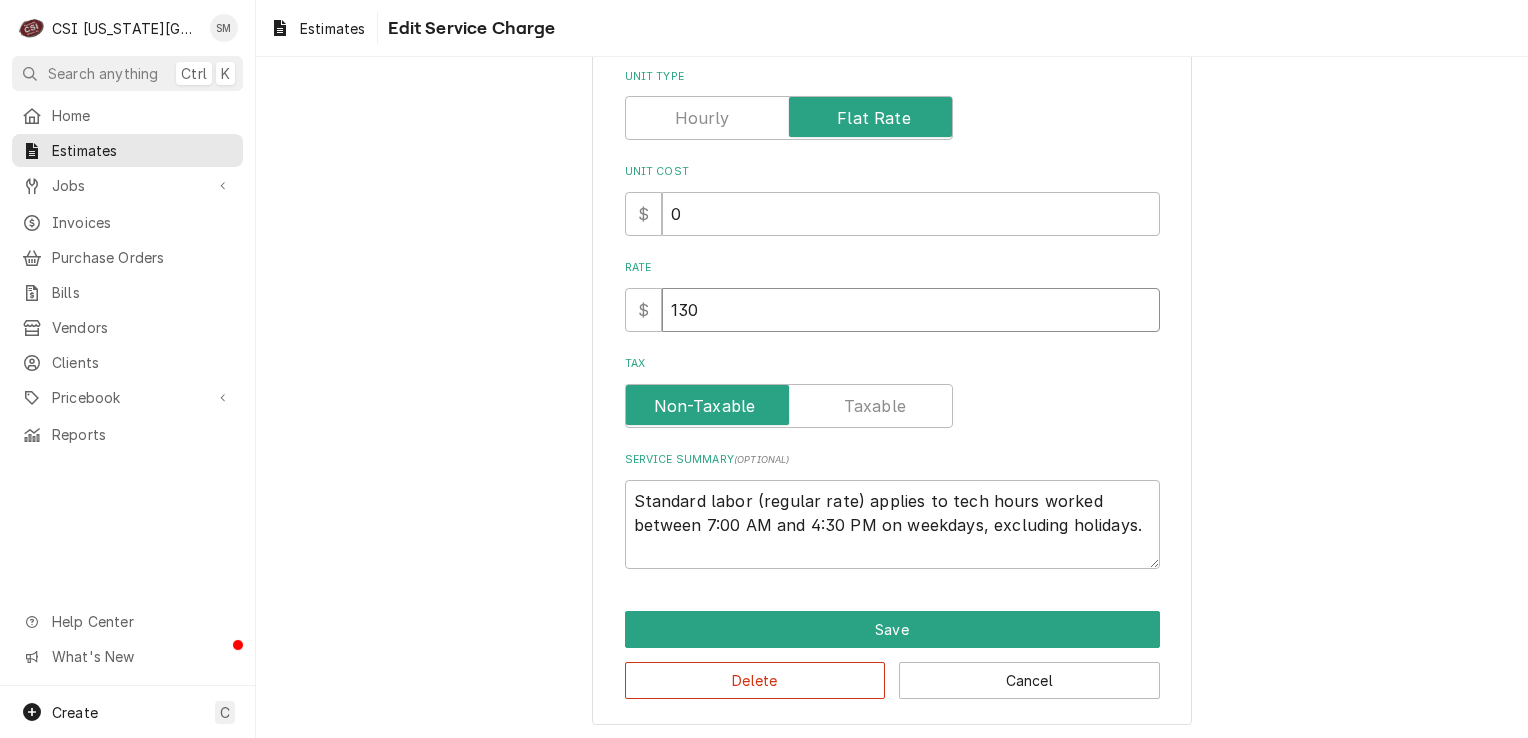 type on "x" 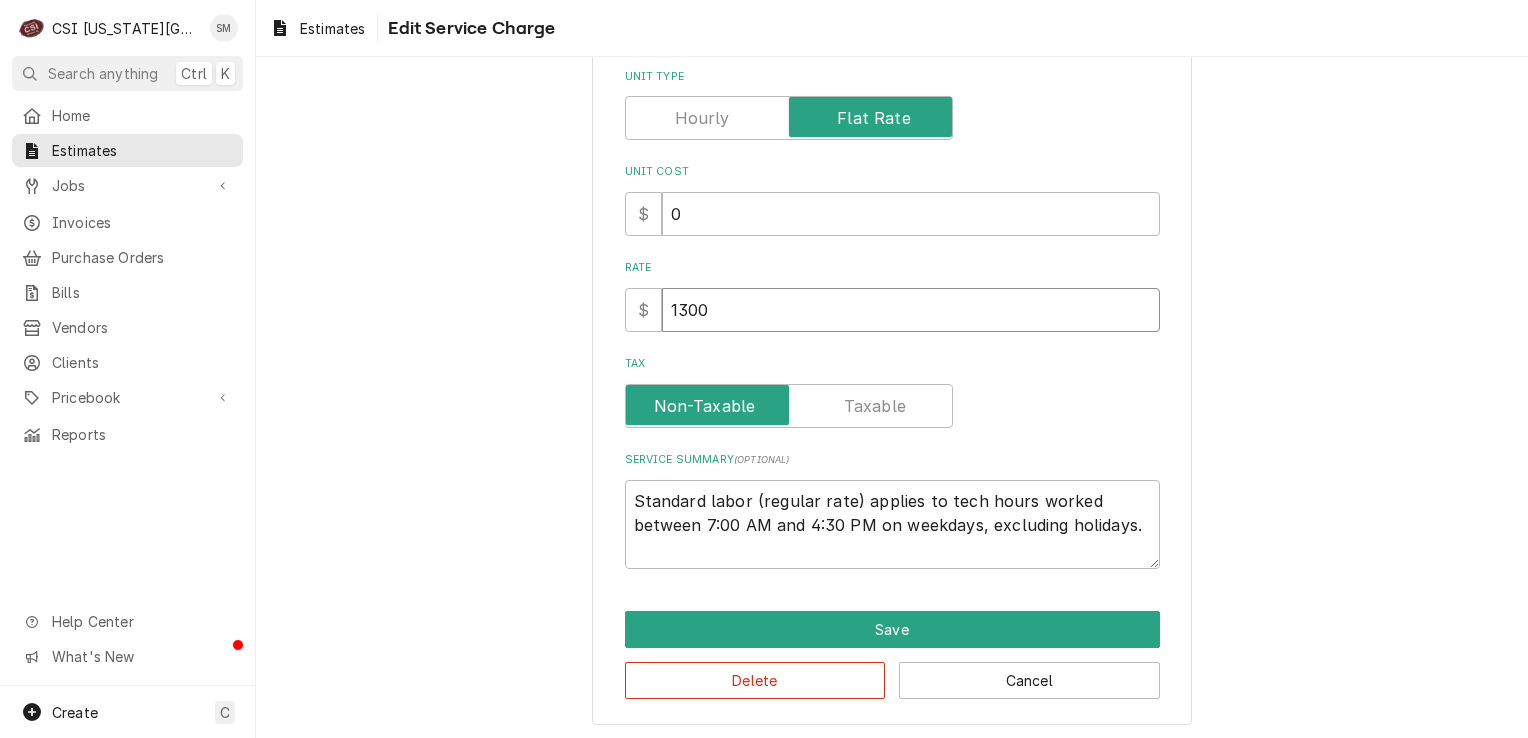 type on "x" 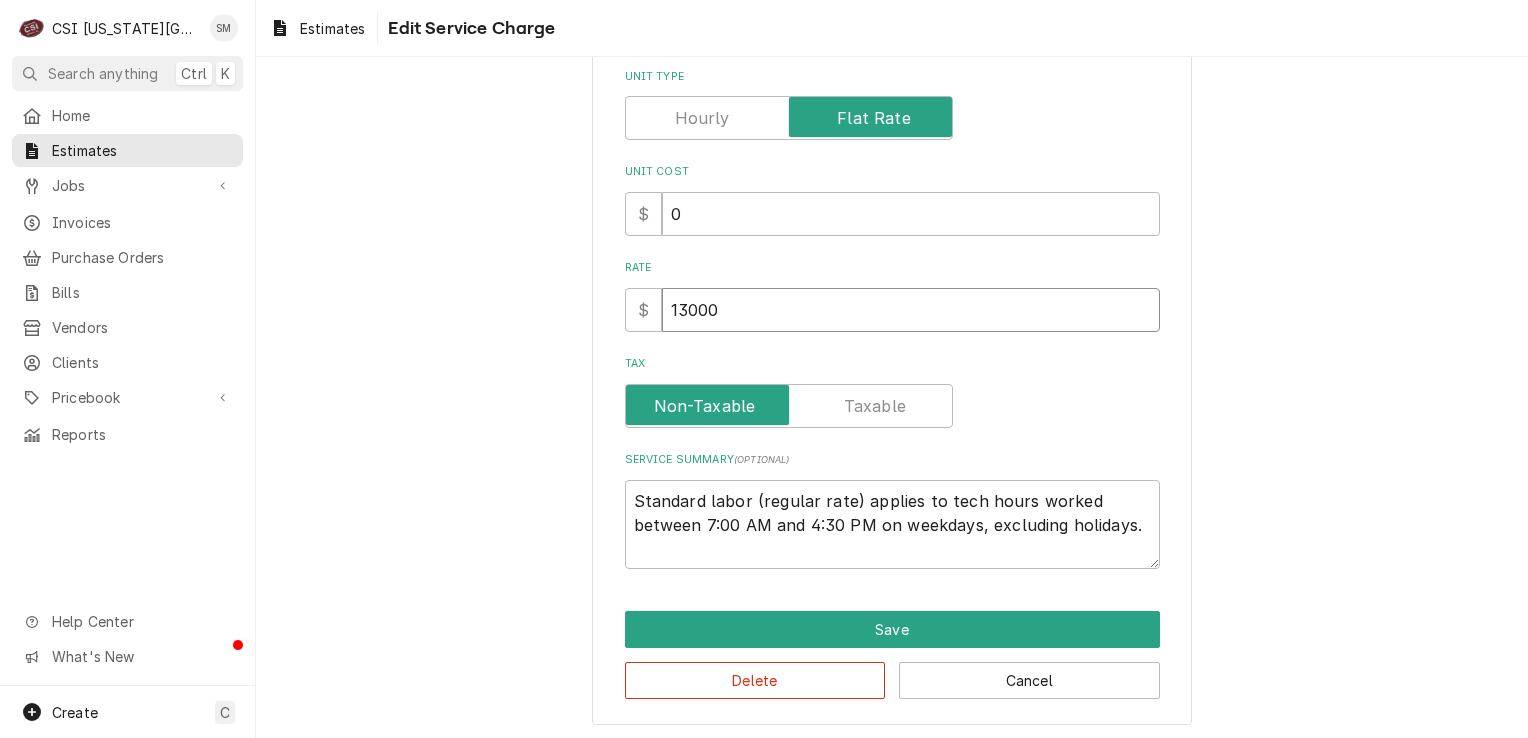 type on "x" 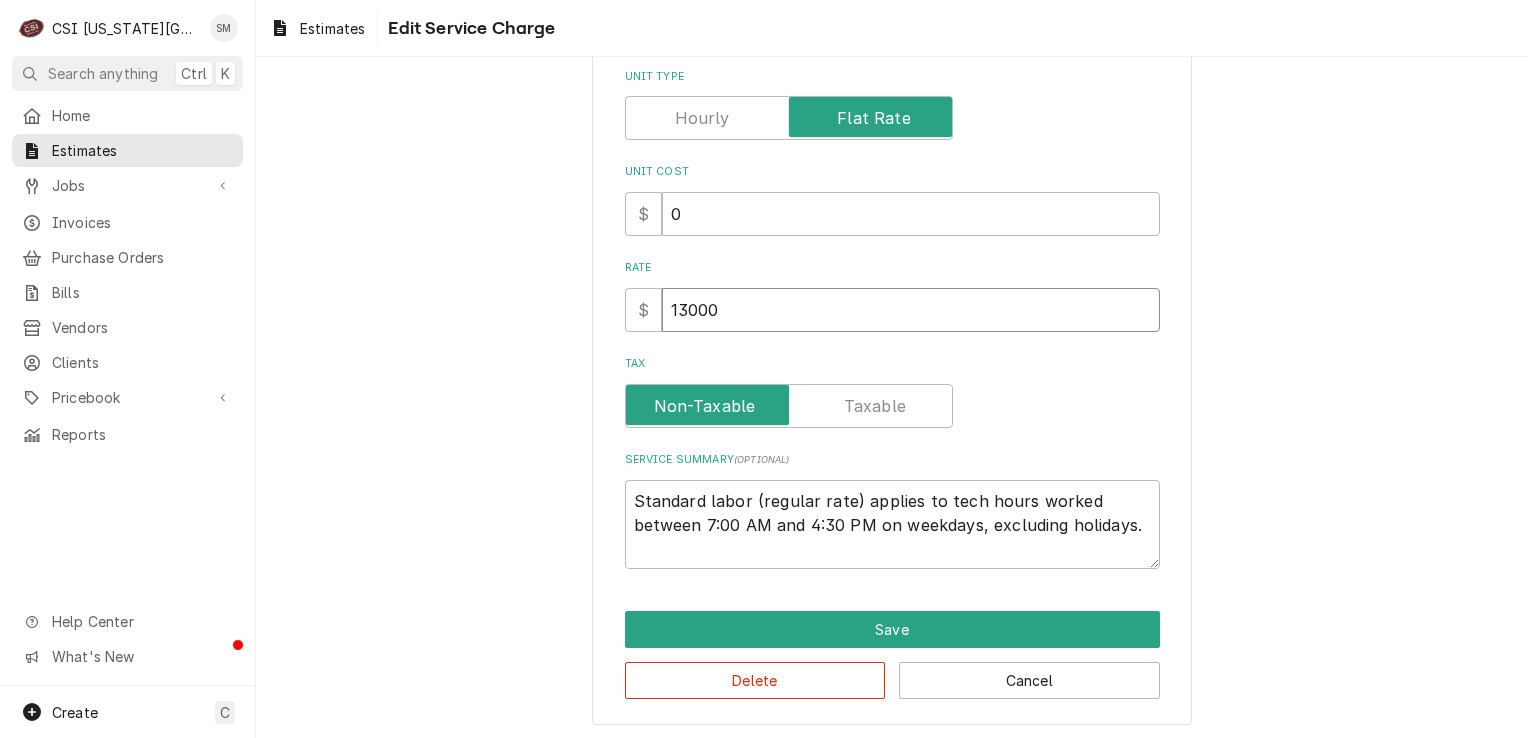 type on "13000" 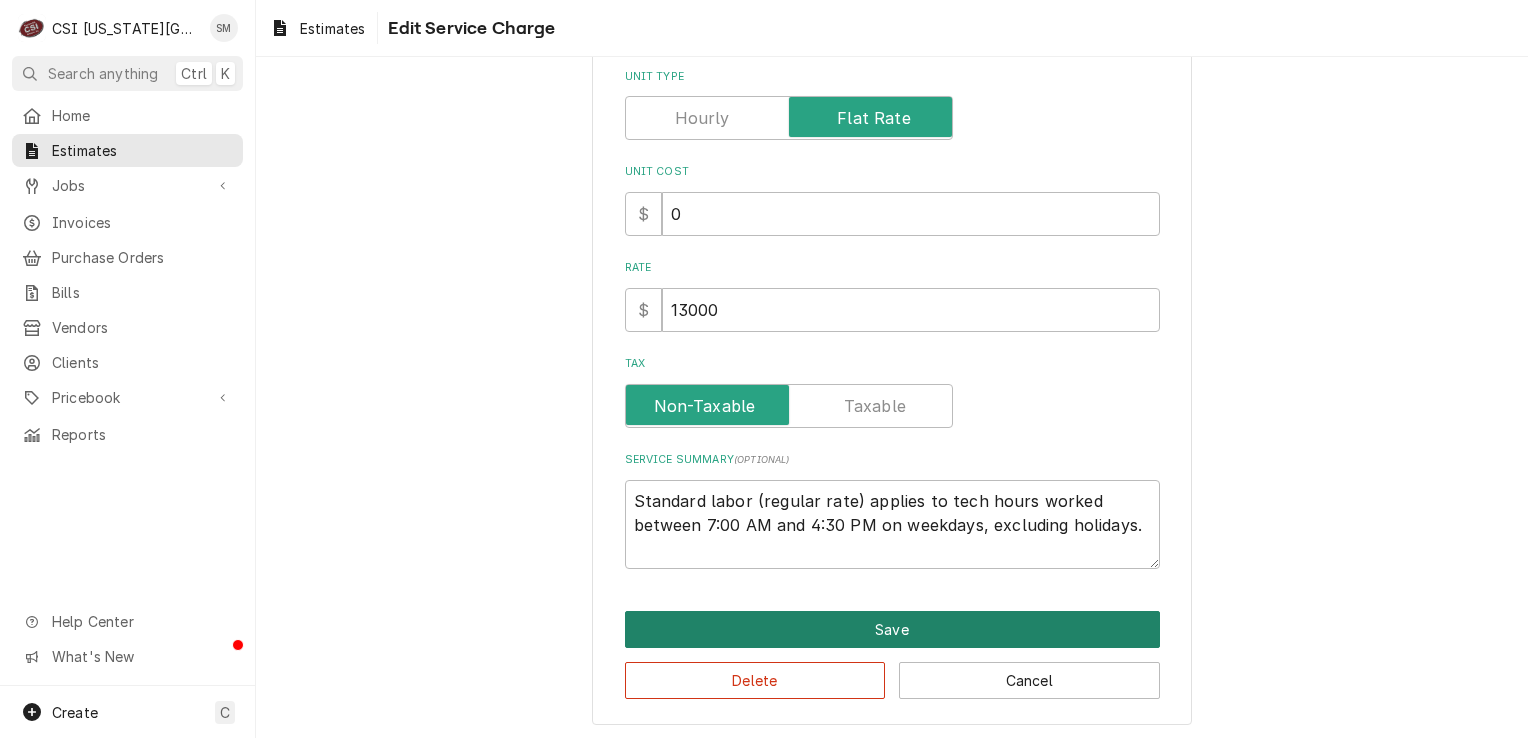 click on "Save" at bounding box center (892, 629) 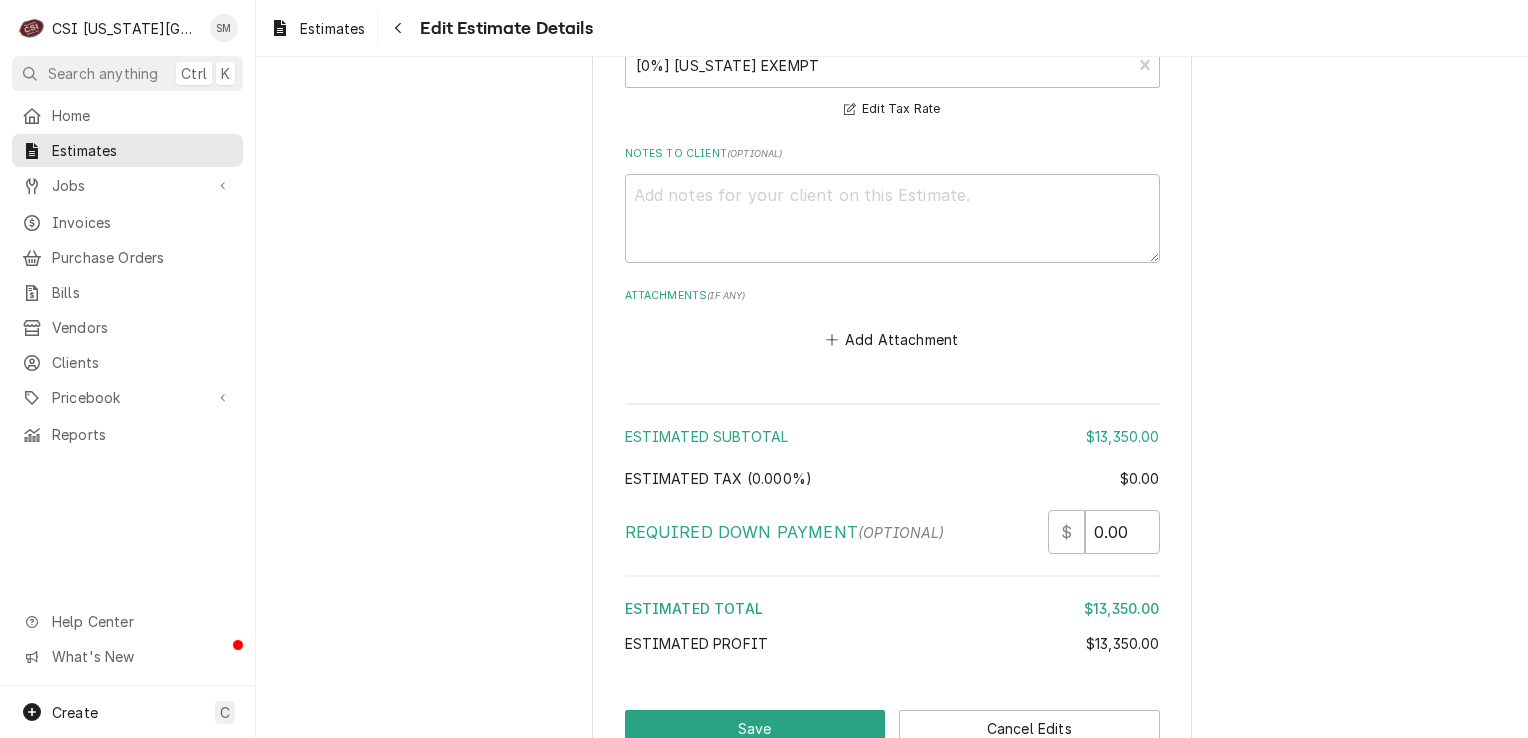 scroll, scrollTop: 4348, scrollLeft: 0, axis: vertical 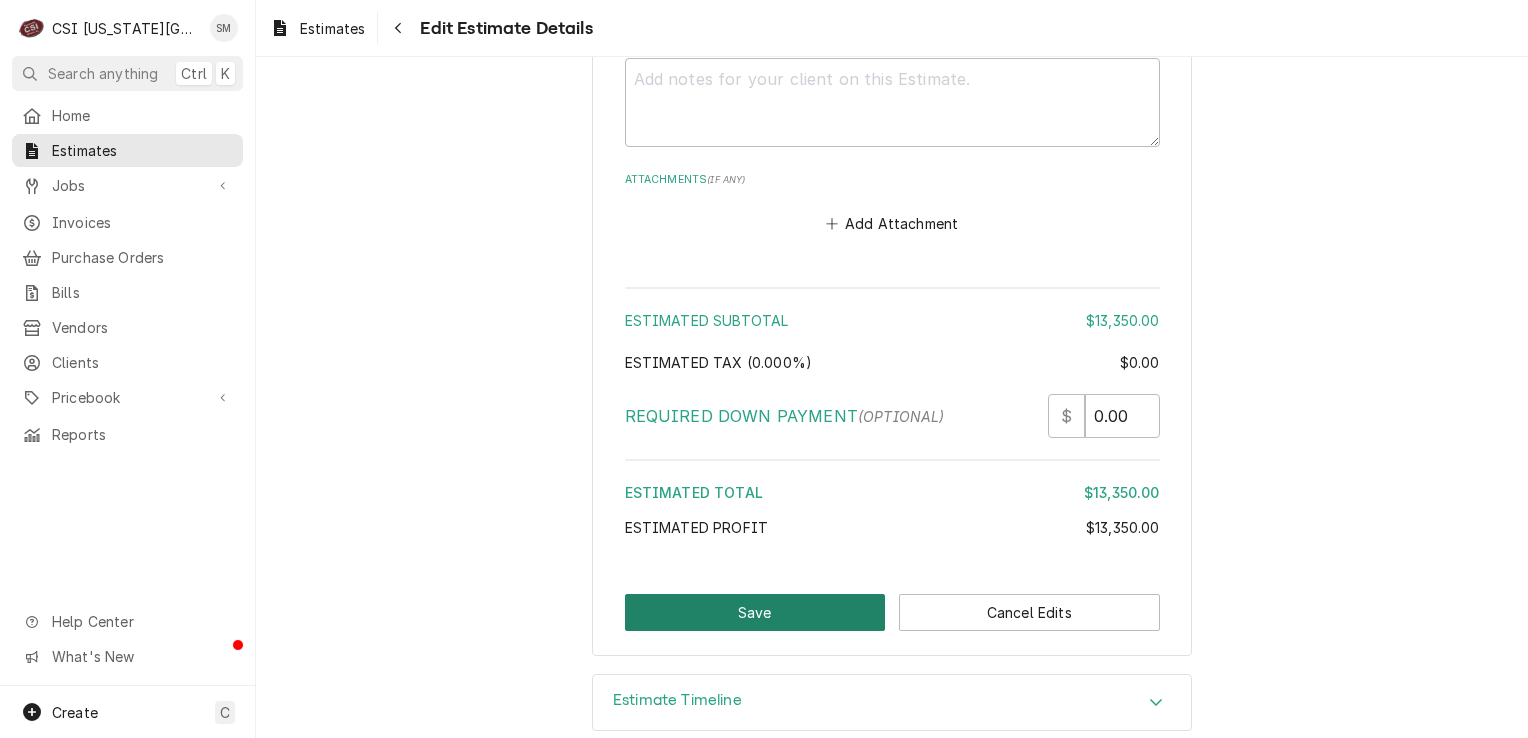 click on "Save" at bounding box center (755, 612) 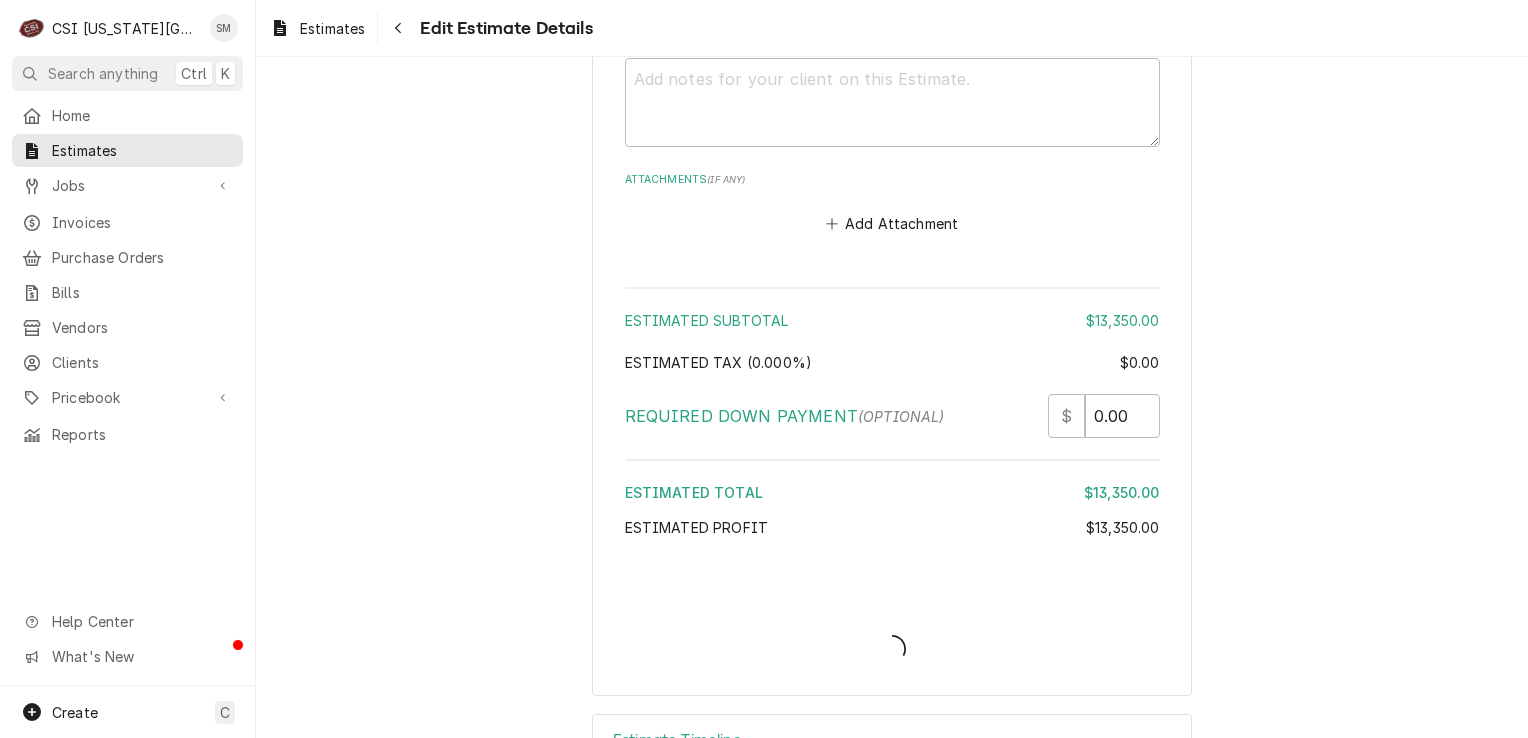 type on "x" 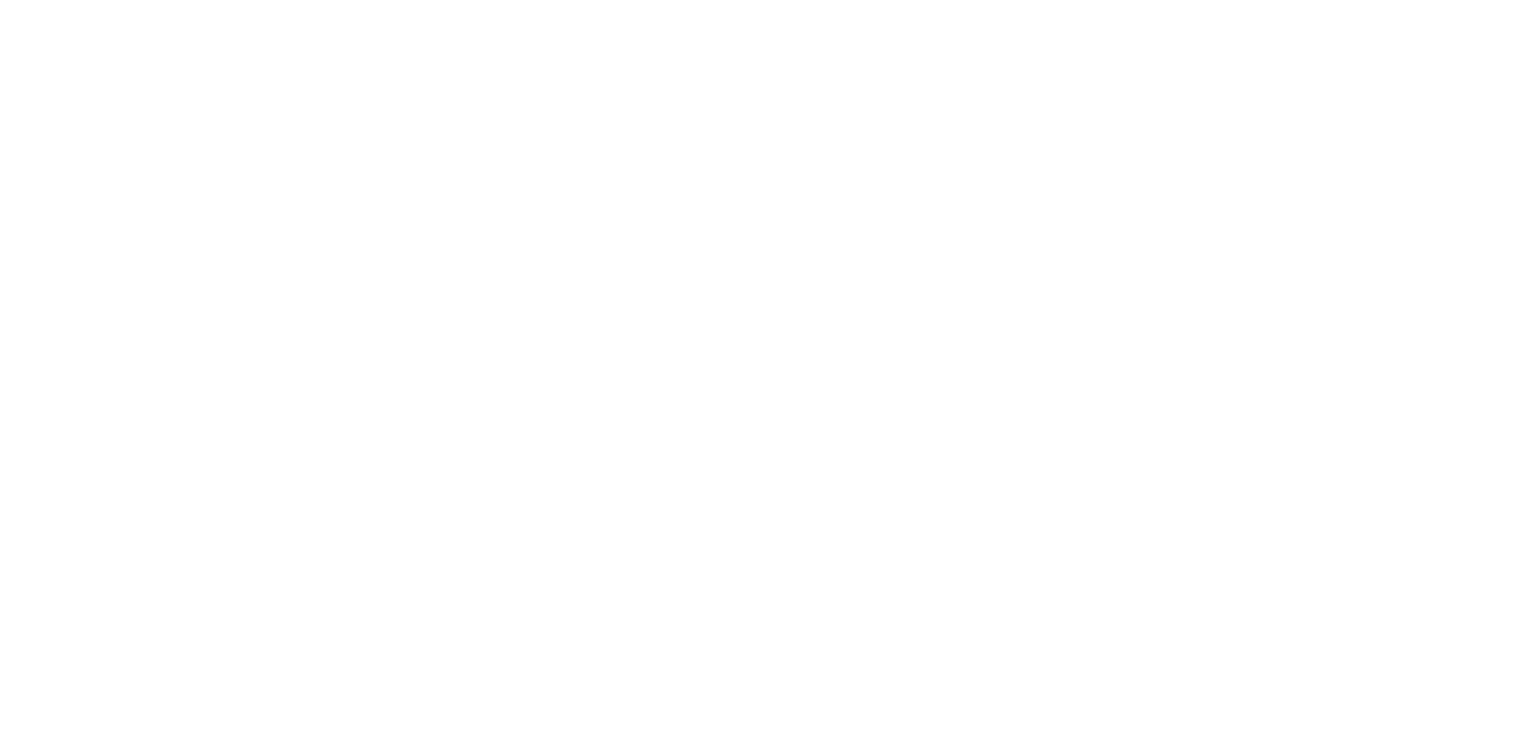 scroll, scrollTop: 0, scrollLeft: 0, axis: both 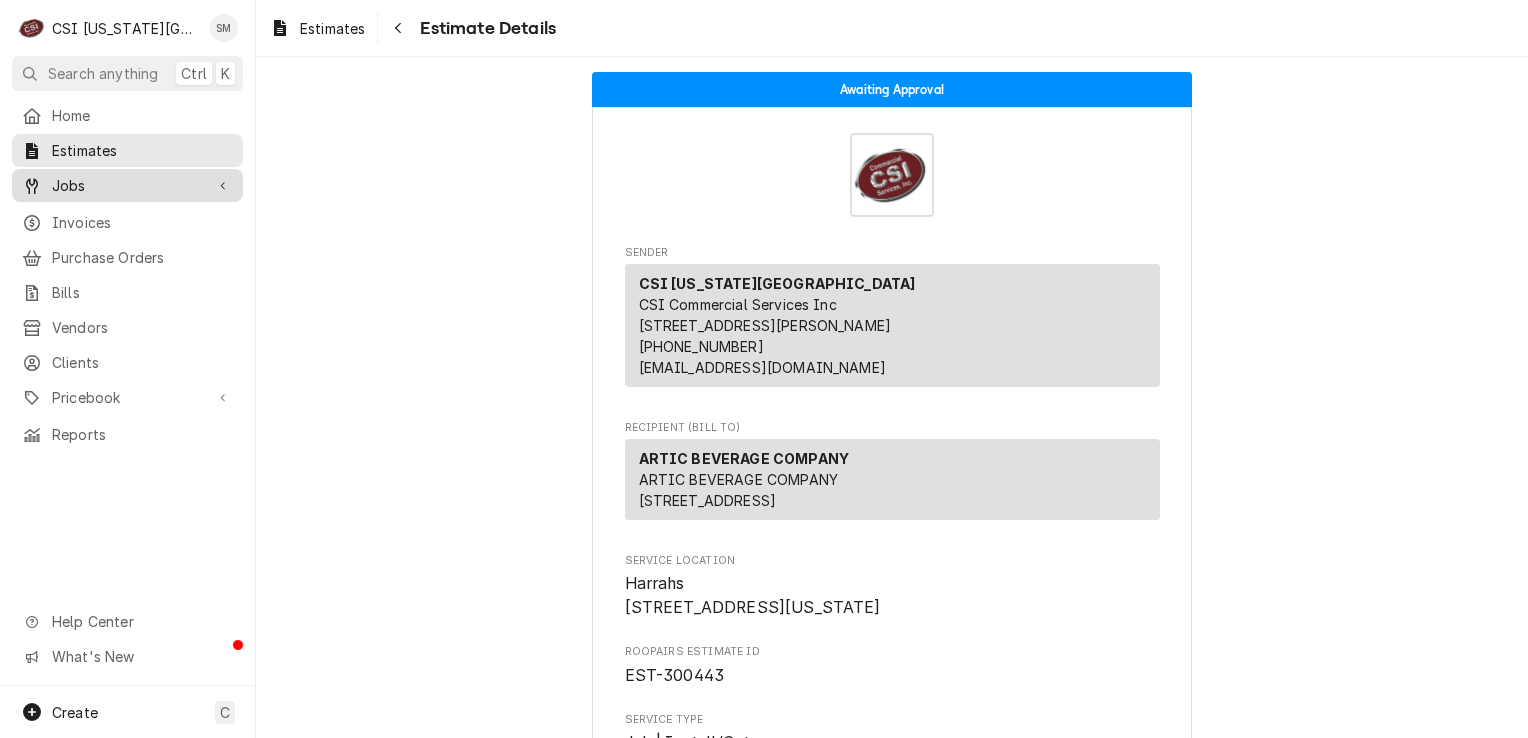 click on "Jobs" at bounding box center (127, 185) 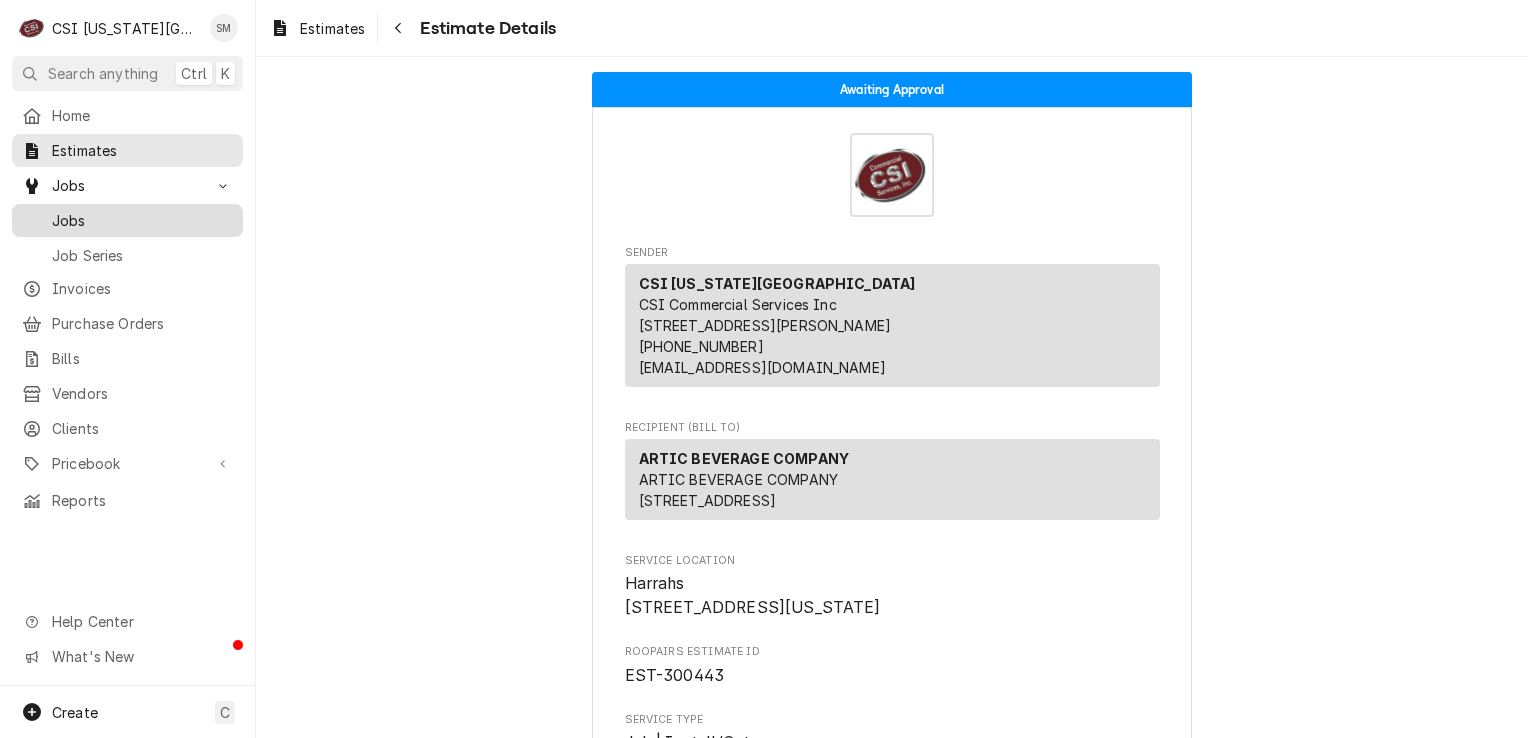 click on "Jobs" at bounding box center (142, 220) 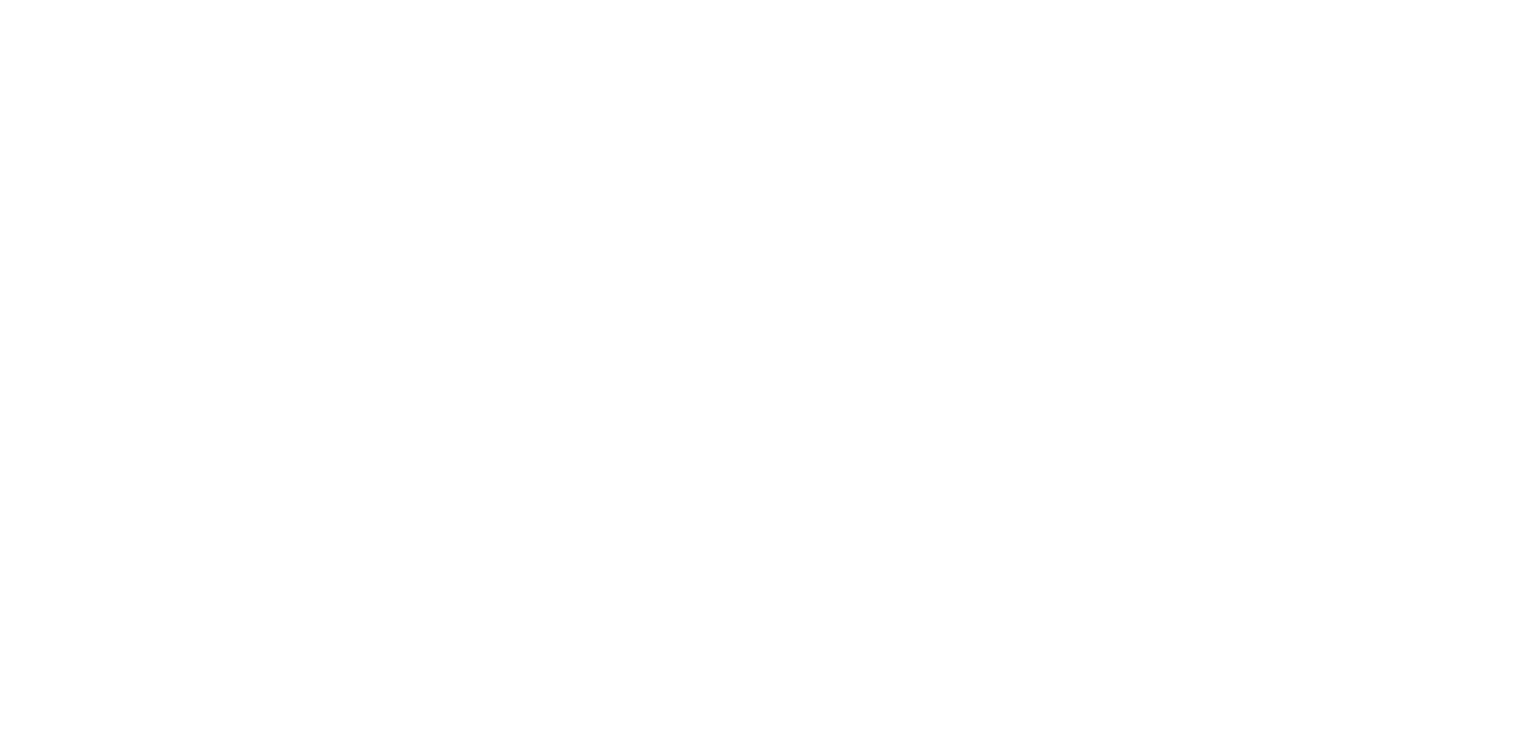 scroll, scrollTop: 0, scrollLeft: 0, axis: both 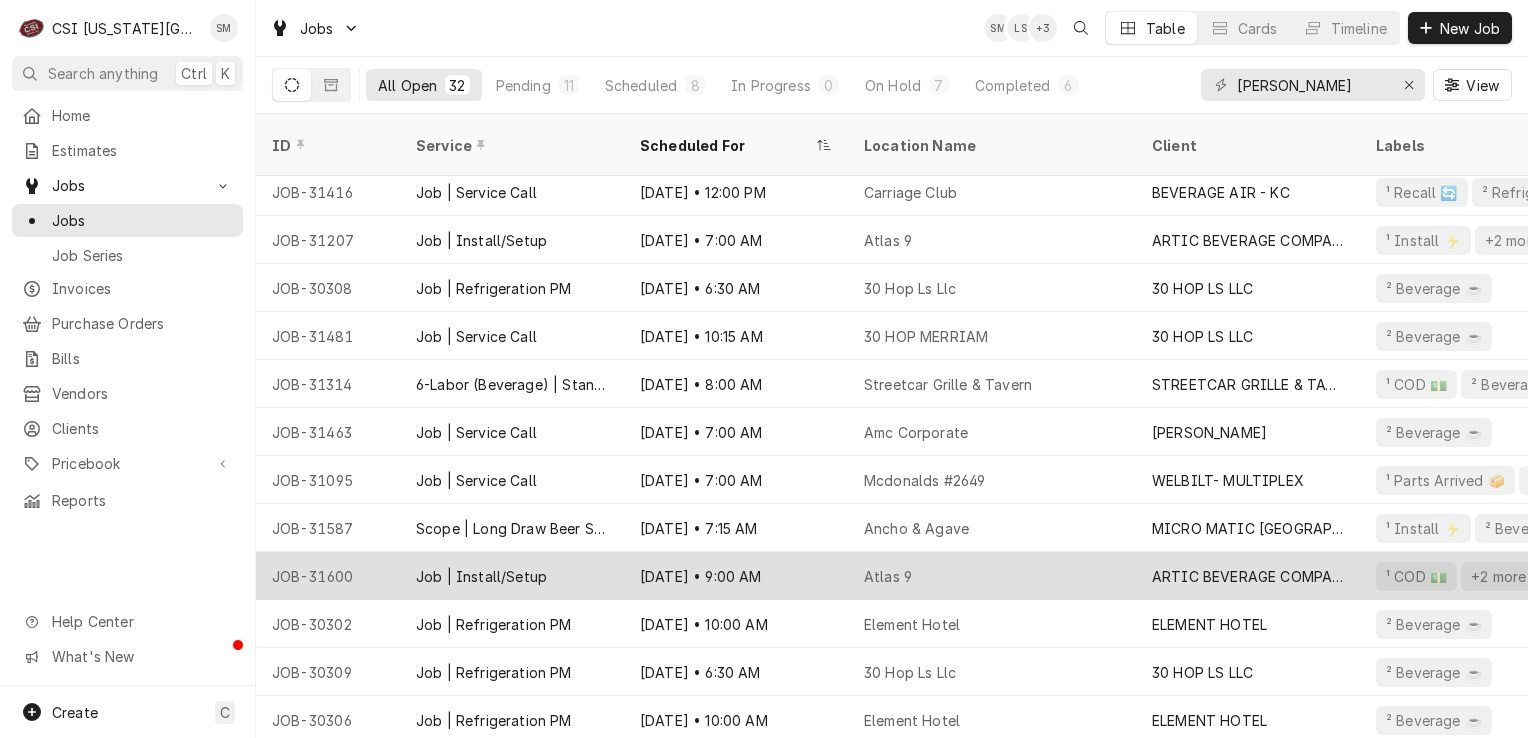 click on "Atlas 9" at bounding box center (992, 576) 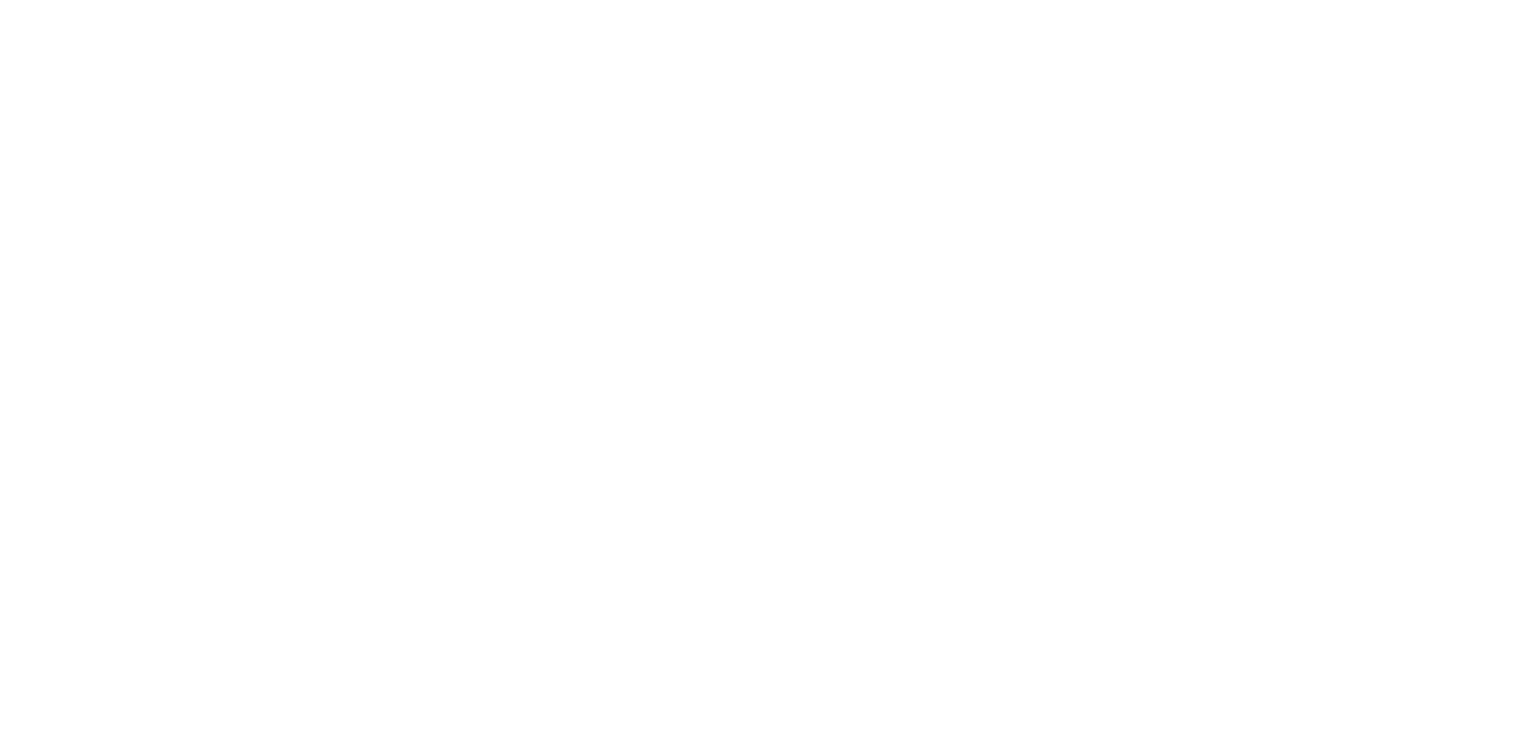 scroll, scrollTop: 0, scrollLeft: 0, axis: both 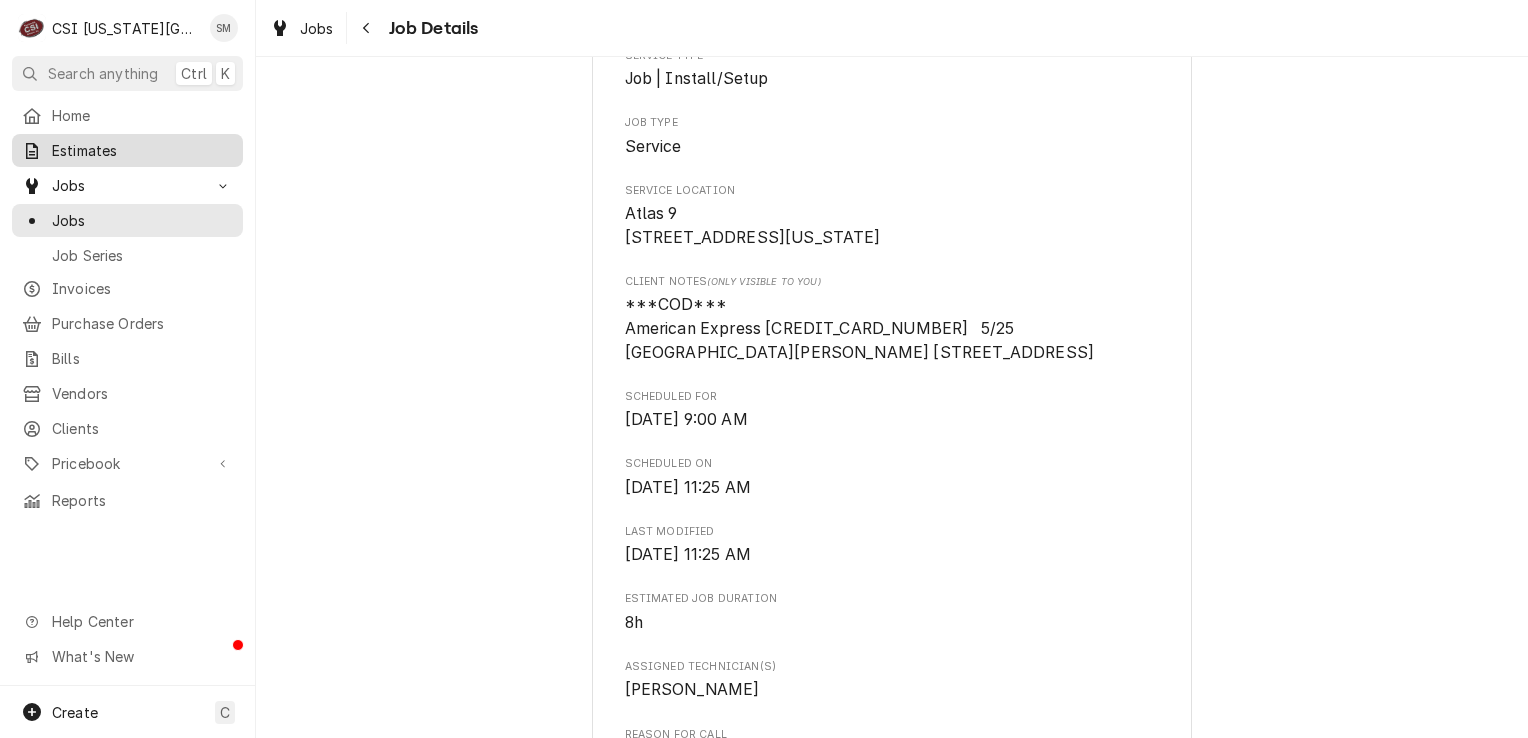 click on "Estimates" at bounding box center [127, 150] 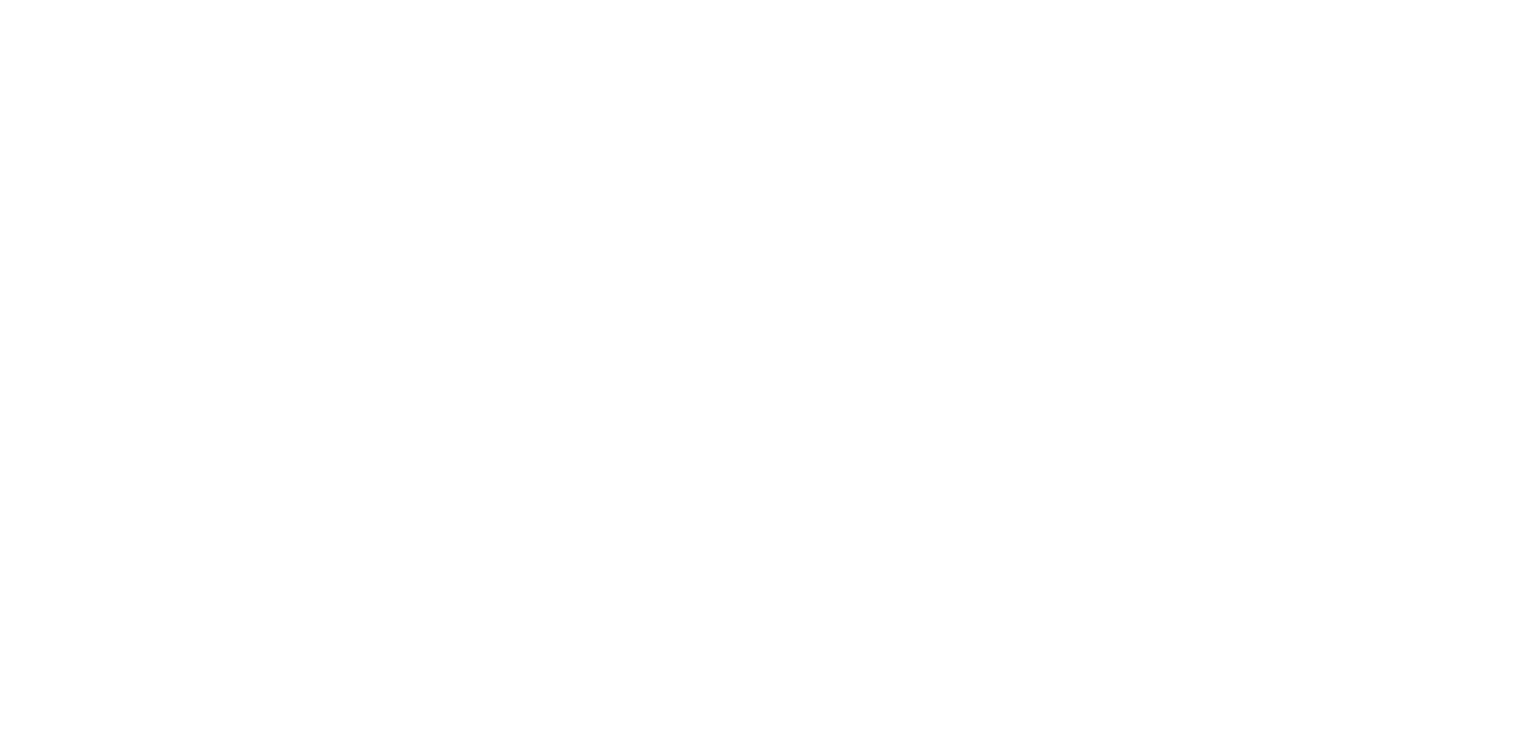 scroll, scrollTop: 0, scrollLeft: 0, axis: both 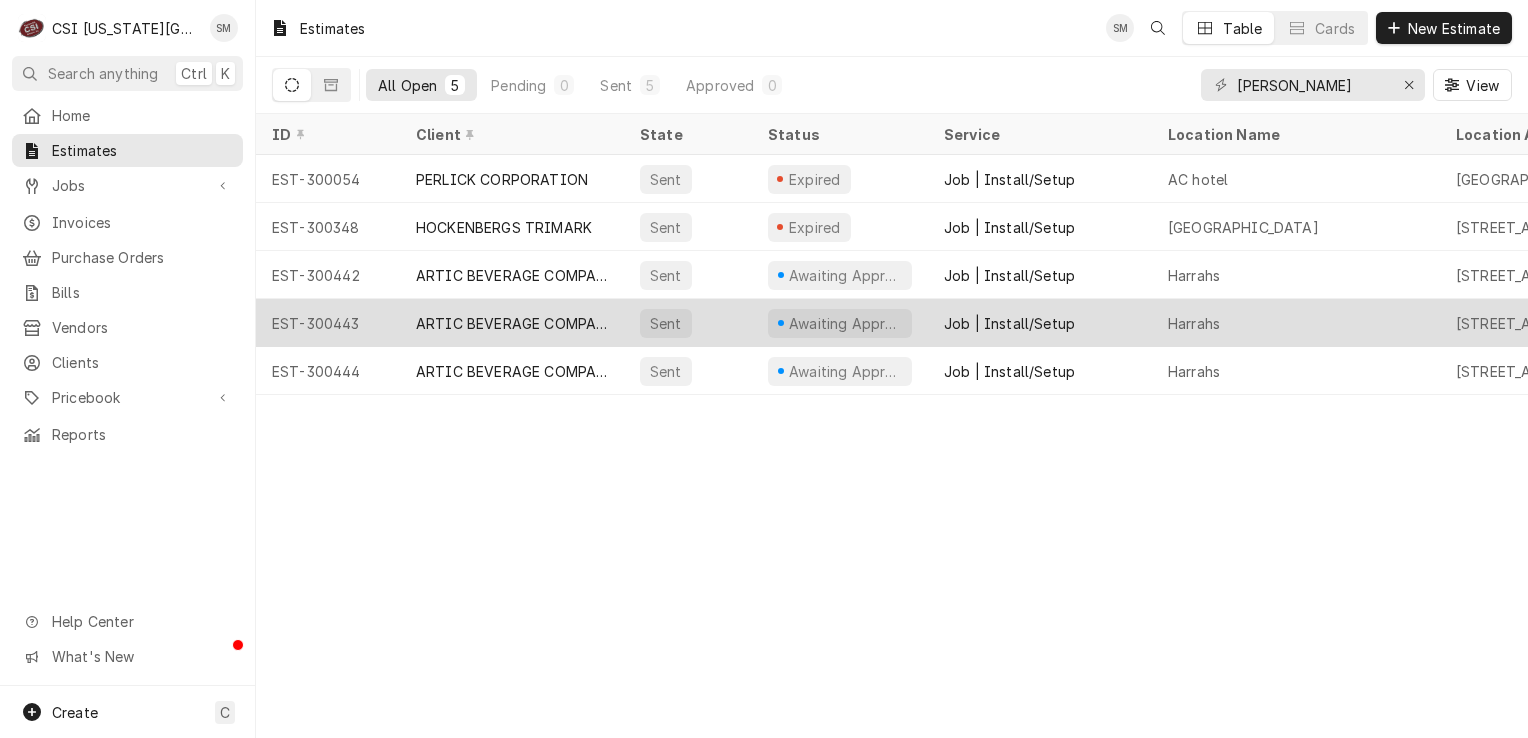 click on "ARTIC BEVERAGE COMPANY" at bounding box center (512, 323) 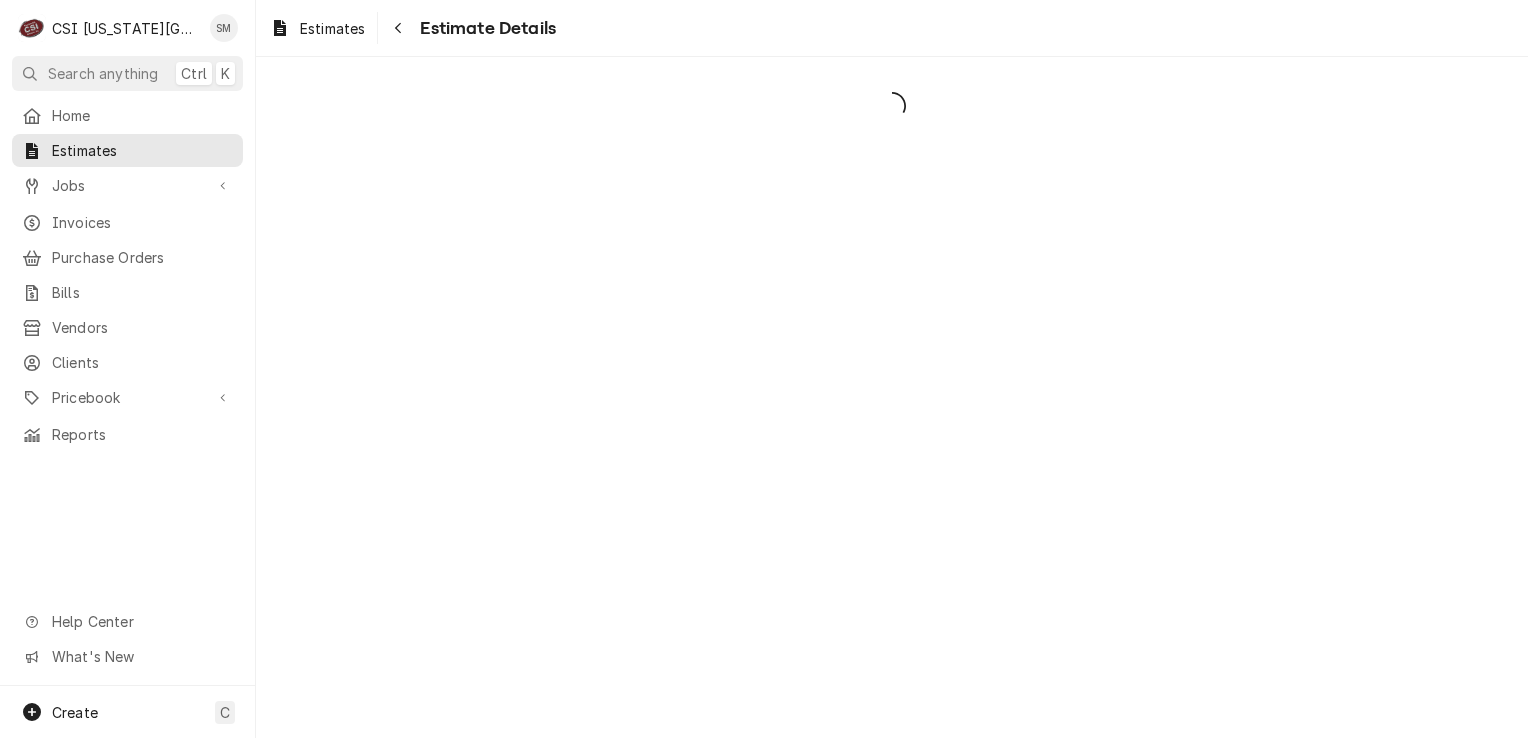 scroll, scrollTop: 0, scrollLeft: 0, axis: both 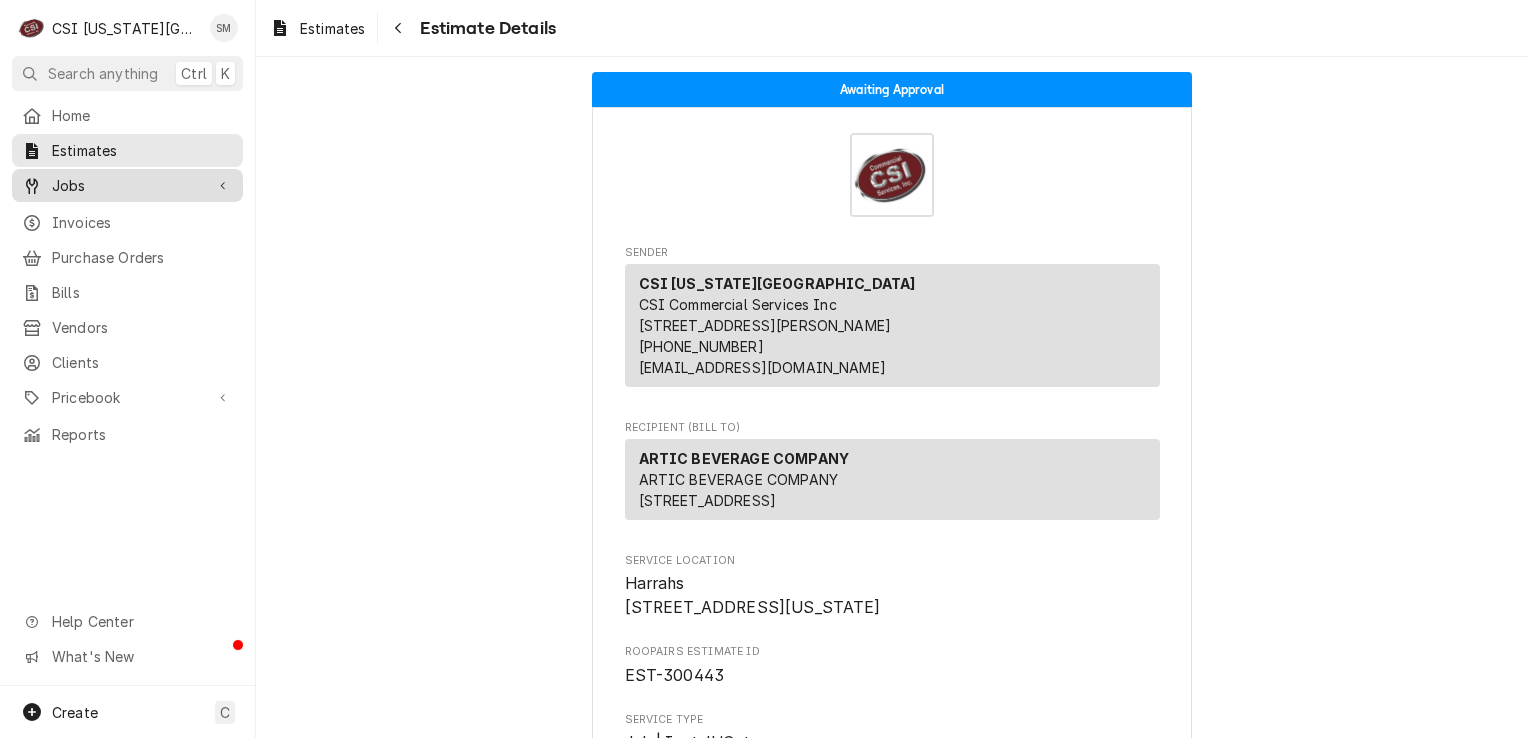 click on "Jobs" at bounding box center [127, 185] 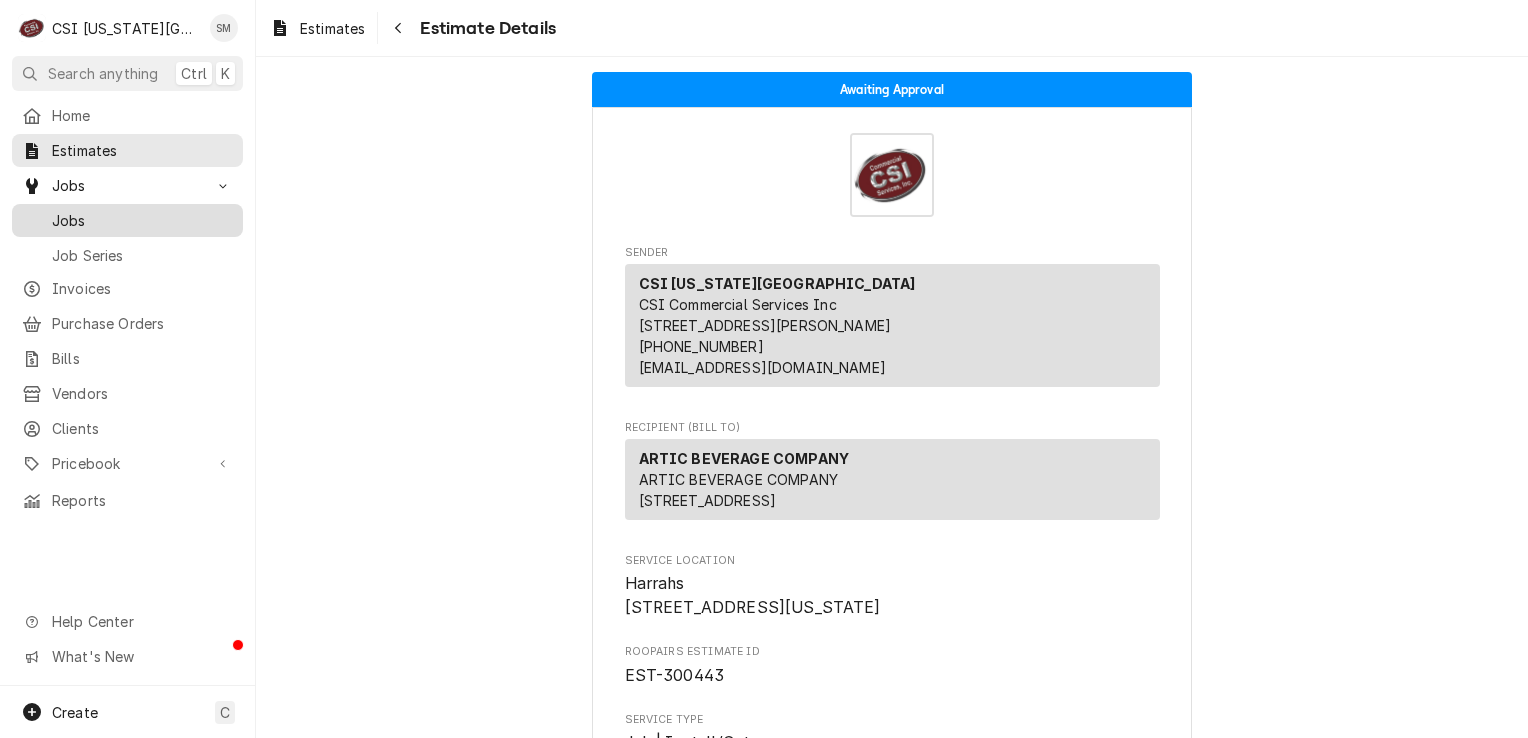 click on "Jobs" at bounding box center [142, 220] 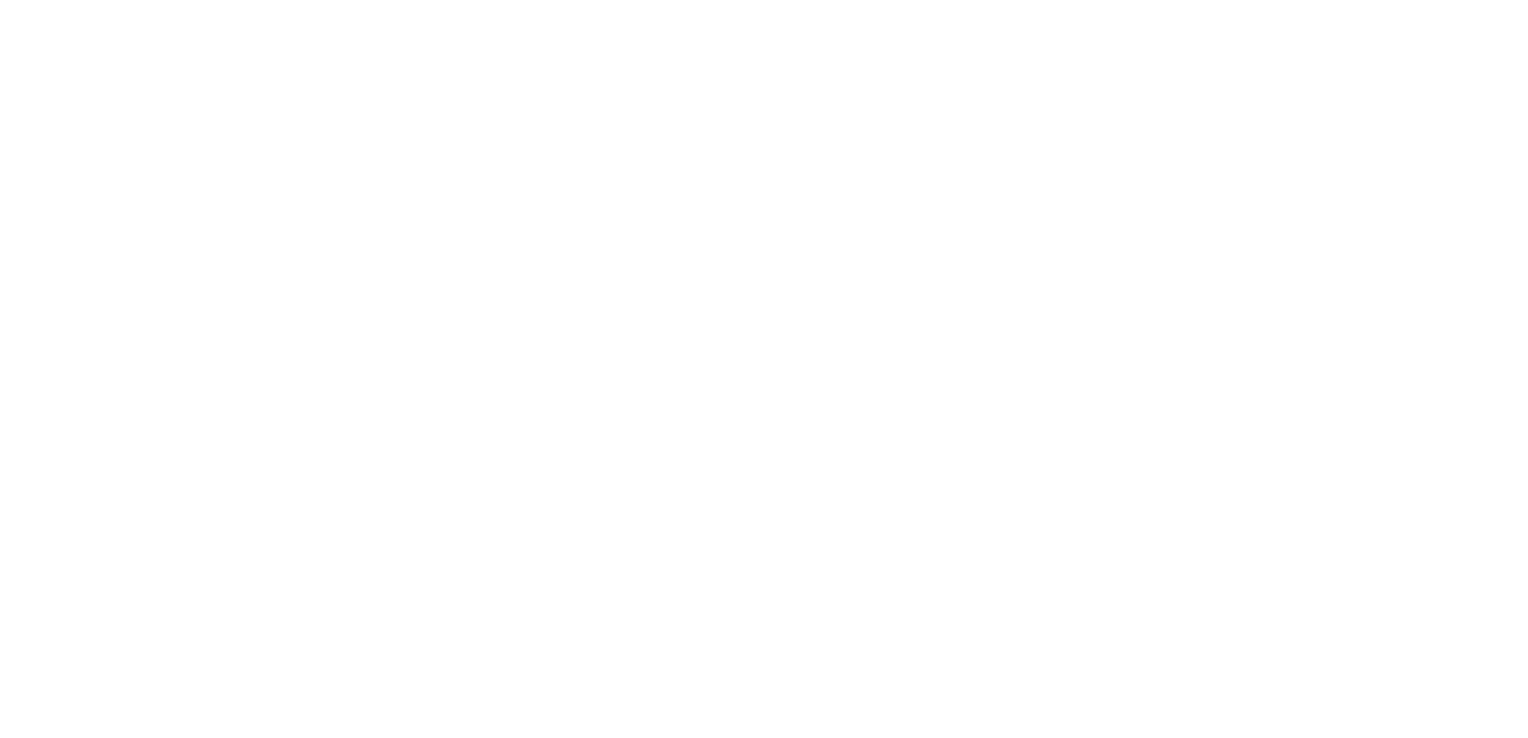 scroll, scrollTop: 0, scrollLeft: 0, axis: both 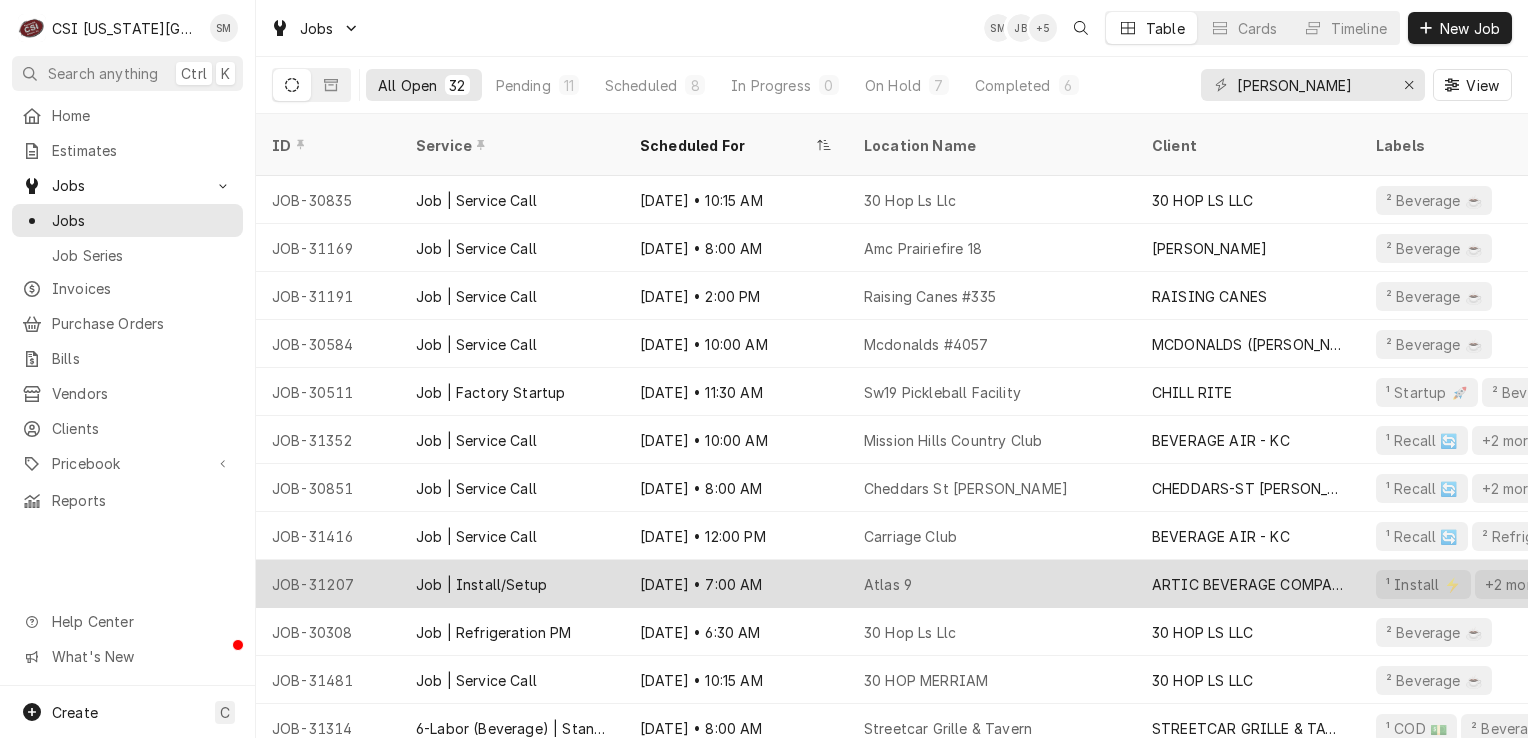 click on "Atlas 9" at bounding box center [992, 584] 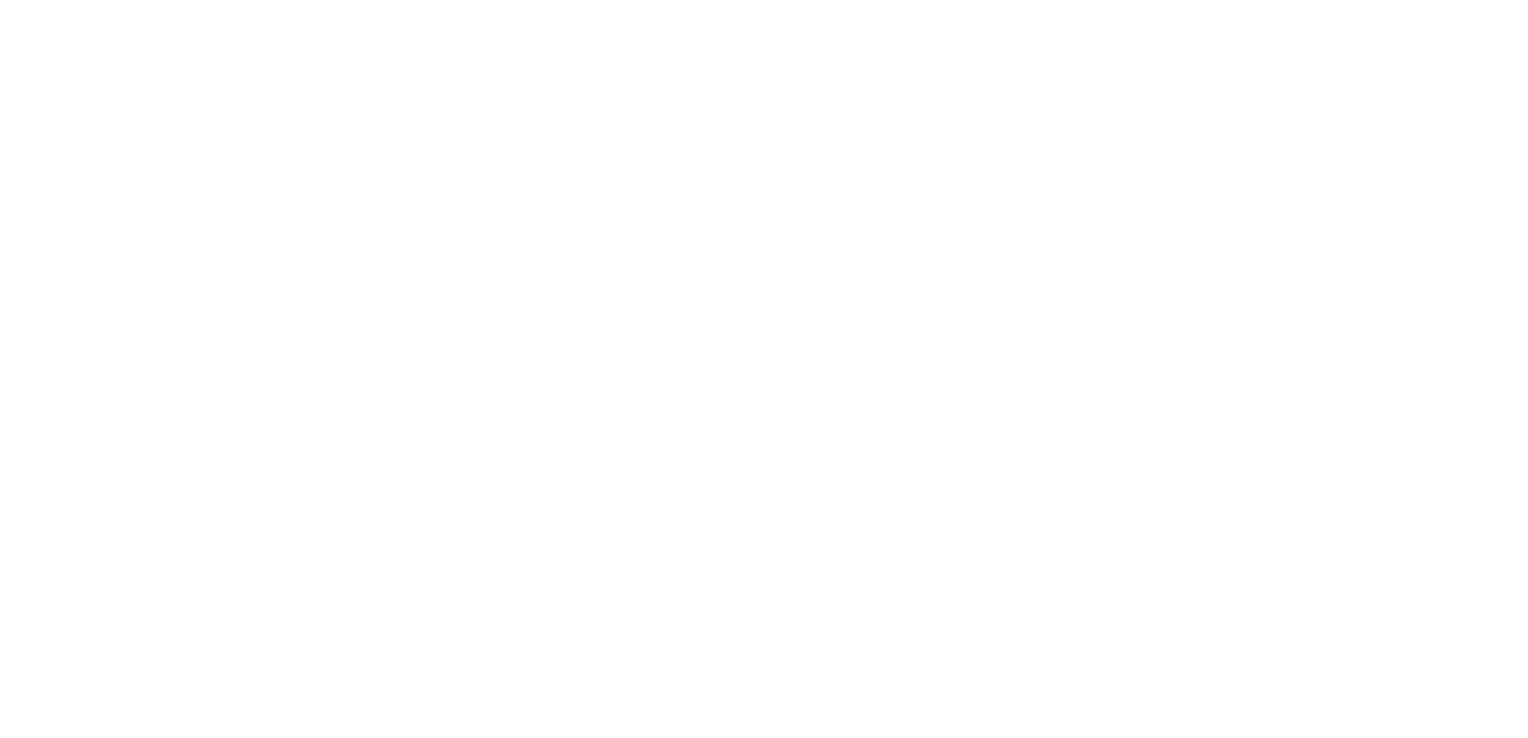 scroll, scrollTop: 0, scrollLeft: 0, axis: both 